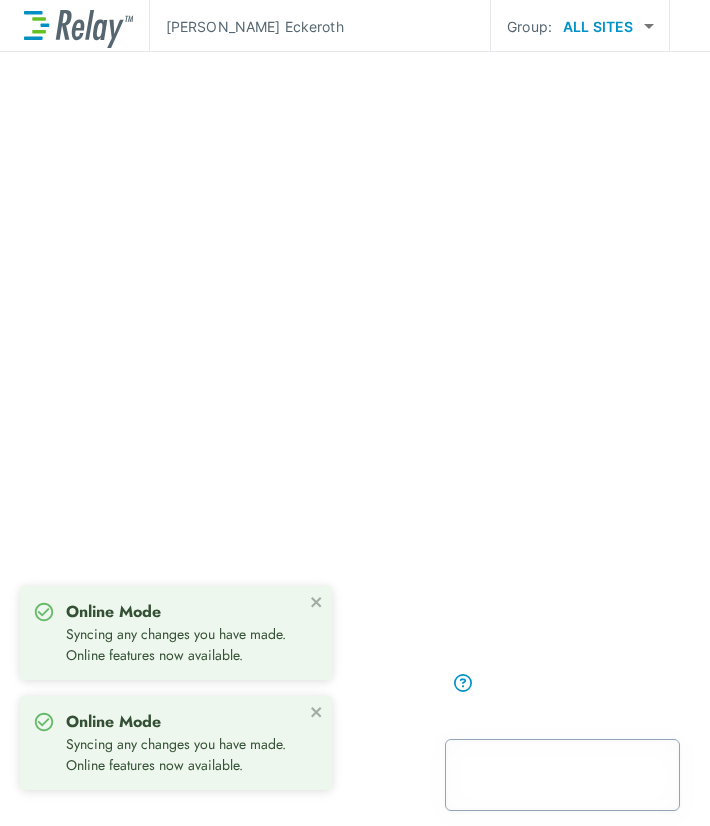 scroll, scrollTop: 0, scrollLeft: 0, axis: both 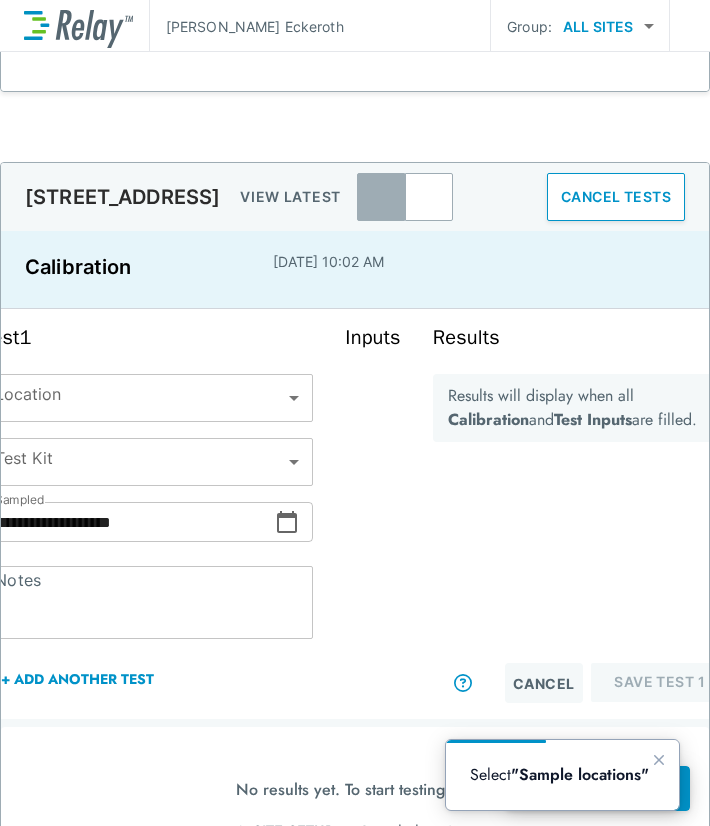 click at bounding box center [686, 26] 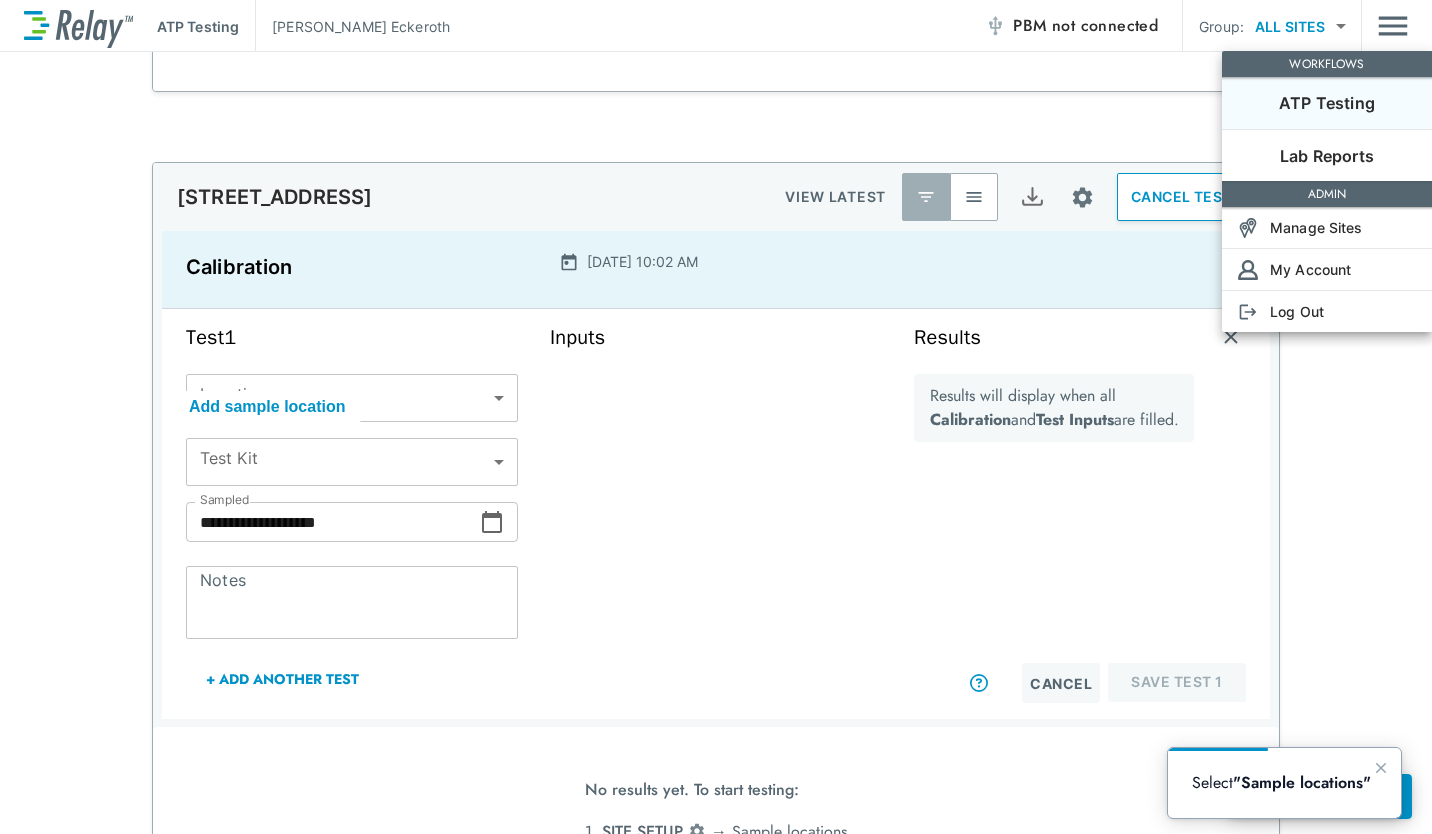 click at bounding box center [716, 417] 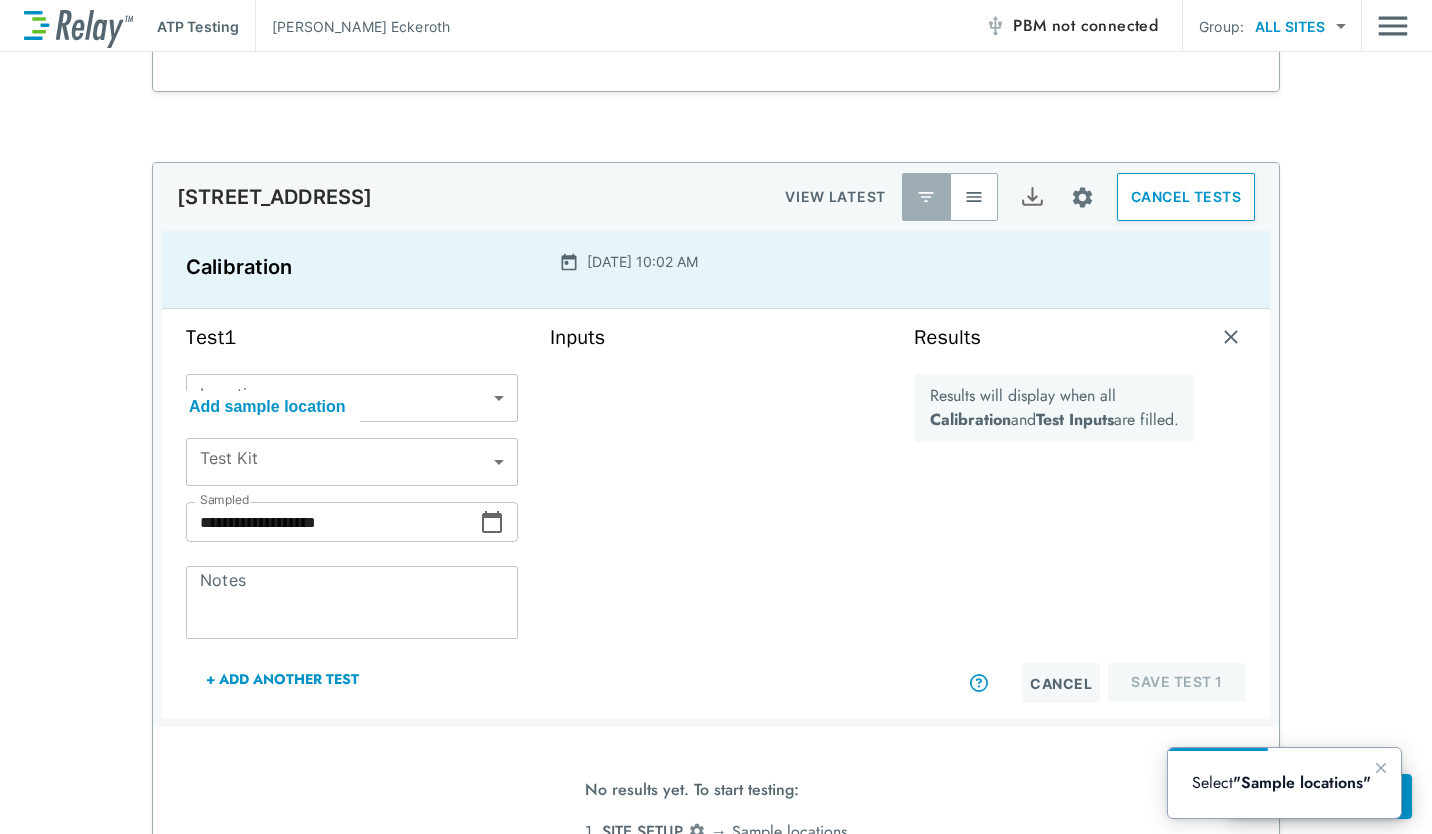 click on "**********" at bounding box center (716, 500) 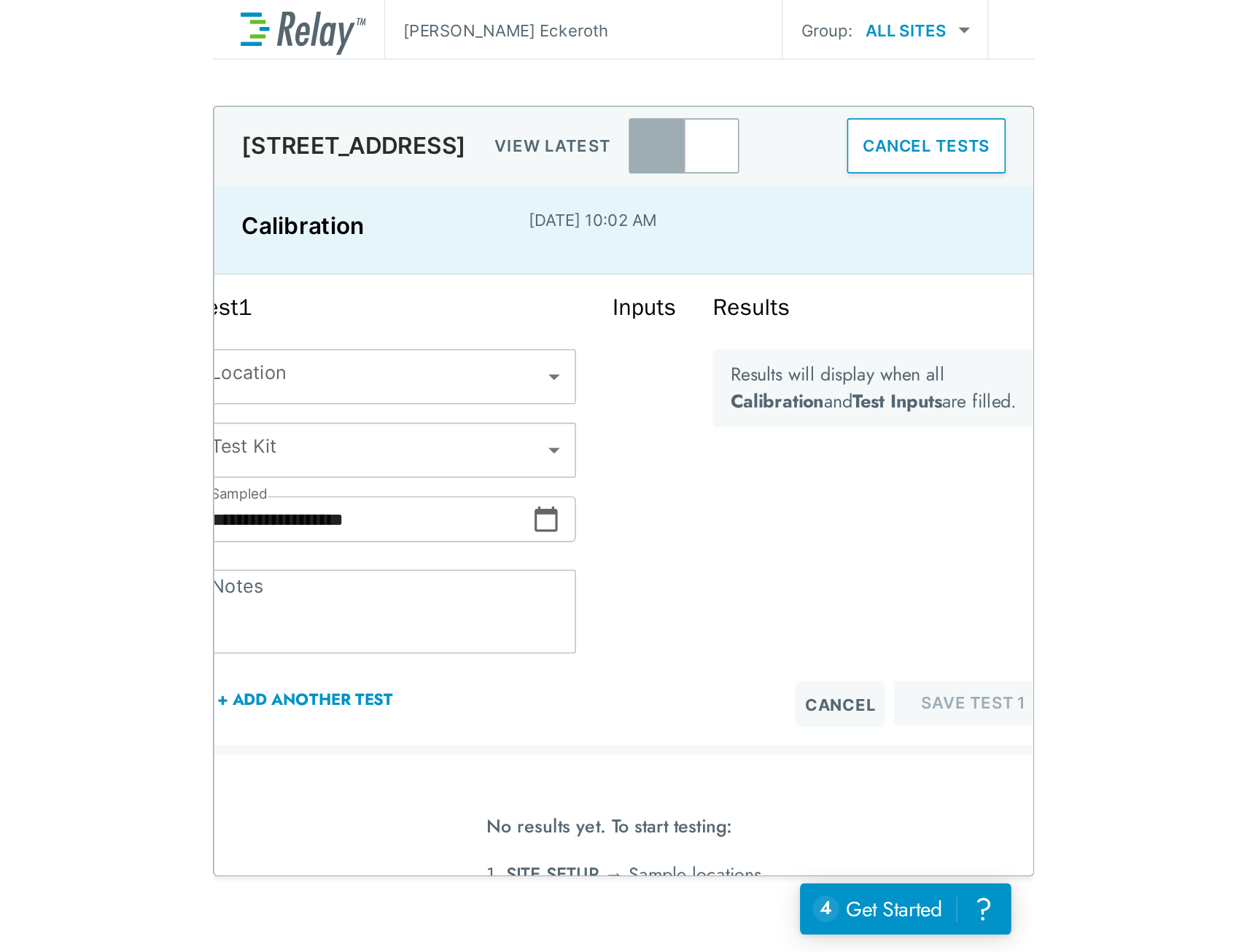 scroll, scrollTop: 1696, scrollLeft: 0, axis: vertical 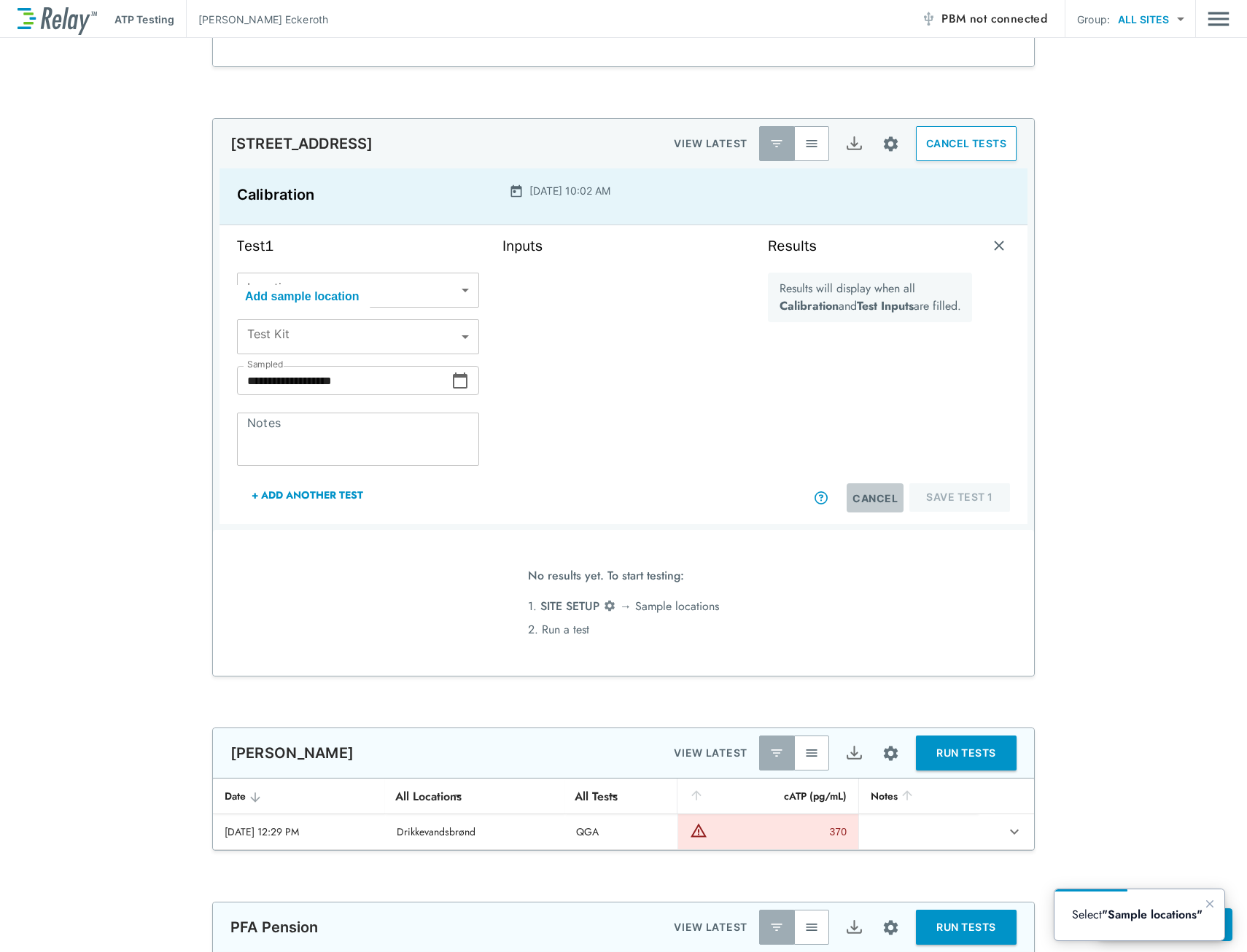 click on "Cancel" at bounding box center (875, 498) 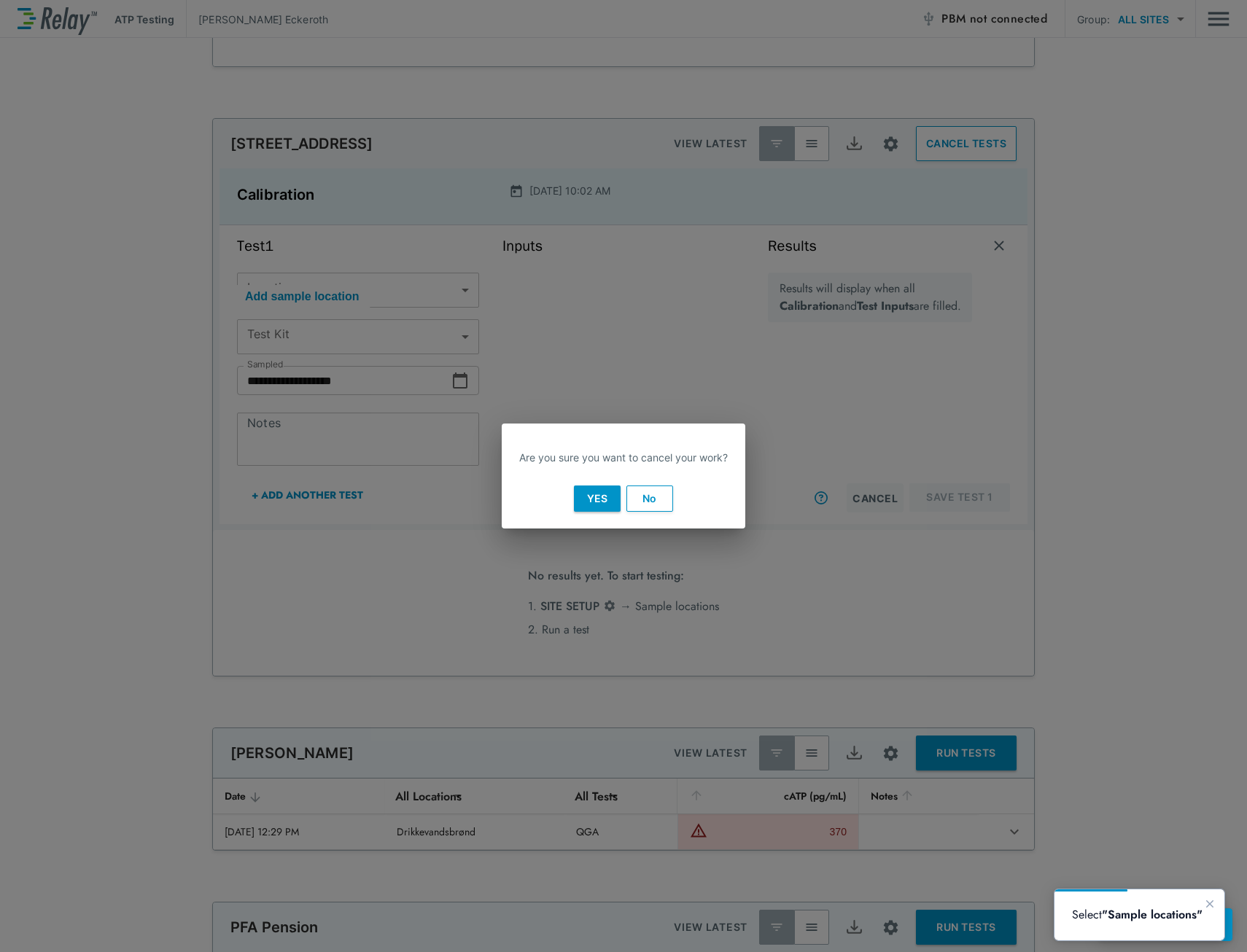 click on "Are you sure you want to cancel your work? Yes No" at bounding box center (624, 476) 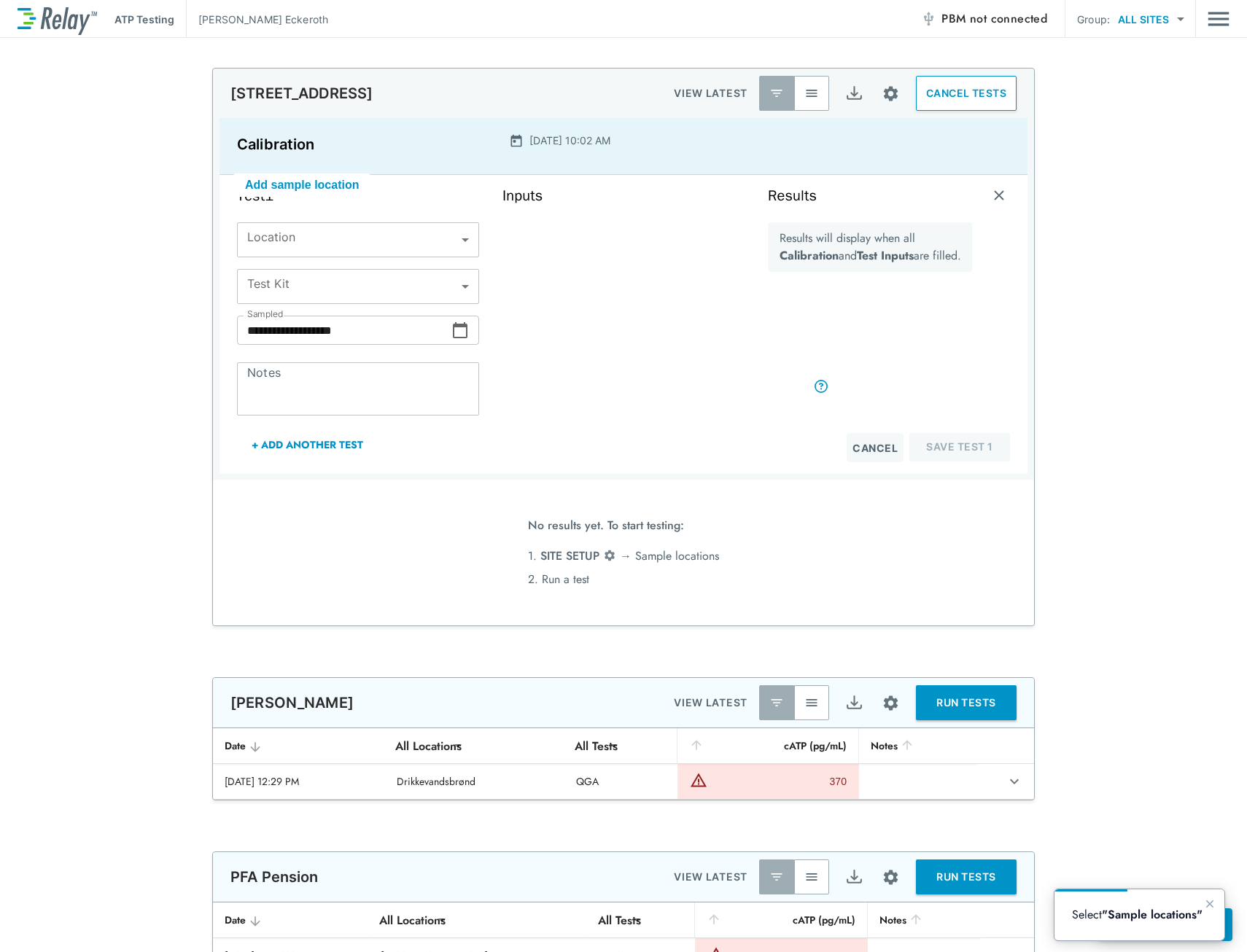 scroll, scrollTop: 1841, scrollLeft: 0, axis: vertical 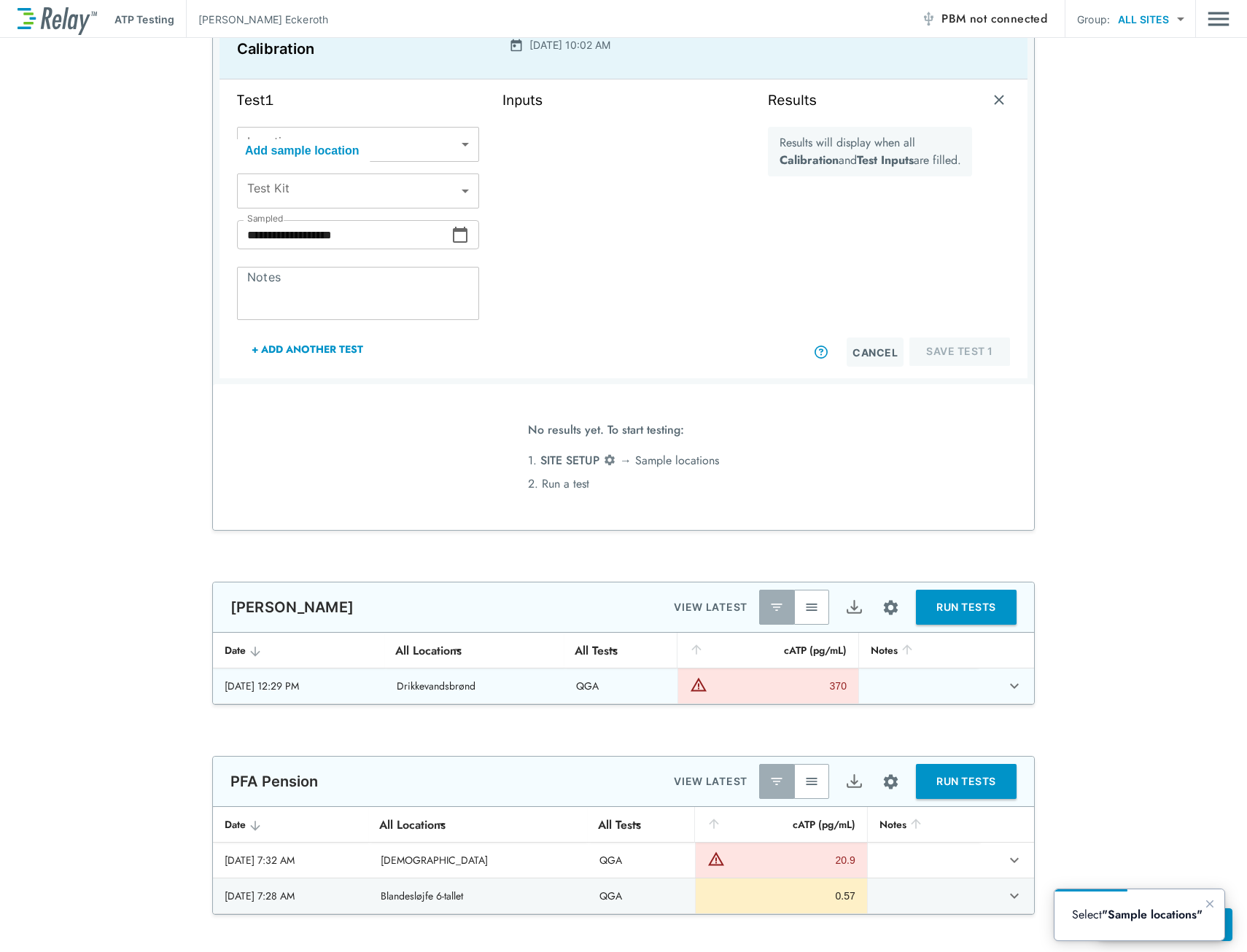 click on "[DATE] 12:29 PM" at bounding box center (299, 686) 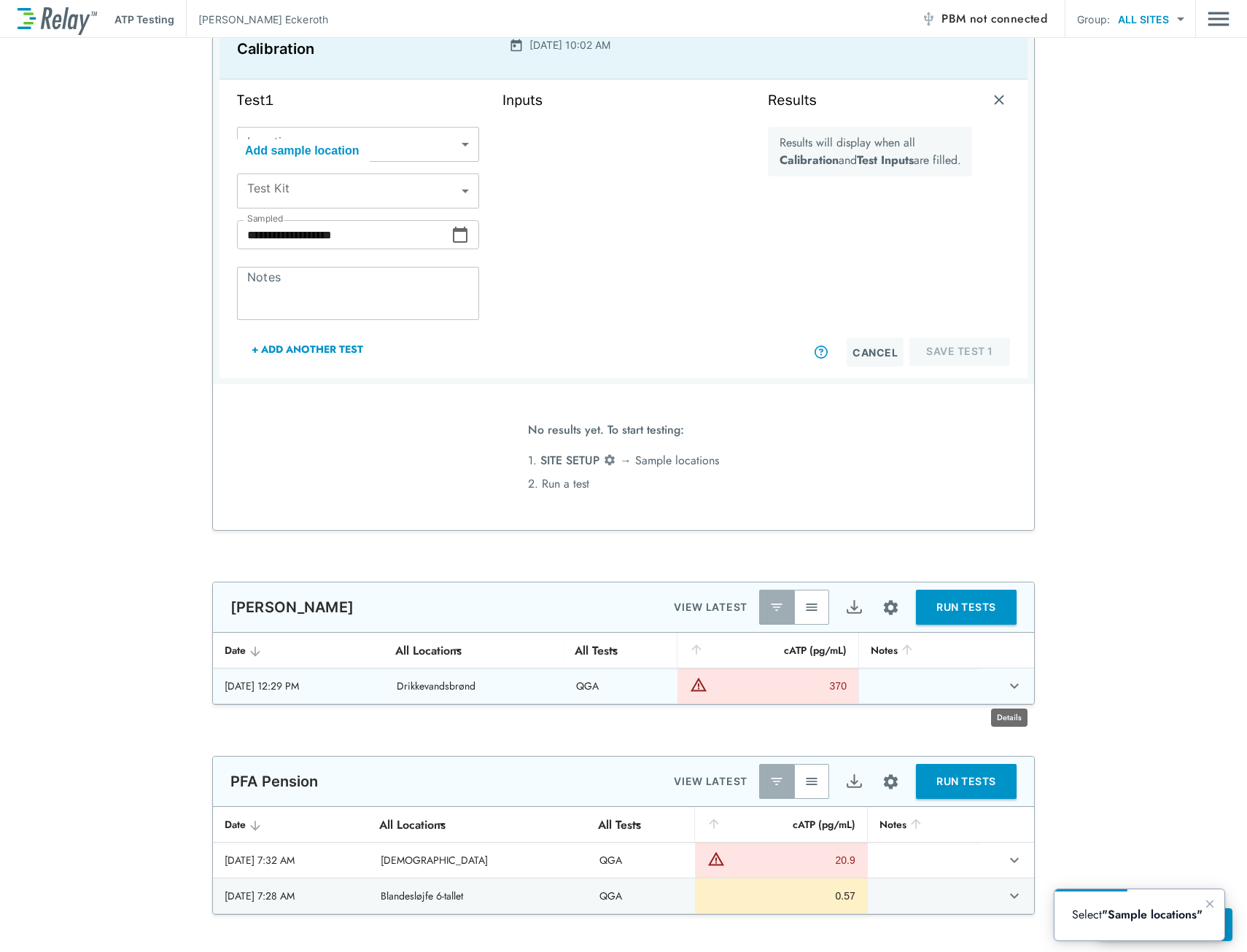 click 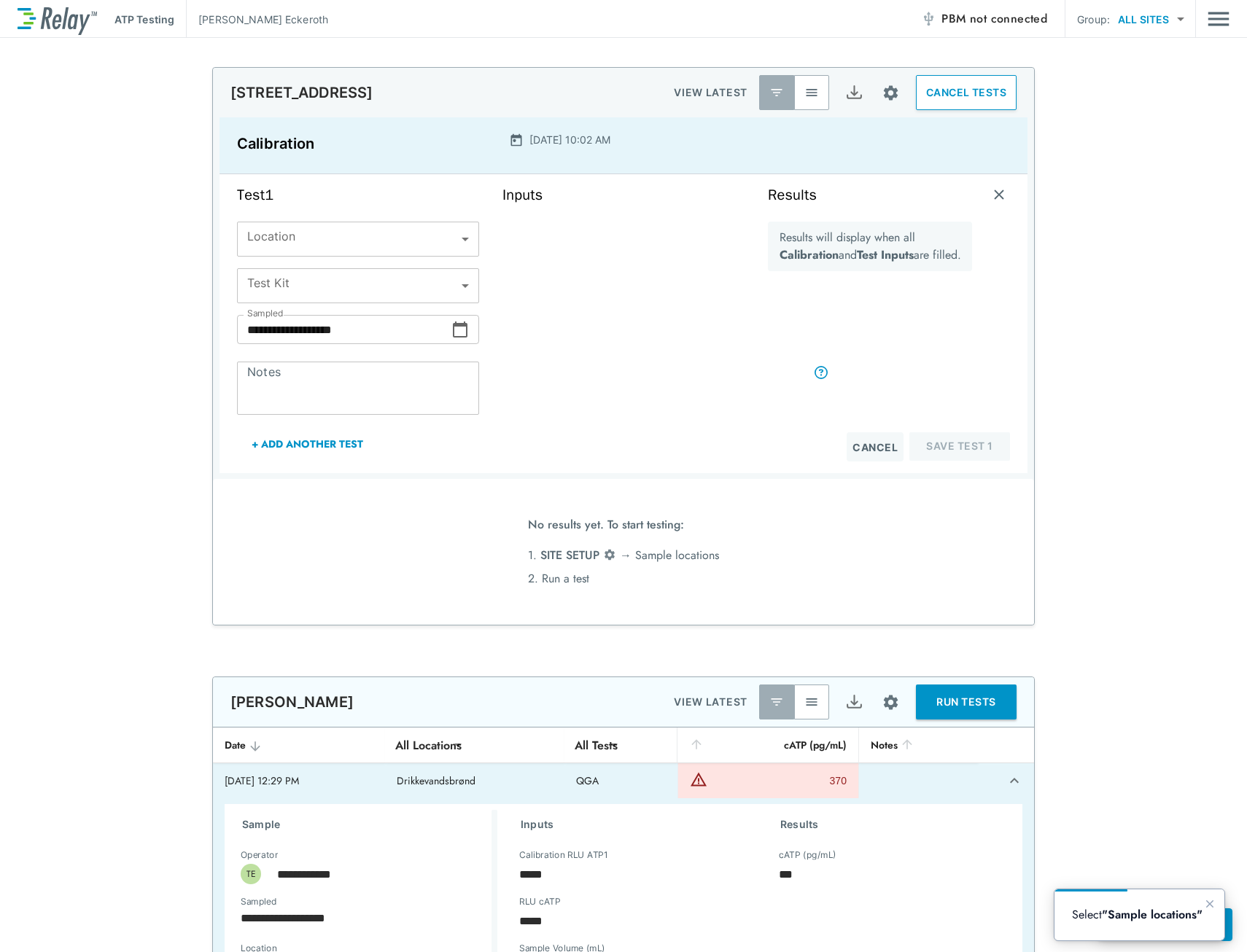 scroll, scrollTop: 1841, scrollLeft: 0, axis: vertical 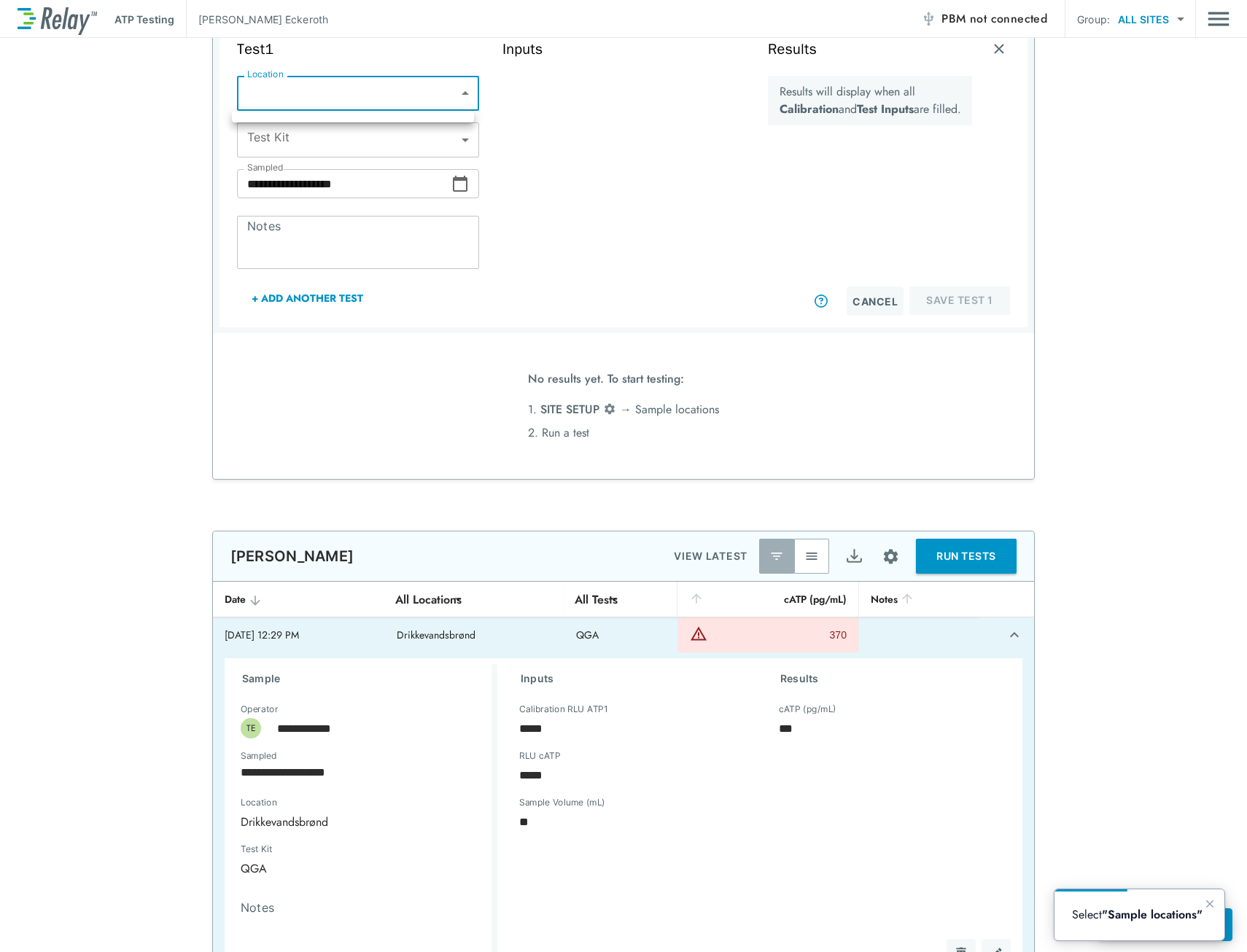 click on "**********" at bounding box center (624, 476) 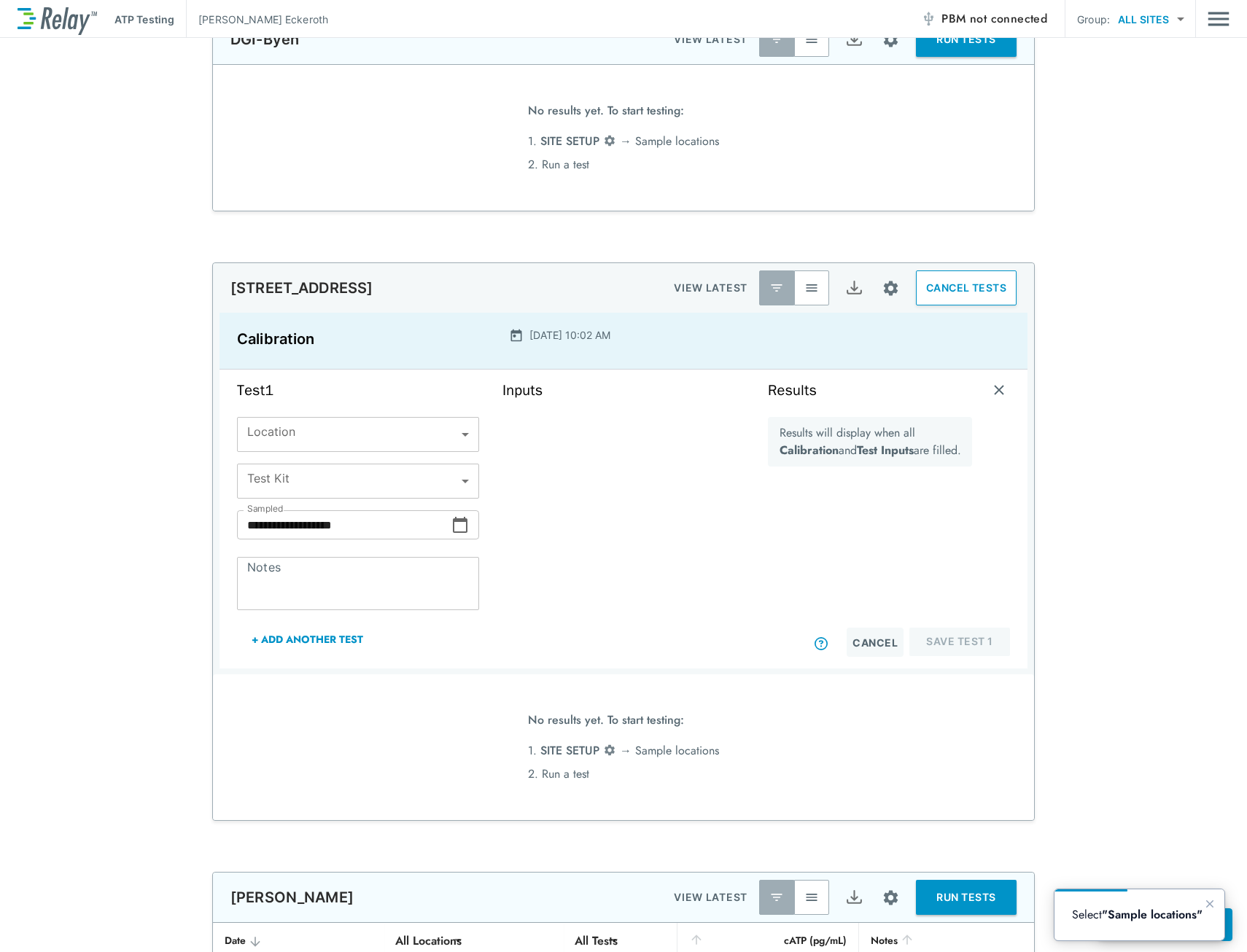 scroll, scrollTop: 1550, scrollLeft: 0, axis: vertical 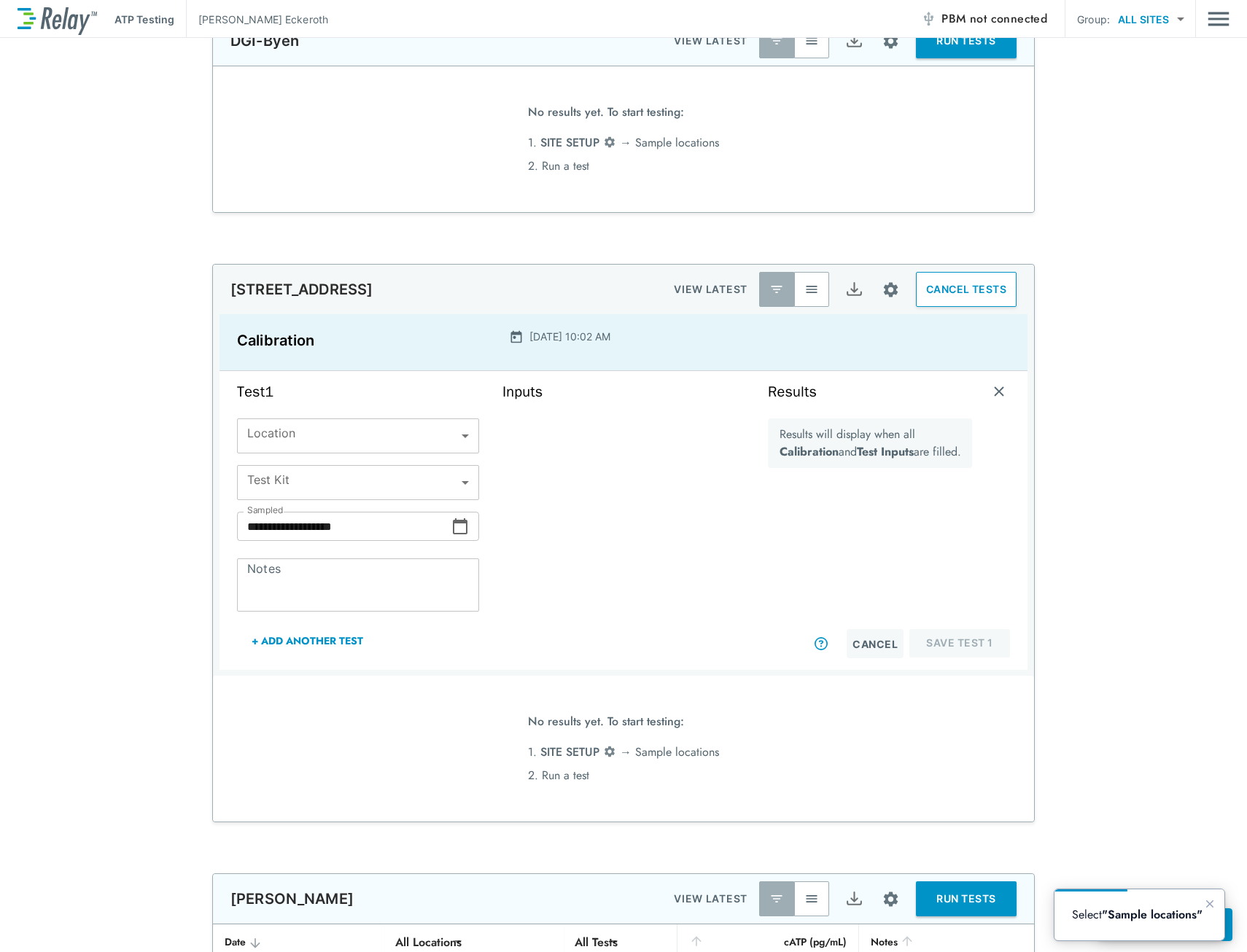 click on "**********" at bounding box center [624, 476] 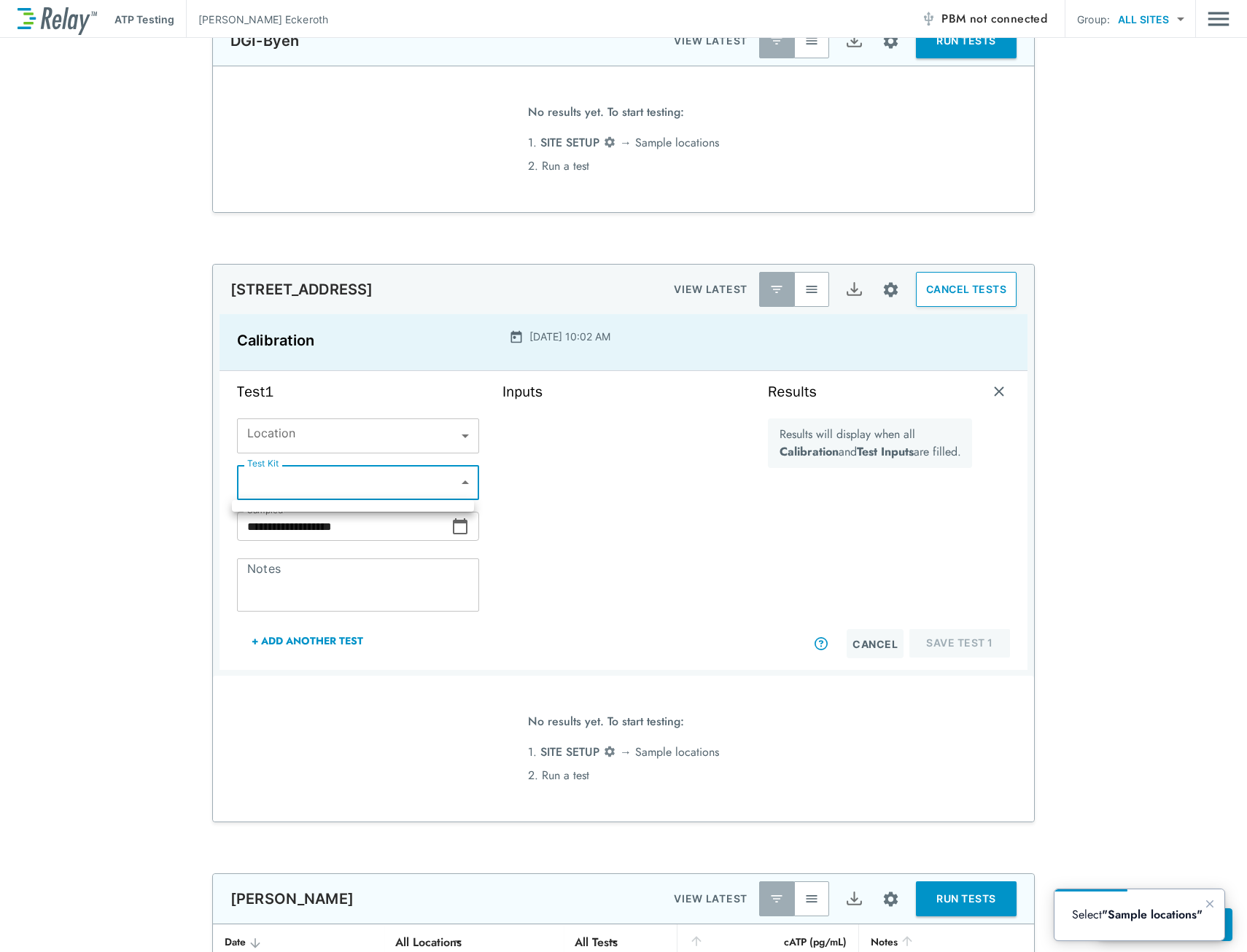 click at bounding box center [624, 476] 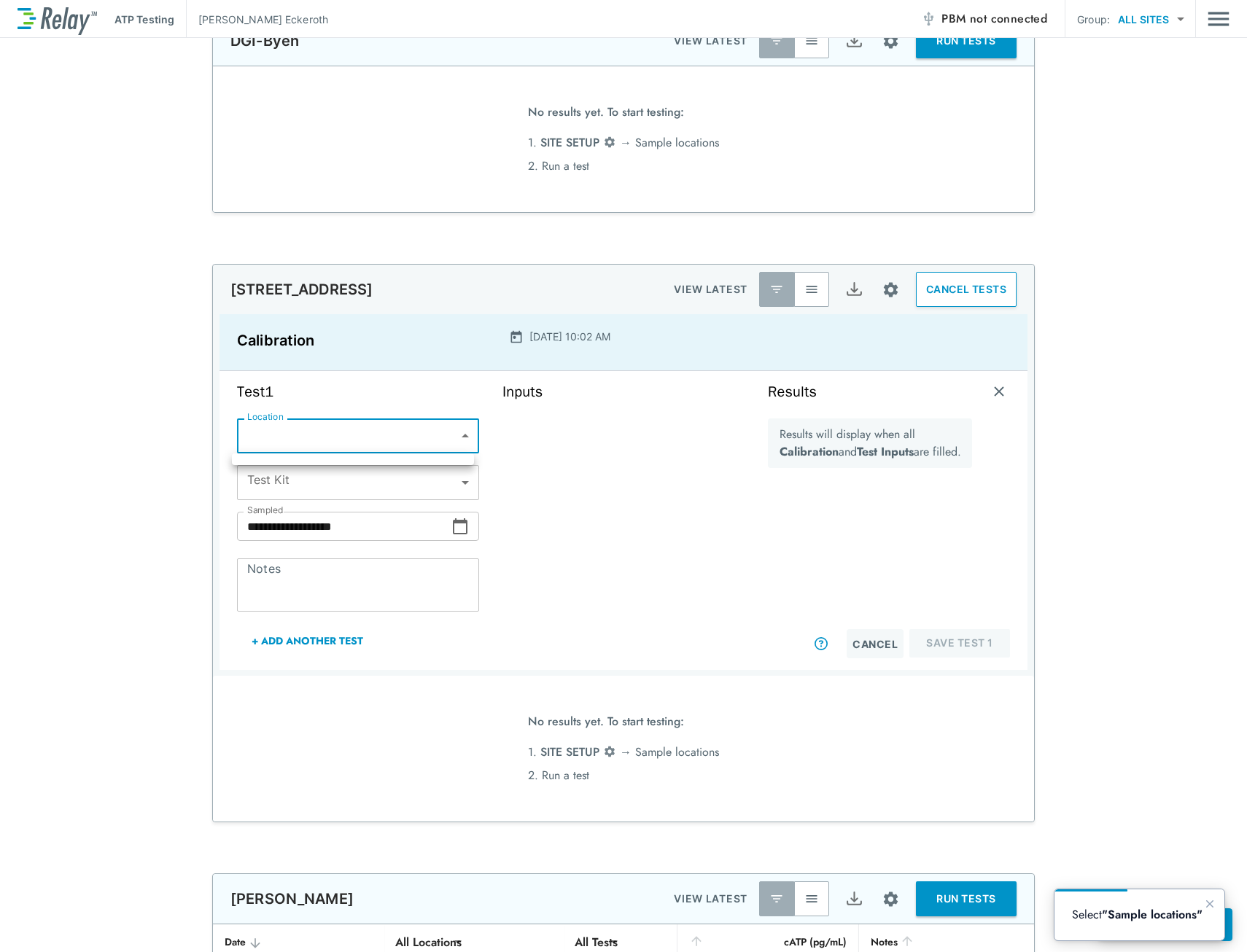 click on "**********" at bounding box center (624, 476) 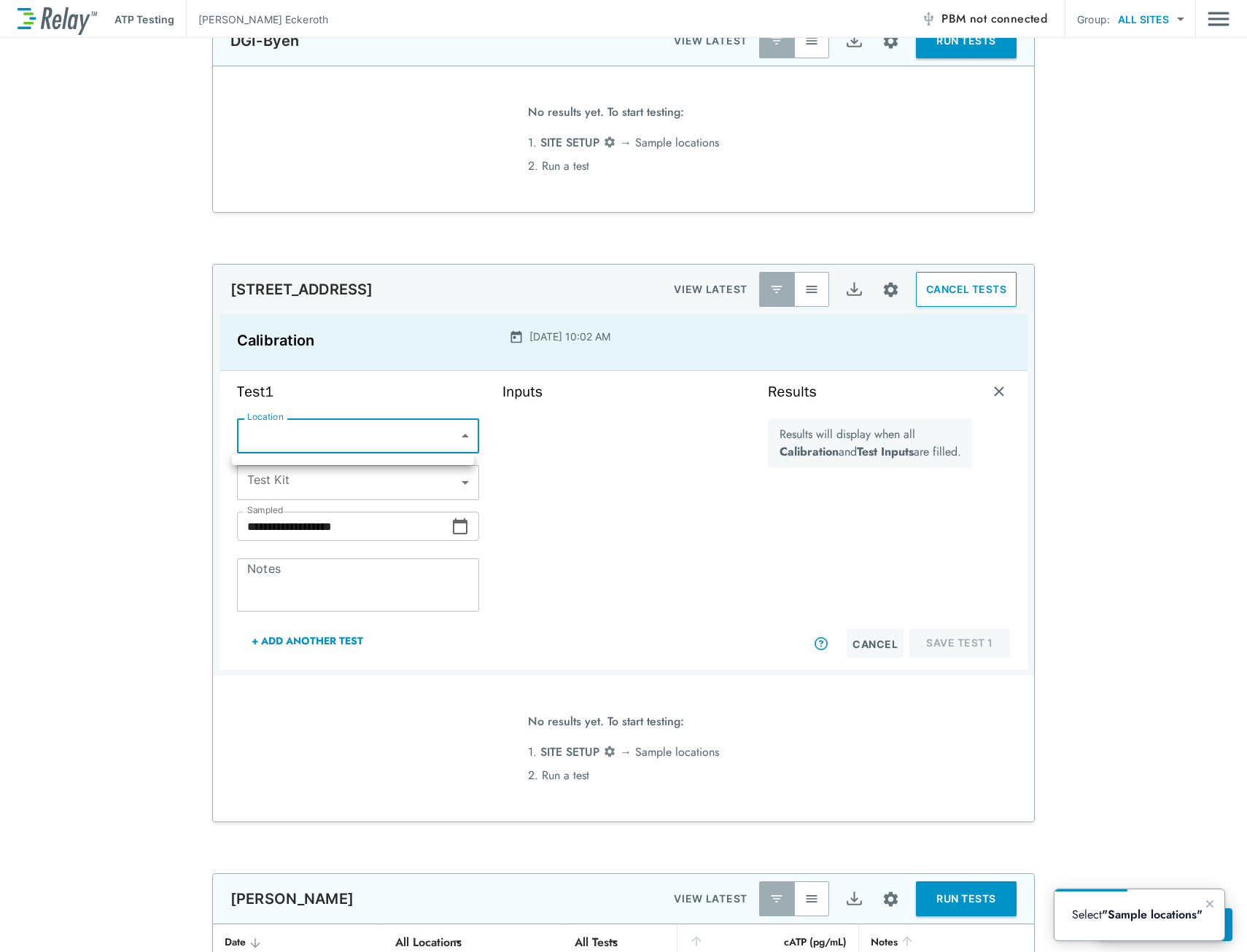 click at bounding box center (624, 476) 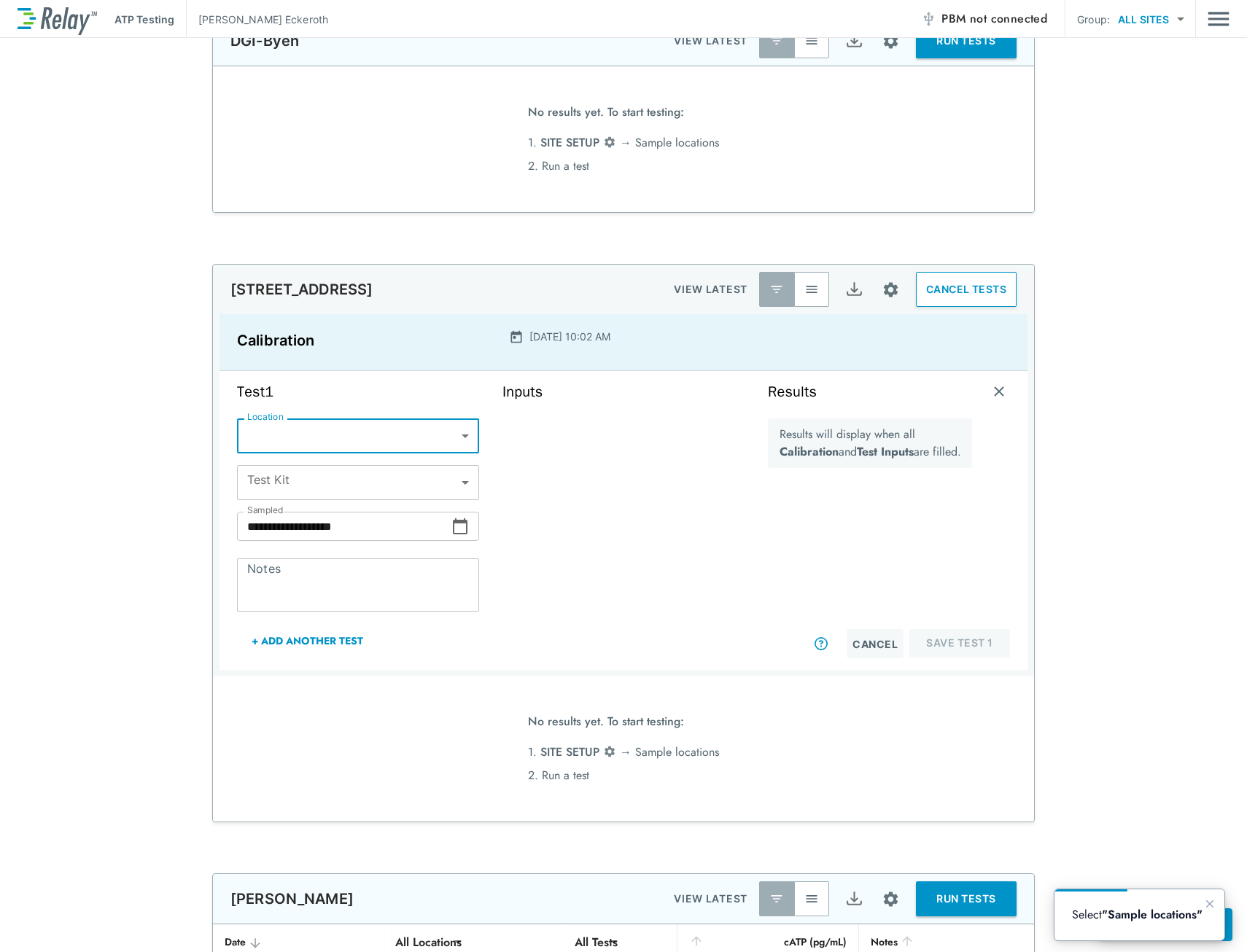 click on "Results will display when all  Calibration  and  Test Inputs  are filled." at bounding box center [870, 443] 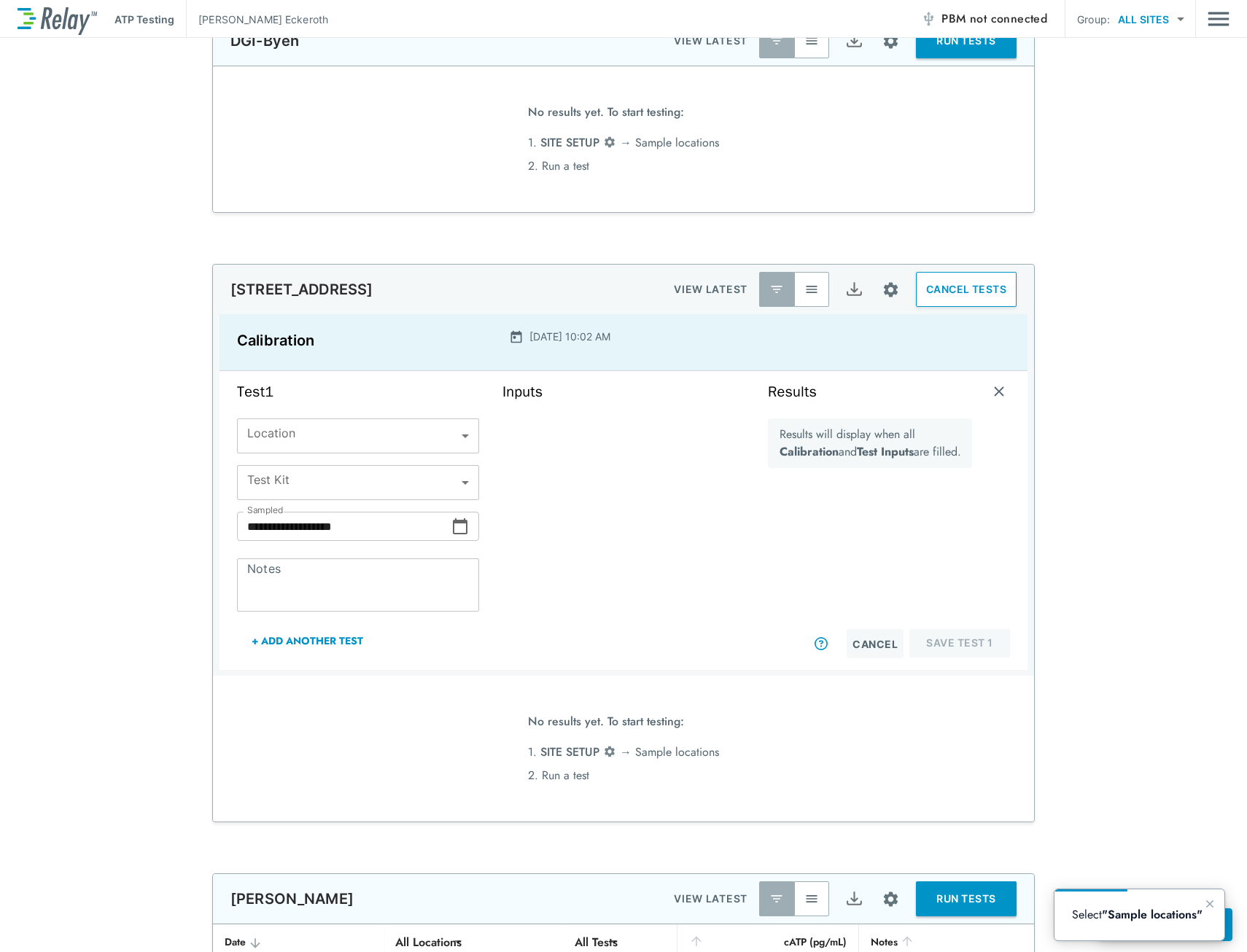 click on "Cancel Save Test 1" at bounding box center (889, 644) 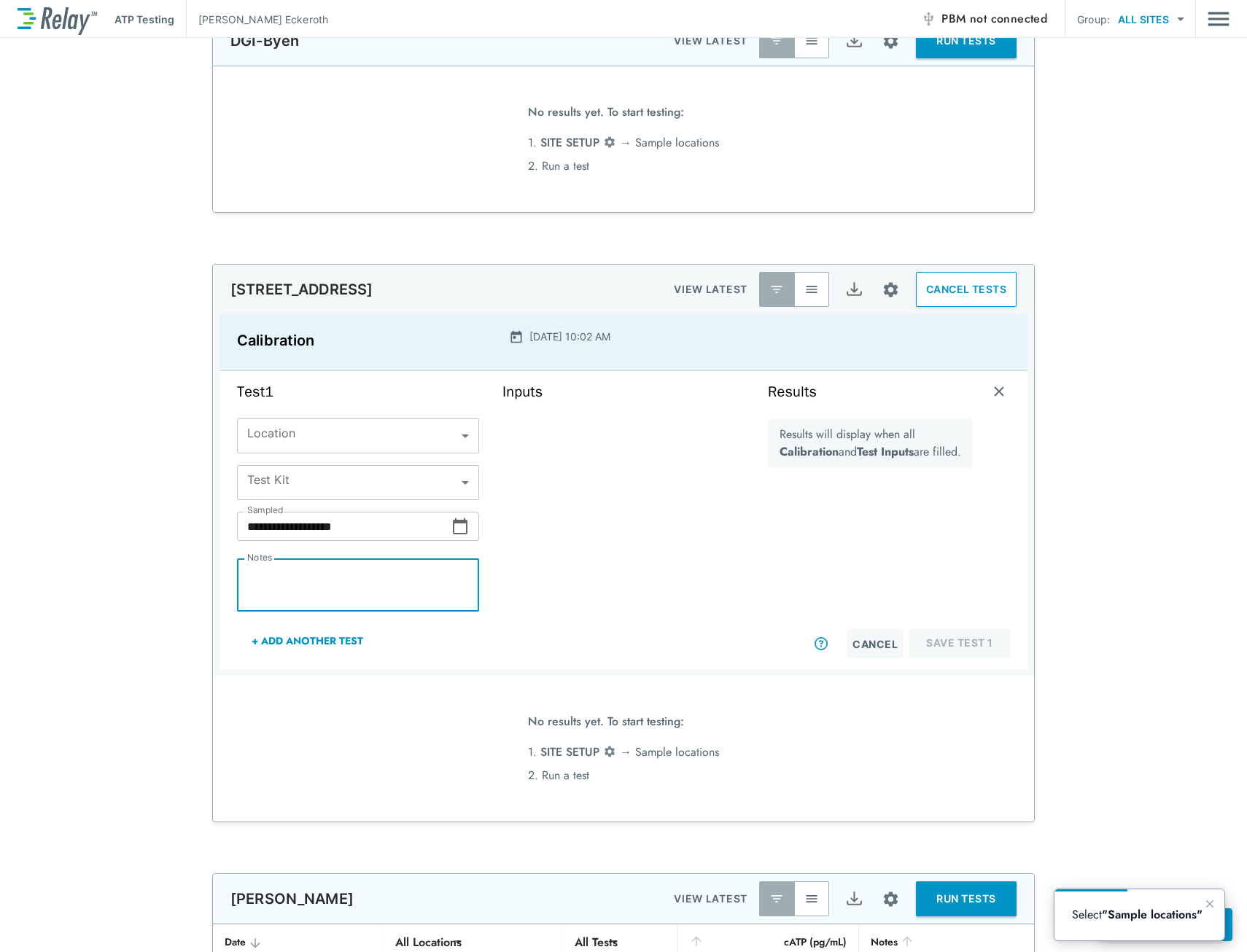 click on "**********" at bounding box center [624, 476] 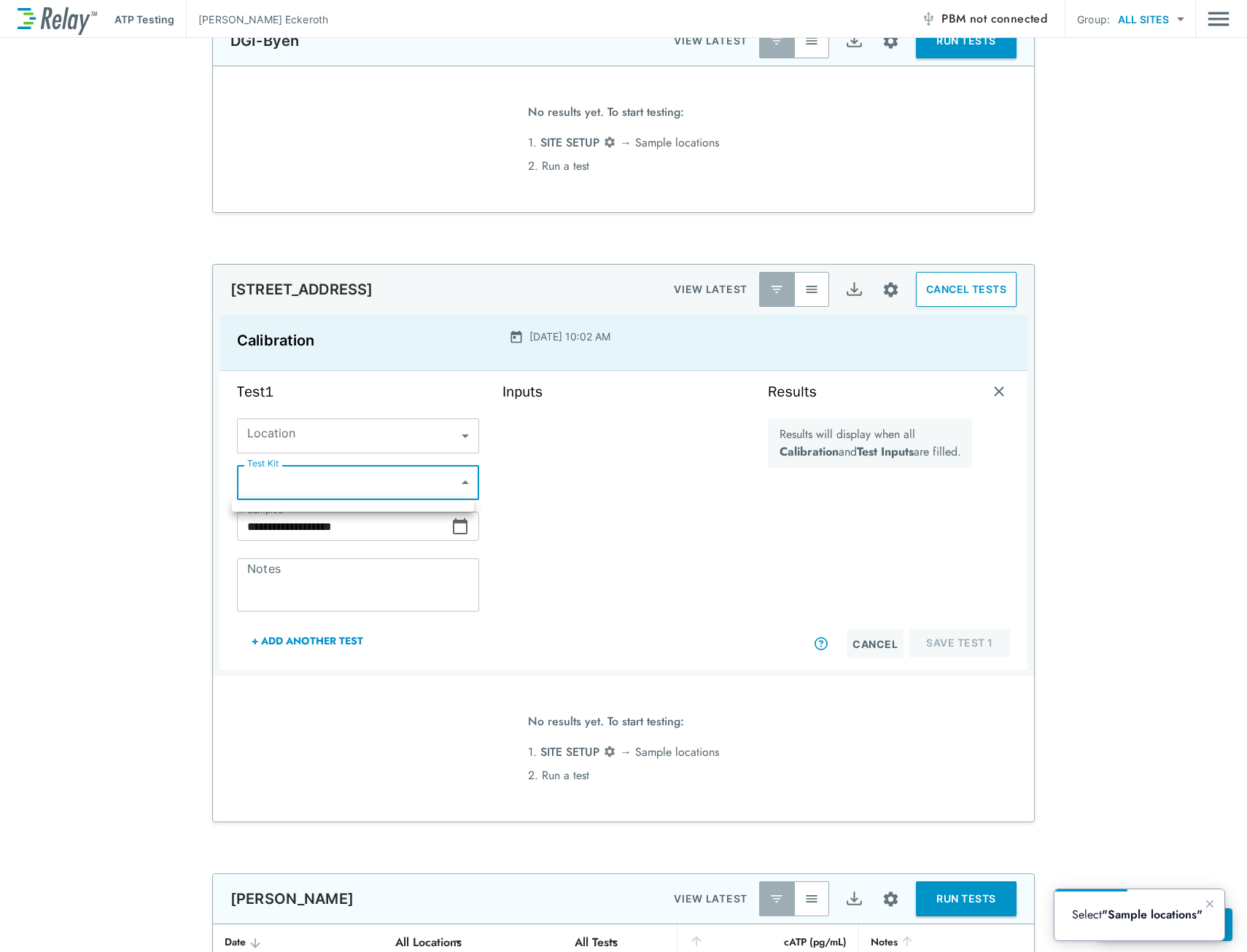 click at bounding box center (624, 476) 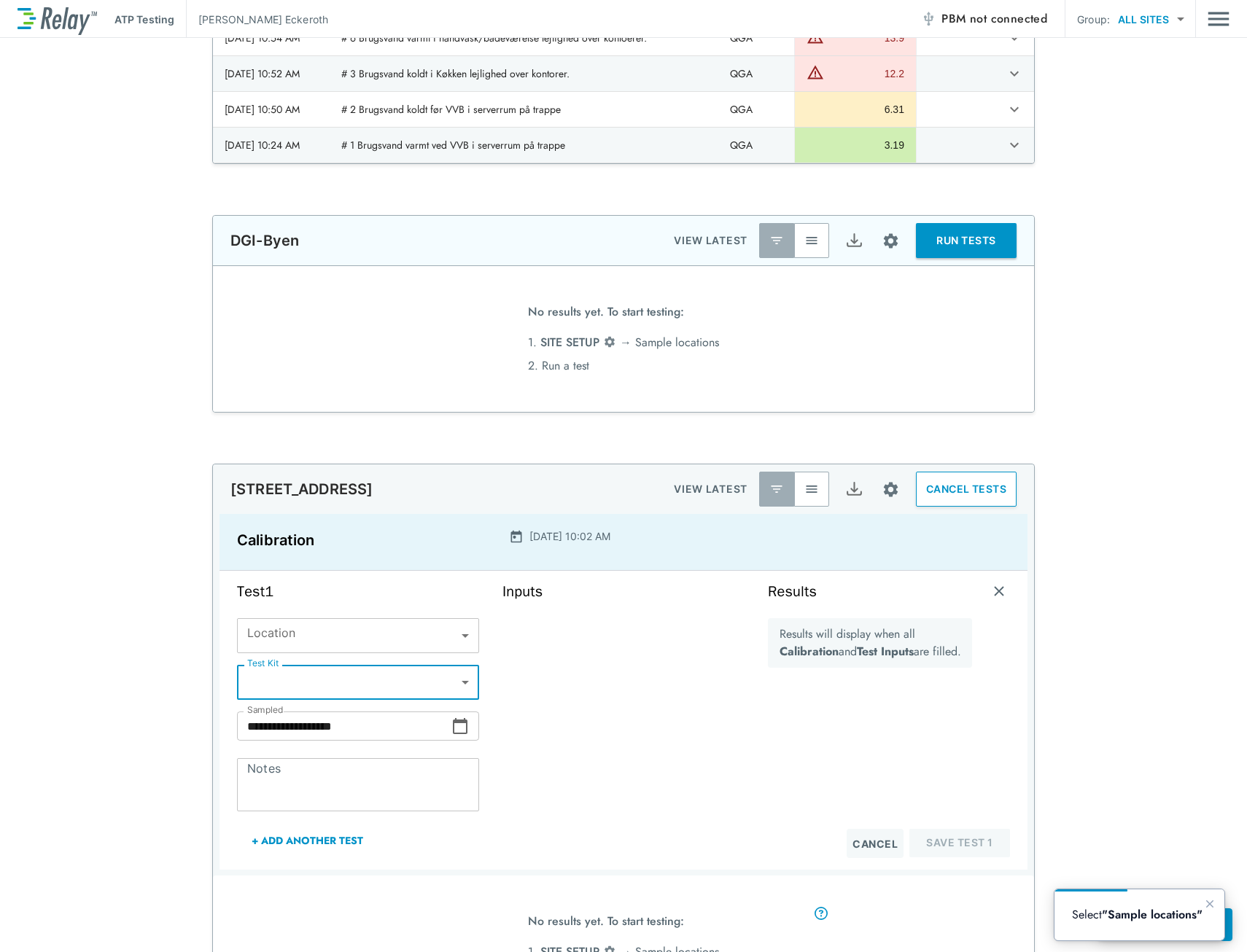 scroll, scrollTop: 1331, scrollLeft: 0, axis: vertical 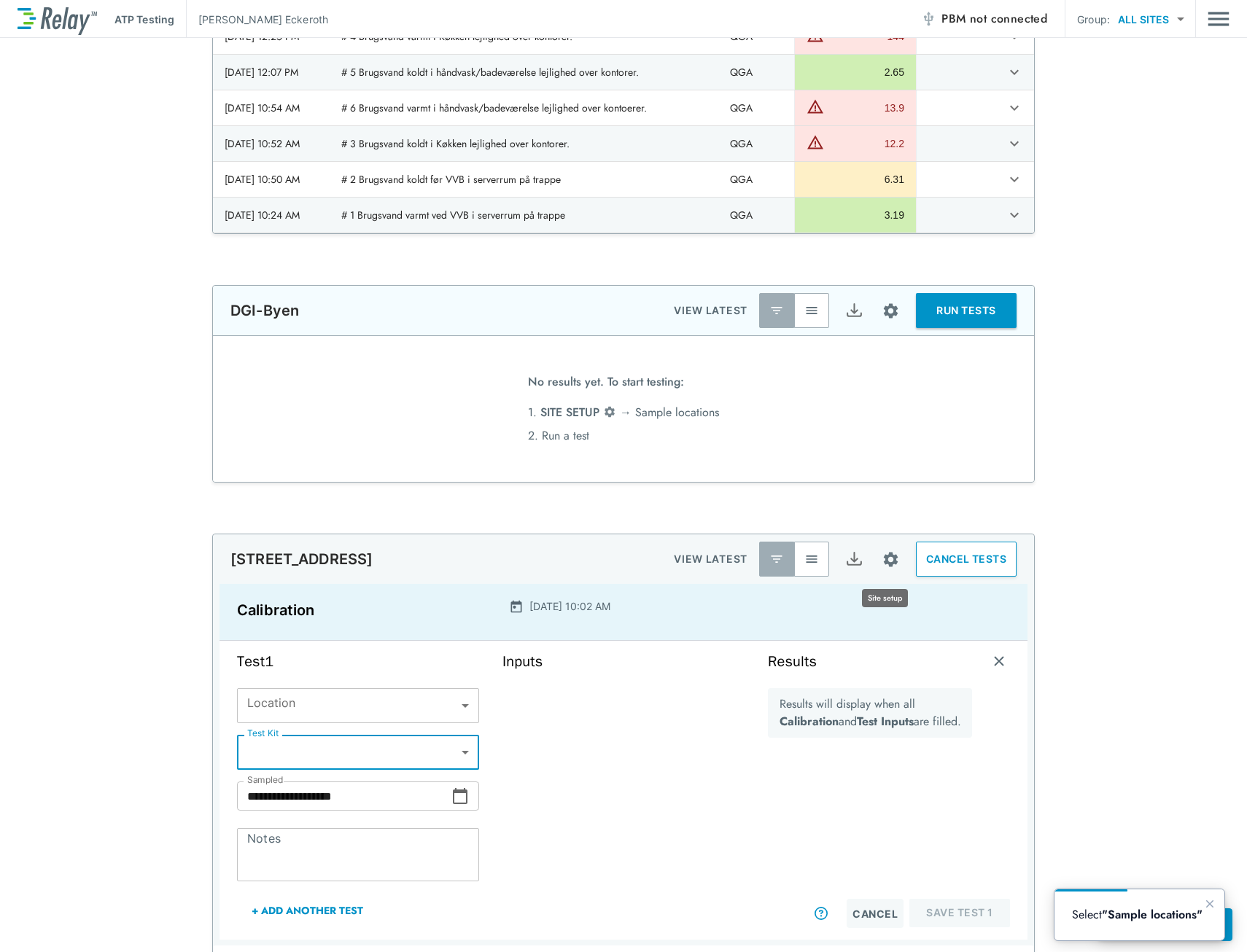 click at bounding box center (890, 559) 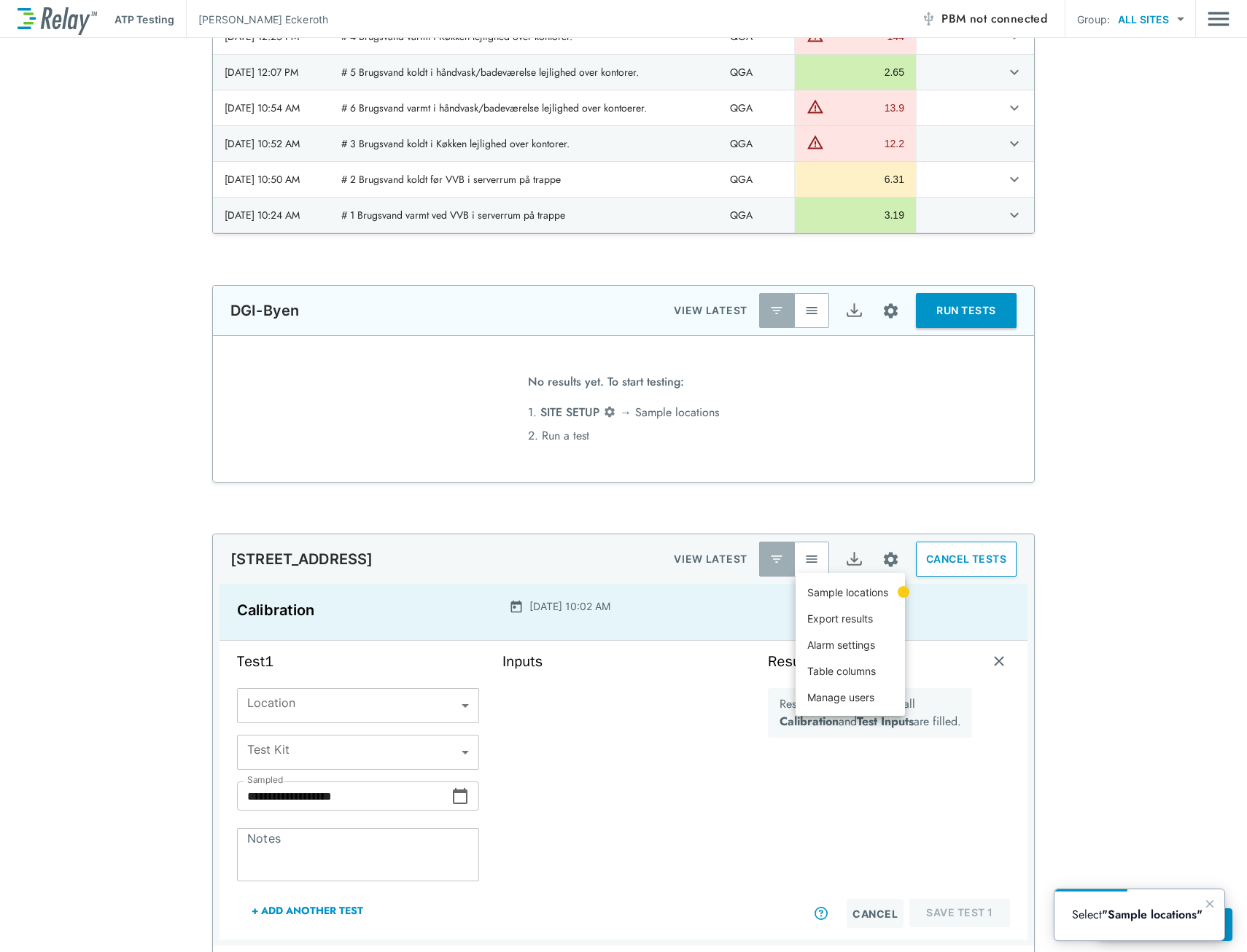 click on "Export results" at bounding box center (840, 618) 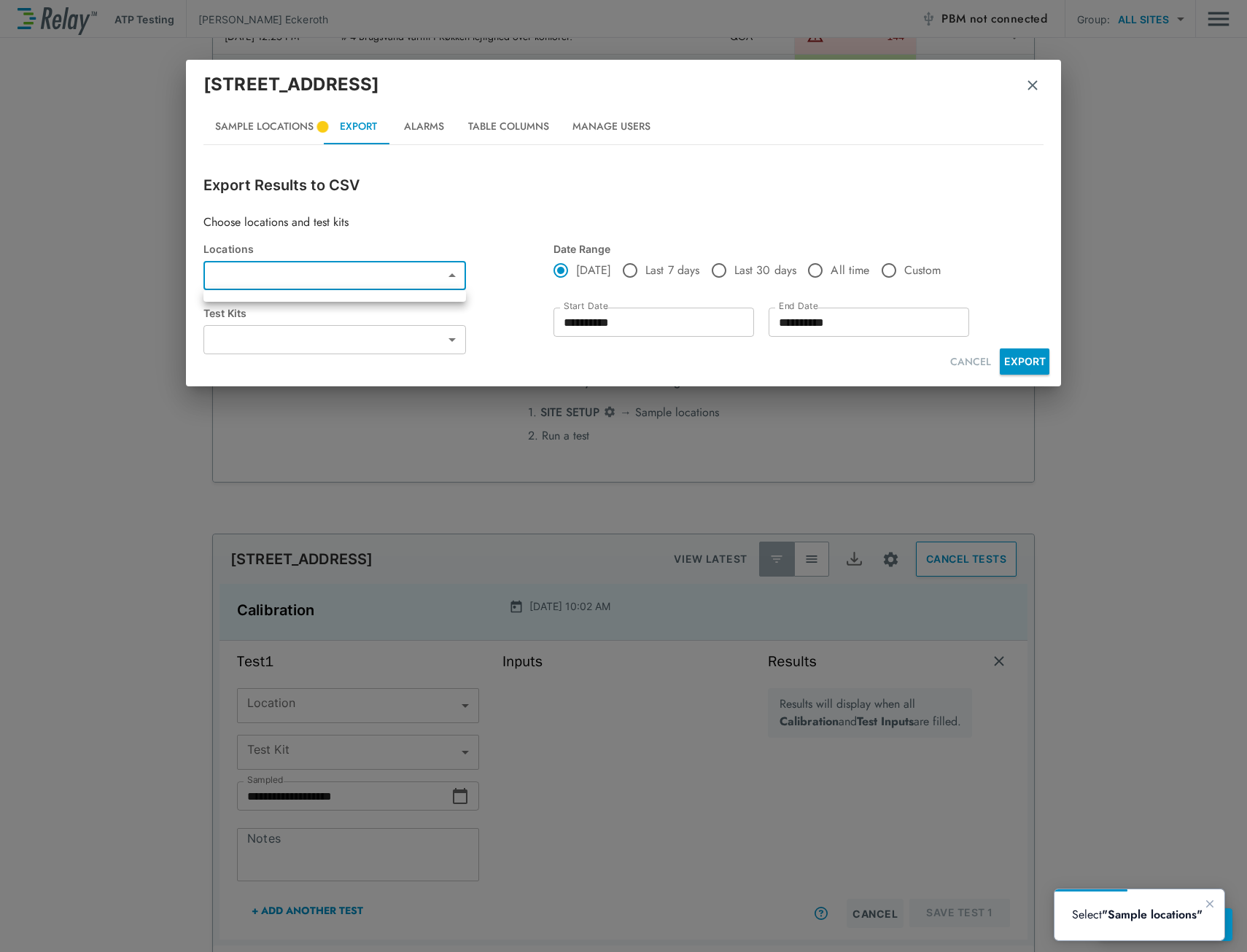click on "**********" at bounding box center (624, 476) 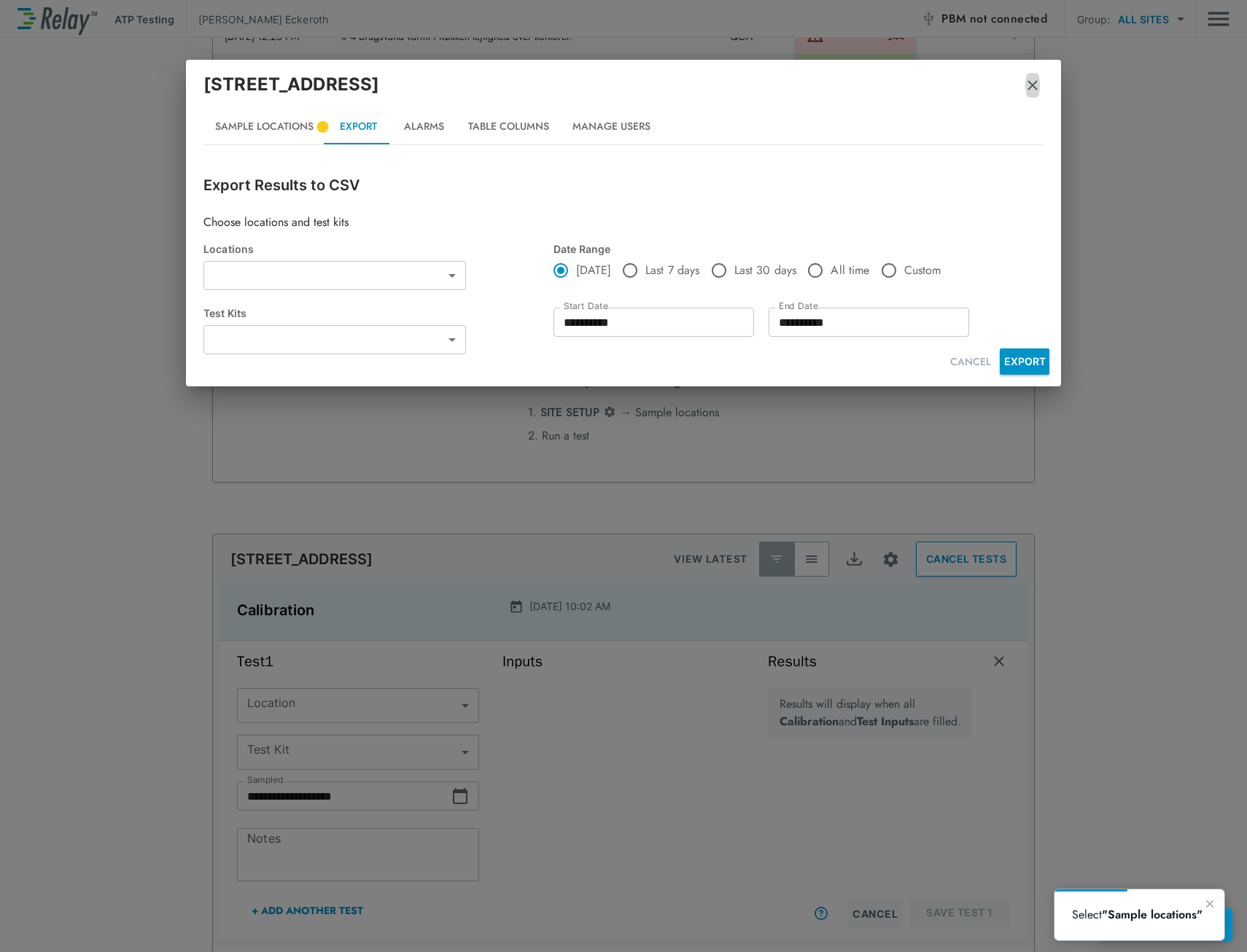 click at bounding box center [1033, 85] 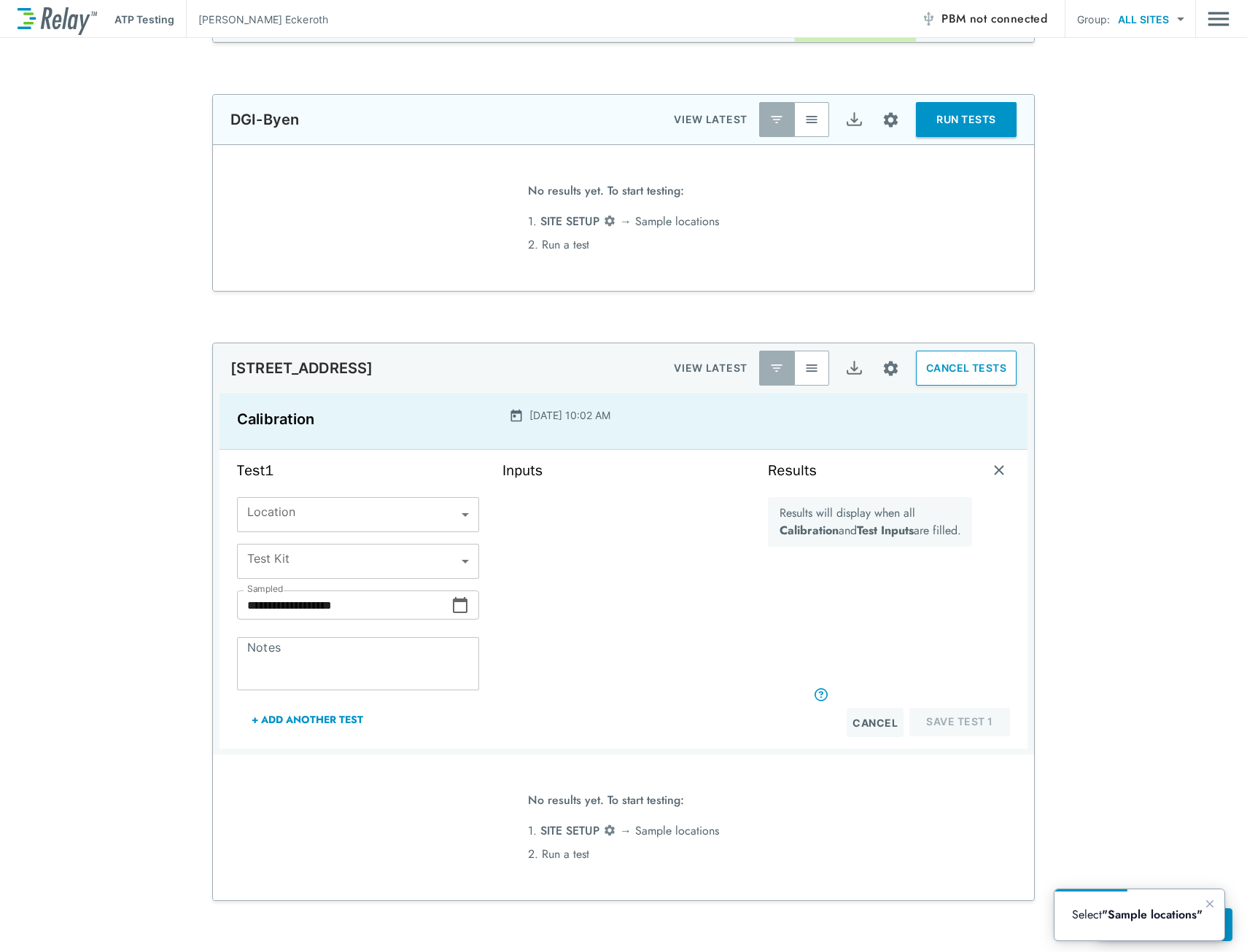 scroll, scrollTop: 1550, scrollLeft: 0, axis: vertical 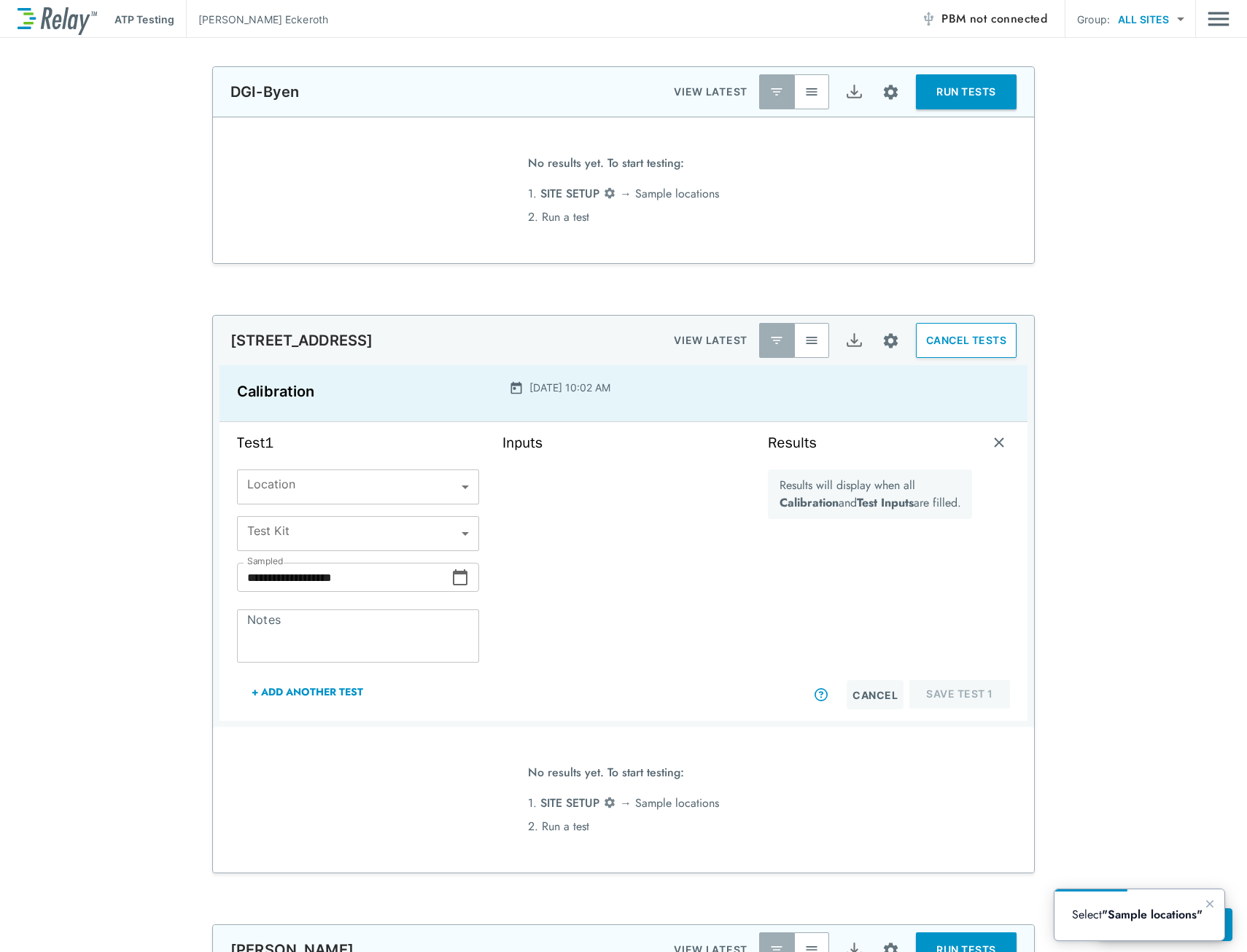 click on "[DATE] 10:02 AM" at bounding box center (570, 387) 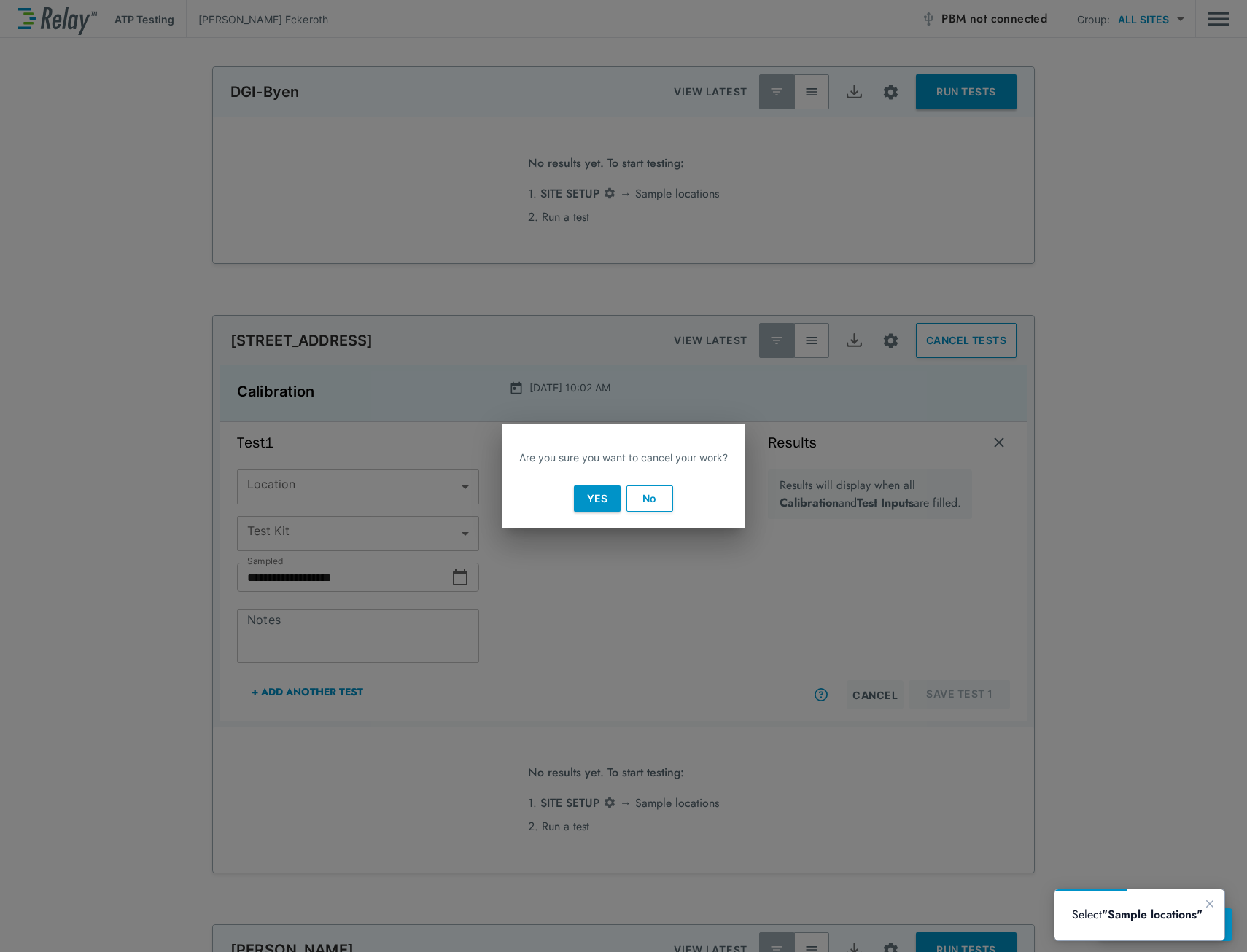 click on "Yes" at bounding box center (597, 499) 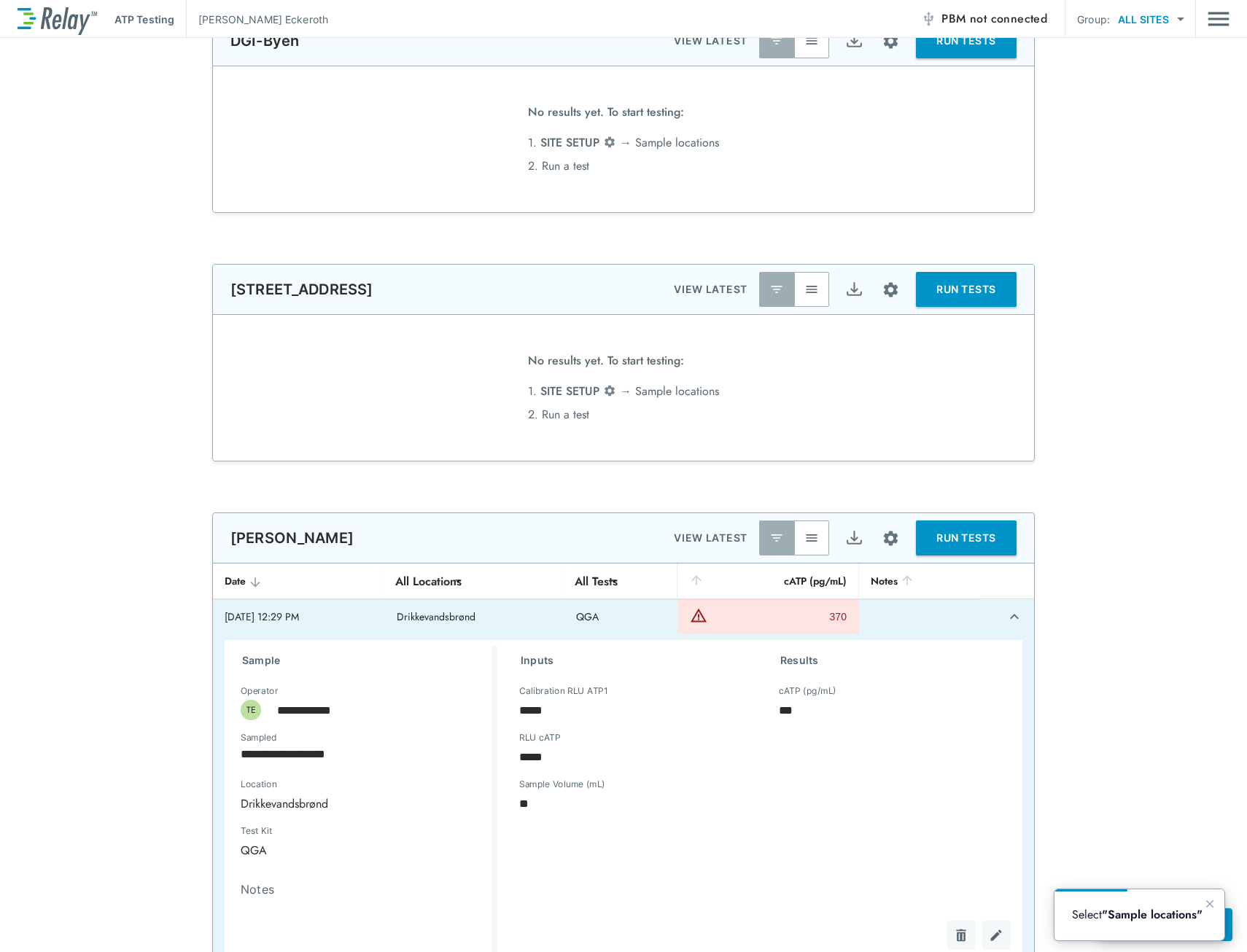 click on "No results yet. To start testing:" at bounding box center (606, 364) 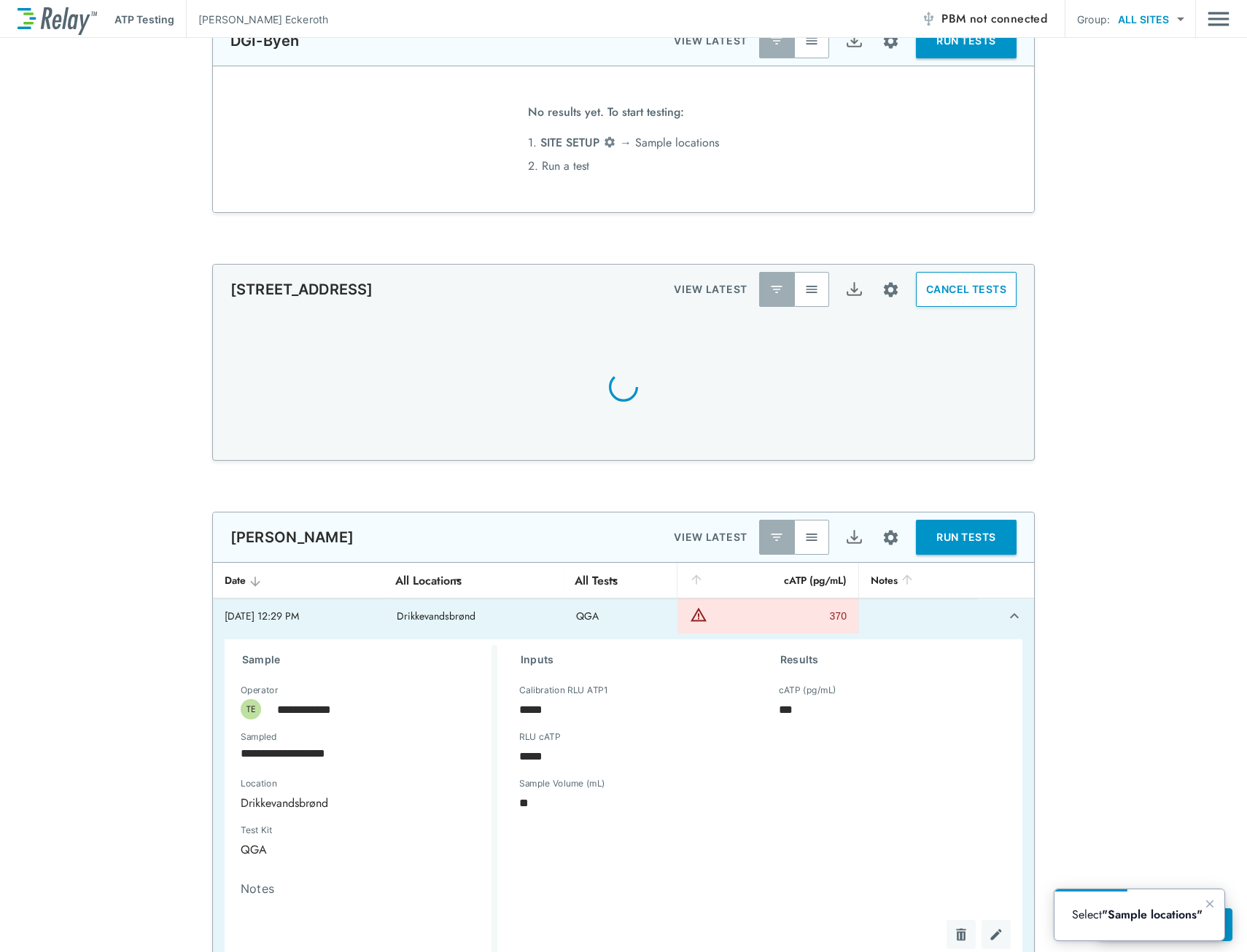 scroll, scrollTop: 1696, scrollLeft: 0, axis: vertical 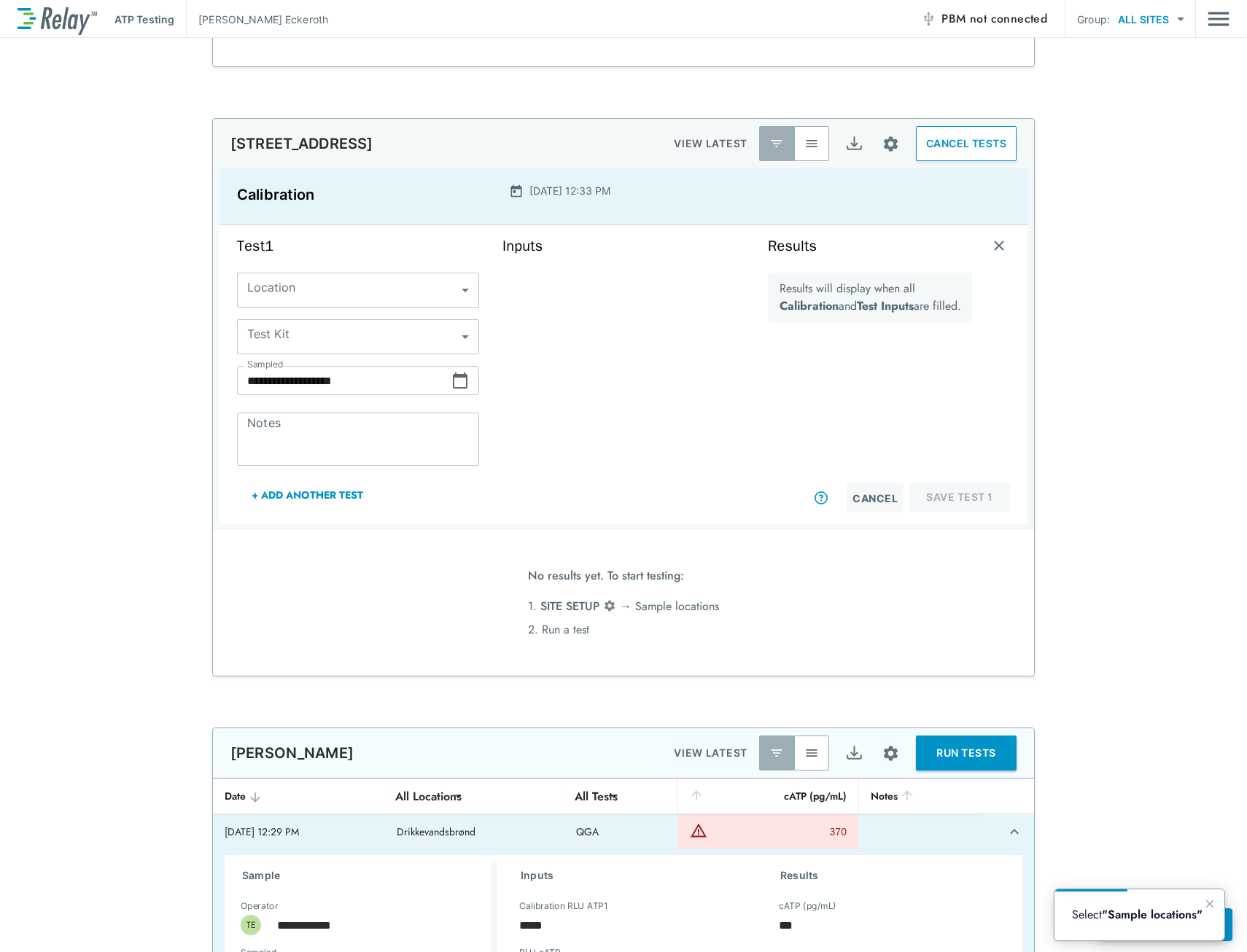 click on "+ Add Another Test" at bounding box center [307, 495] 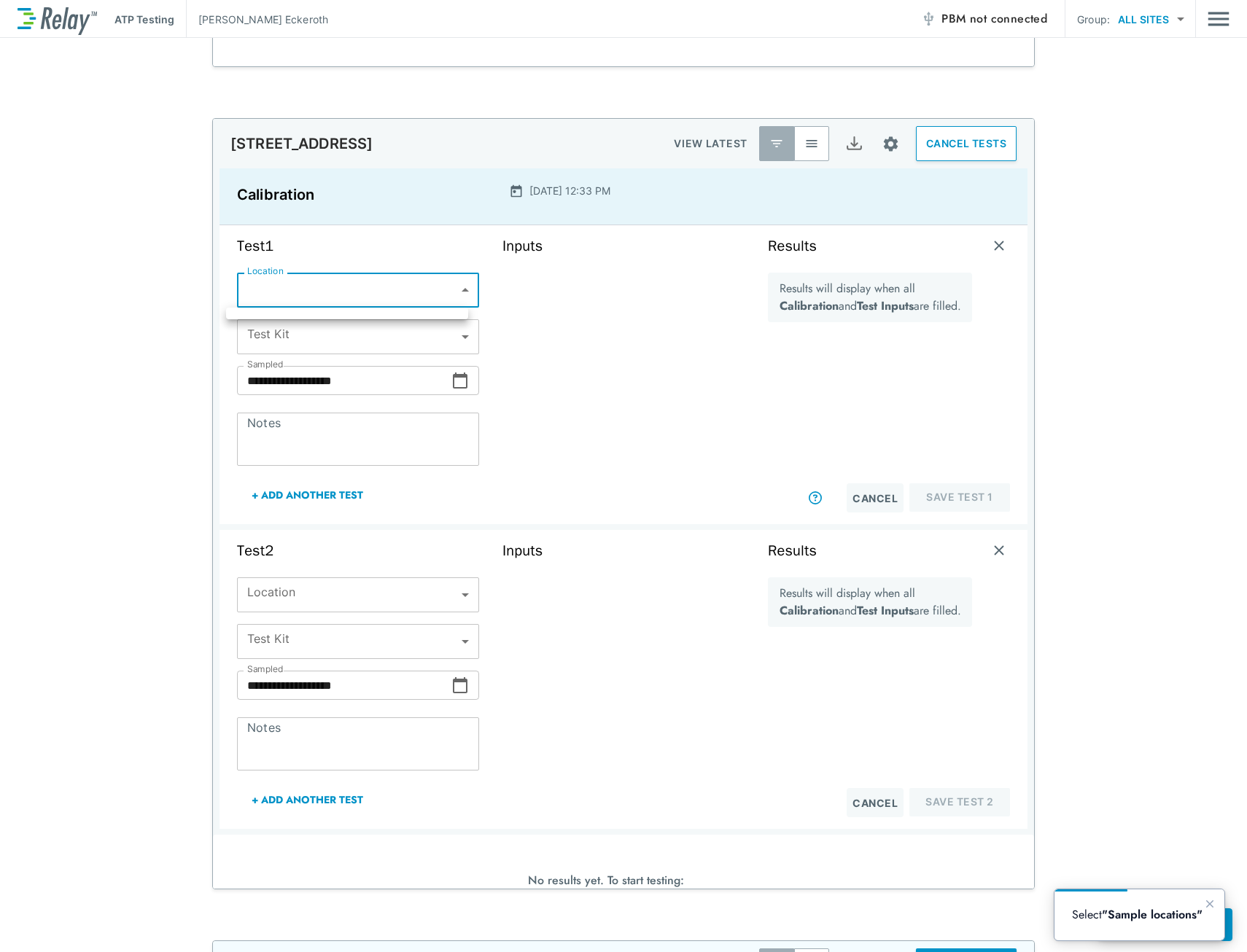 click on "**********" at bounding box center (624, 476) 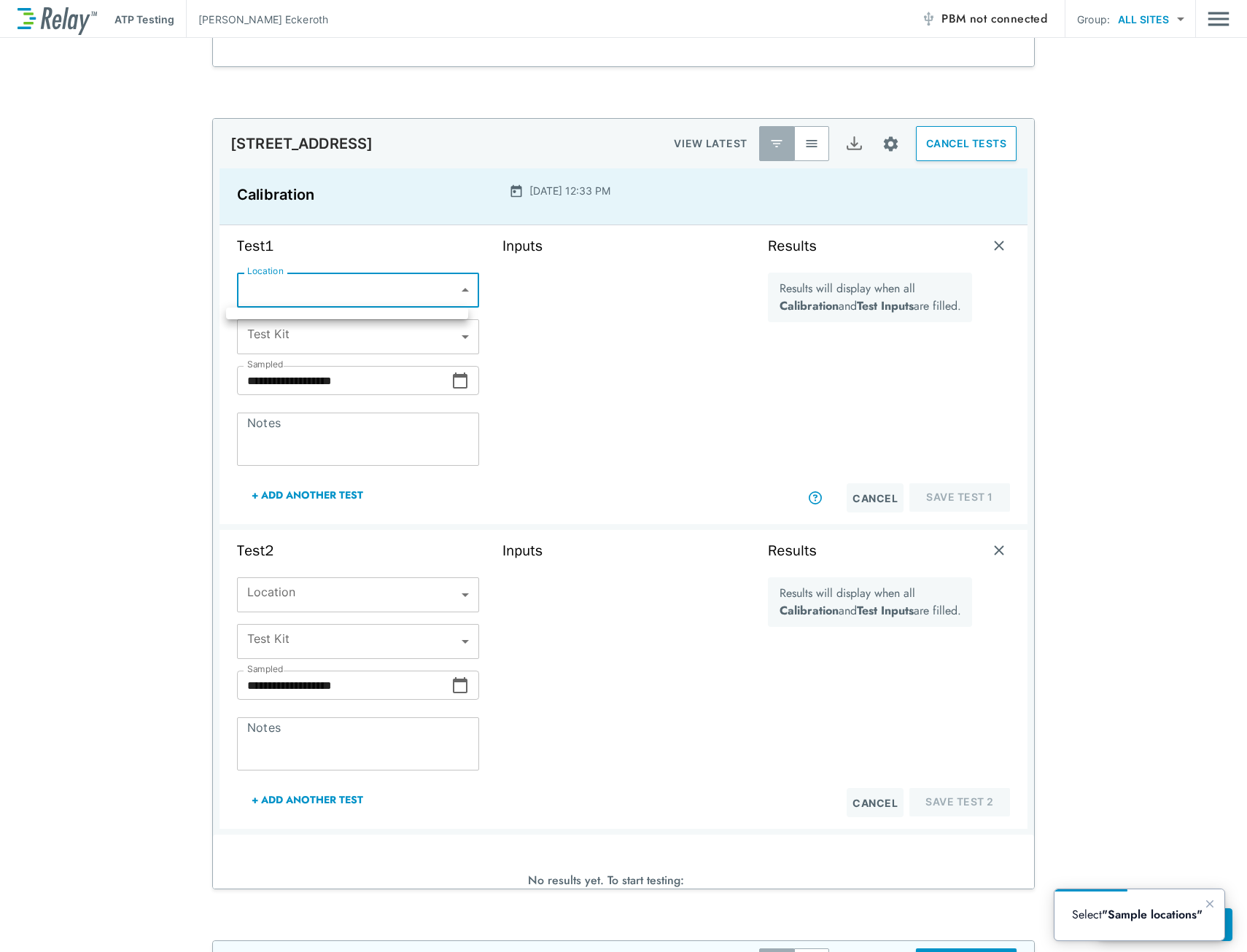 click at bounding box center [624, 476] 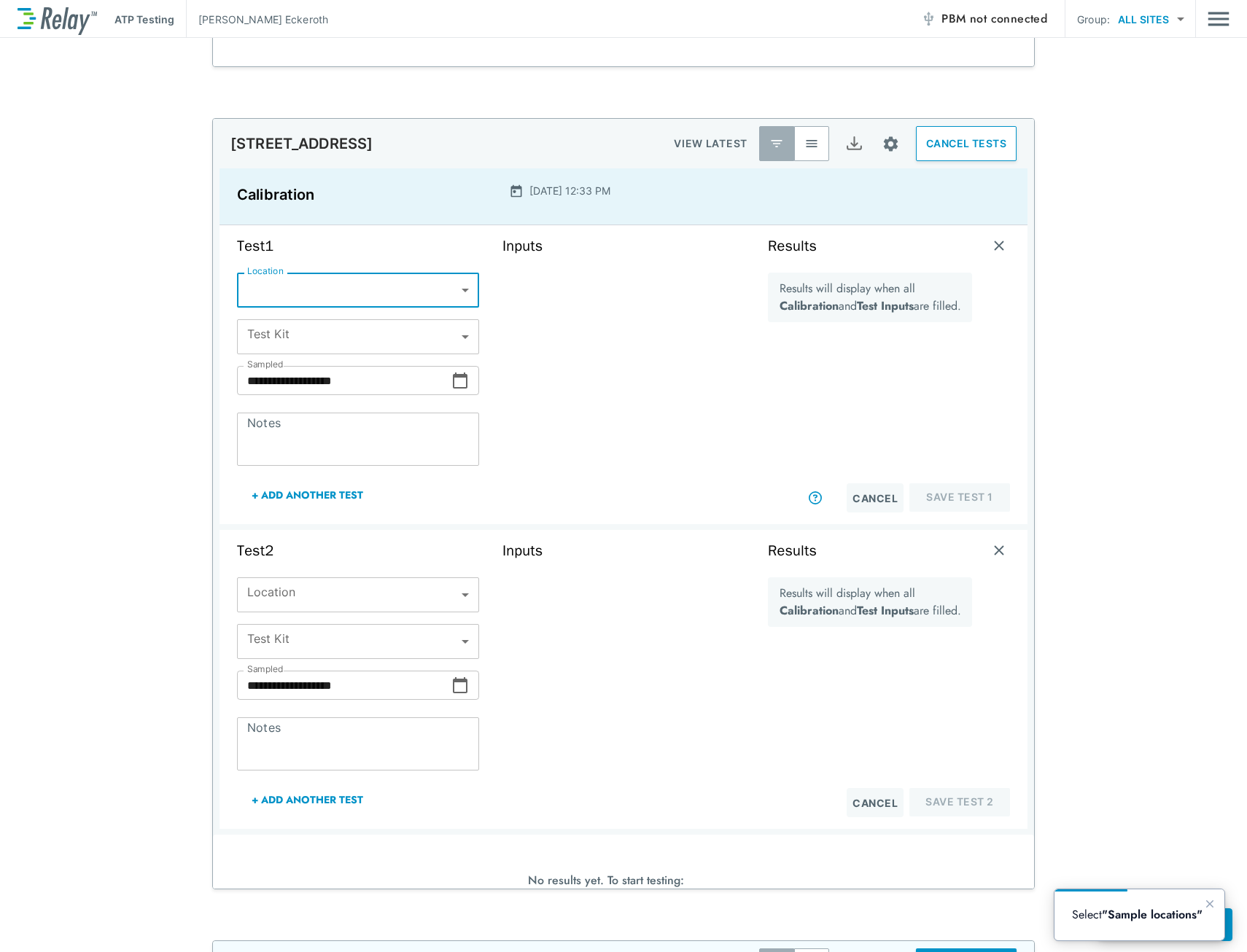 click on "**********" at bounding box center [624, 476] 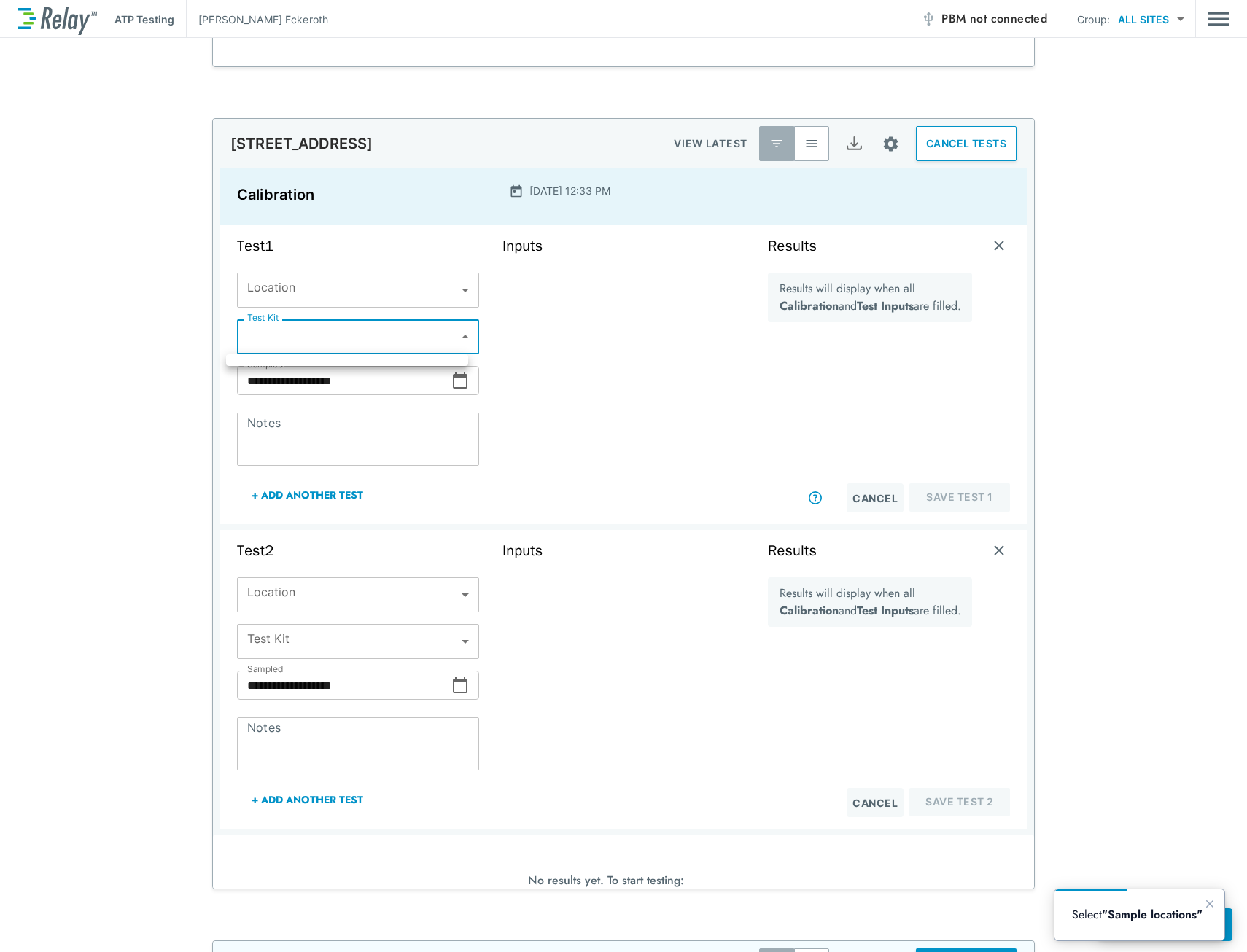 click at bounding box center [624, 476] 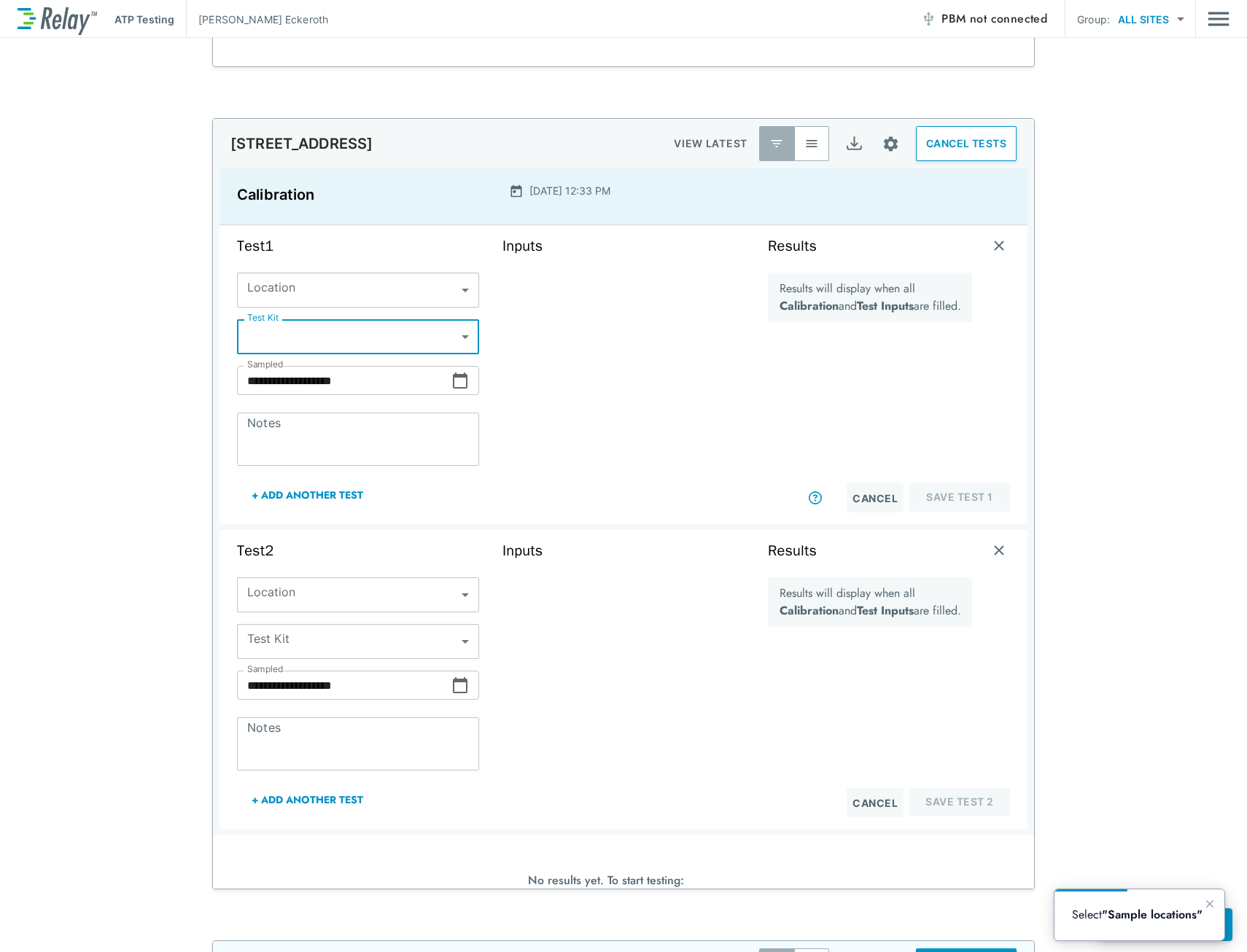 click on "**********" at bounding box center [624, 476] 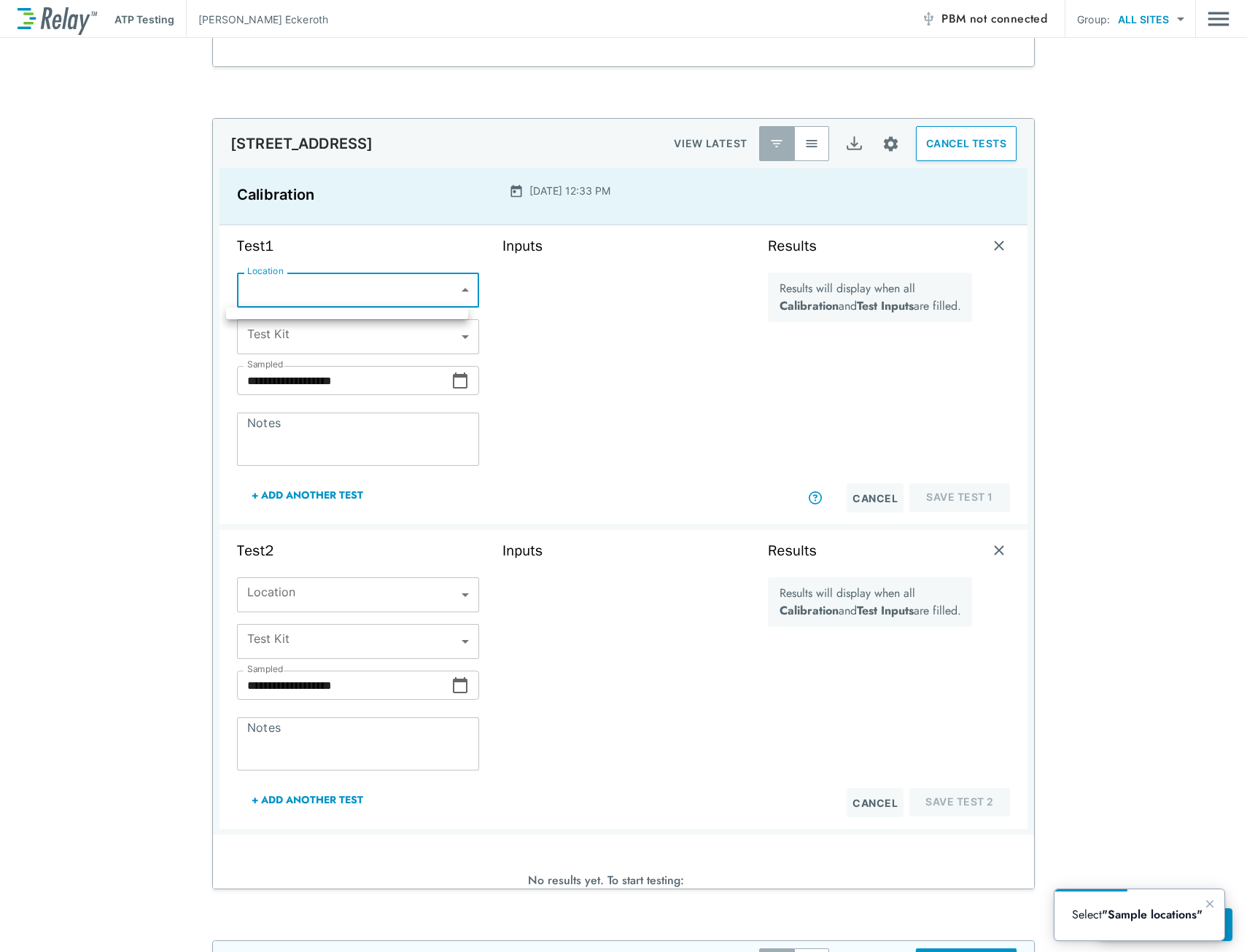 click at bounding box center (624, 476) 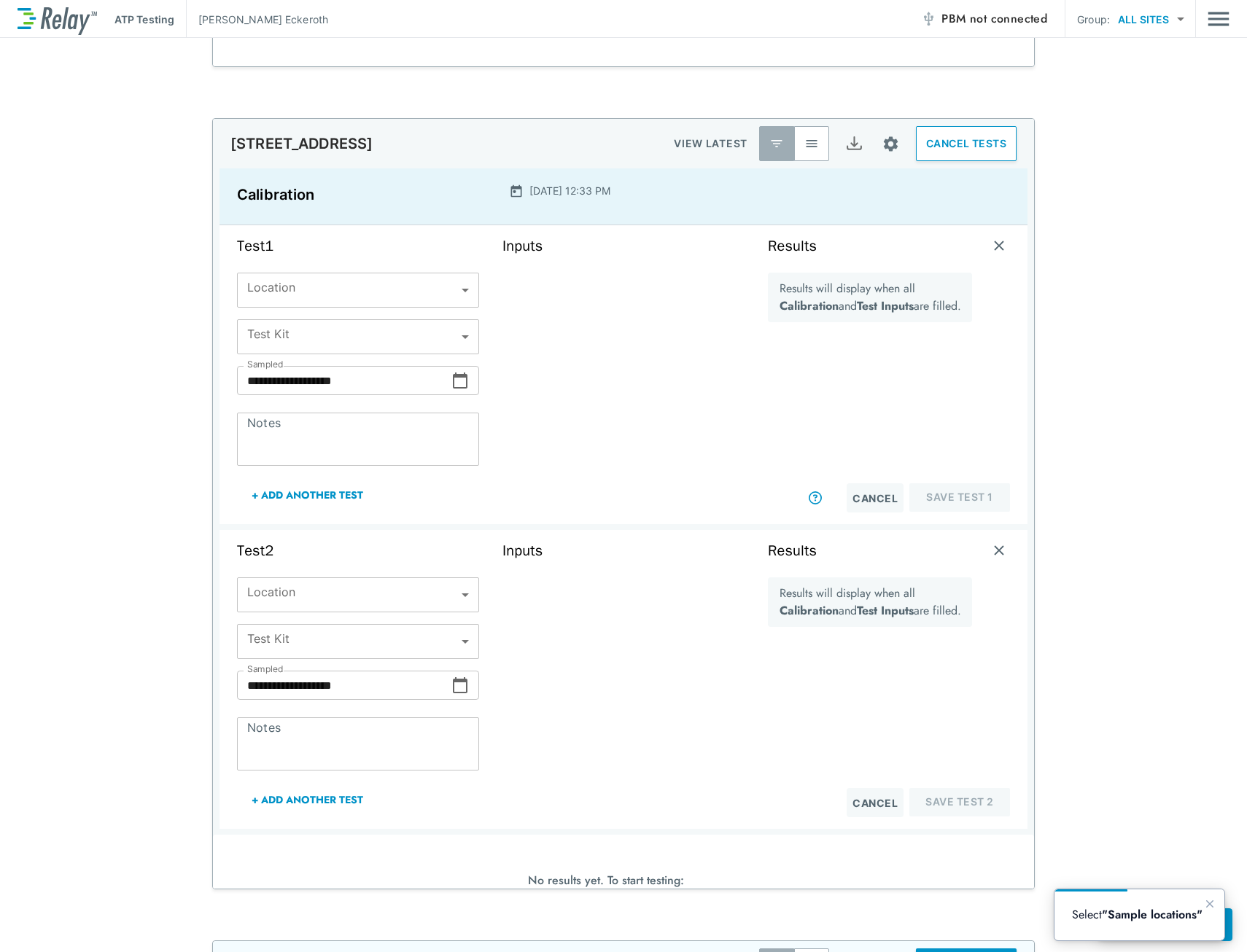 click on "**********" at bounding box center [624, 476] 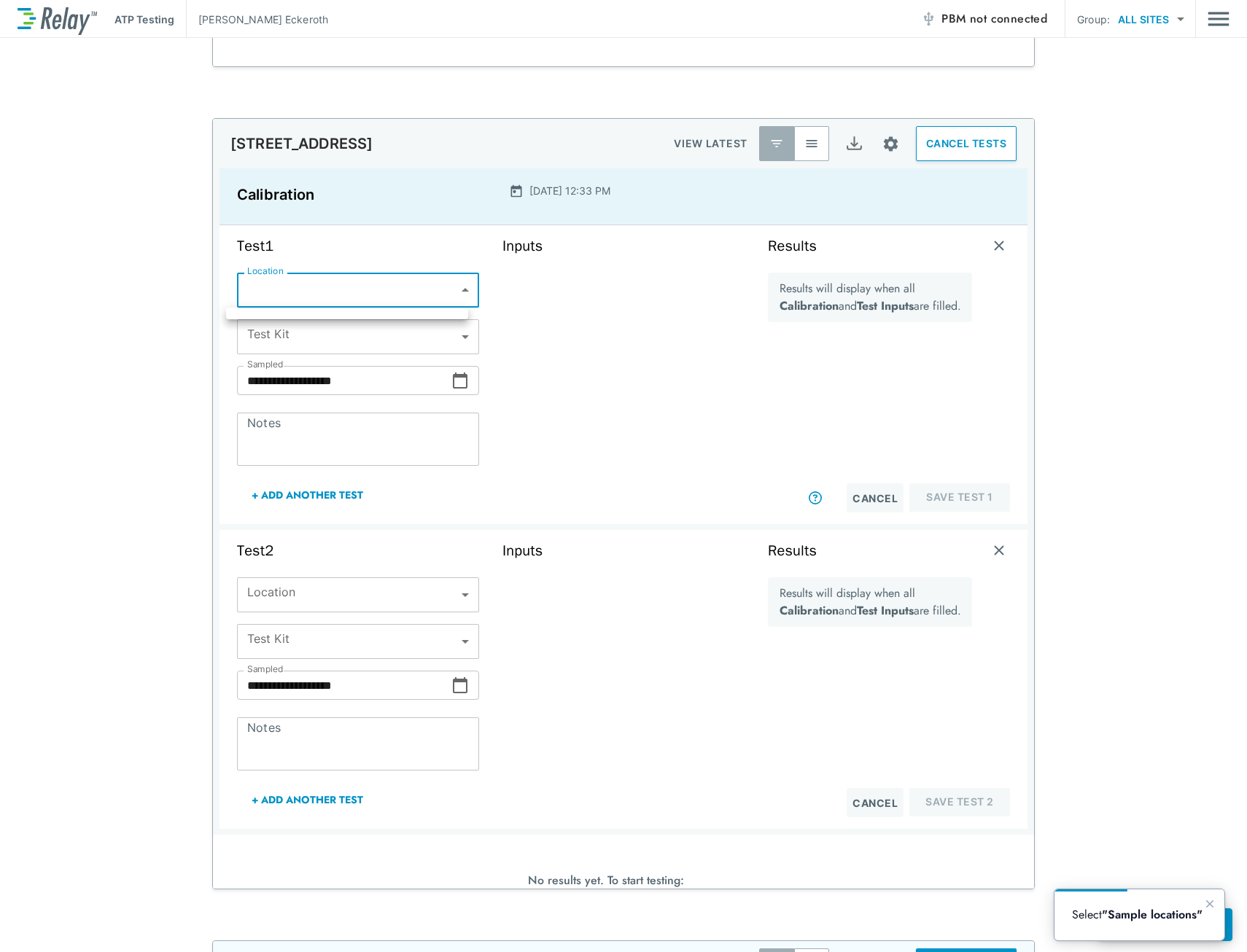 click at bounding box center [624, 476] 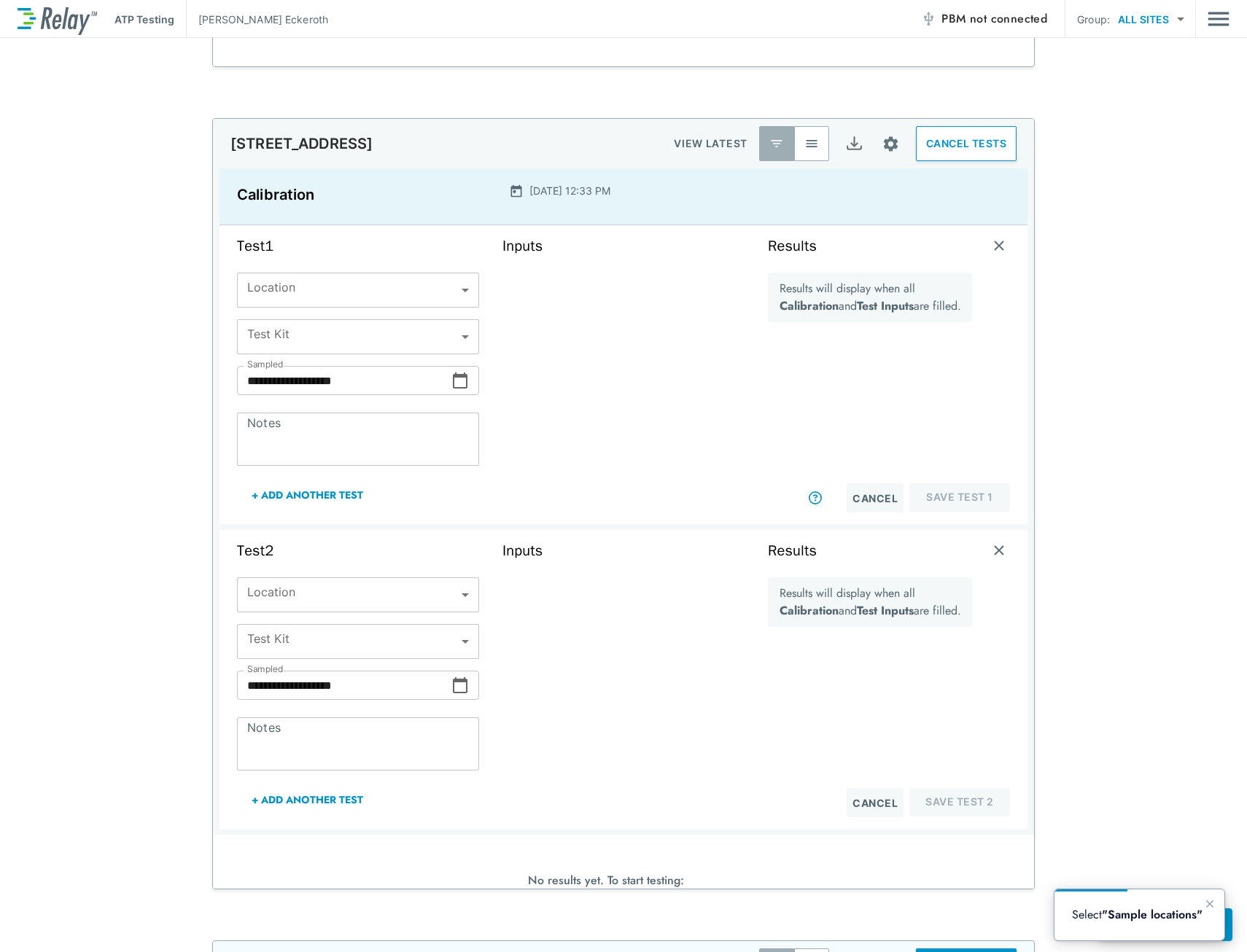 click on "Inputs" at bounding box center (624, 375) 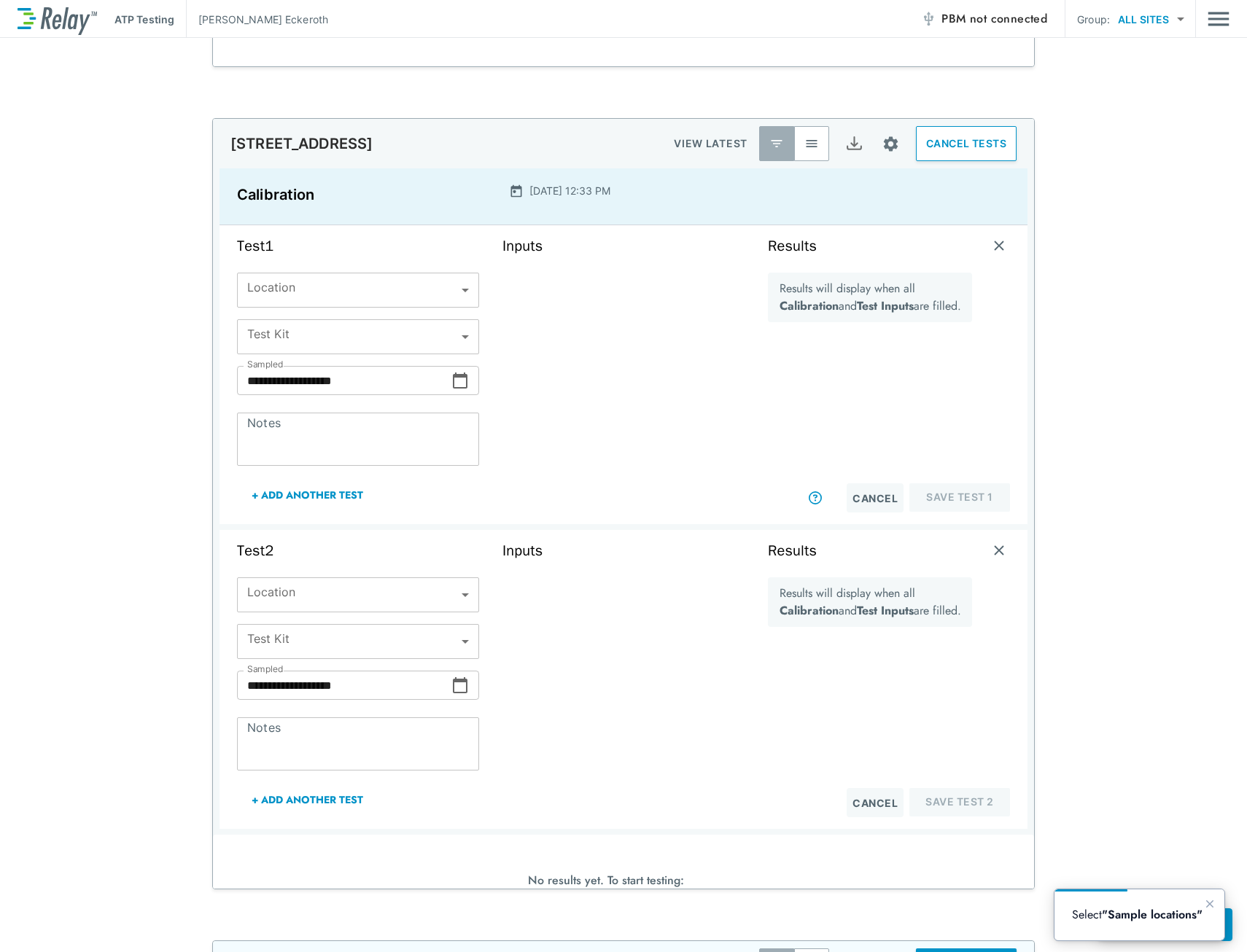 click on "Results will display when all  Calibration  and  Test Inputs  are filled." at bounding box center [870, 297] 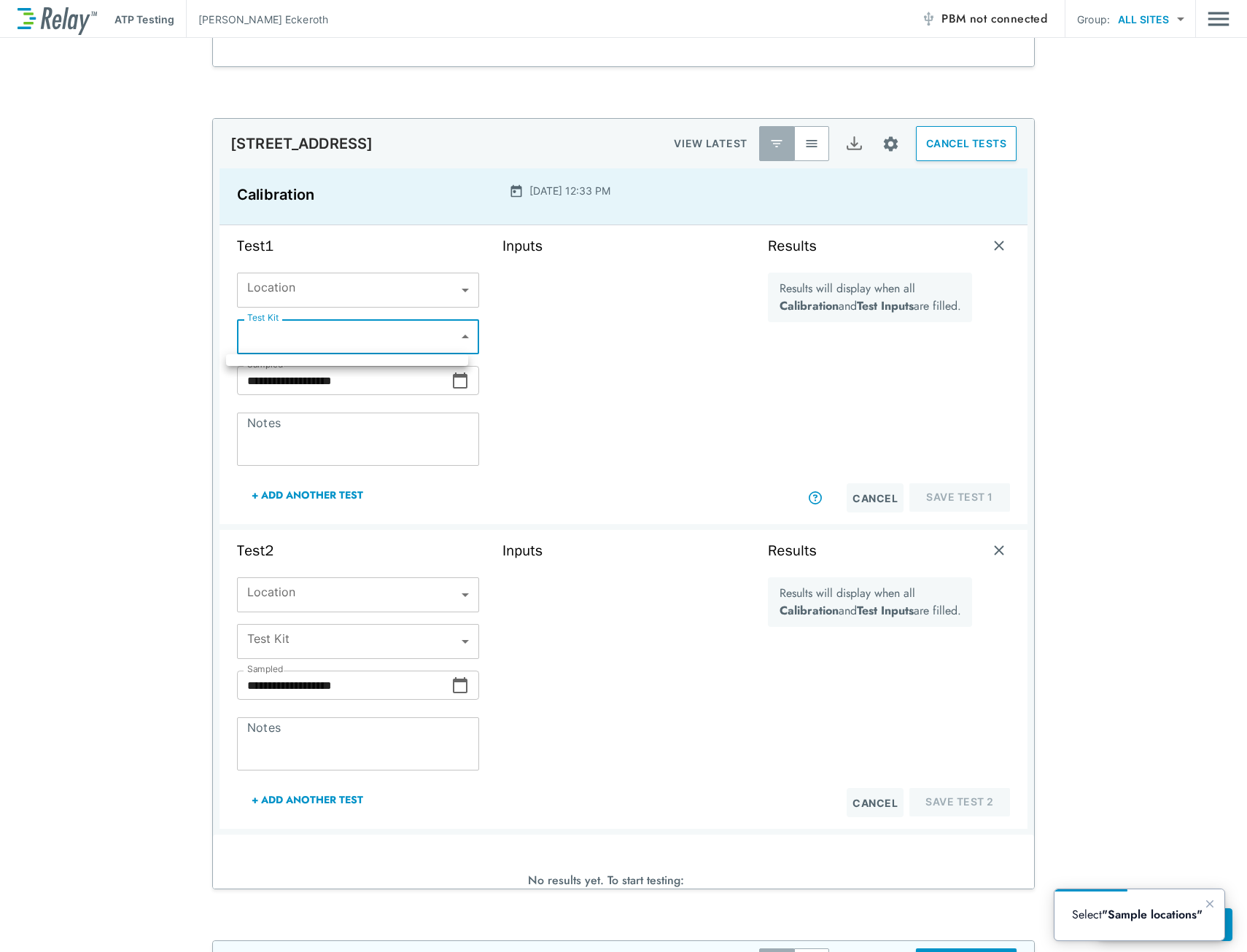click on "**********" at bounding box center (624, 476) 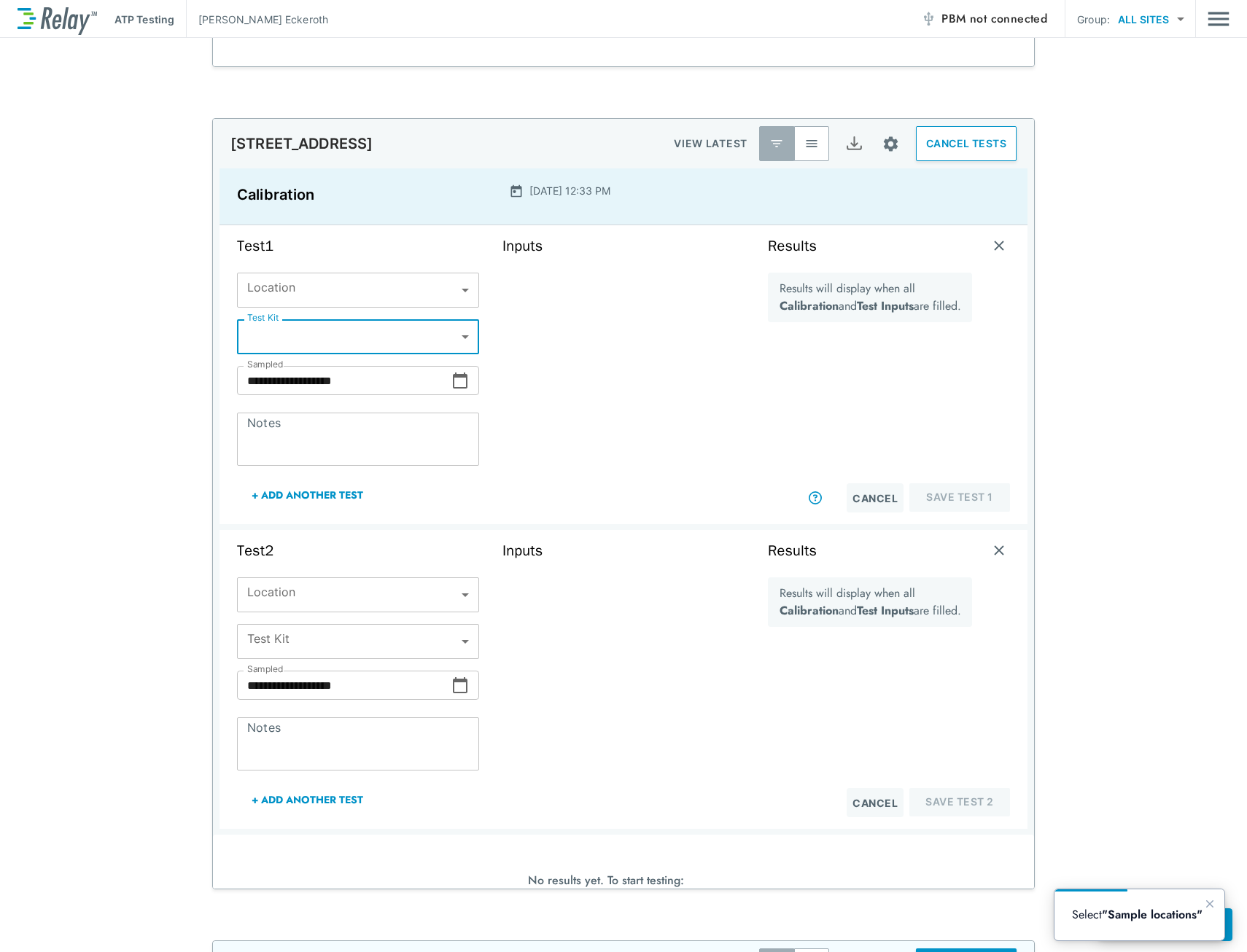 click on "**********" at bounding box center (624, 476) 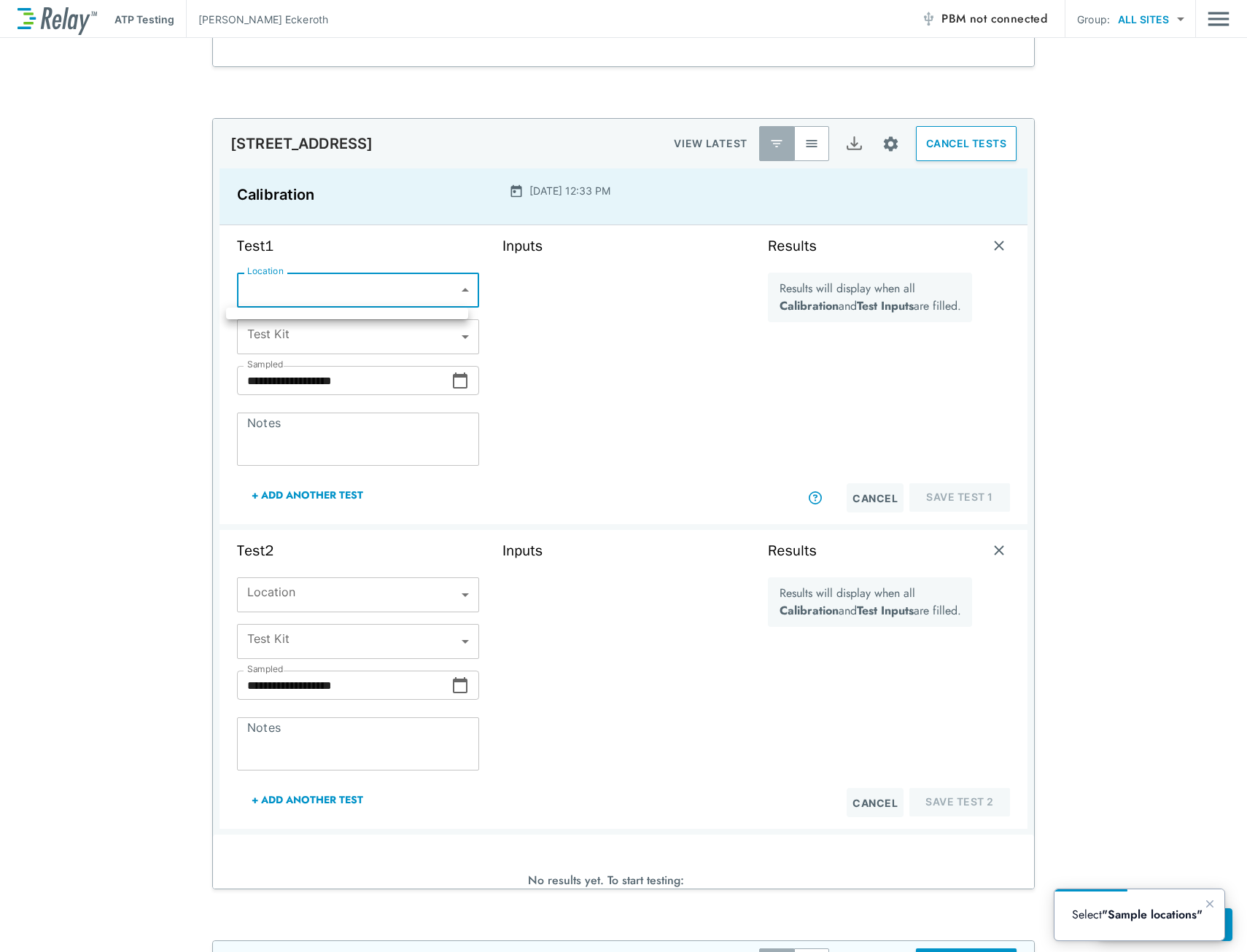click at bounding box center (624, 476) 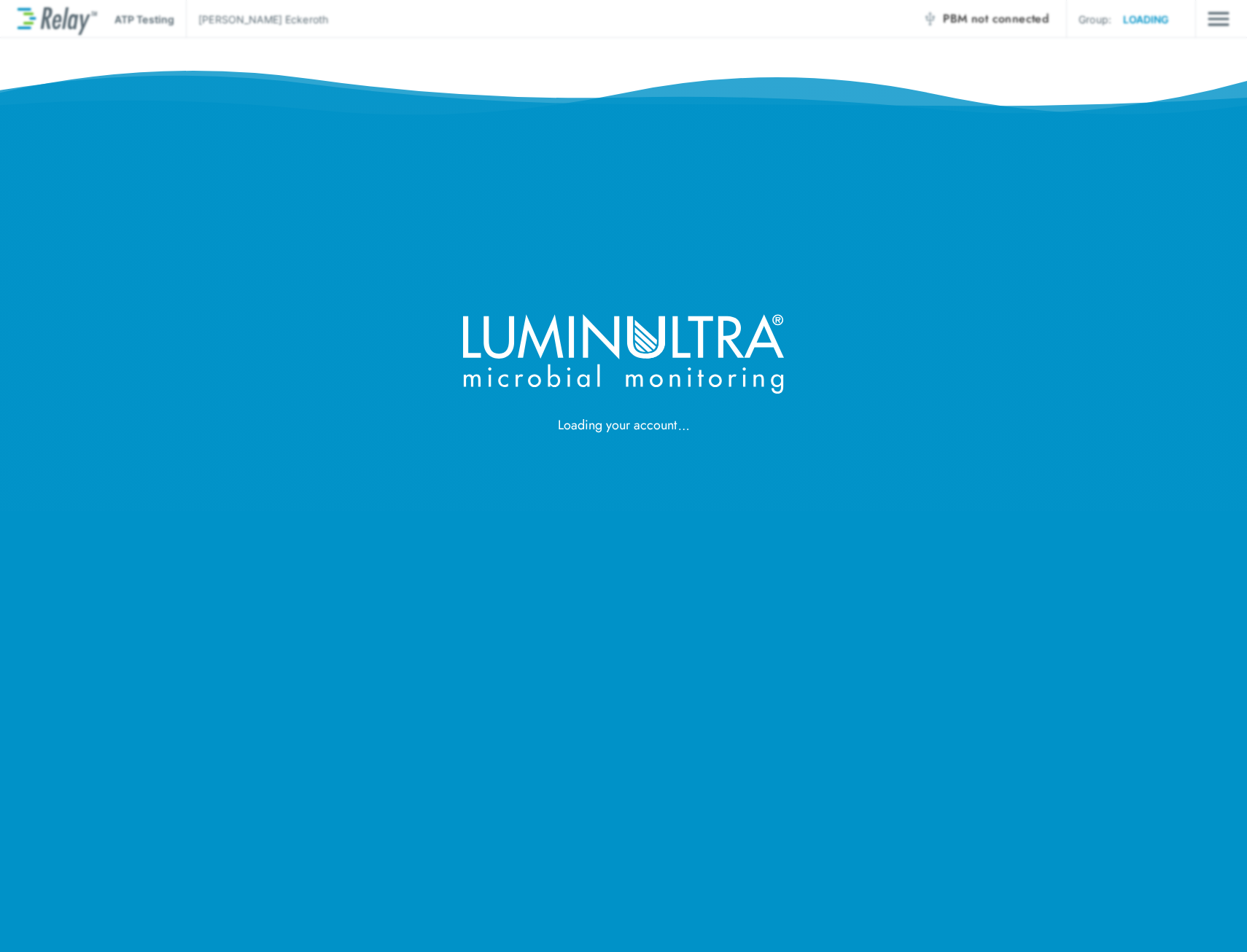 scroll, scrollTop: 0, scrollLeft: 0, axis: both 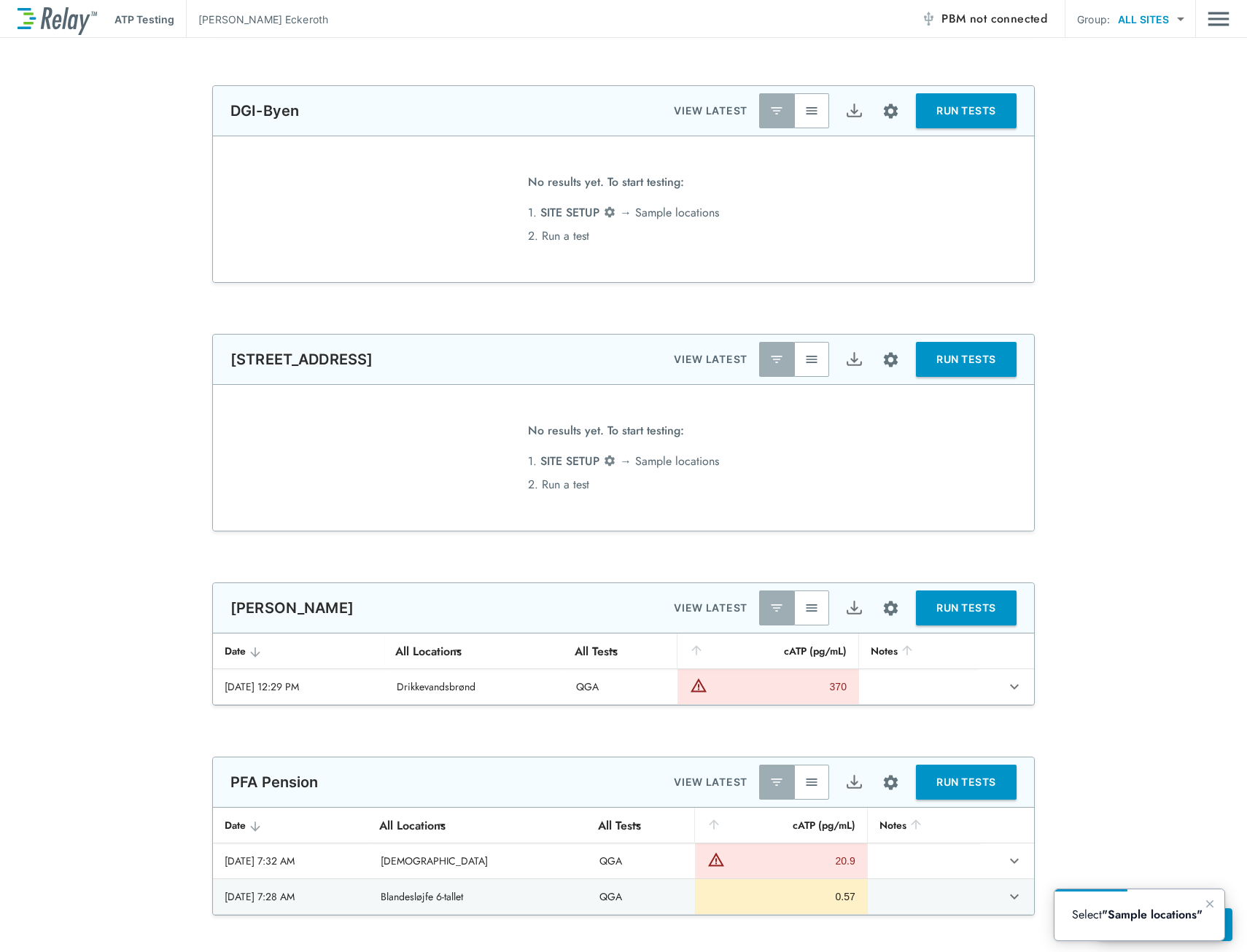 click on "No results yet. To start testing: 1.   SITE SETUP     → Sample locations 2. Run a test" at bounding box center [624, 458] 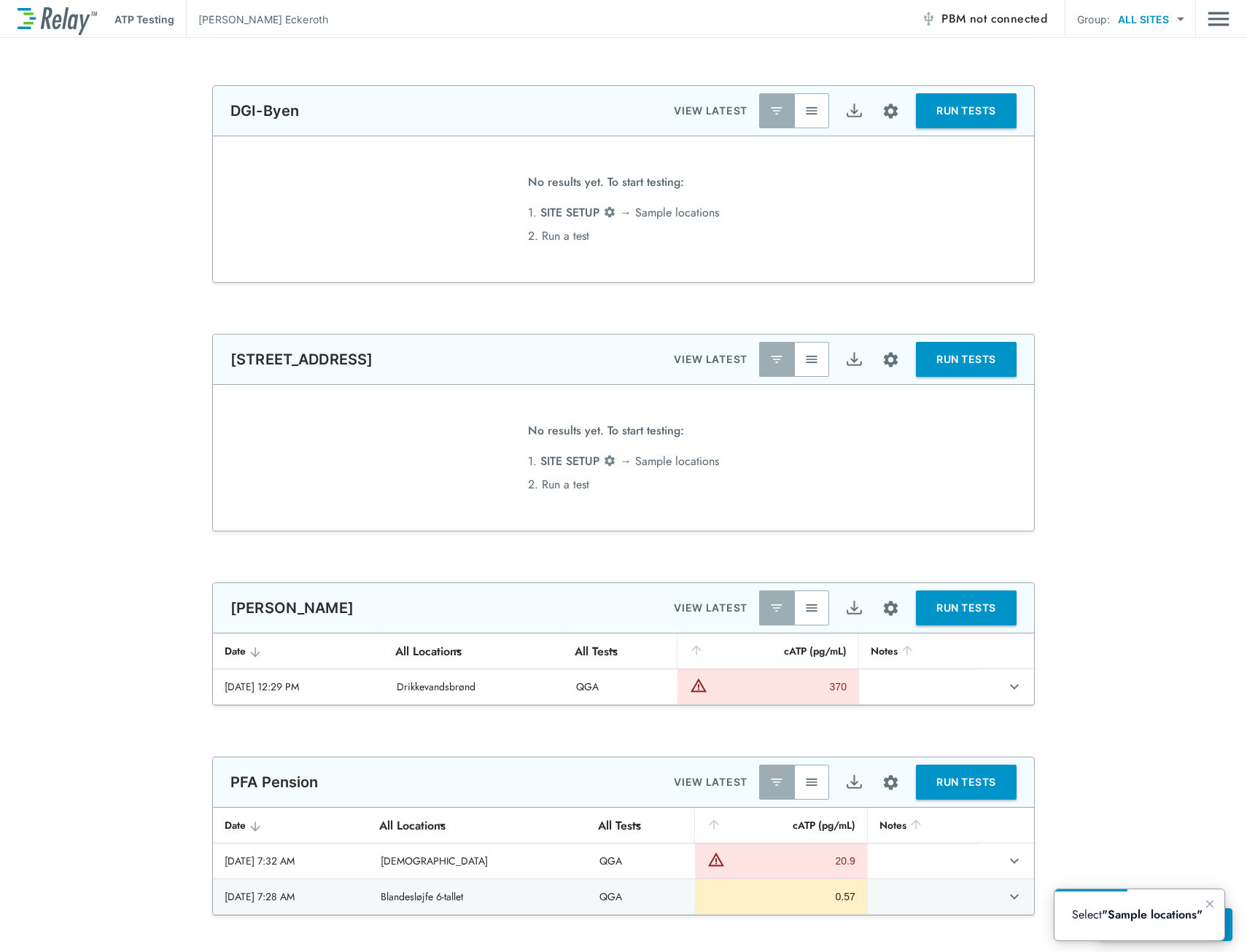 click on "No results yet. To start testing: 1.   SITE SETUP     → Sample locations 2. Run a test" at bounding box center [624, 458] 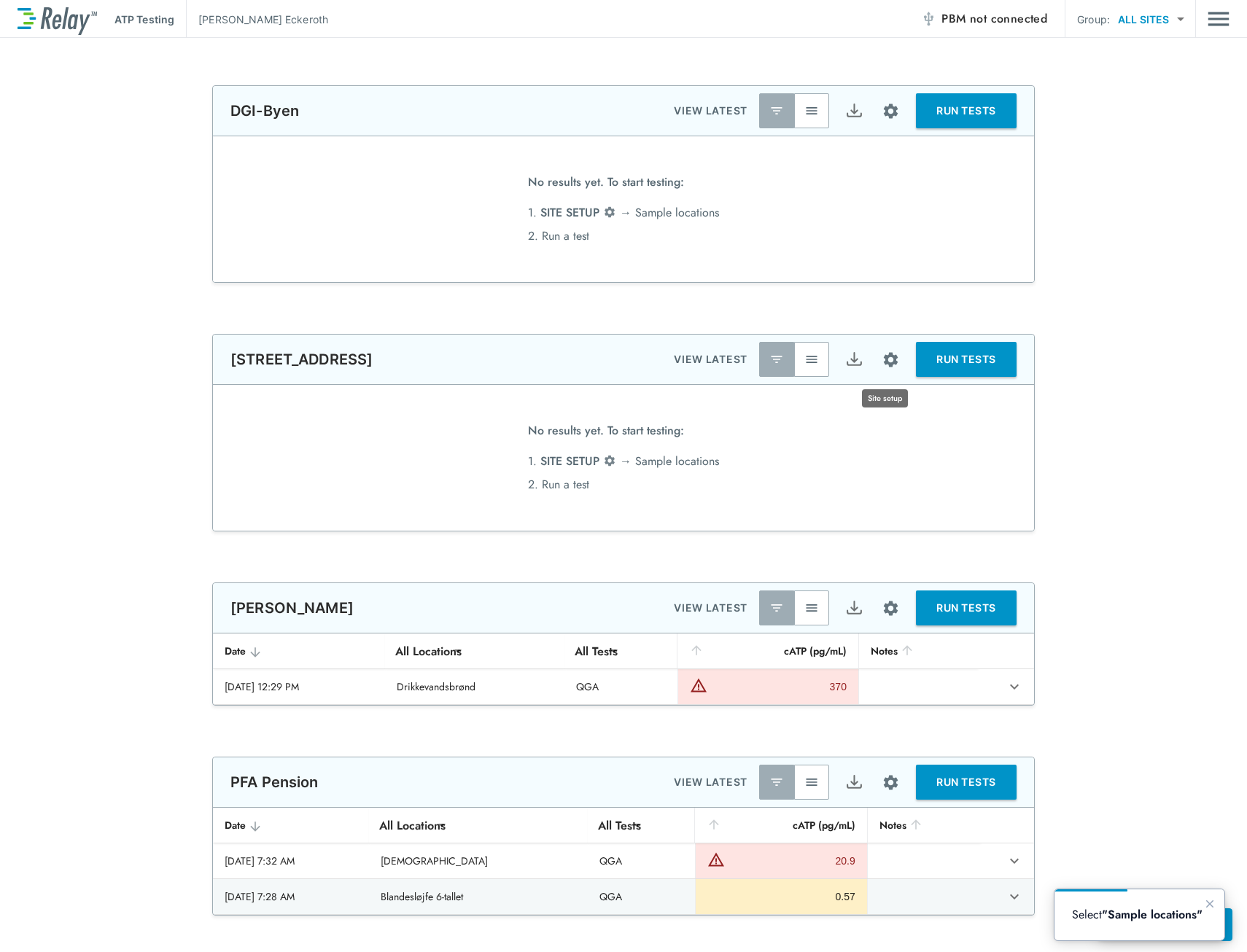 click at bounding box center (890, 359) 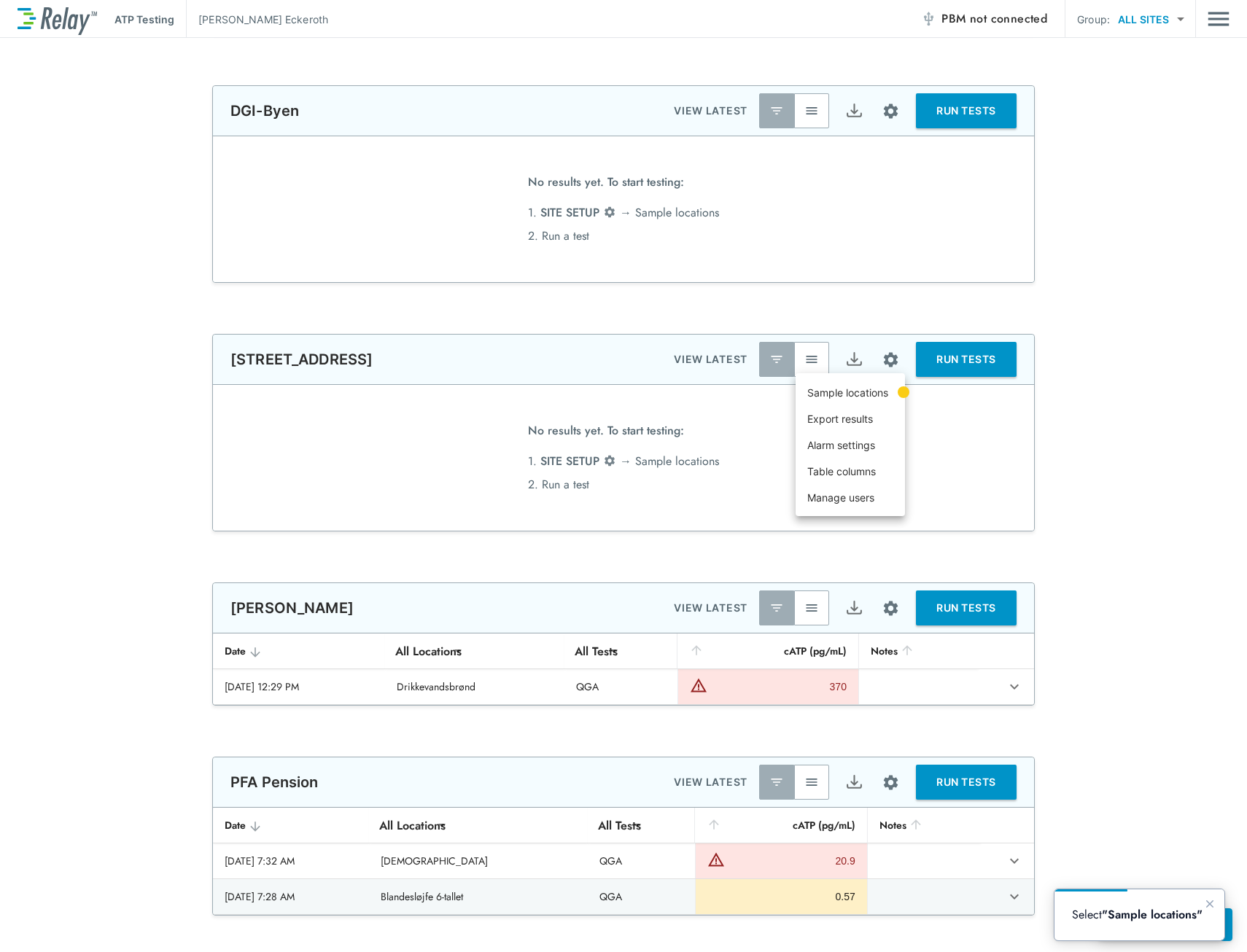 click on "Sample locations" at bounding box center (847, 392) 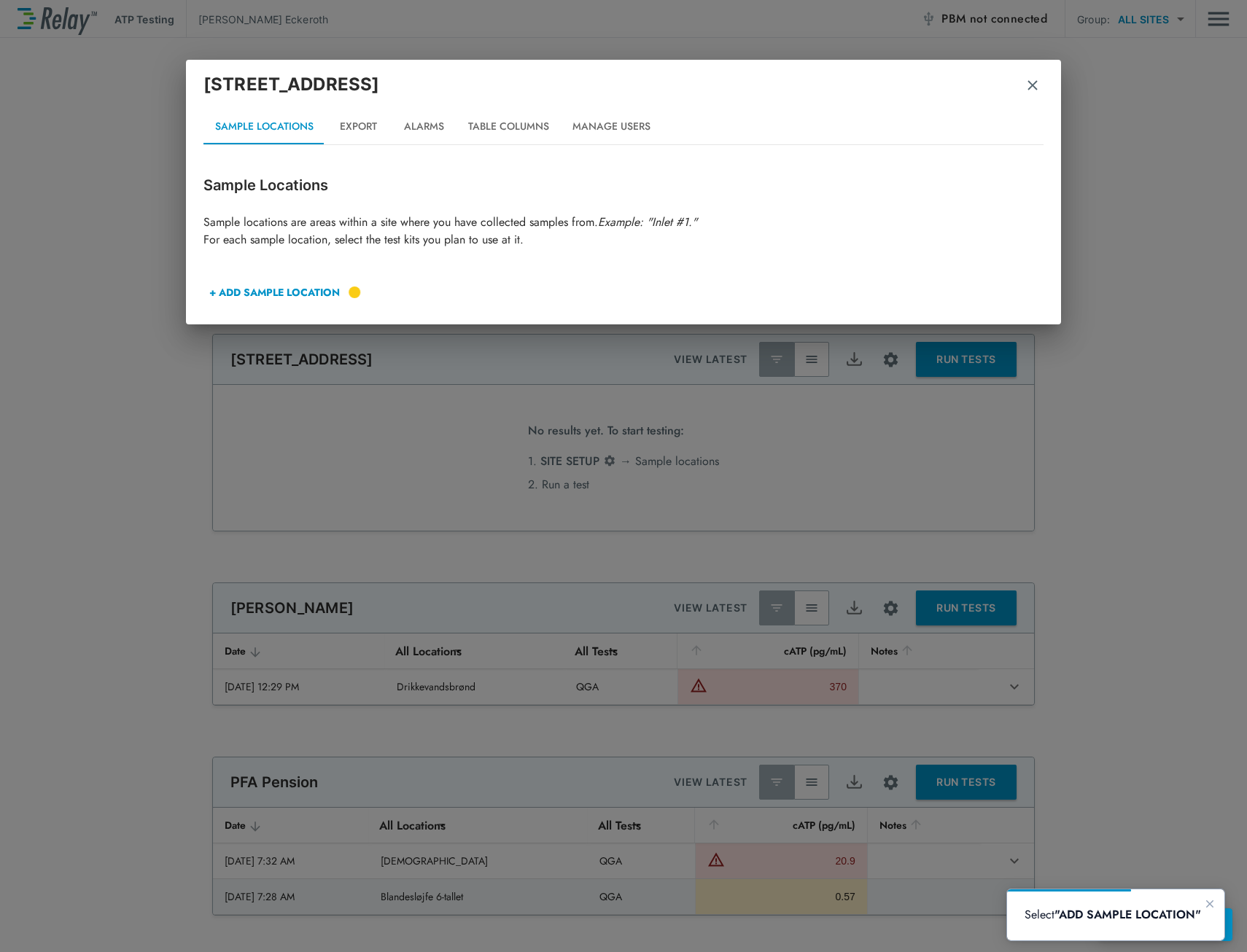 click on "+ ADD SAMPLE LOCATION" at bounding box center [274, 292] 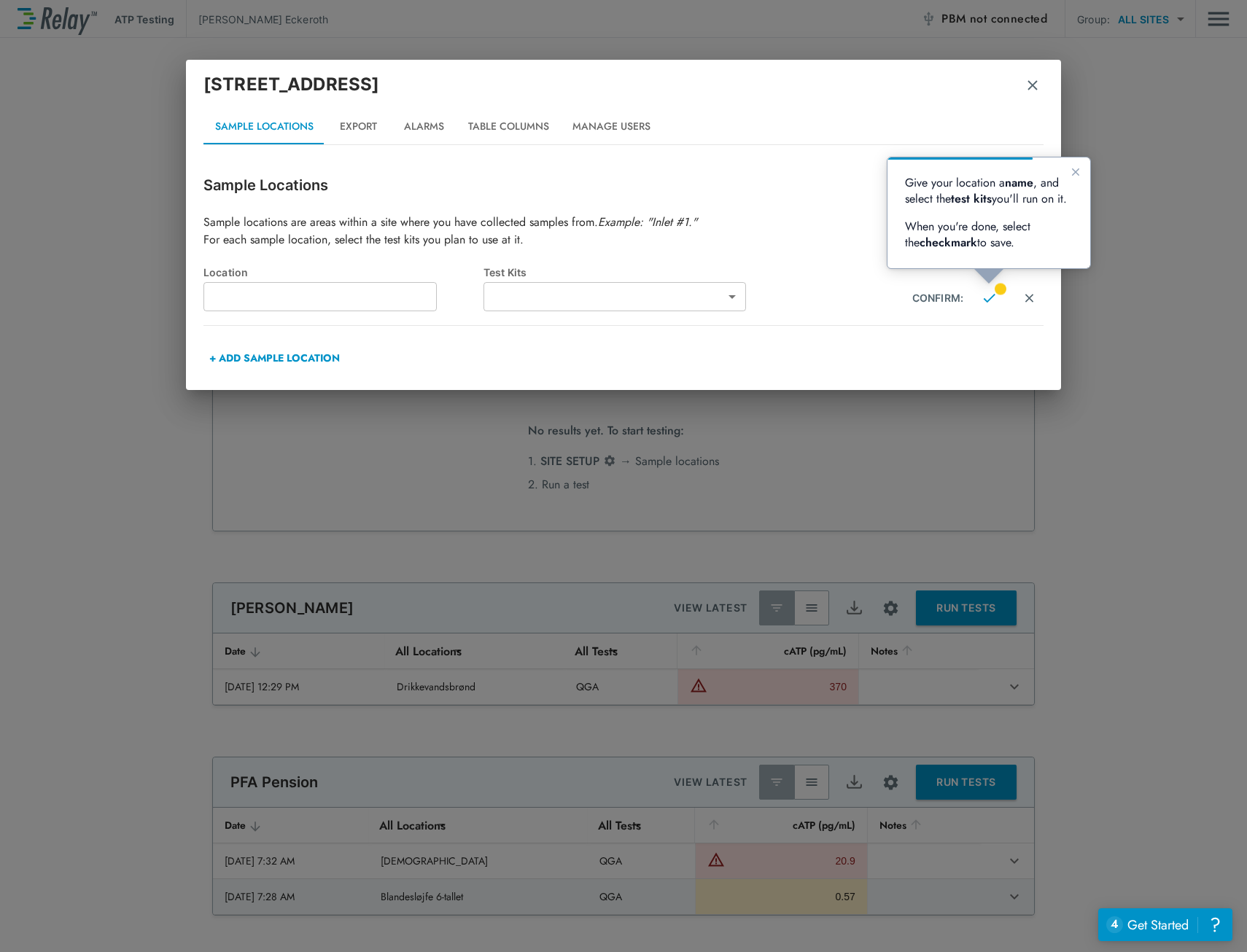 click at bounding box center [320, 297] 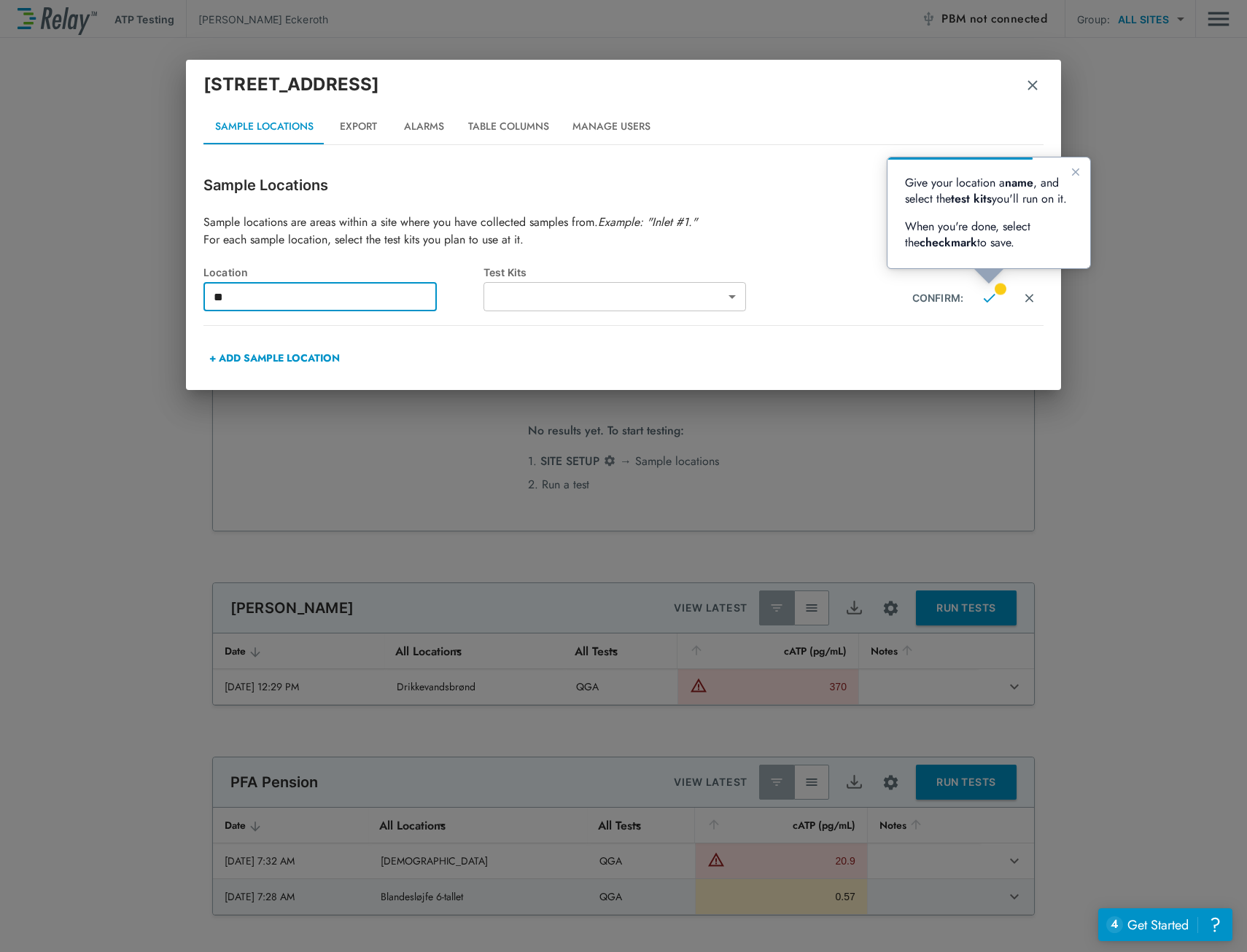 type on "*" 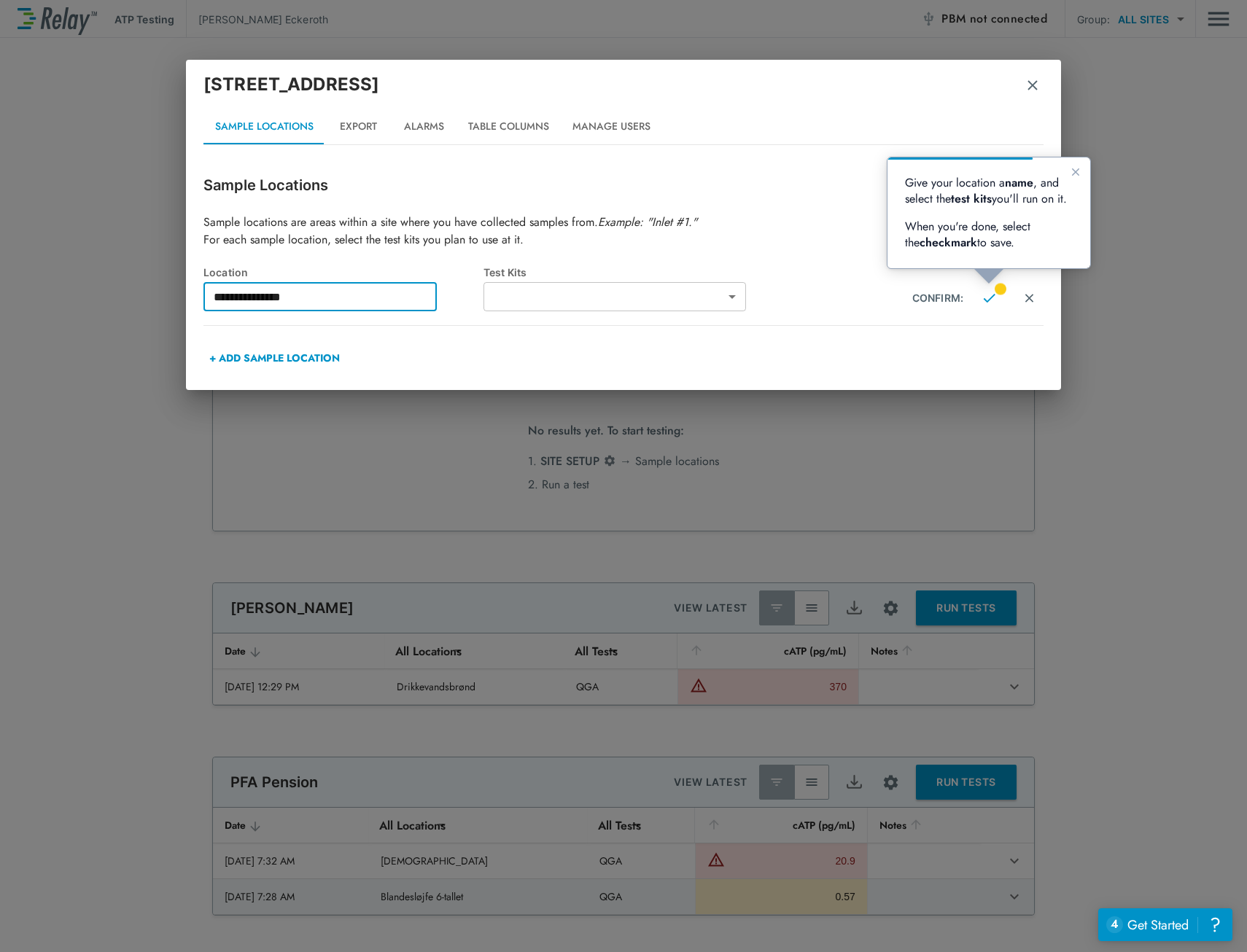 type on "**********" 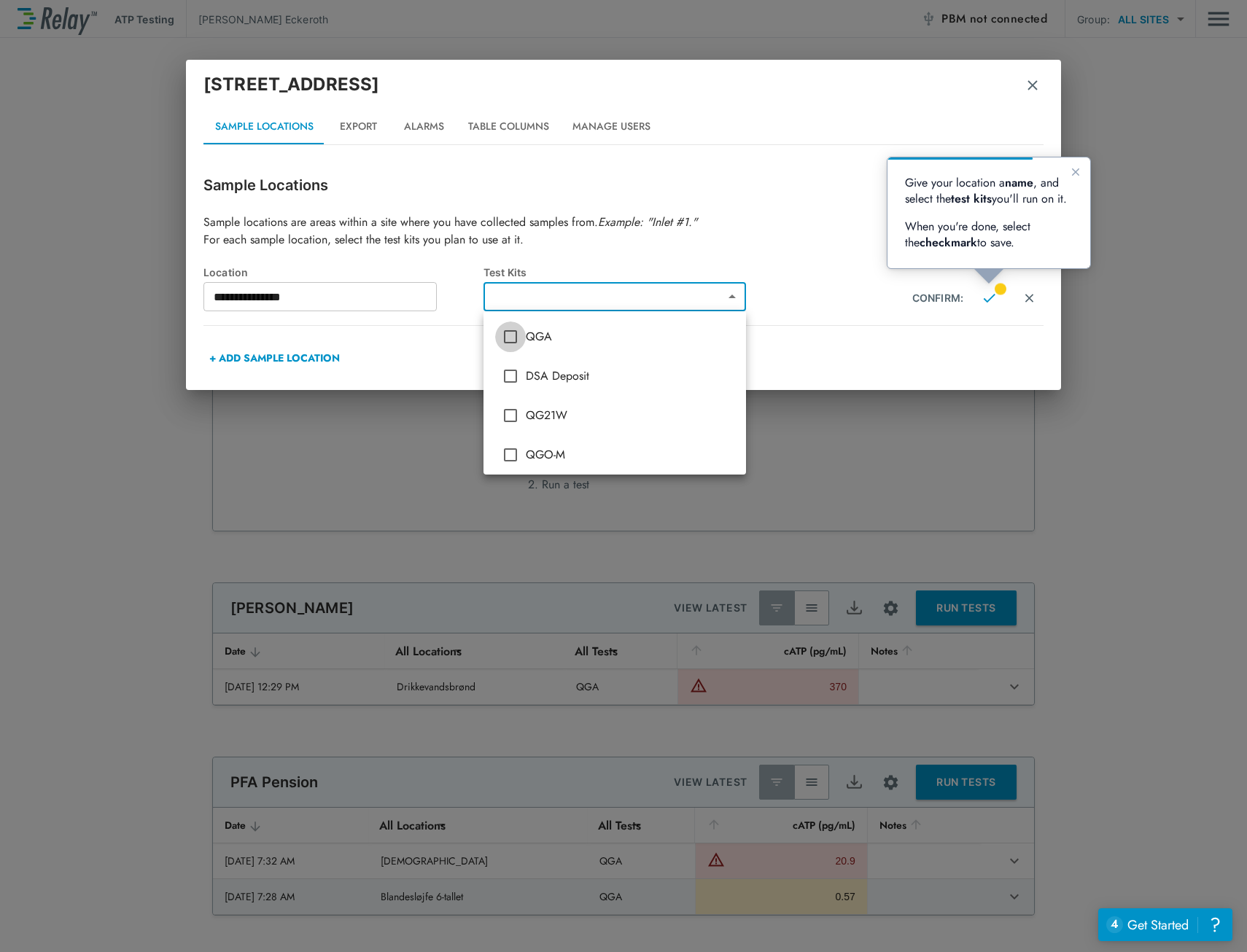 type on "***" 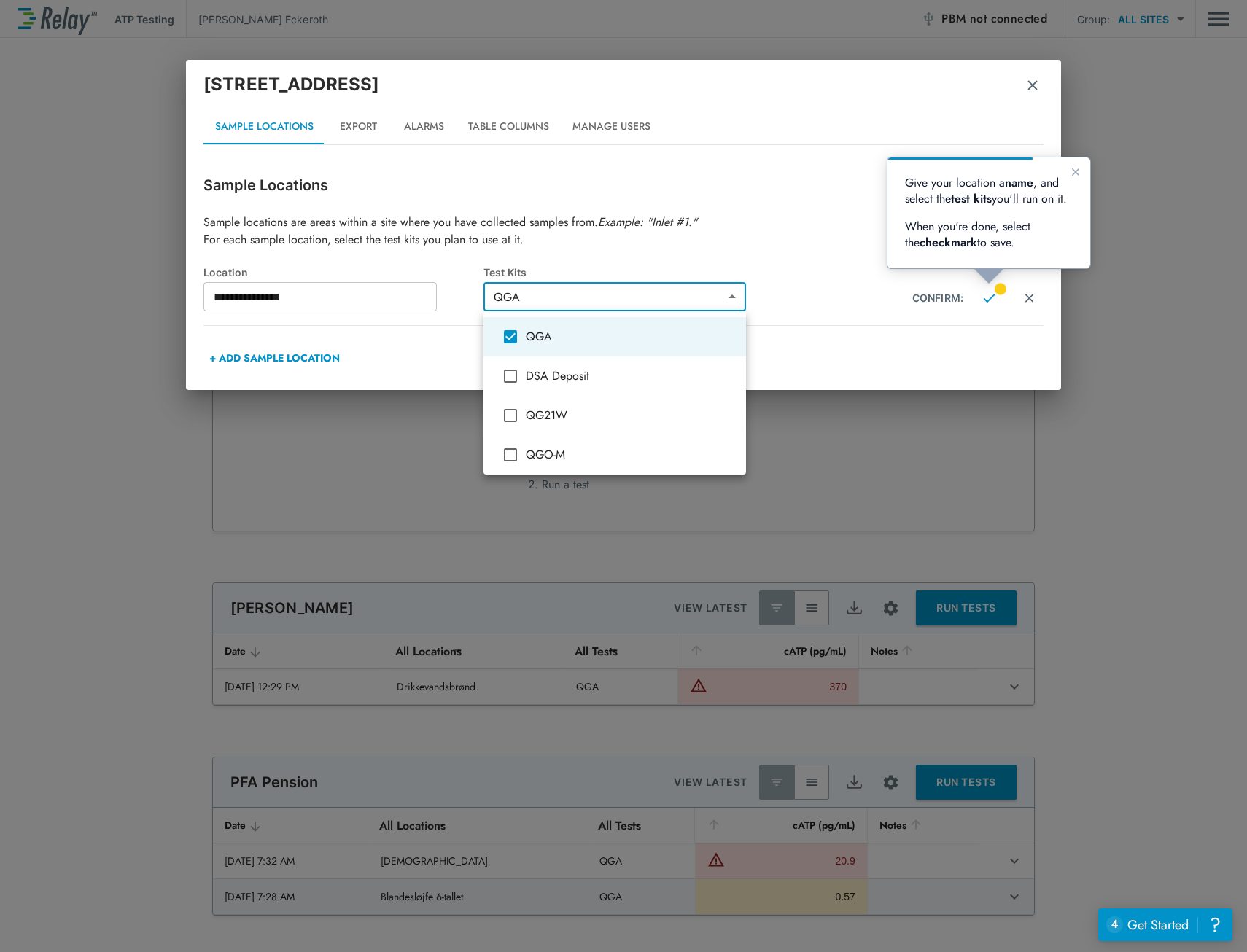 click at bounding box center [624, 476] 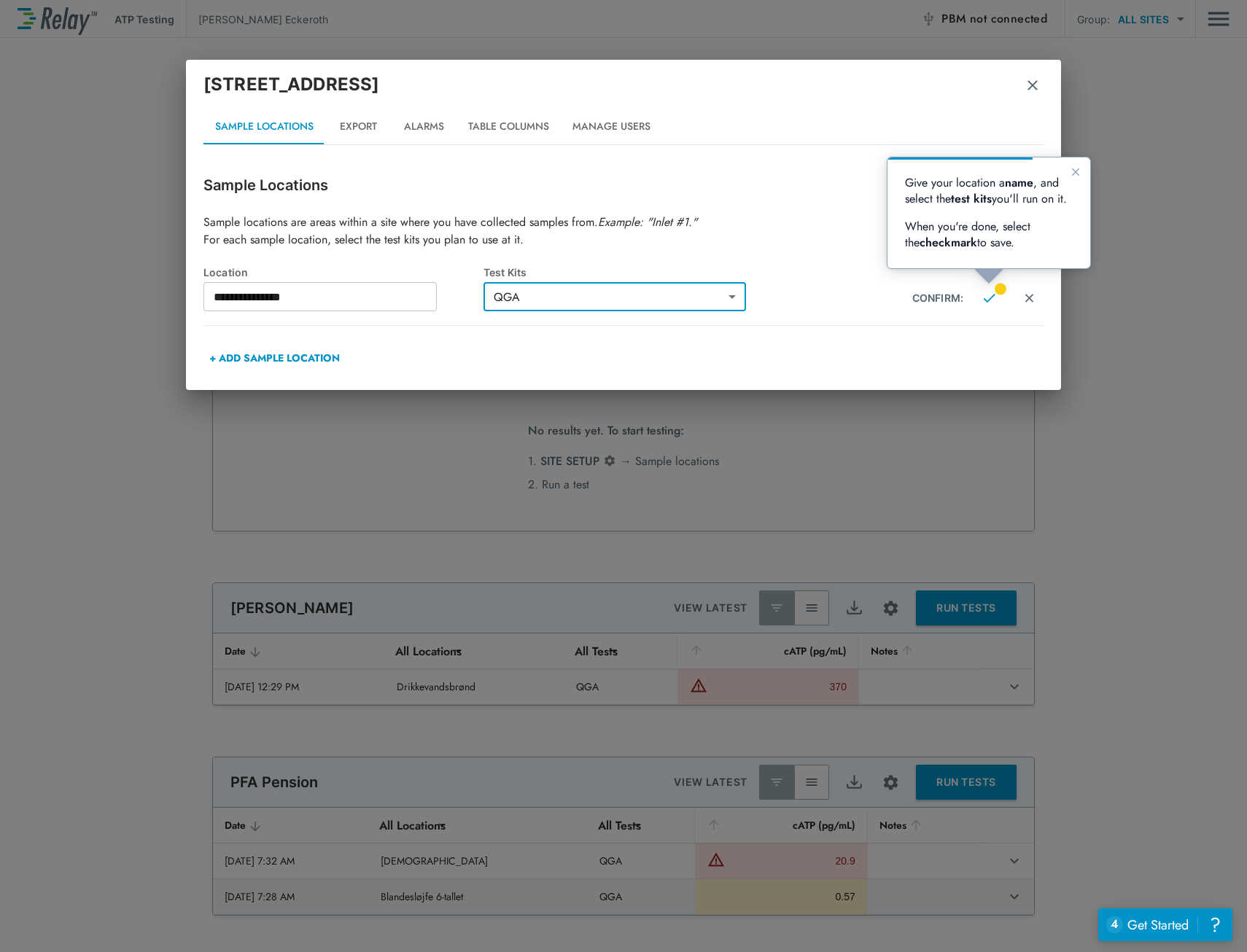 click on "+ ADD SAMPLE LOCATION" at bounding box center (274, 358) 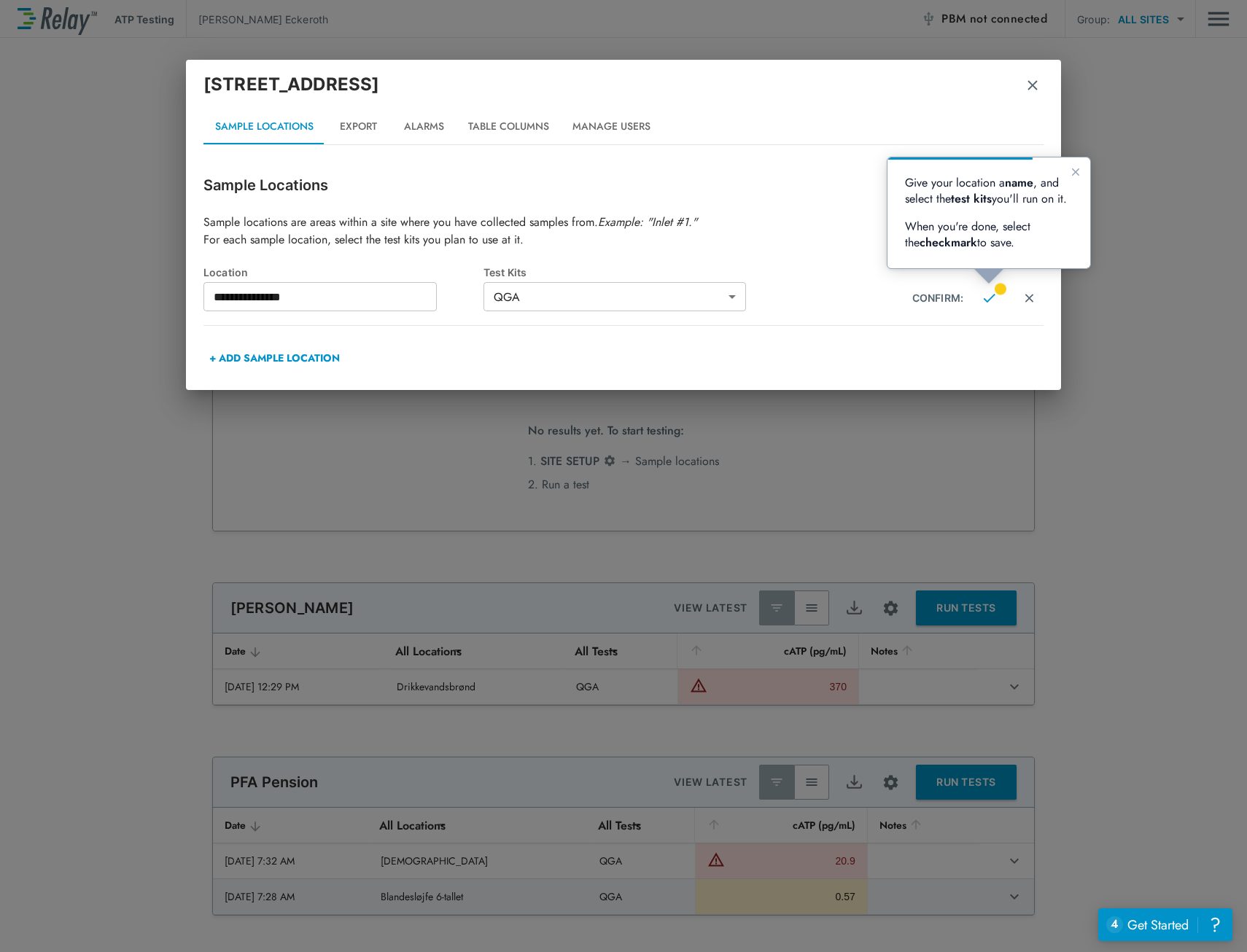 click on "+ ADD SAMPLE LOCATION" at bounding box center (274, 358) 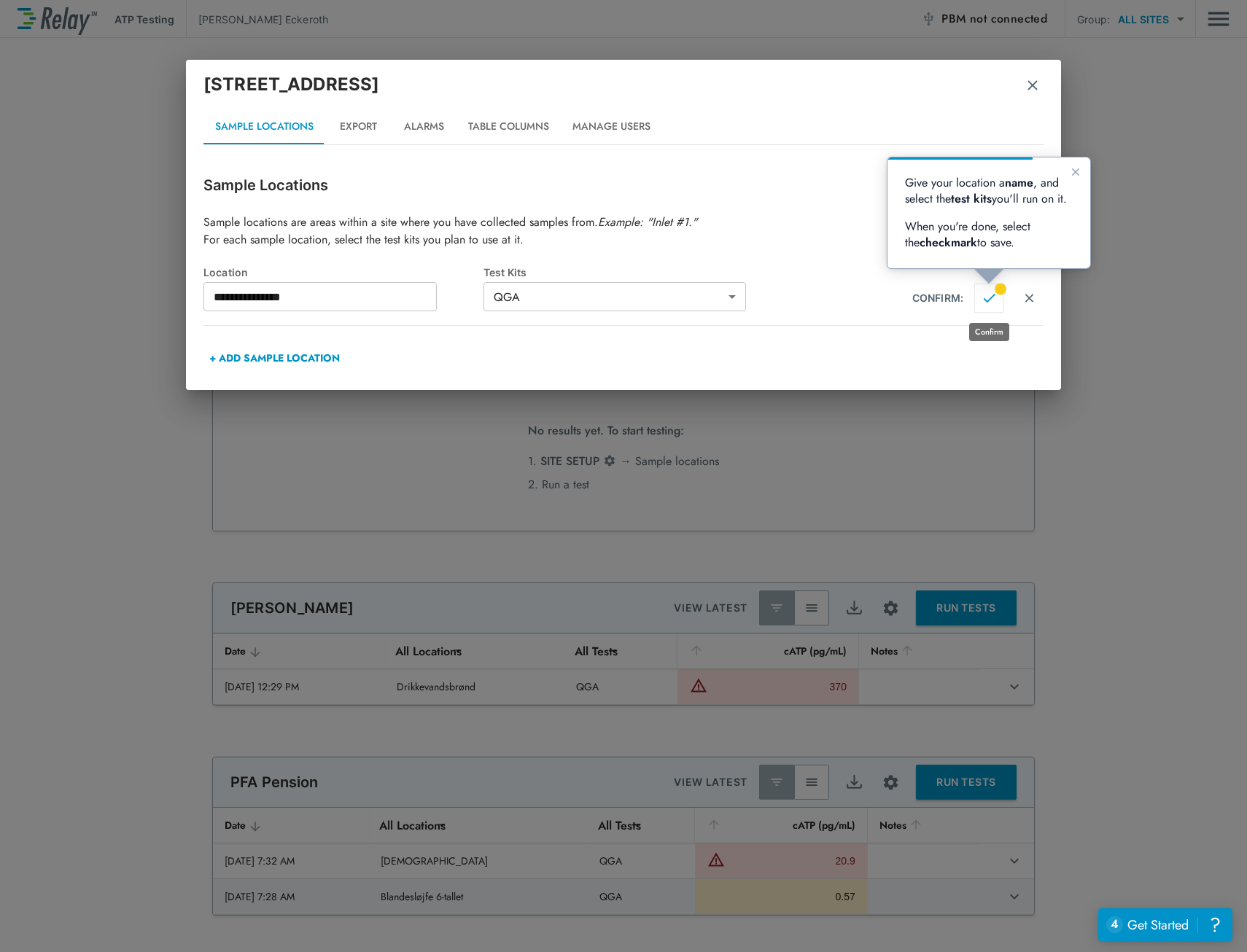 click at bounding box center (989, 298) 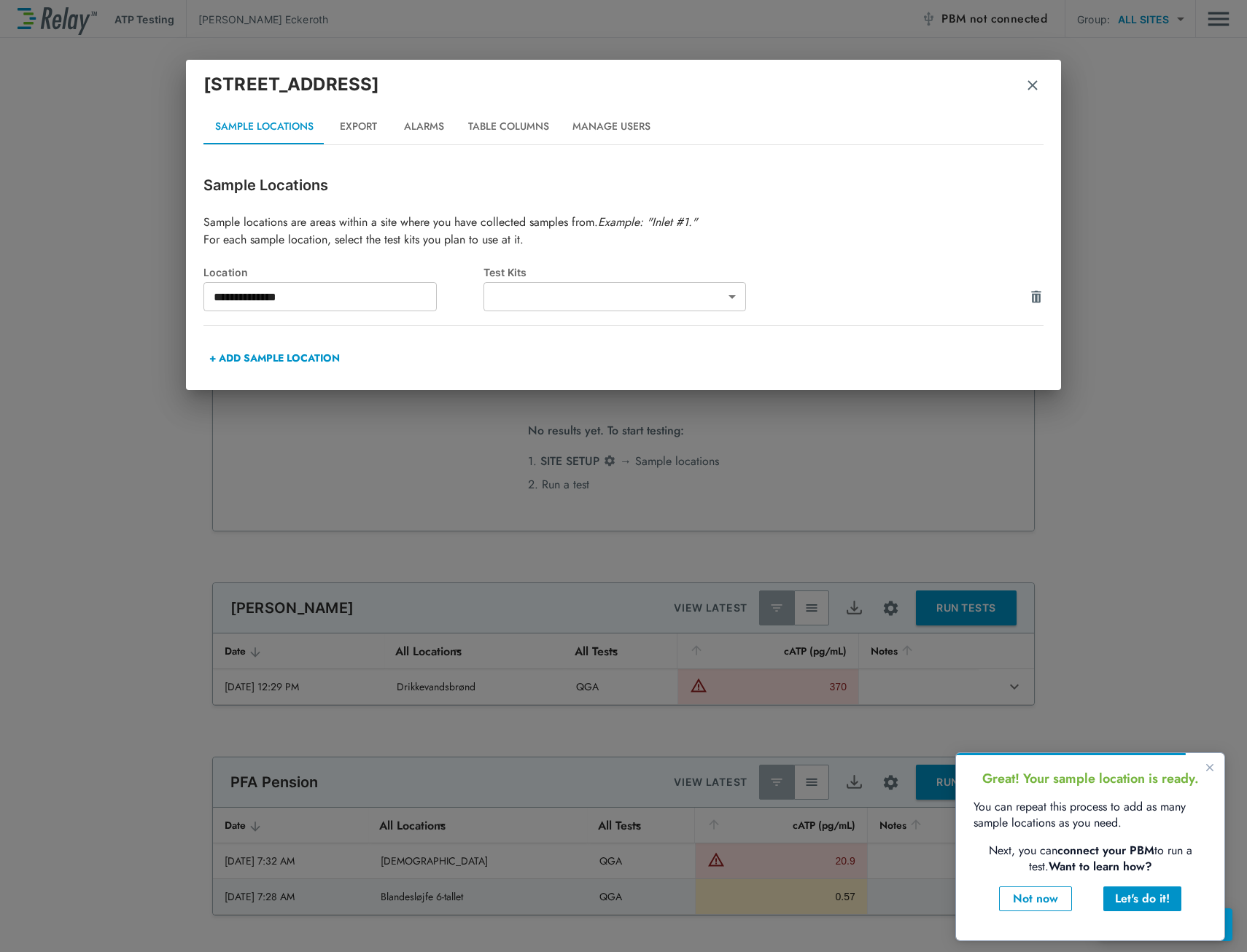 type on "***" 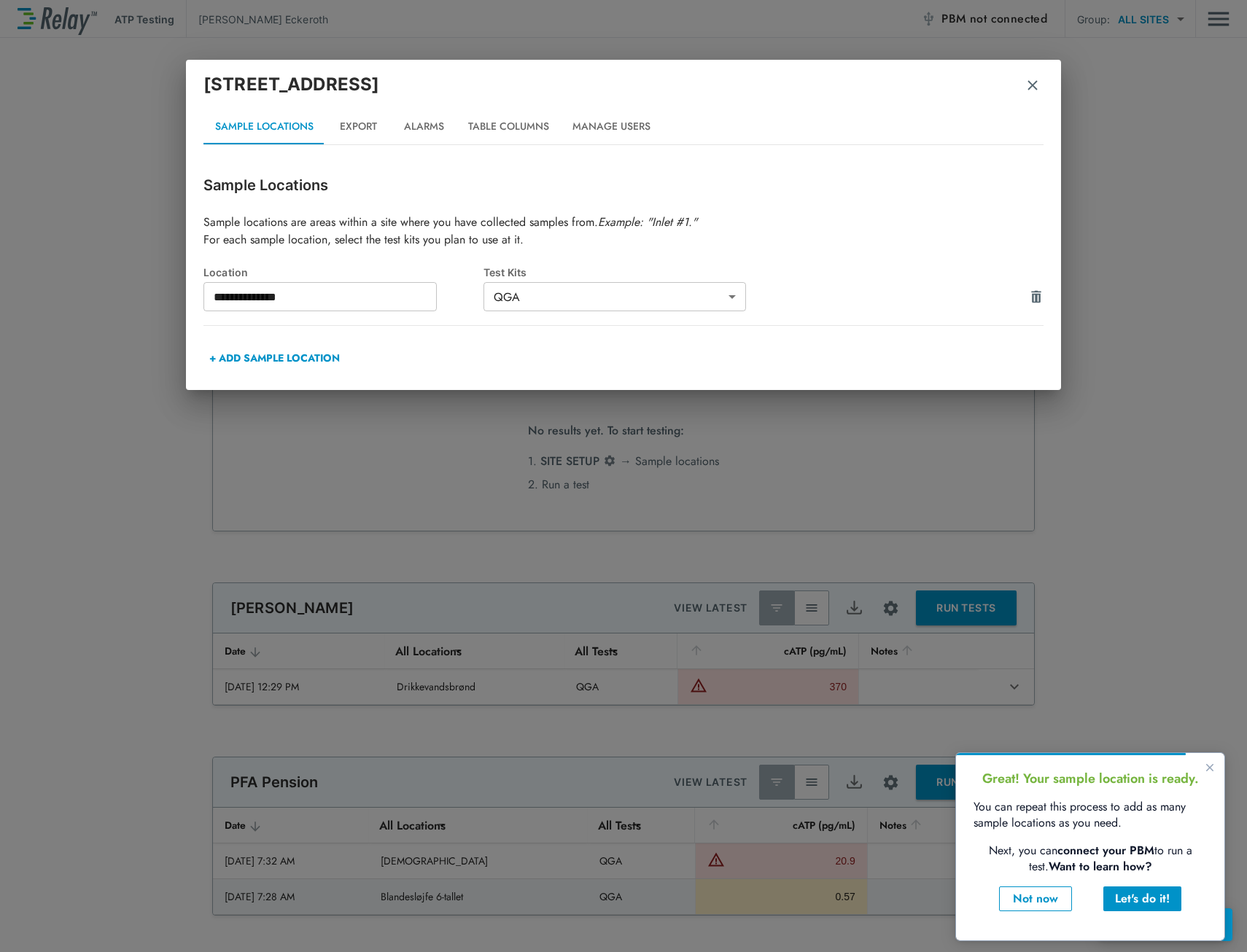 type on "**********" 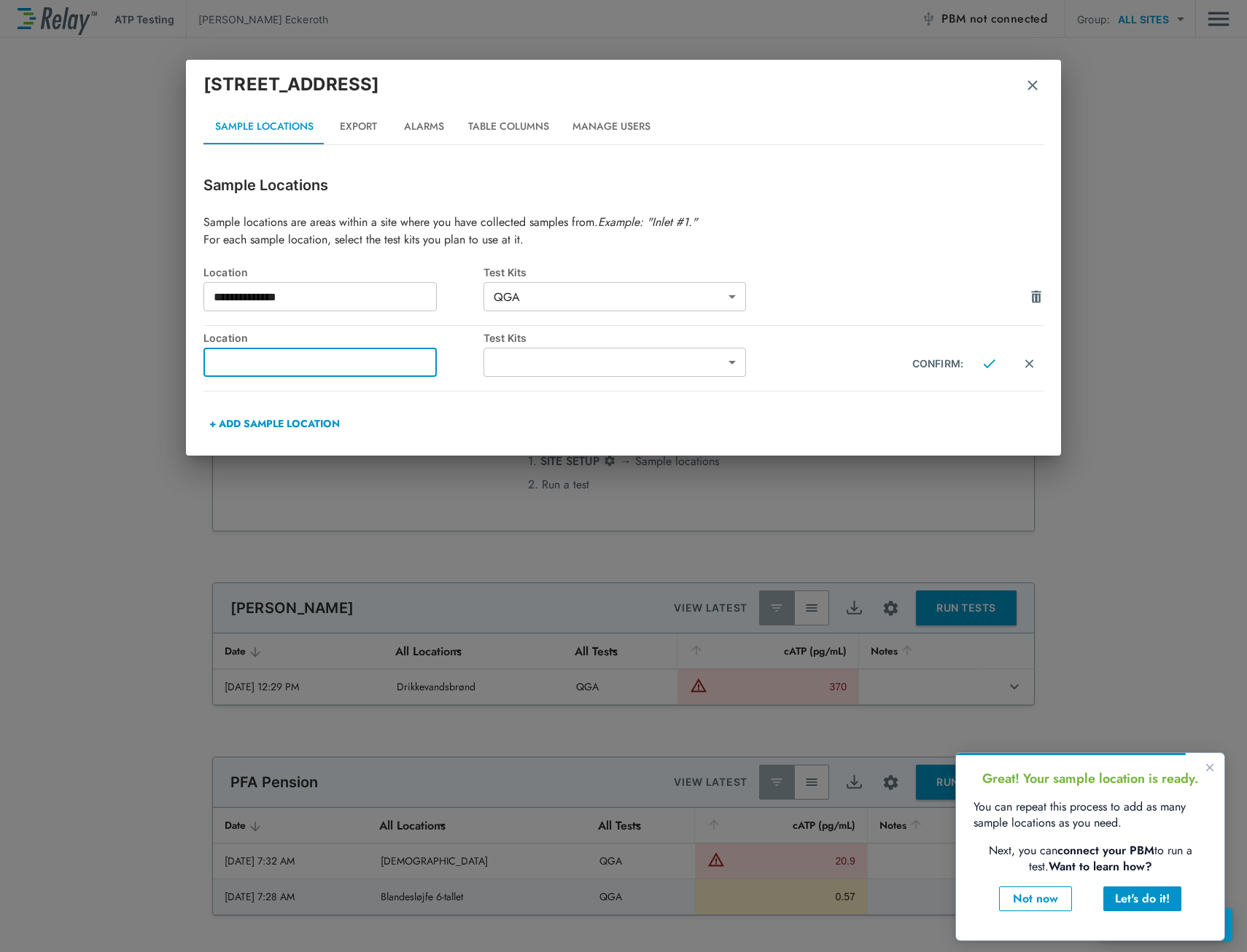 click at bounding box center [320, 362] 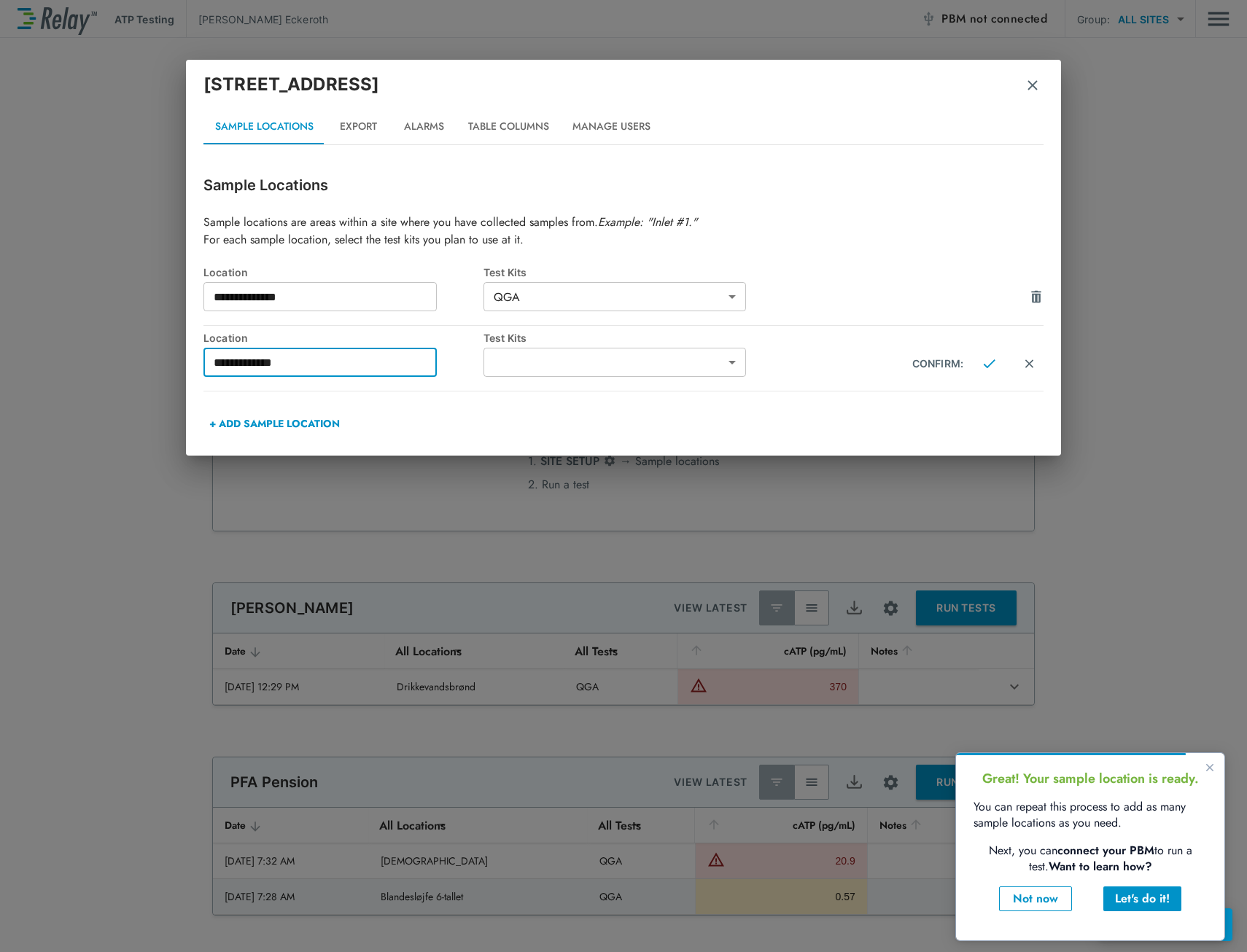 type on "**********" 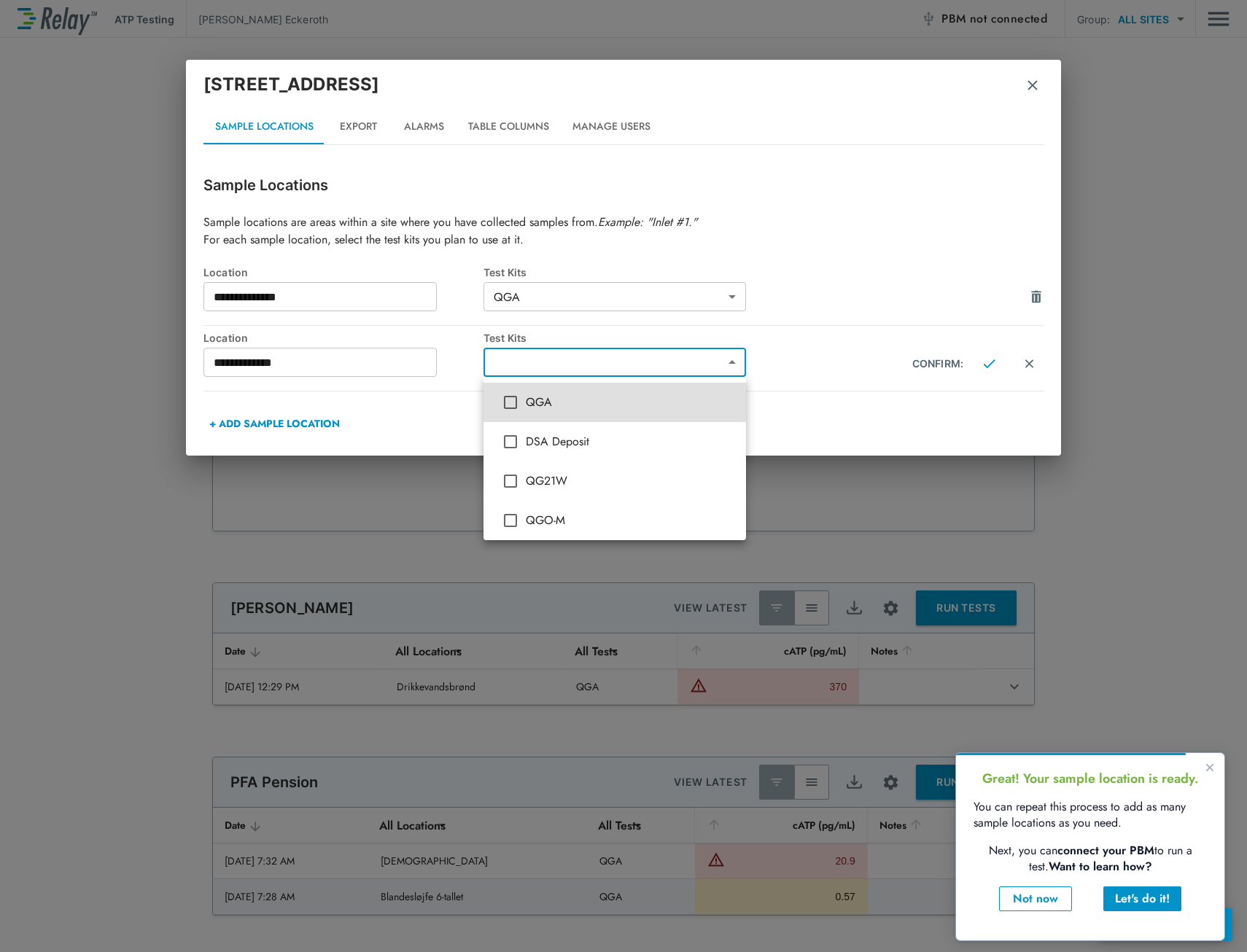click on "QGA" at bounding box center [630, 402] 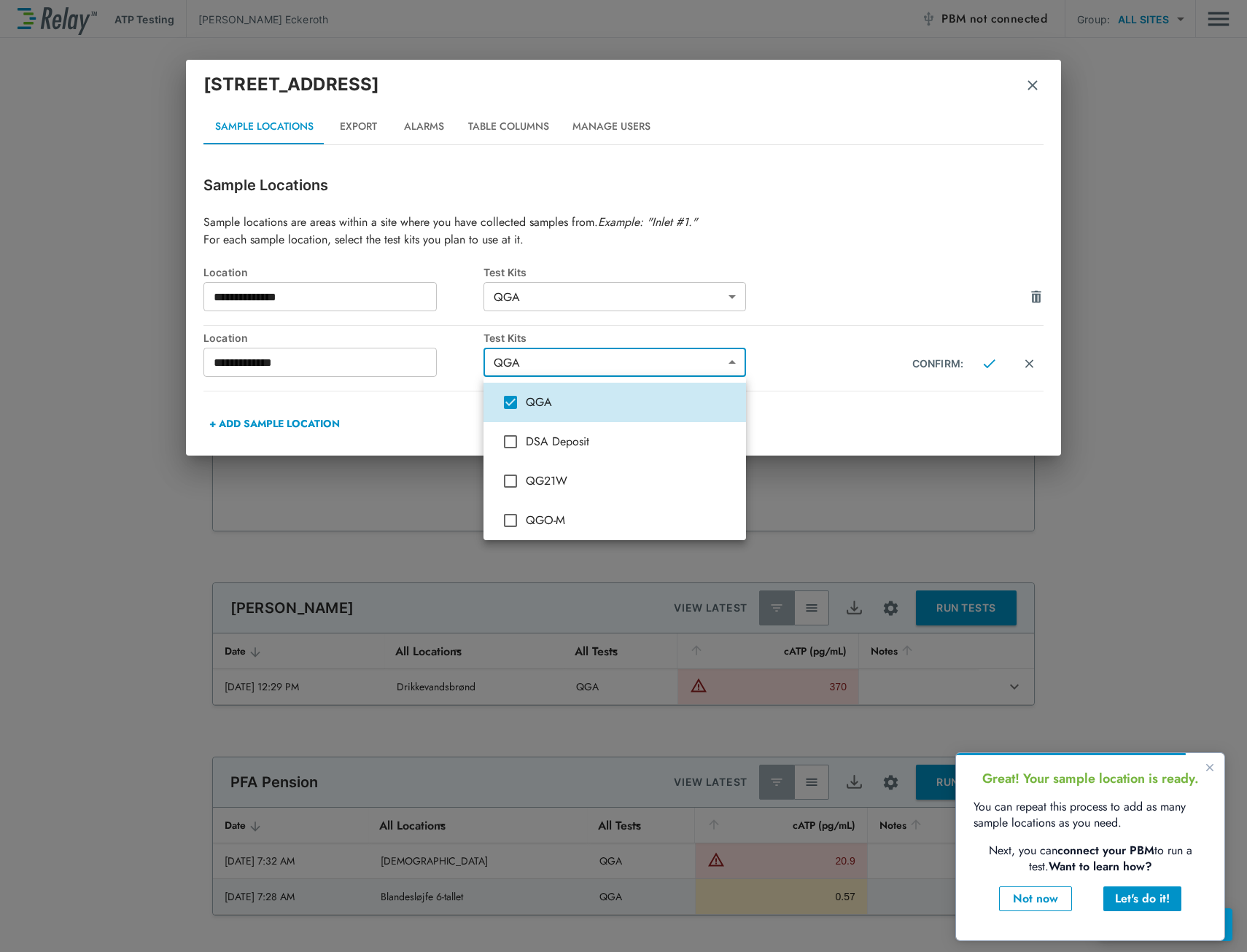 click at bounding box center [624, 476] 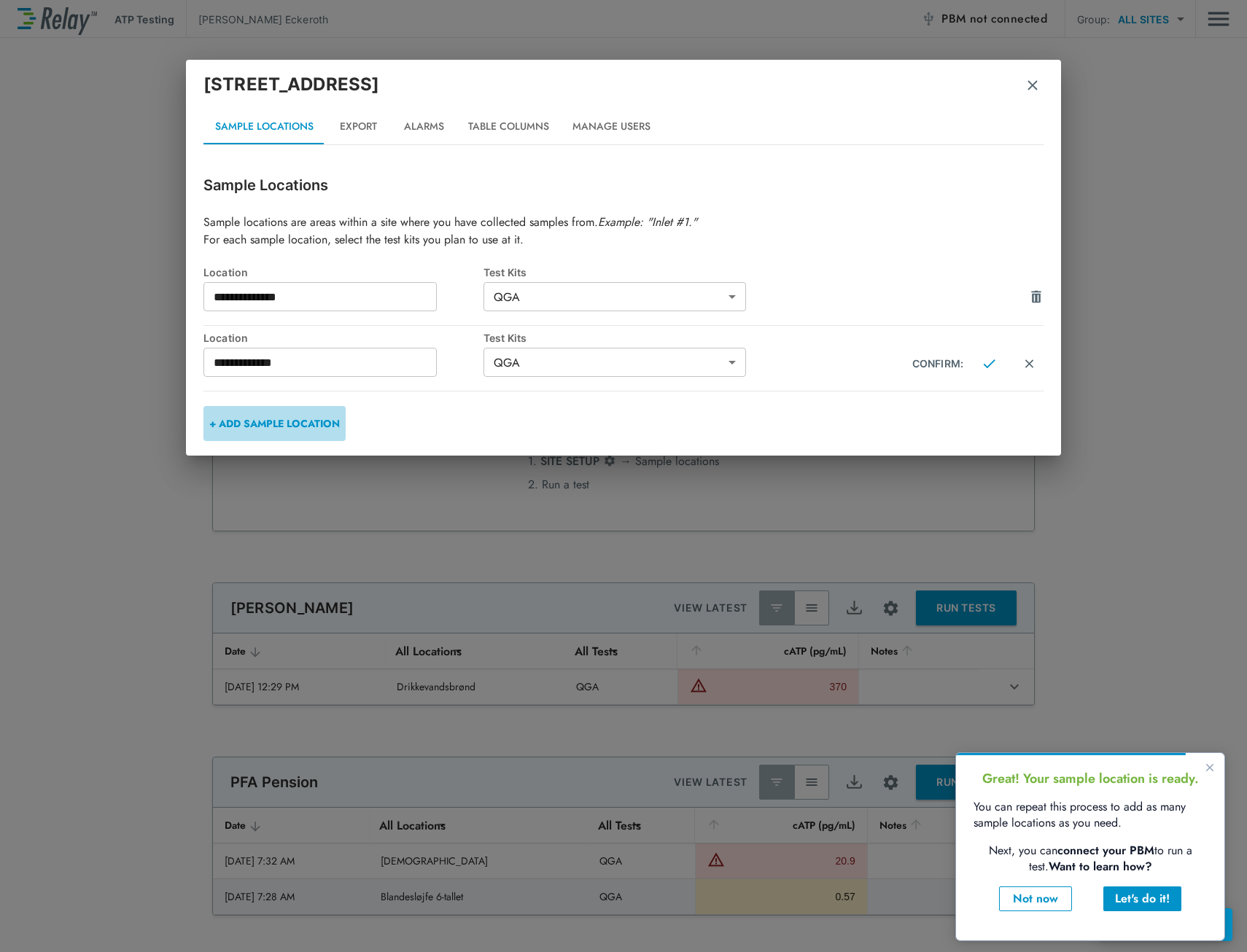 click on "+ ADD SAMPLE LOCATION" at bounding box center [274, 424] 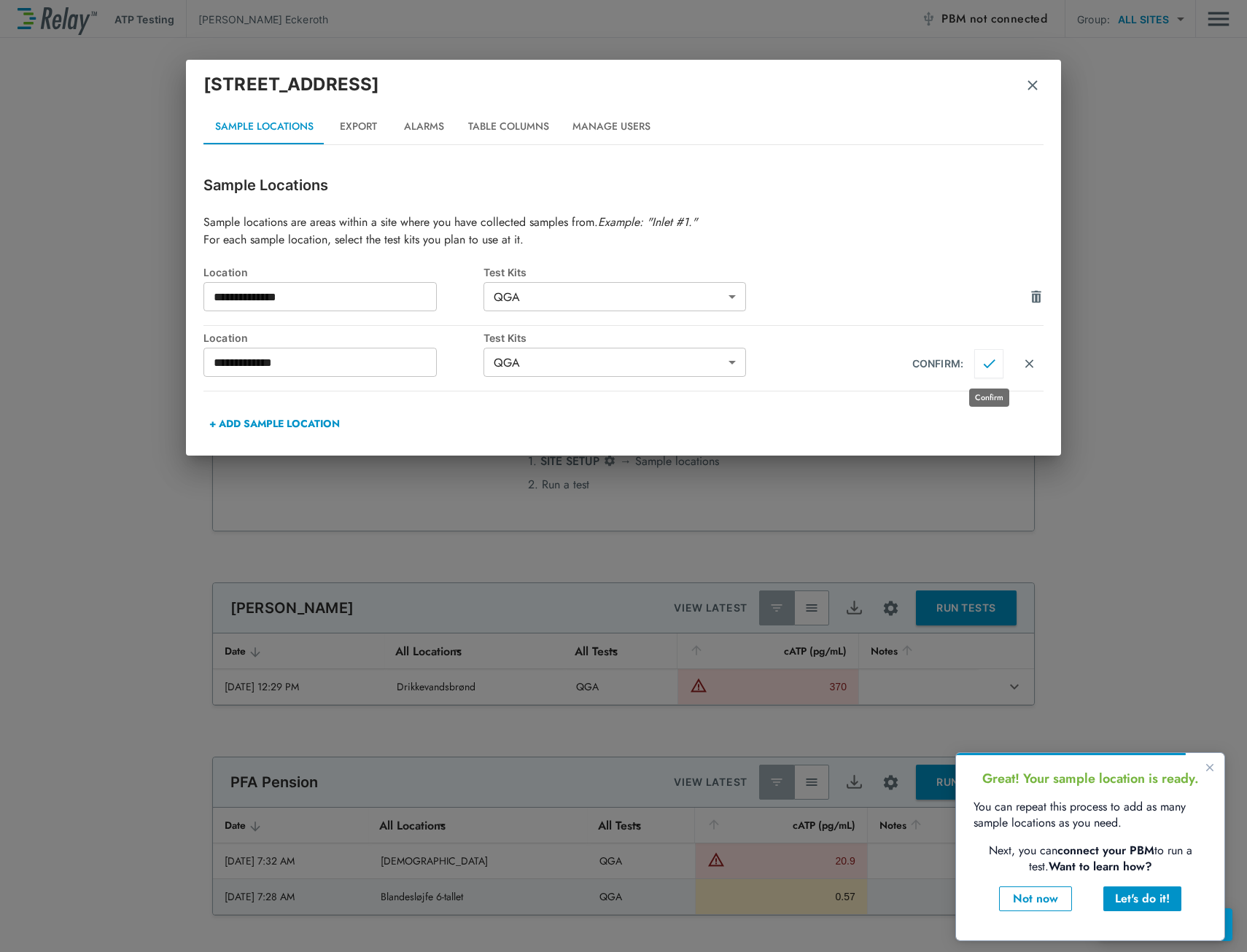 click at bounding box center [989, 364] 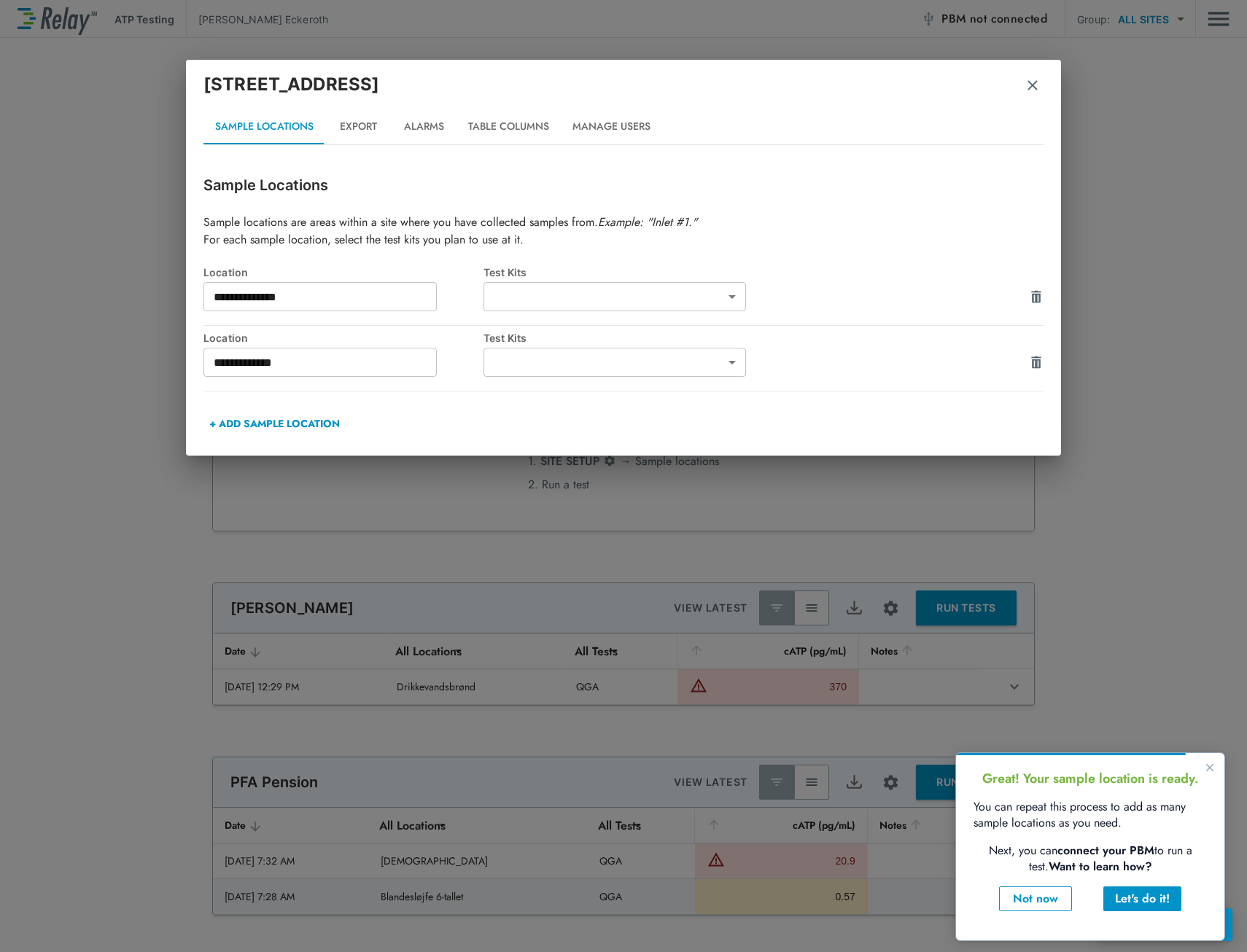 type on "***" 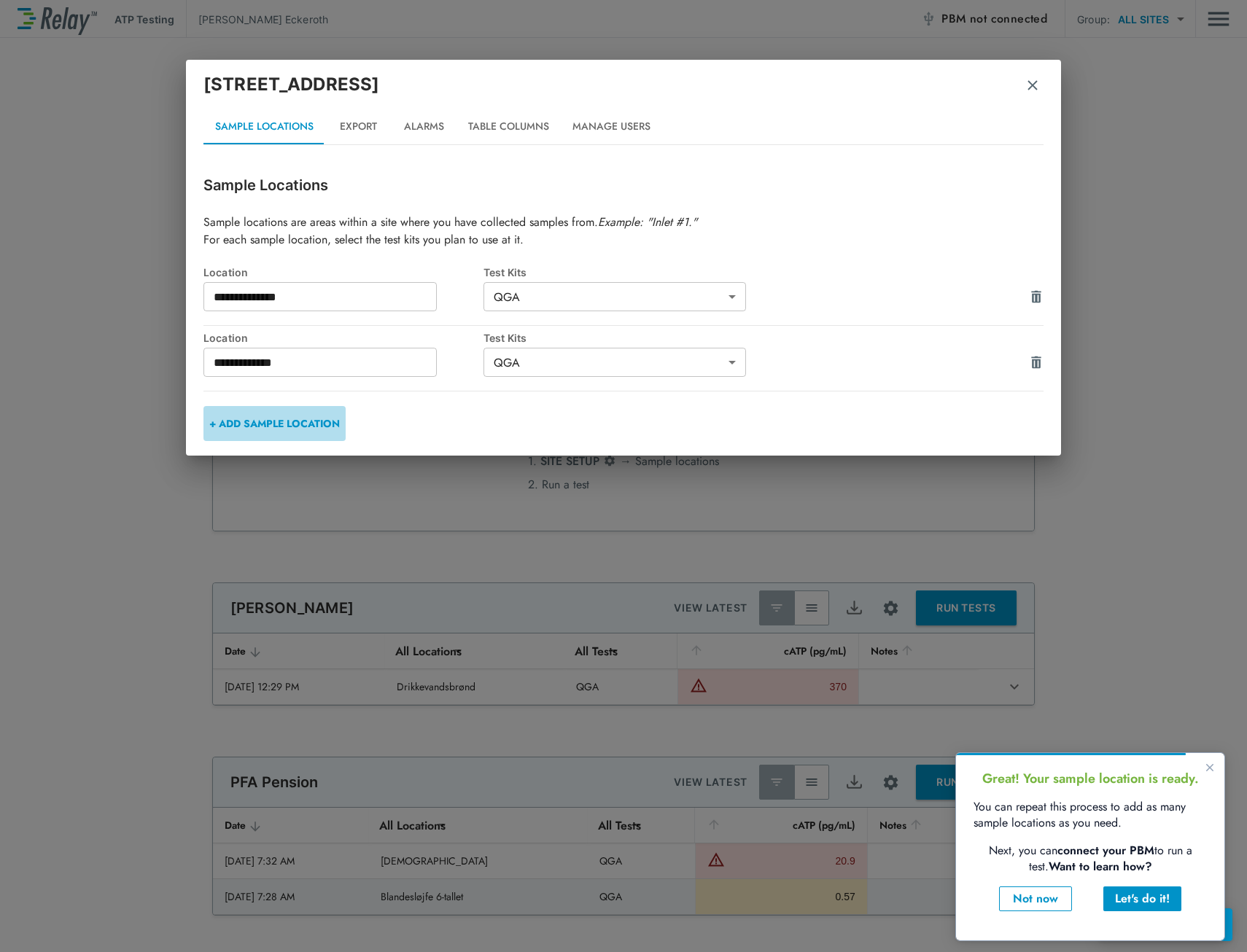 click on "+ ADD SAMPLE LOCATION" at bounding box center [274, 424] 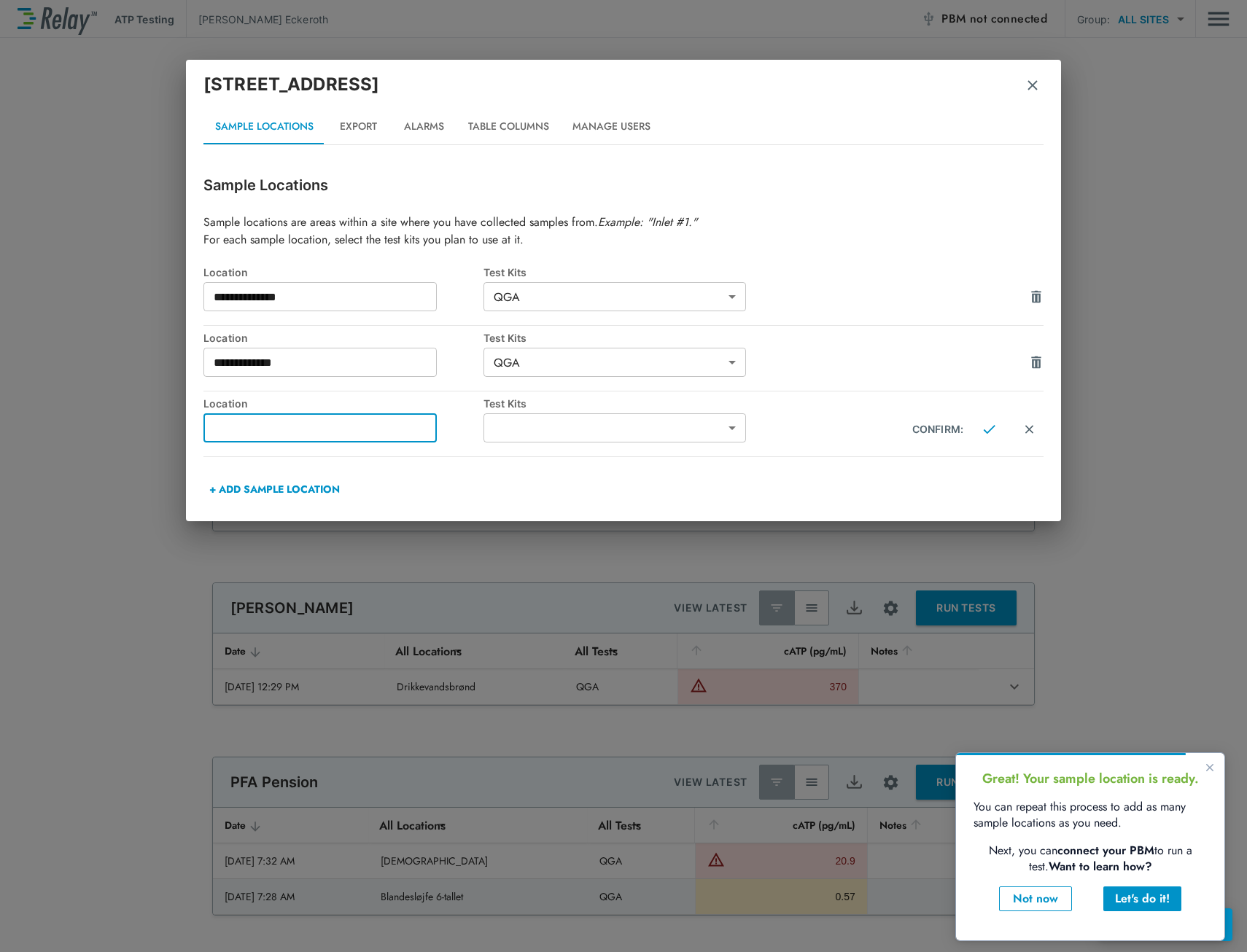 click at bounding box center (320, 428) 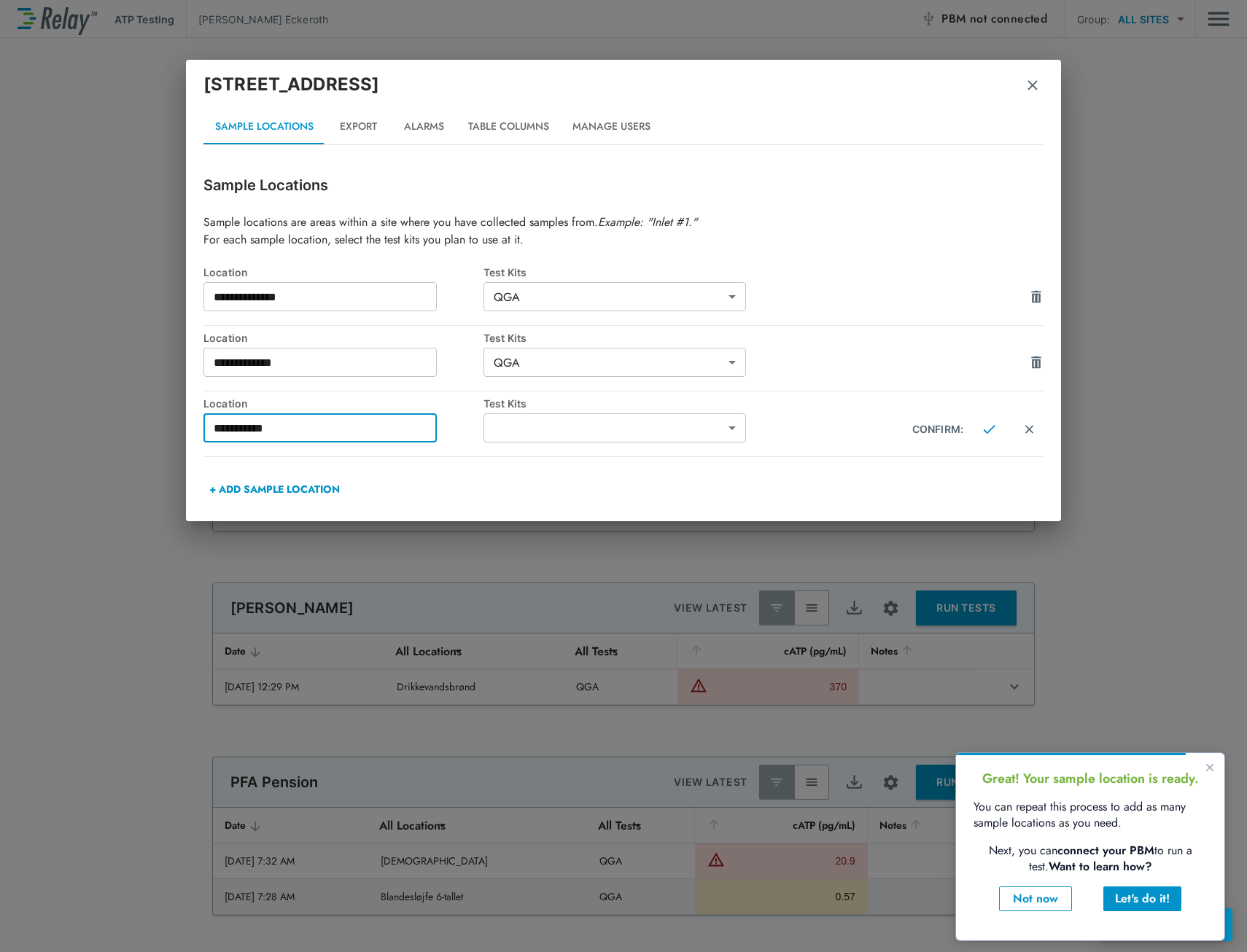 click on "**********" at bounding box center (320, 428) 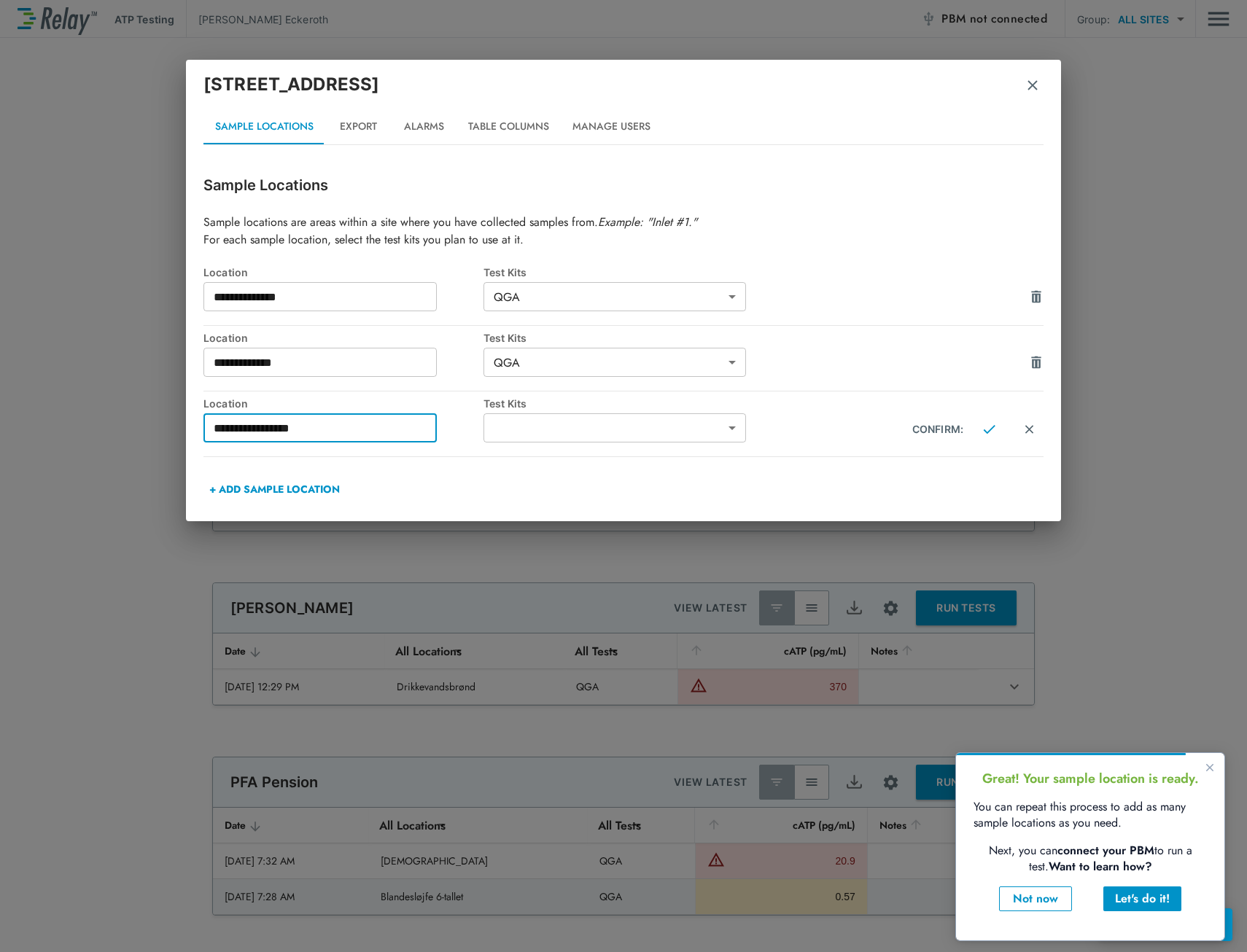 type on "**********" 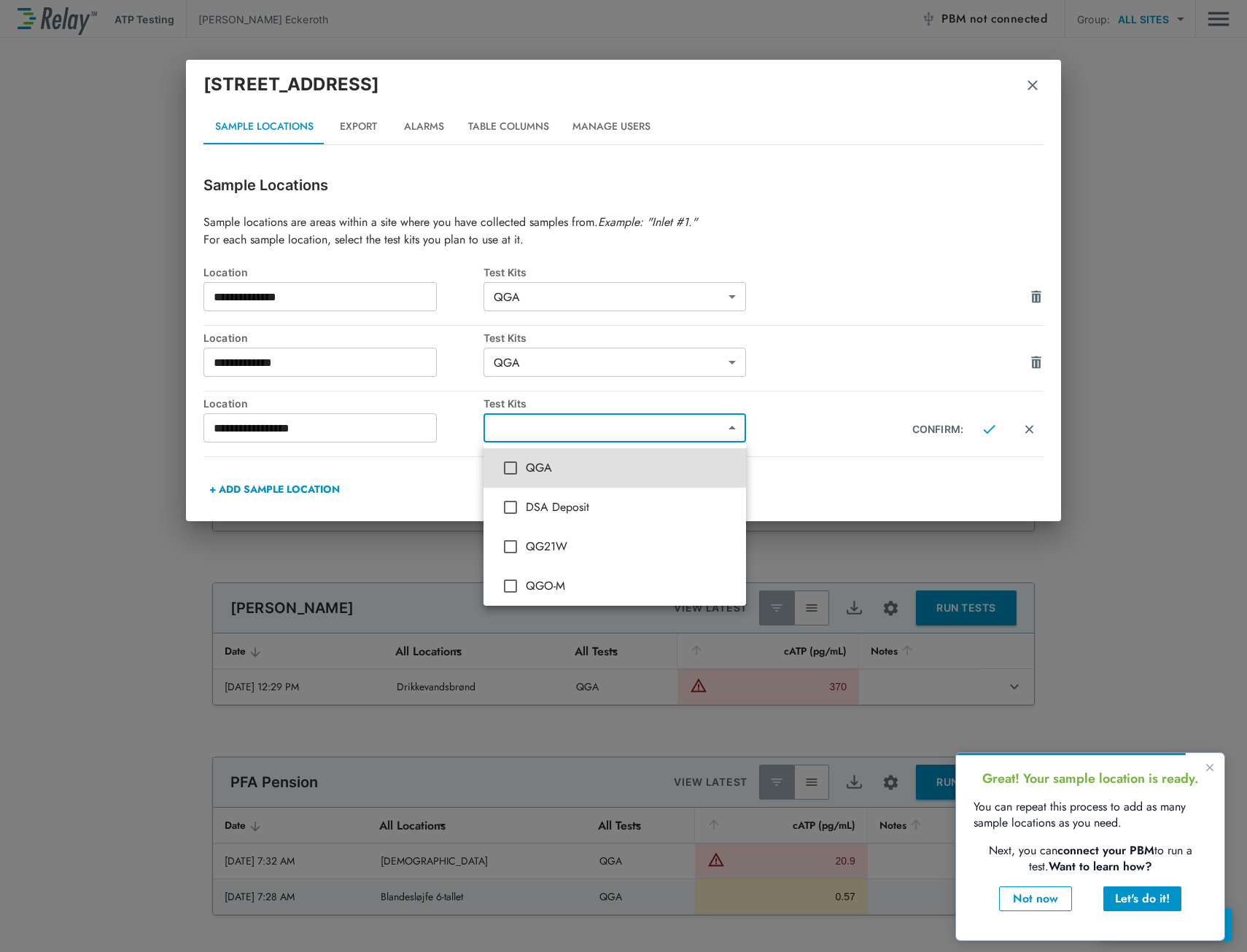 click on "QGA" at bounding box center [630, 468] 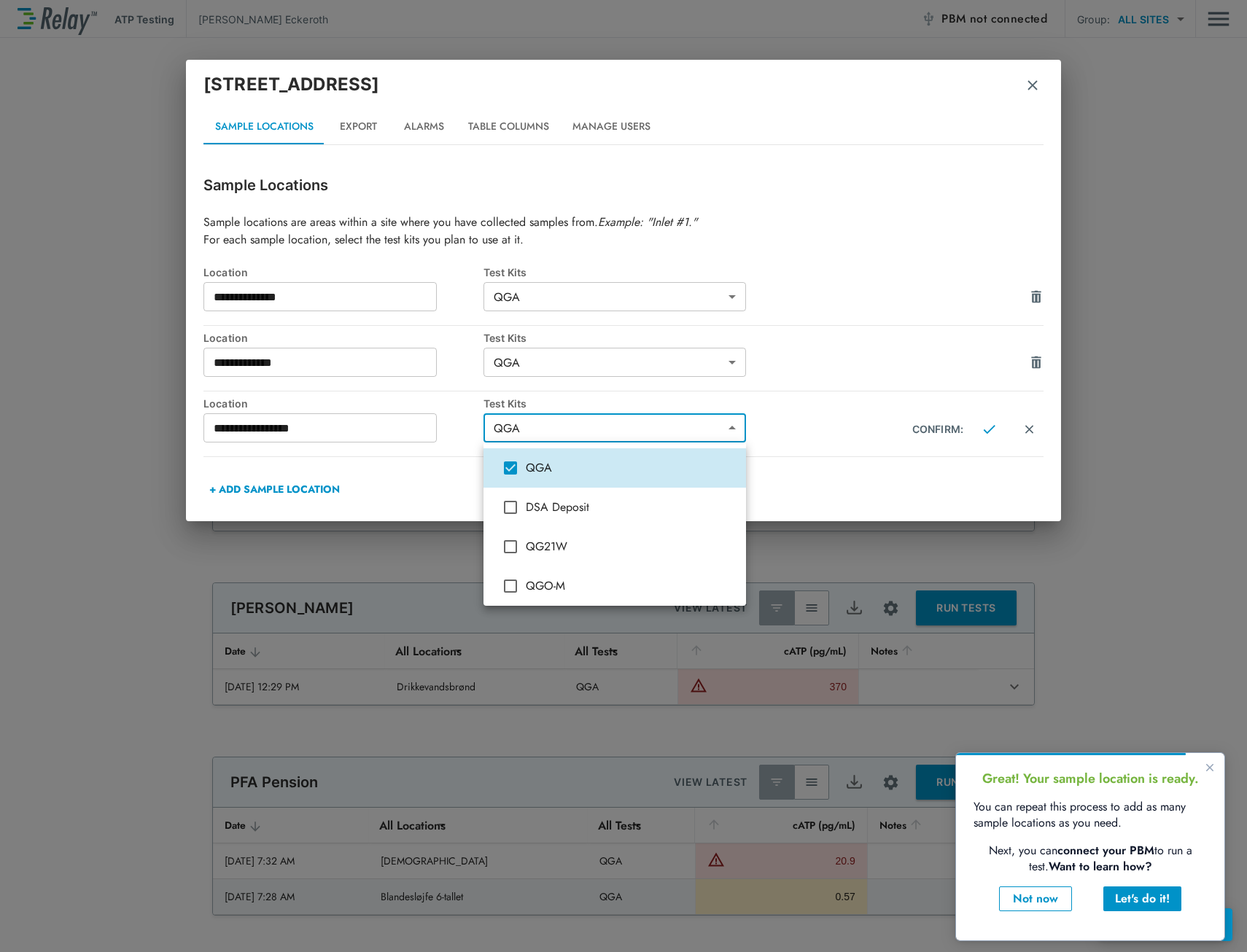 click at bounding box center (624, 476) 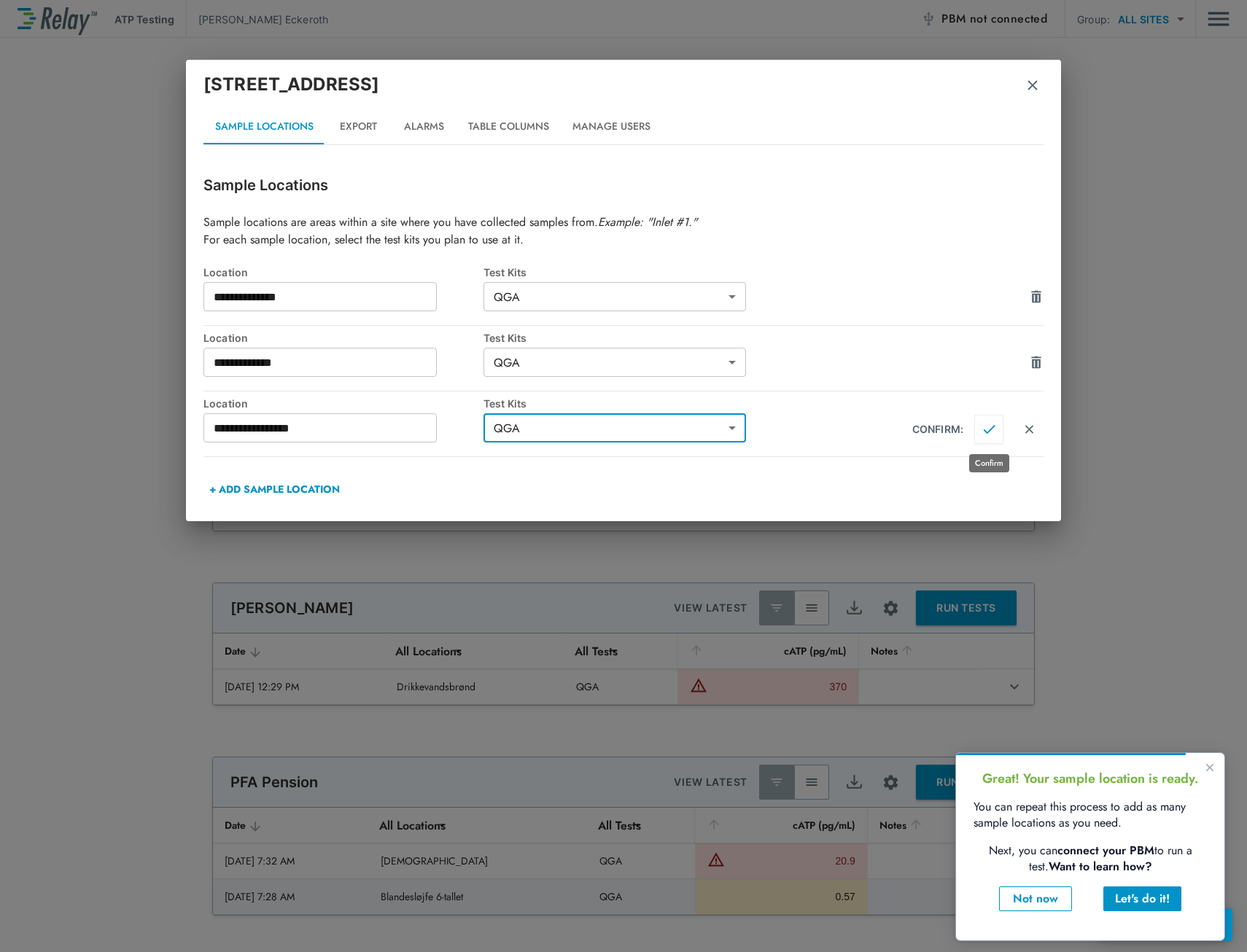 click at bounding box center (989, 429) 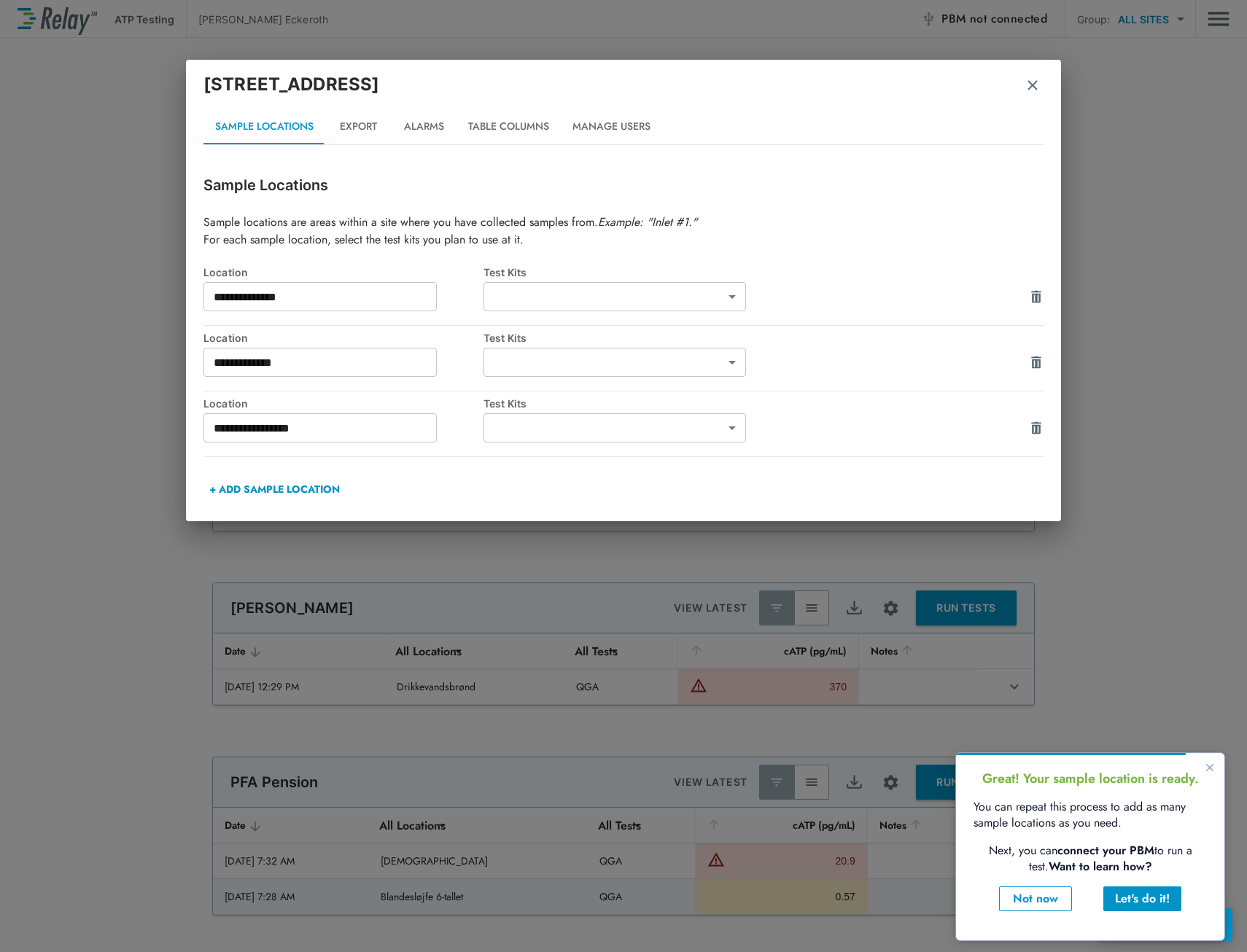 type on "***" 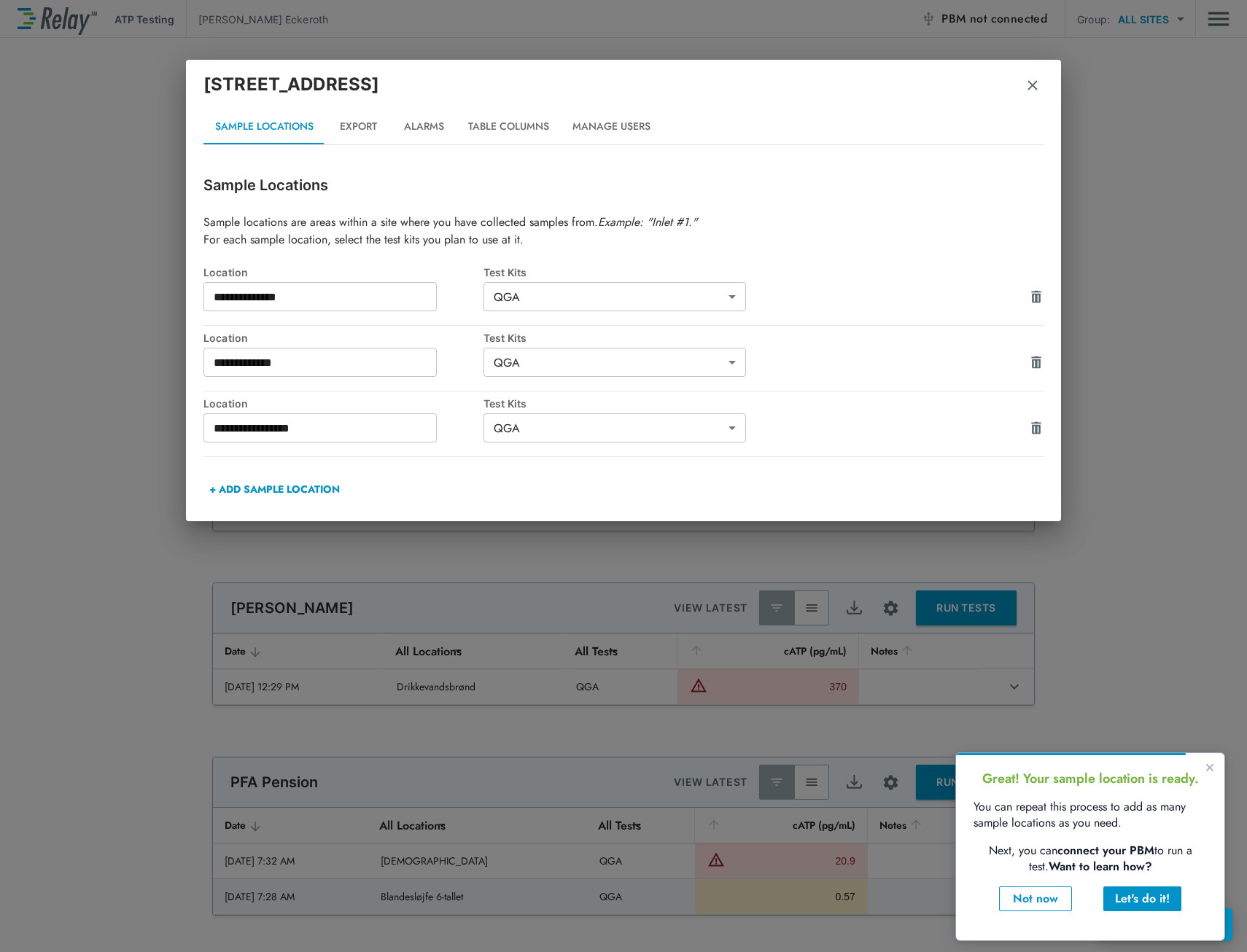 click on "+ ADD SAMPLE LOCATION" at bounding box center [274, 489] 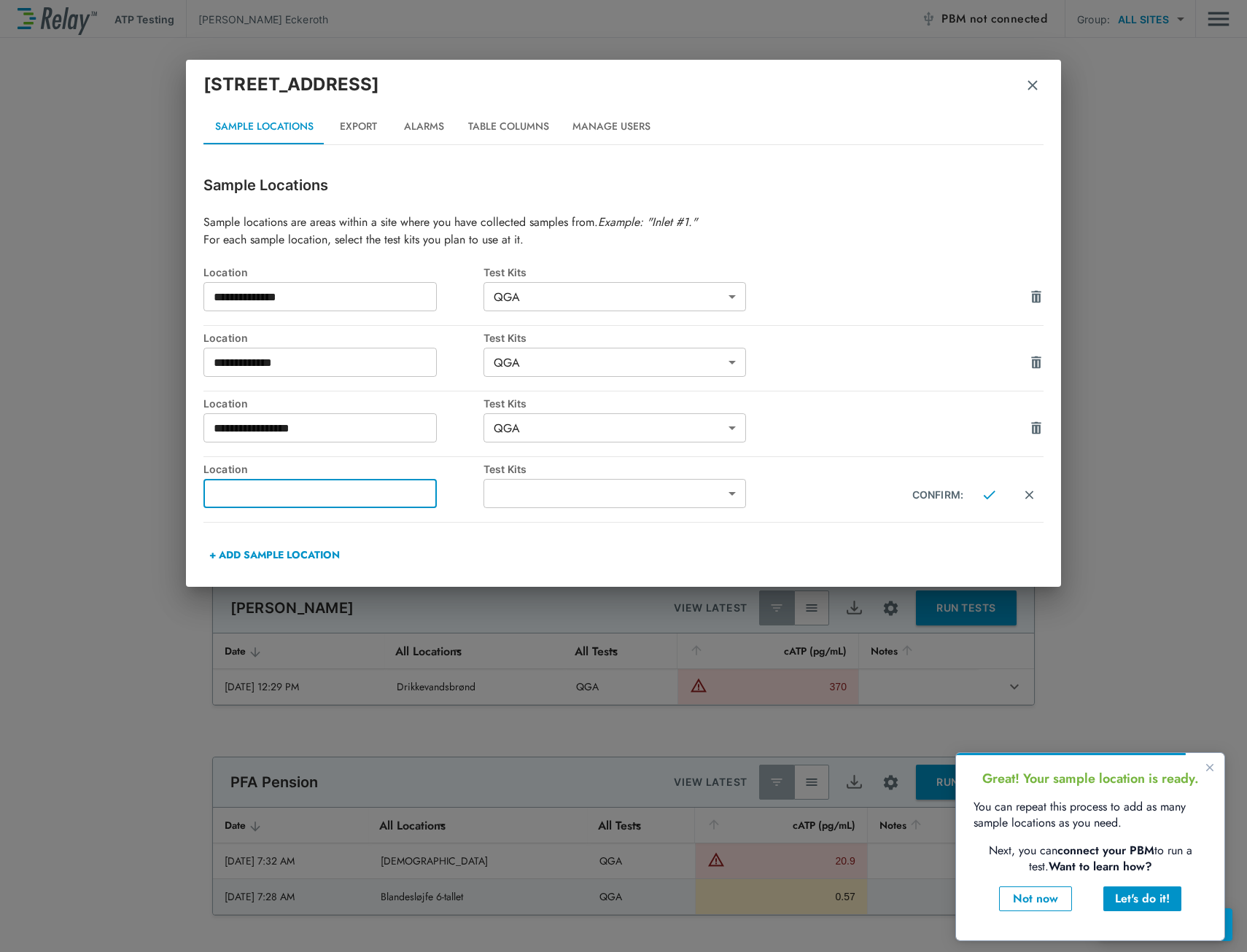 click at bounding box center [320, 493] 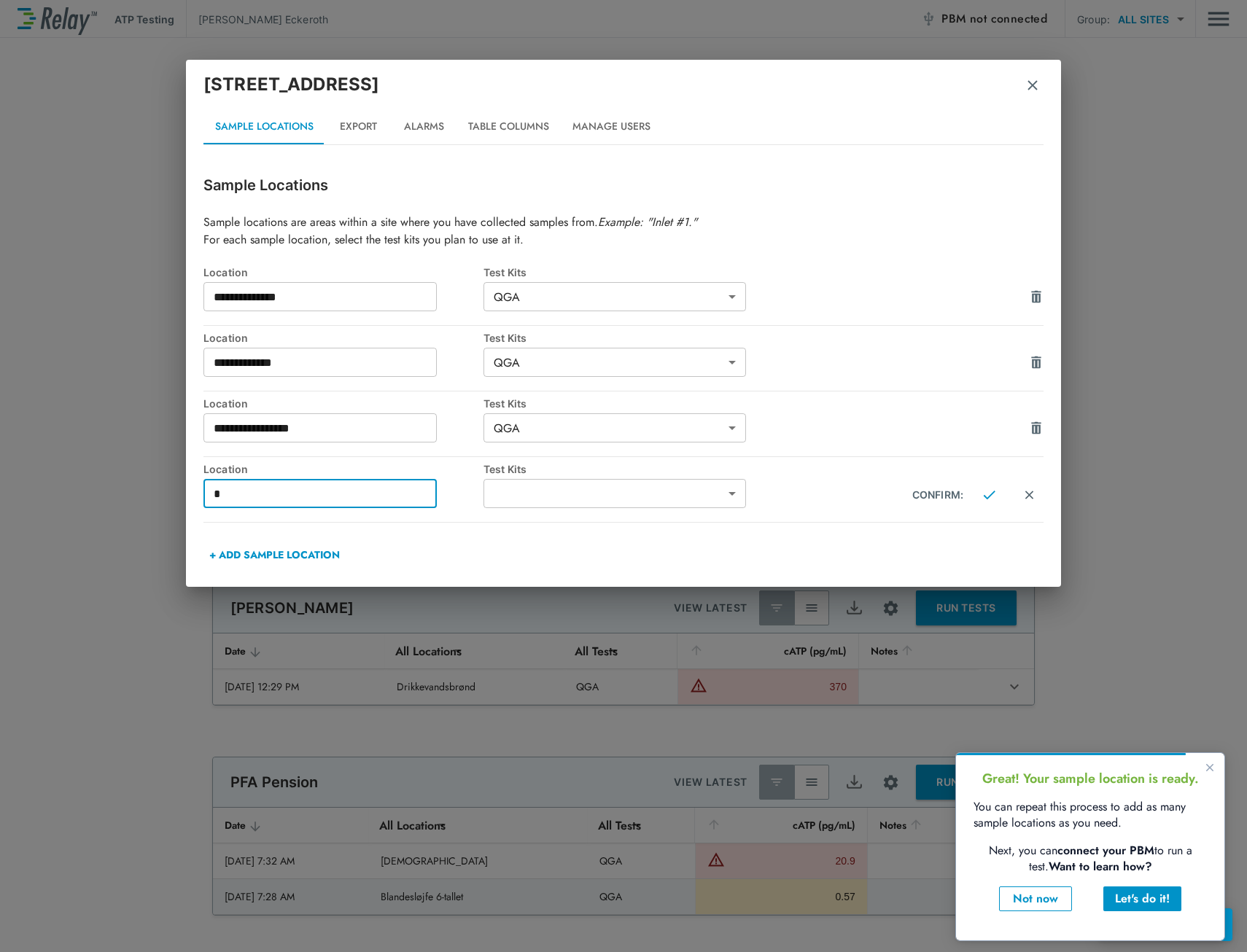 paste on "**********" 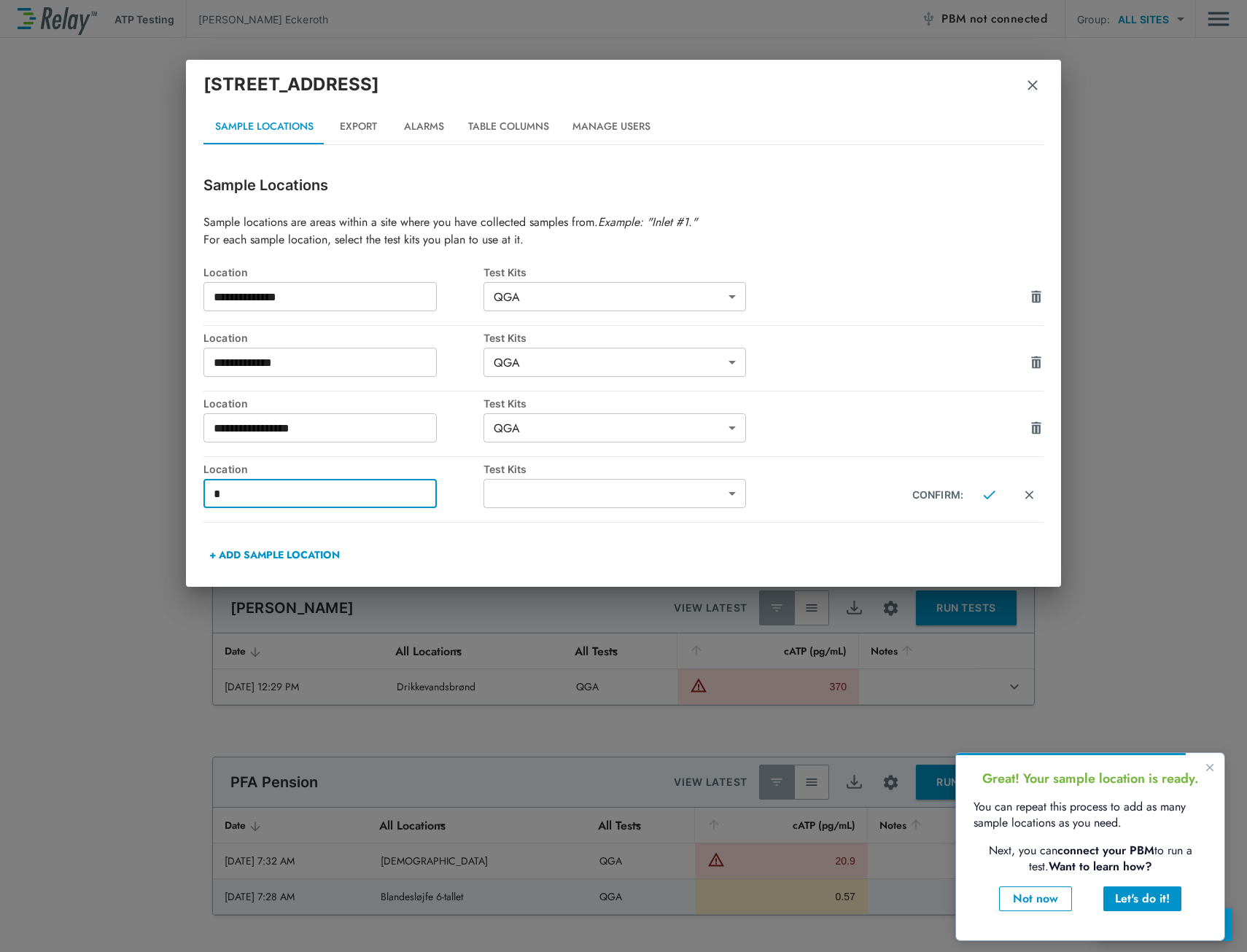 scroll, scrollTop: 0, scrollLeft: 0, axis: both 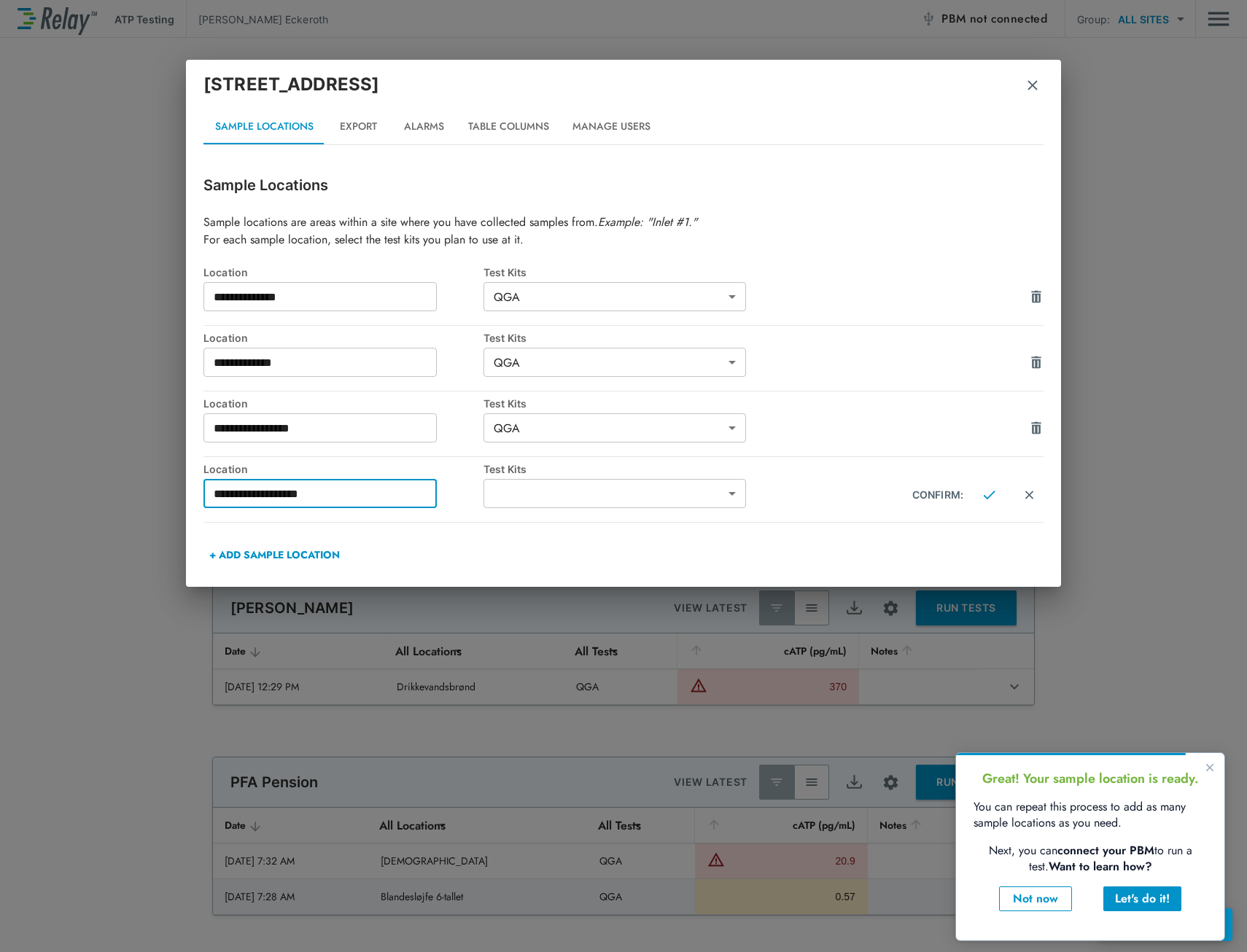 type on "**********" 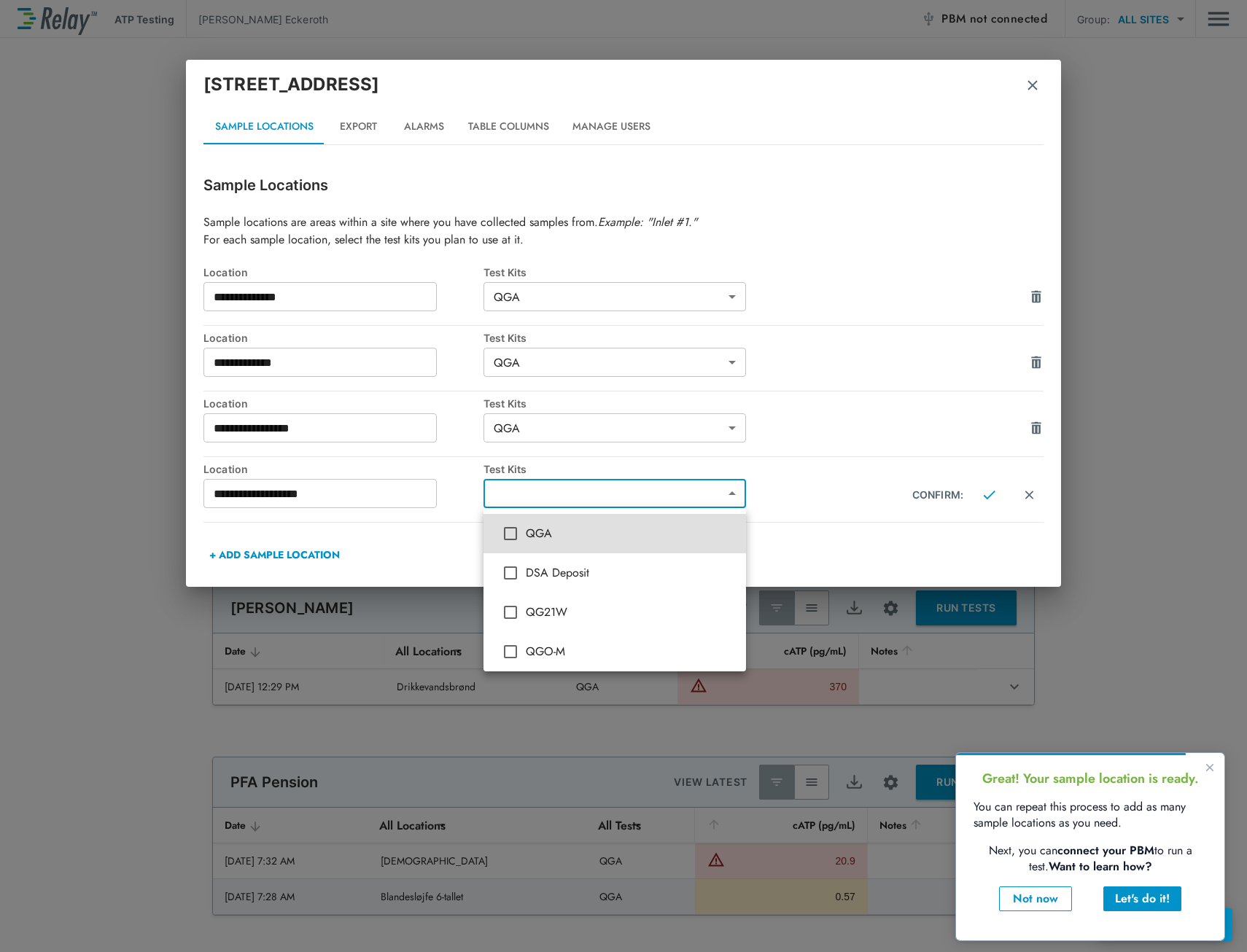 type on "***" 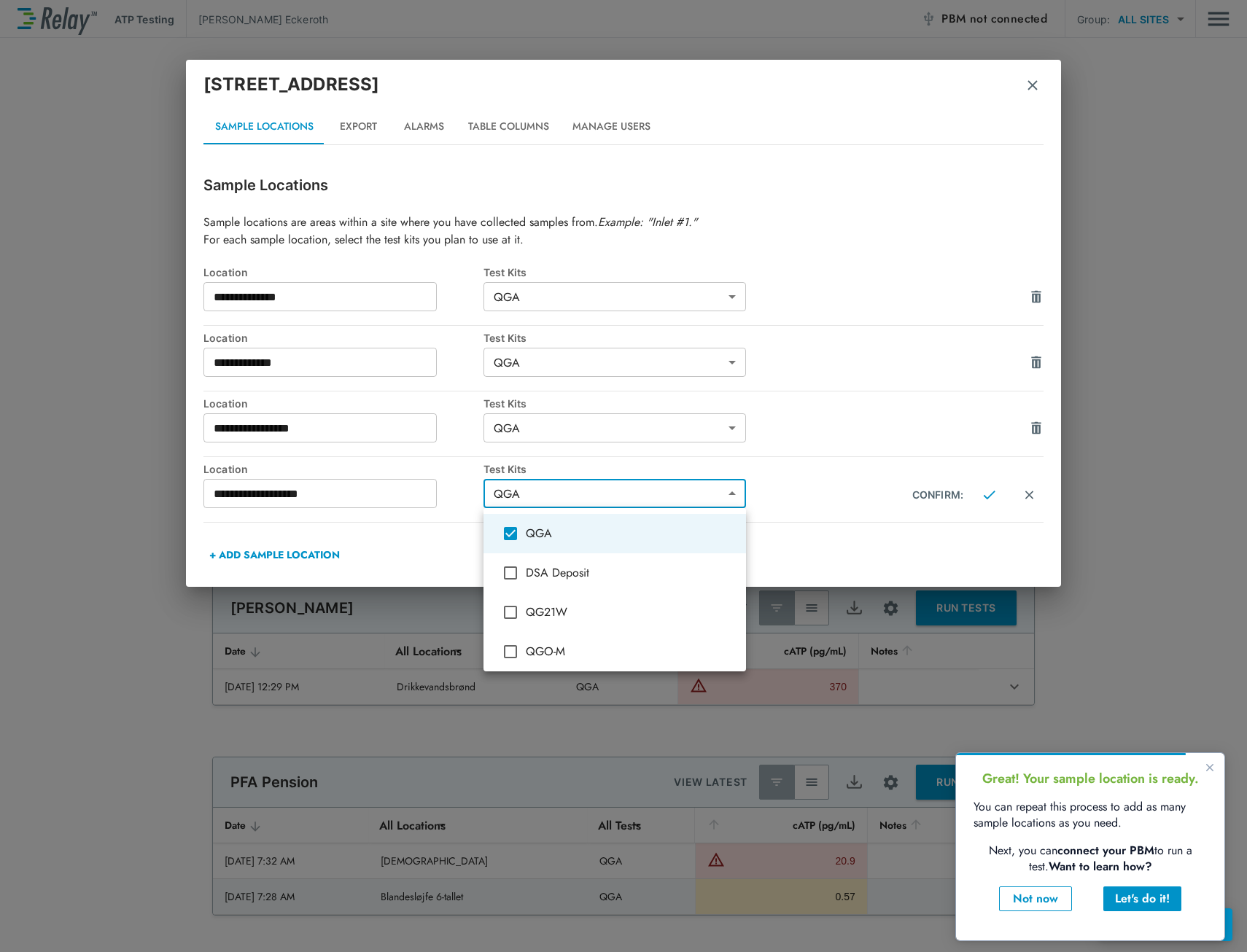 click at bounding box center [624, 476] 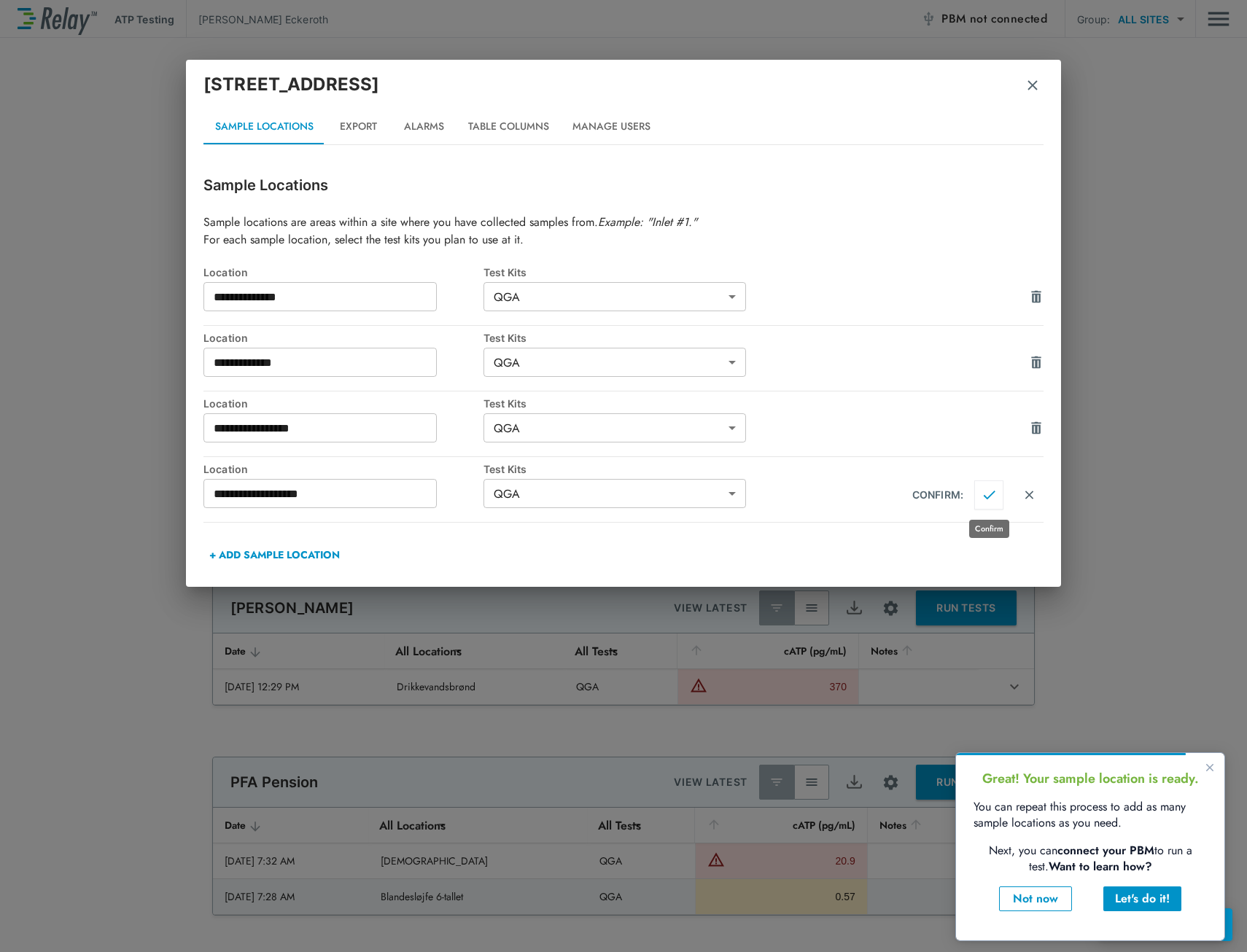 click at bounding box center (989, 495) 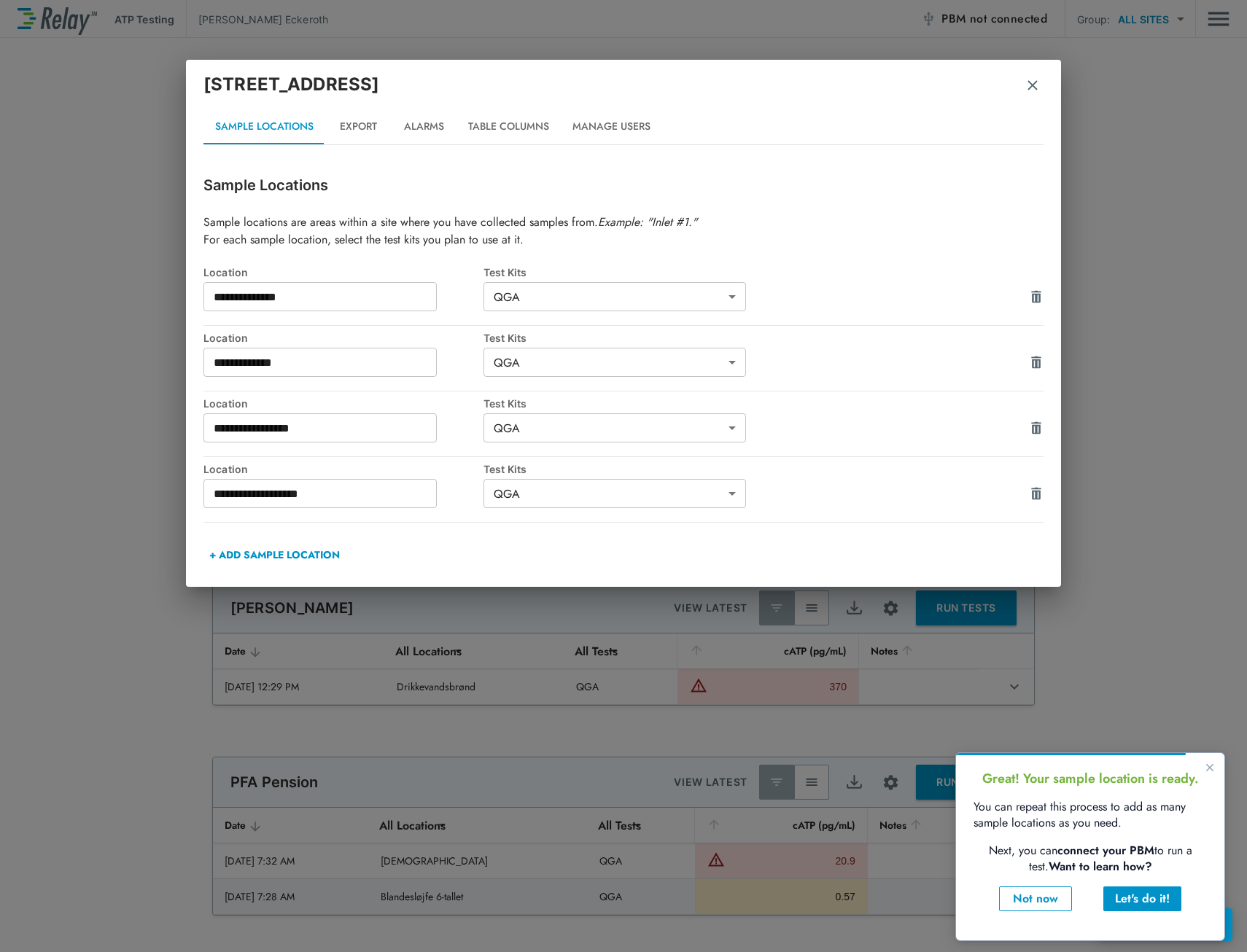 click on "Export" at bounding box center (358, 127) 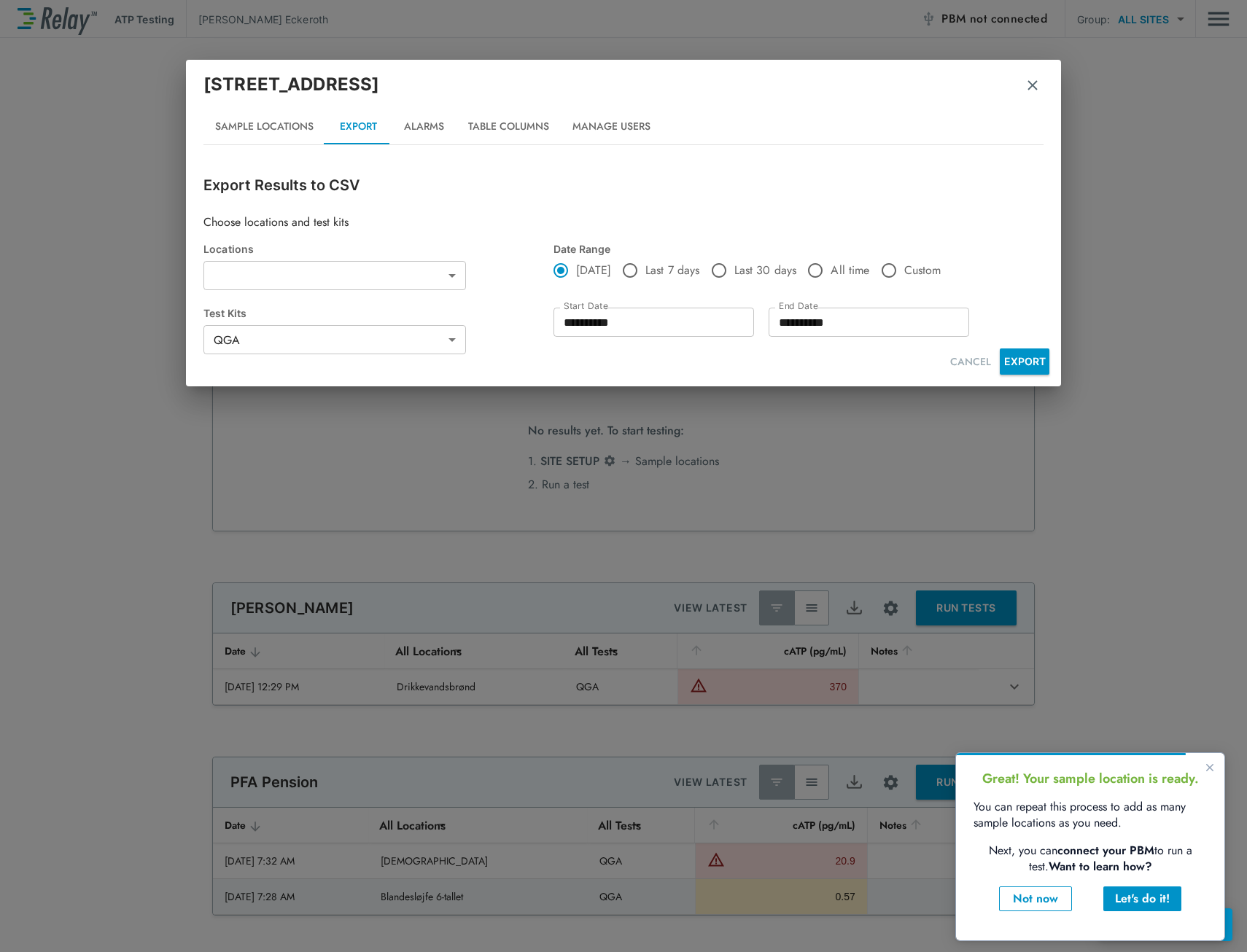 type on "**********" 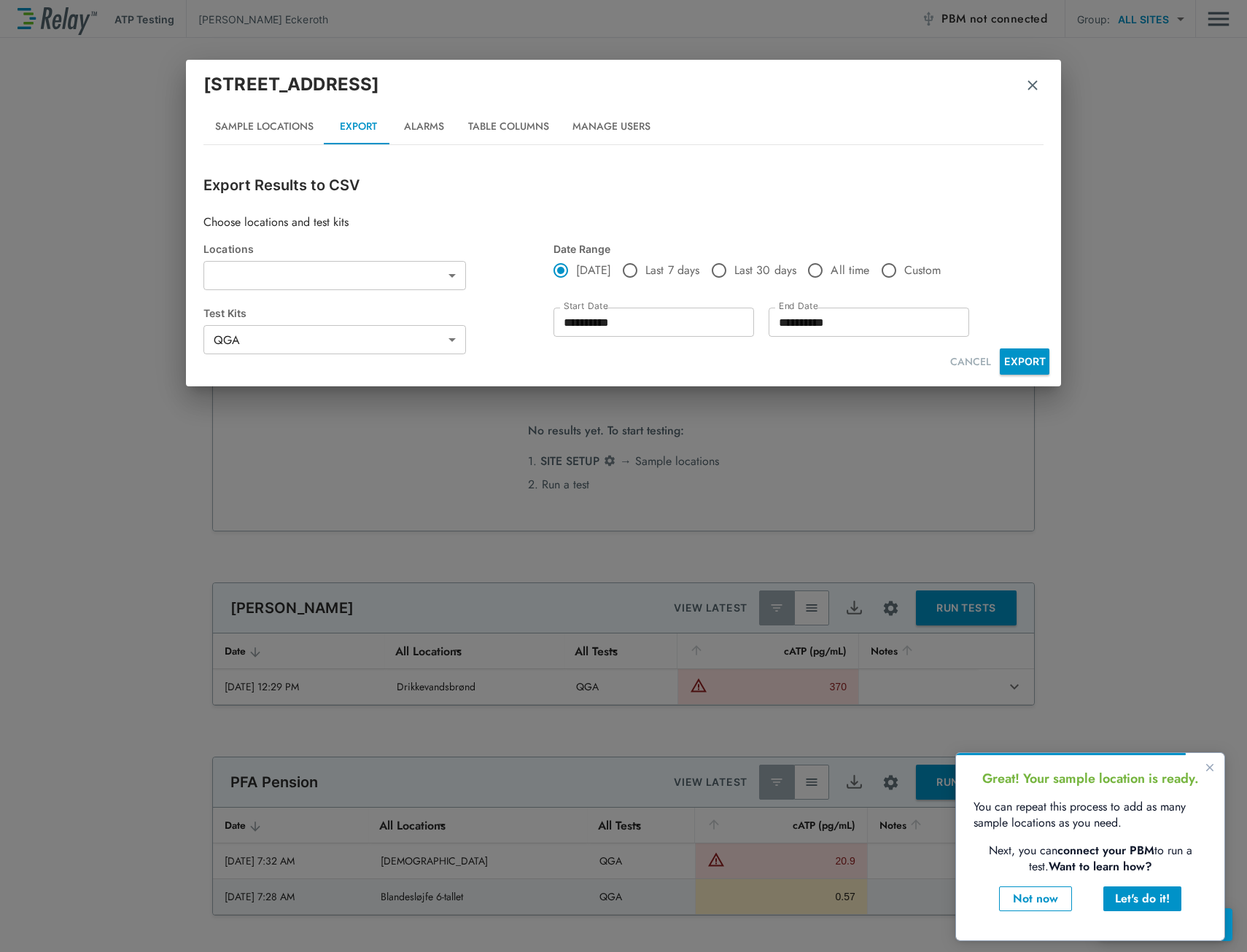 type on "***" 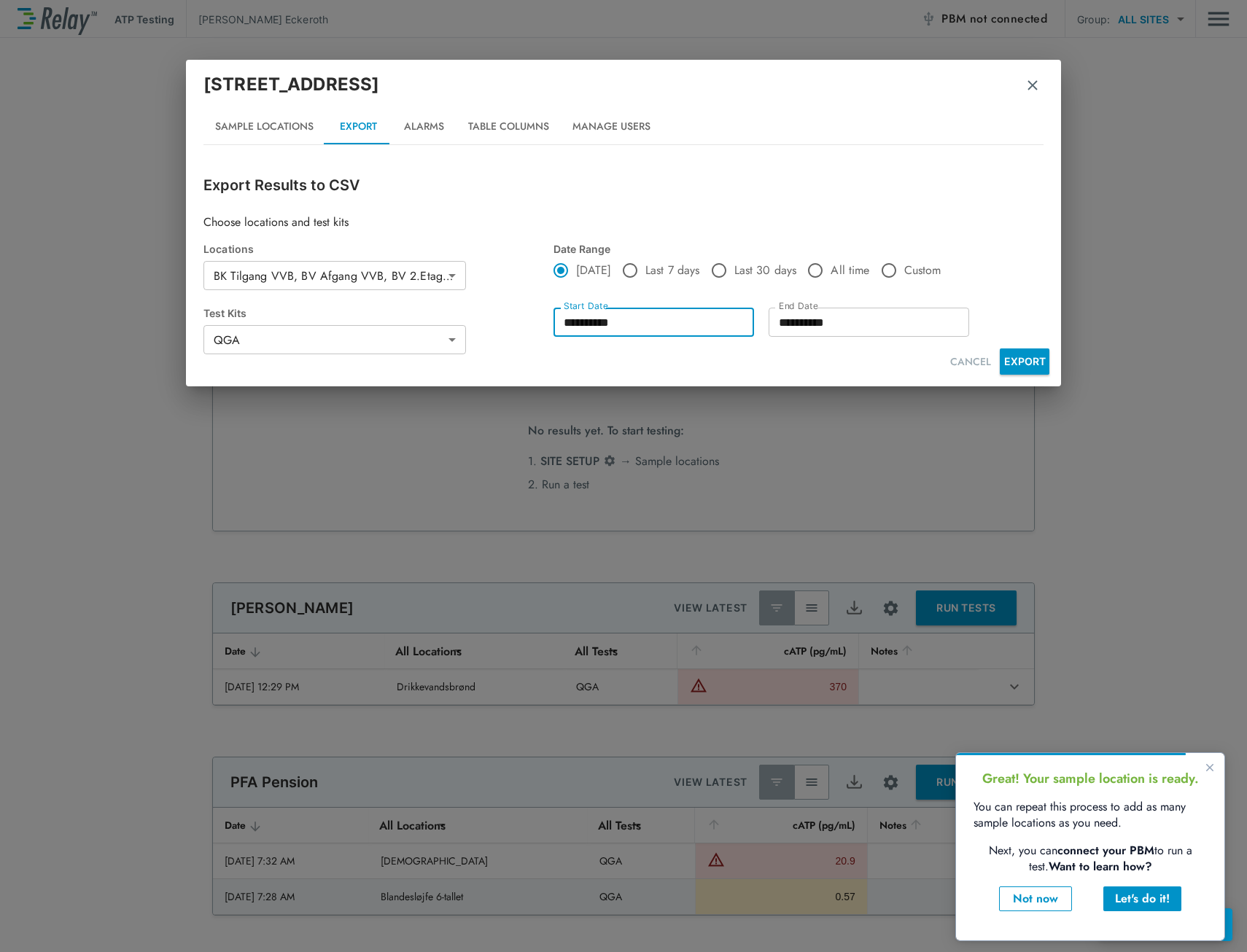 click on "**********" at bounding box center [653, 322] 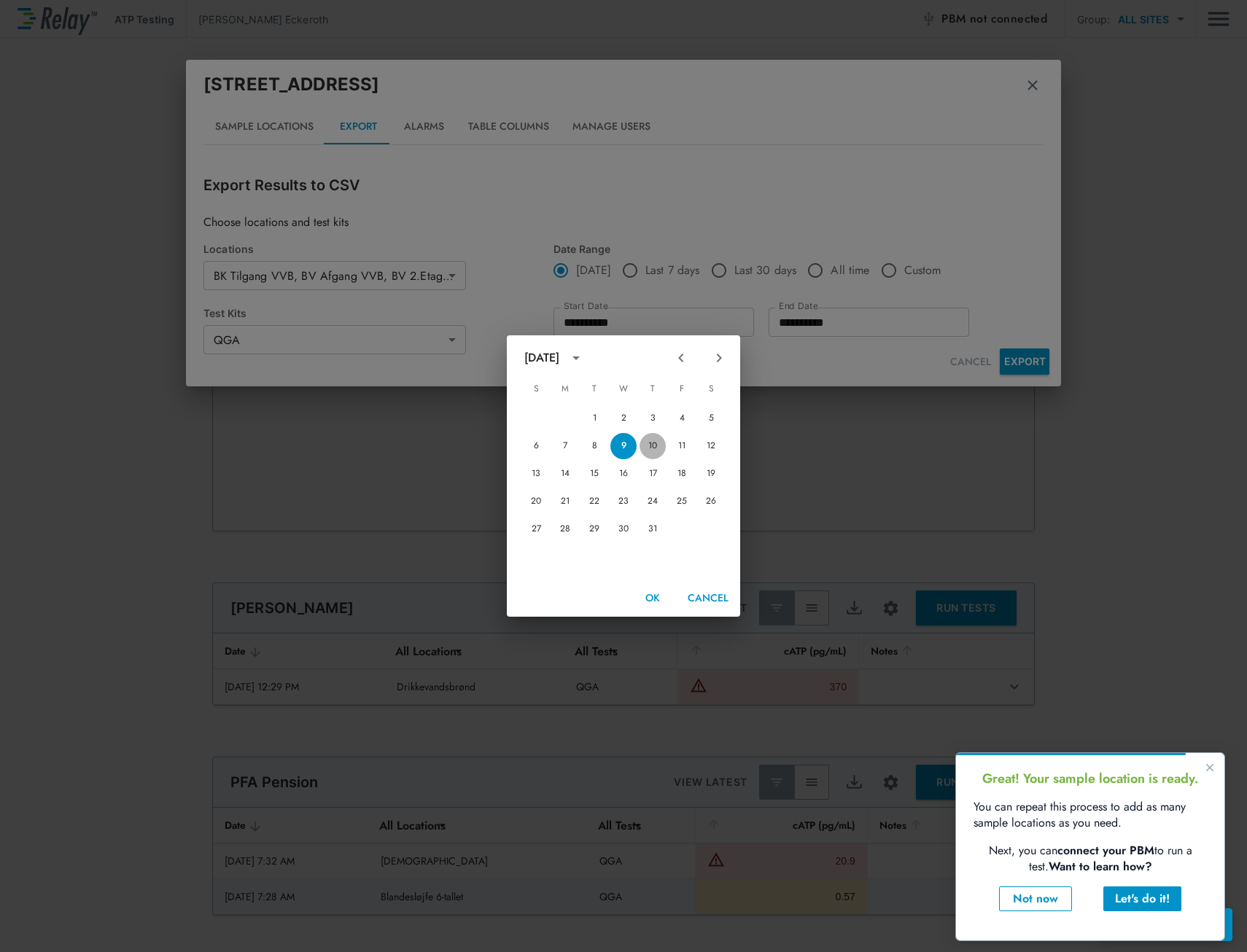 click on "10" at bounding box center [653, 446] 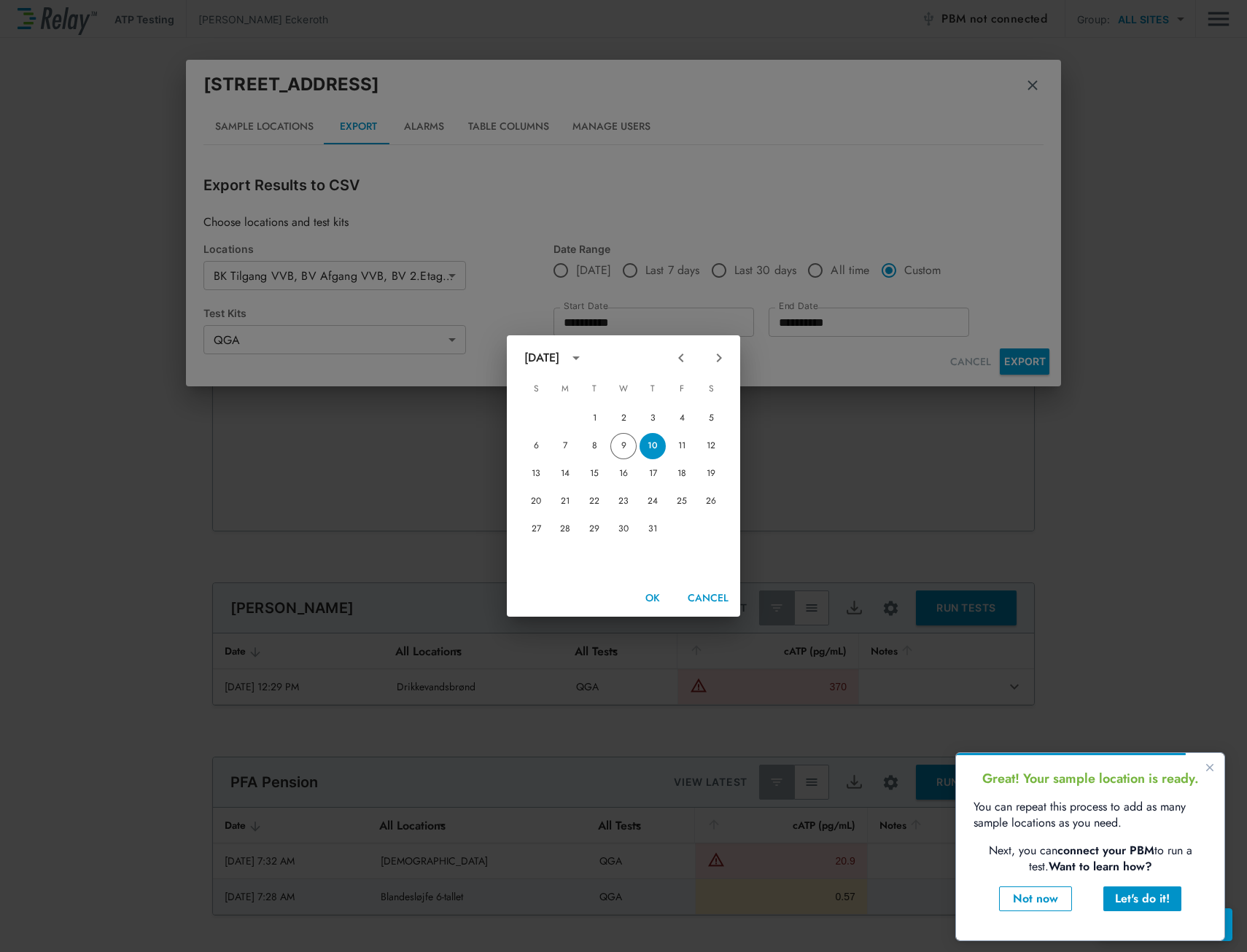 click on "July 2025 S M T W T F S 1 2 3 4 5 6 7 8 9 10 11 12 13 14 15 16 17 18 19 20 21 22 23 24 25 26 27 28 29 30 31 OK Cancel" at bounding box center [624, 476] 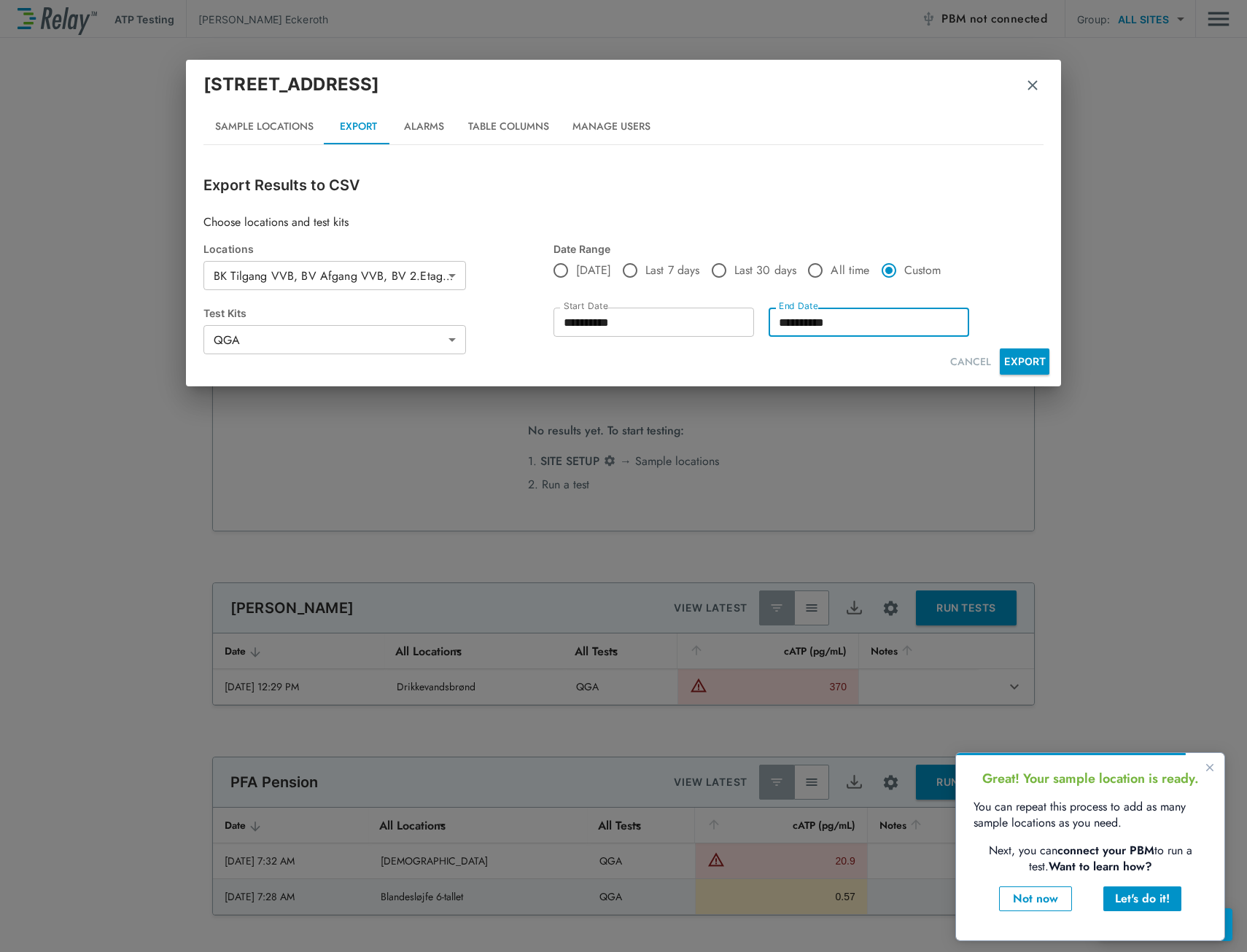 click on "**********" at bounding box center (869, 322) 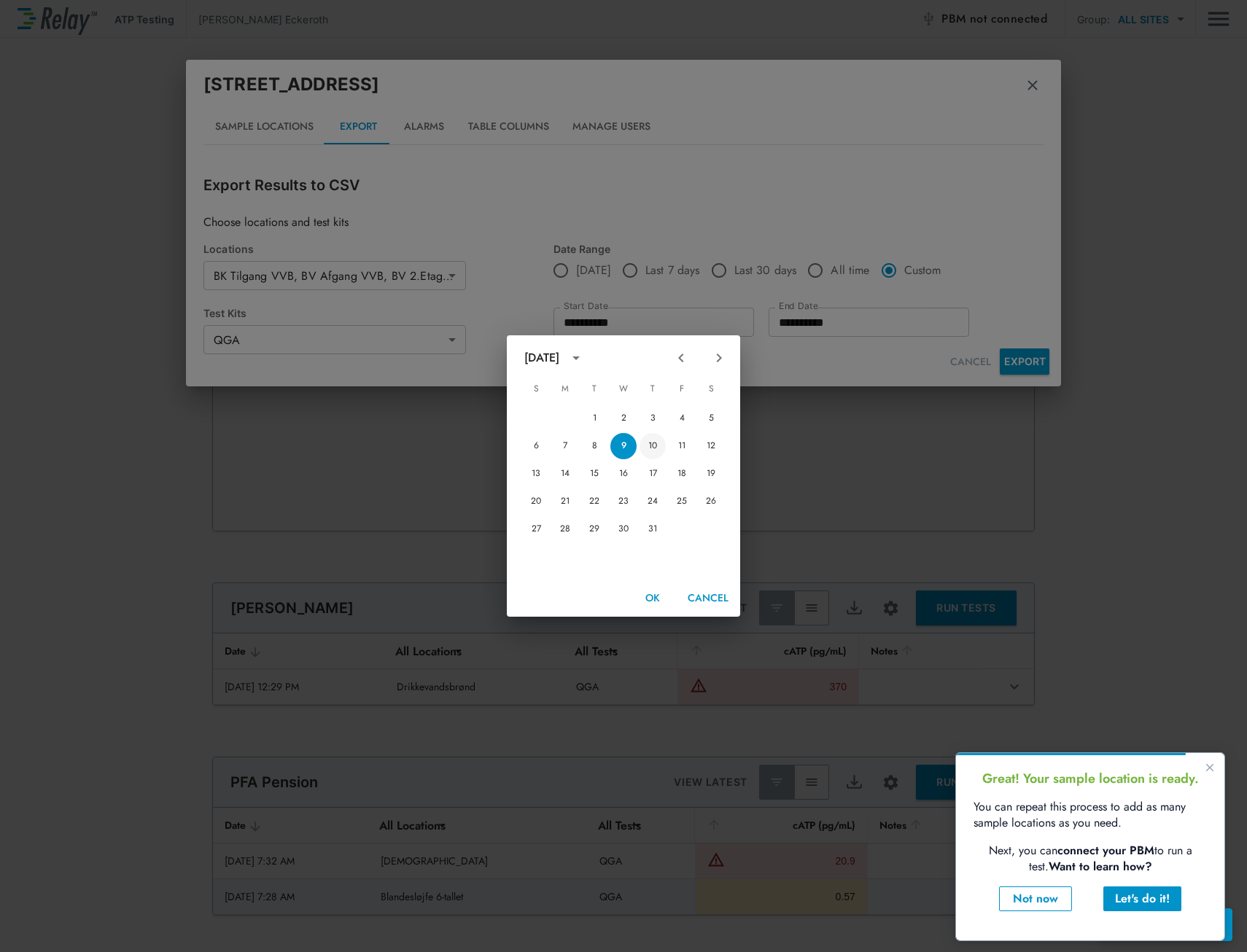 click on "10" at bounding box center [653, 446] 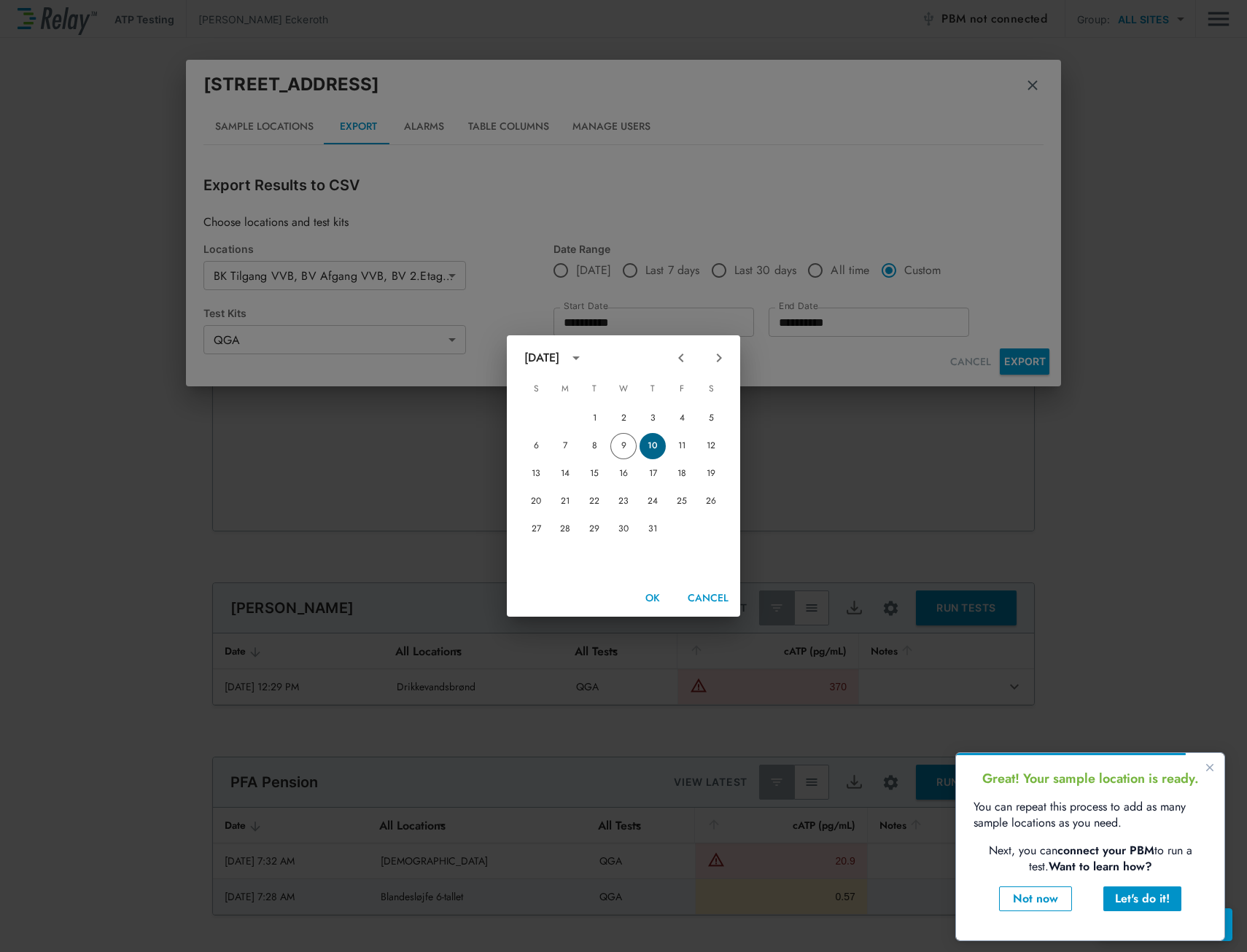 click on "10" at bounding box center [653, 446] 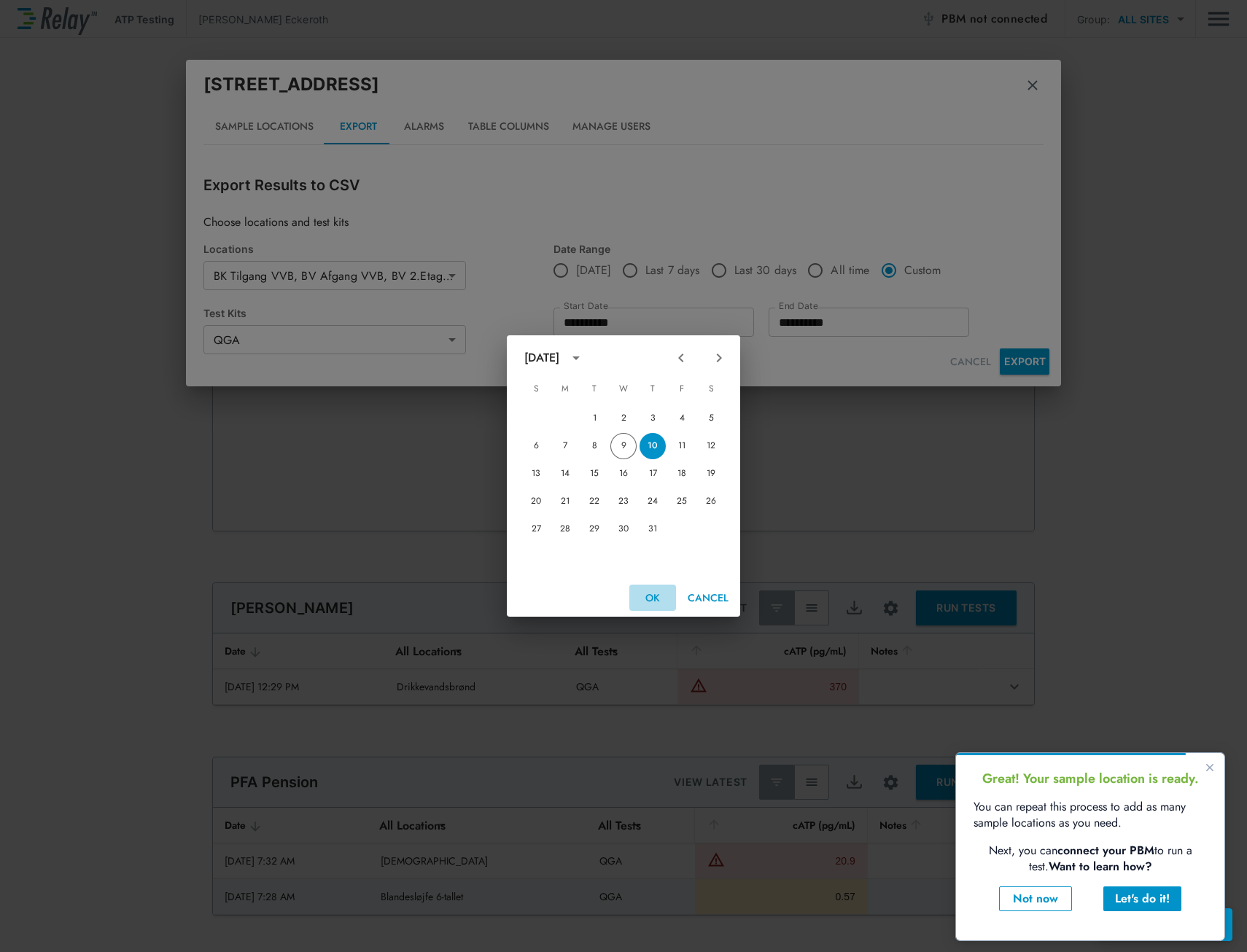 click on "OK" at bounding box center [653, 598] 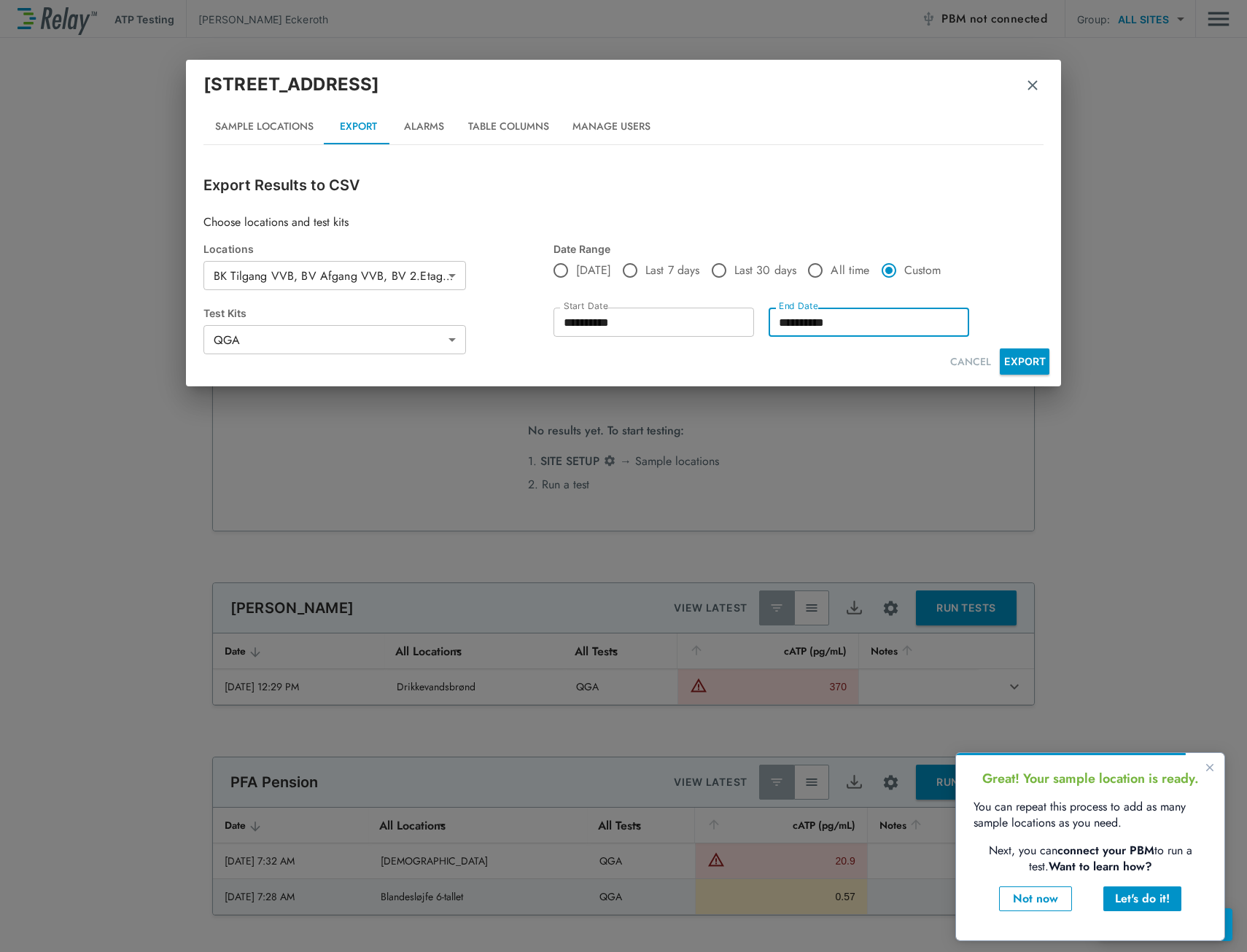 click on "EXPORT" at bounding box center (1025, 362) 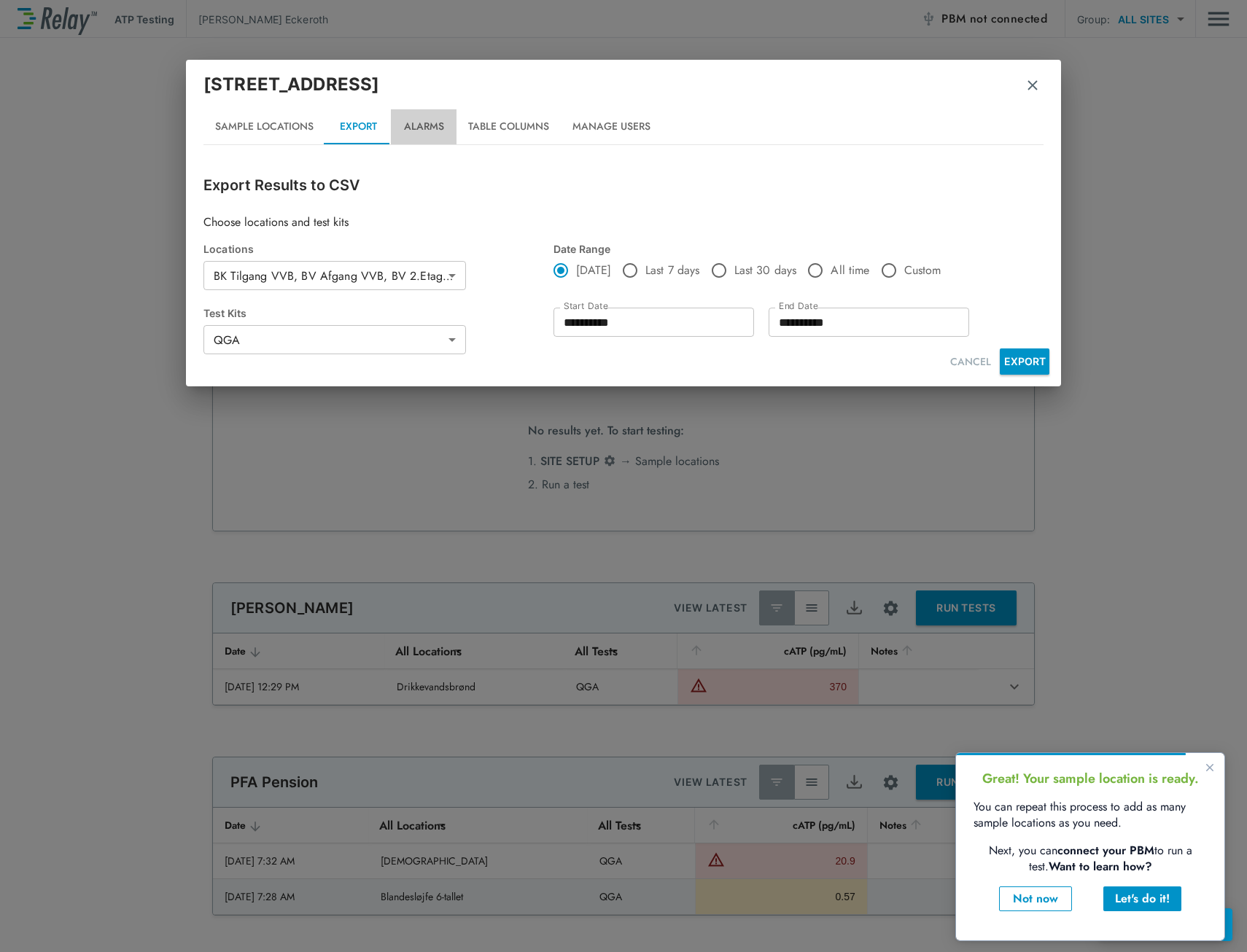 click on "Alarms" at bounding box center [424, 127] 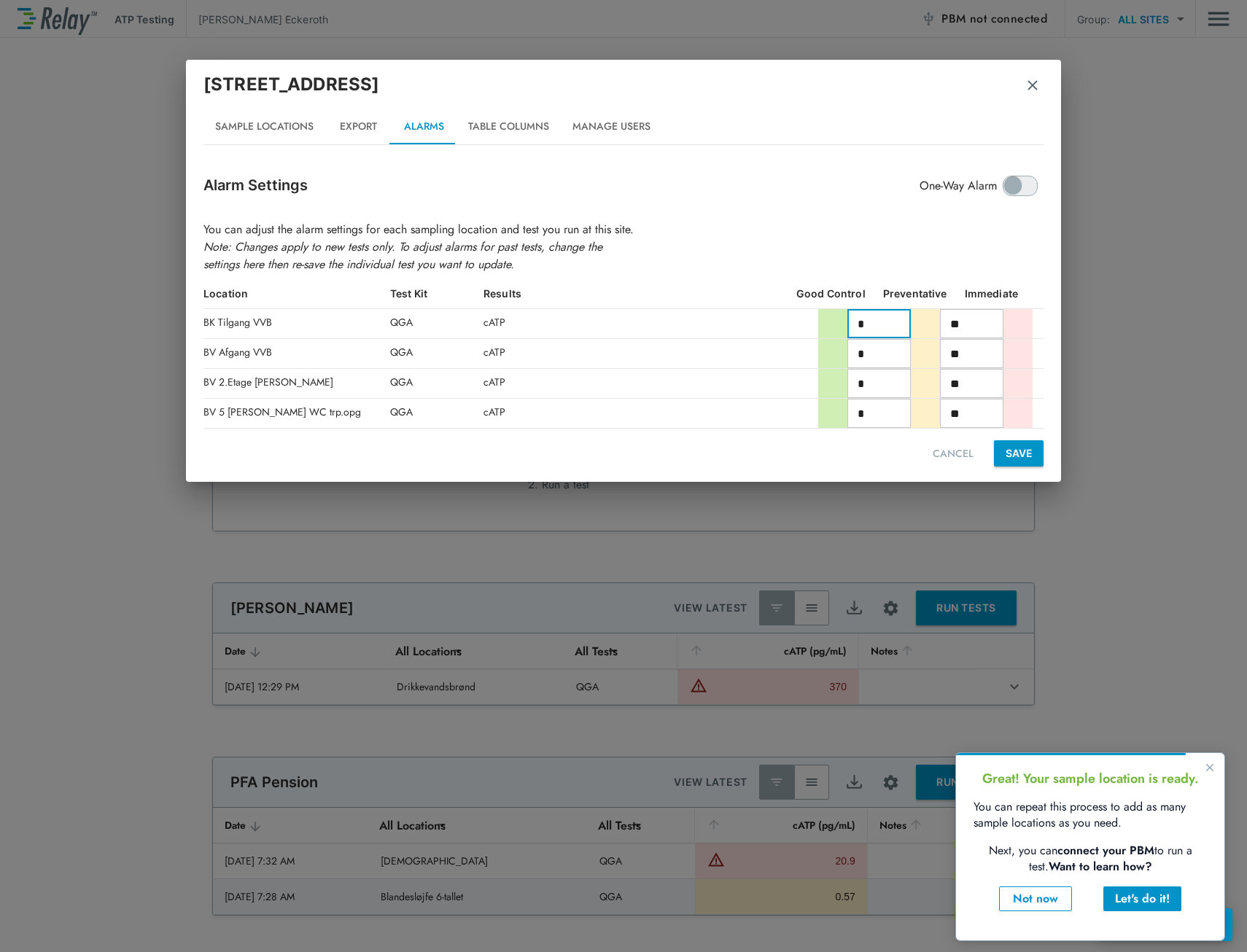 click on "*" at bounding box center (879, 324) 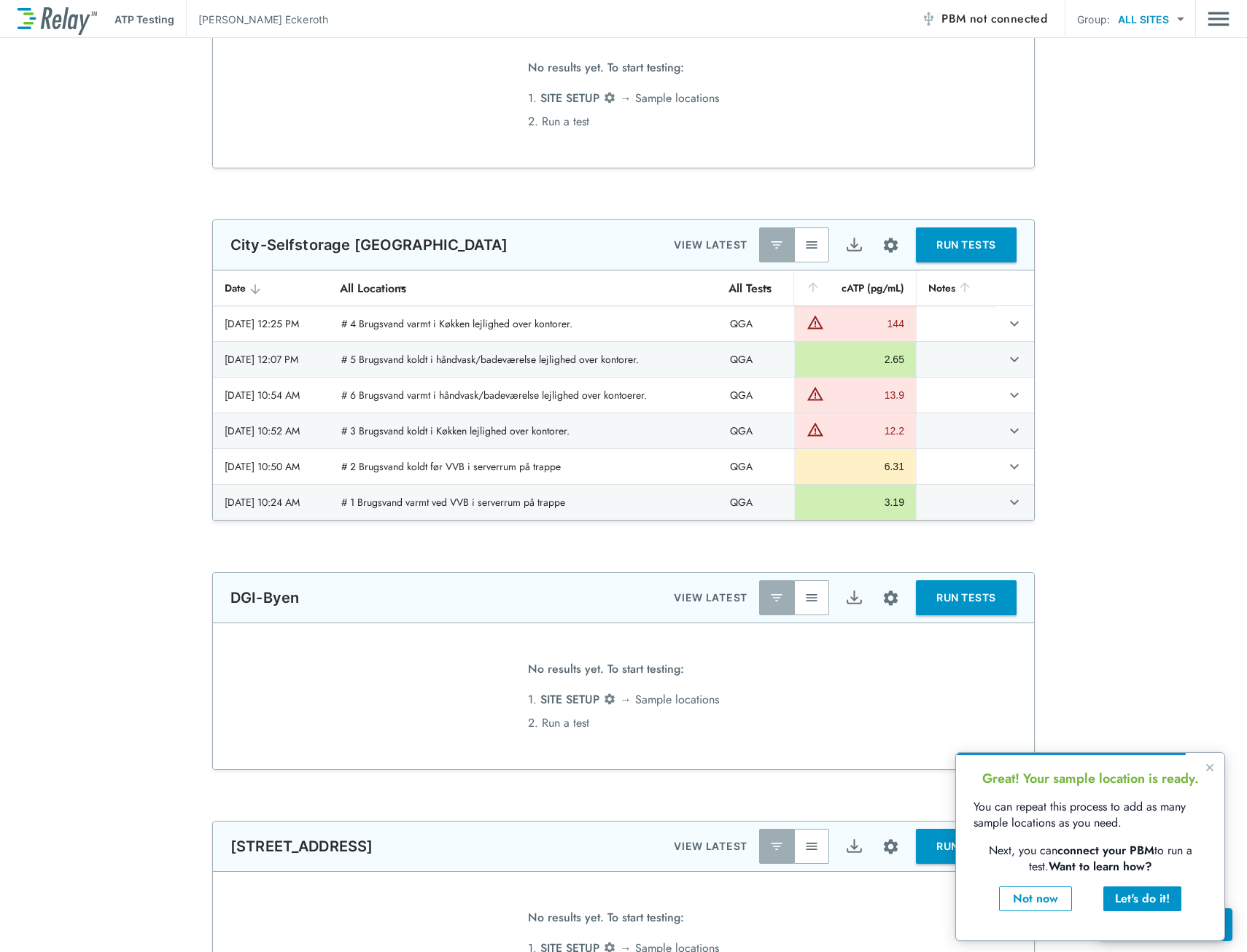 scroll, scrollTop: 1021, scrollLeft: 0, axis: vertical 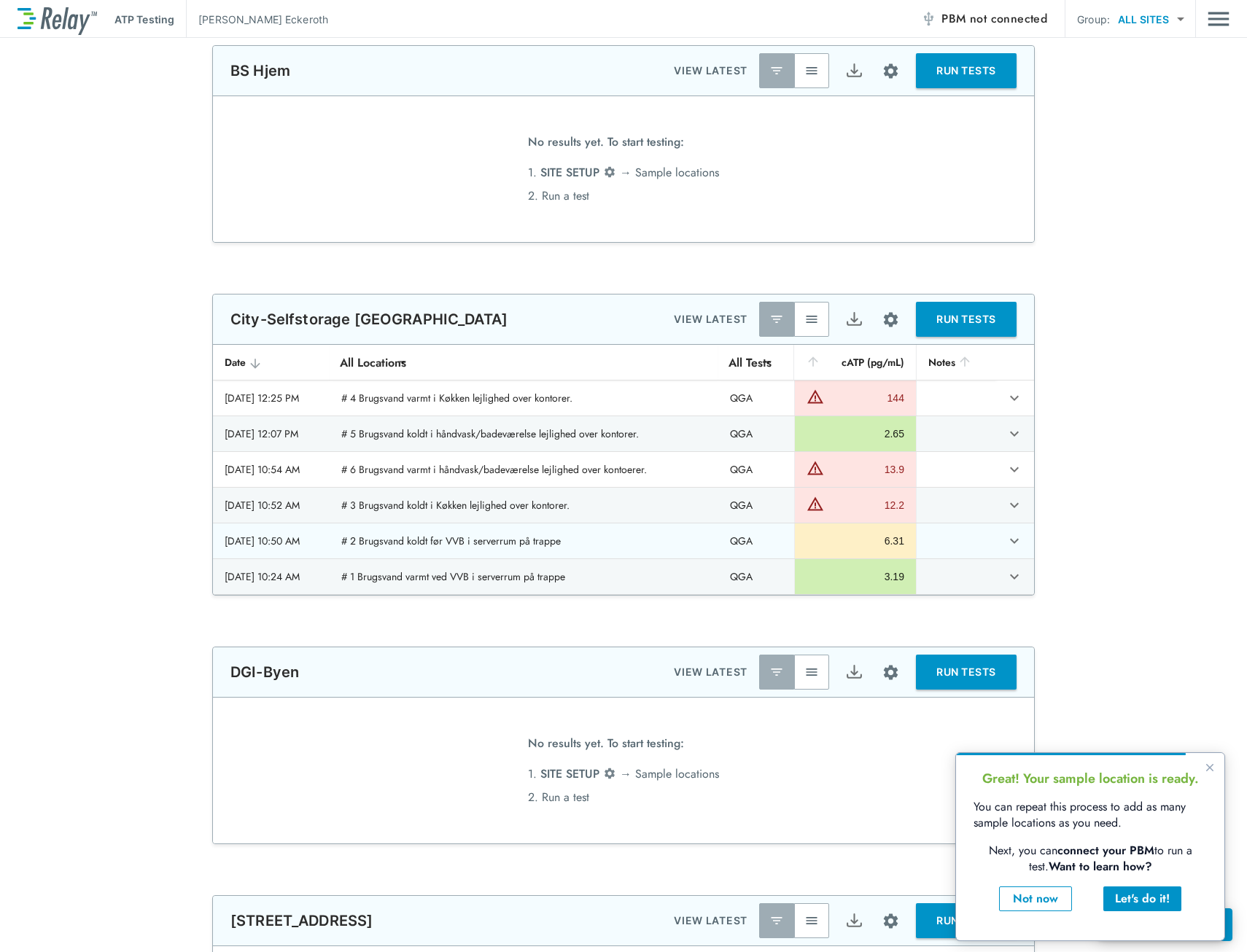 click on "6.31" at bounding box center (855, 541) 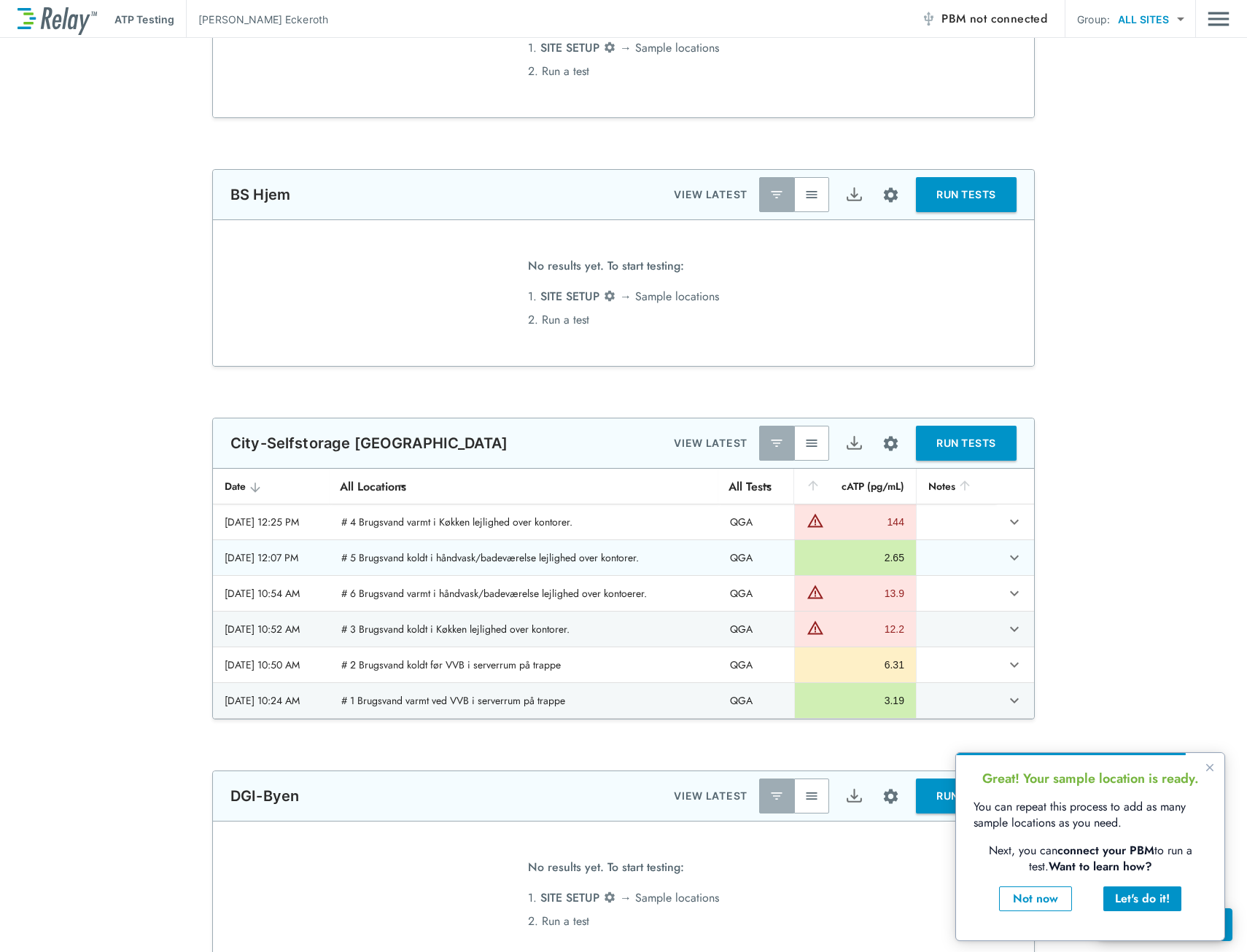 scroll, scrollTop: 1021, scrollLeft: 0, axis: vertical 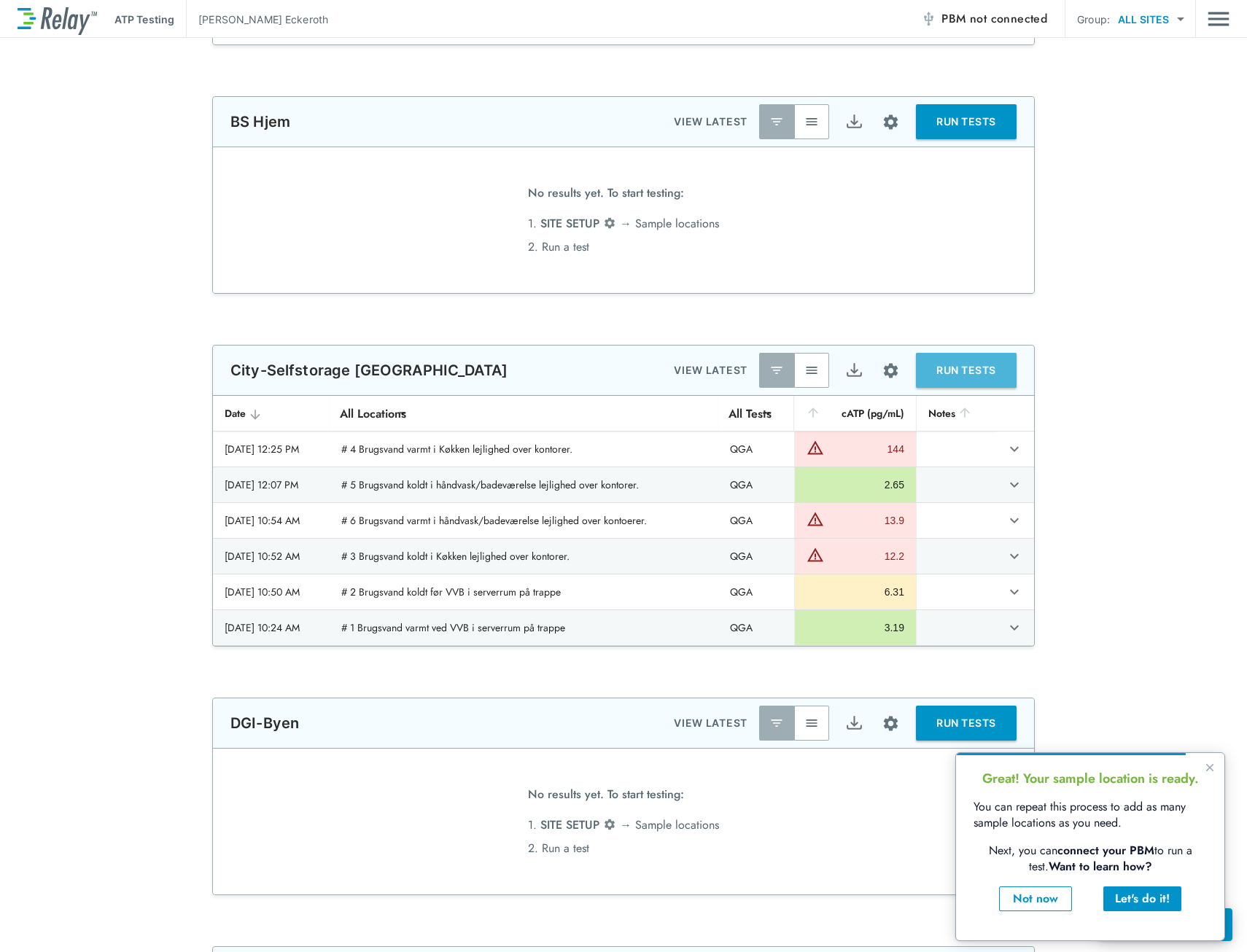 click on "RUN TESTS" at bounding box center [966, 370] 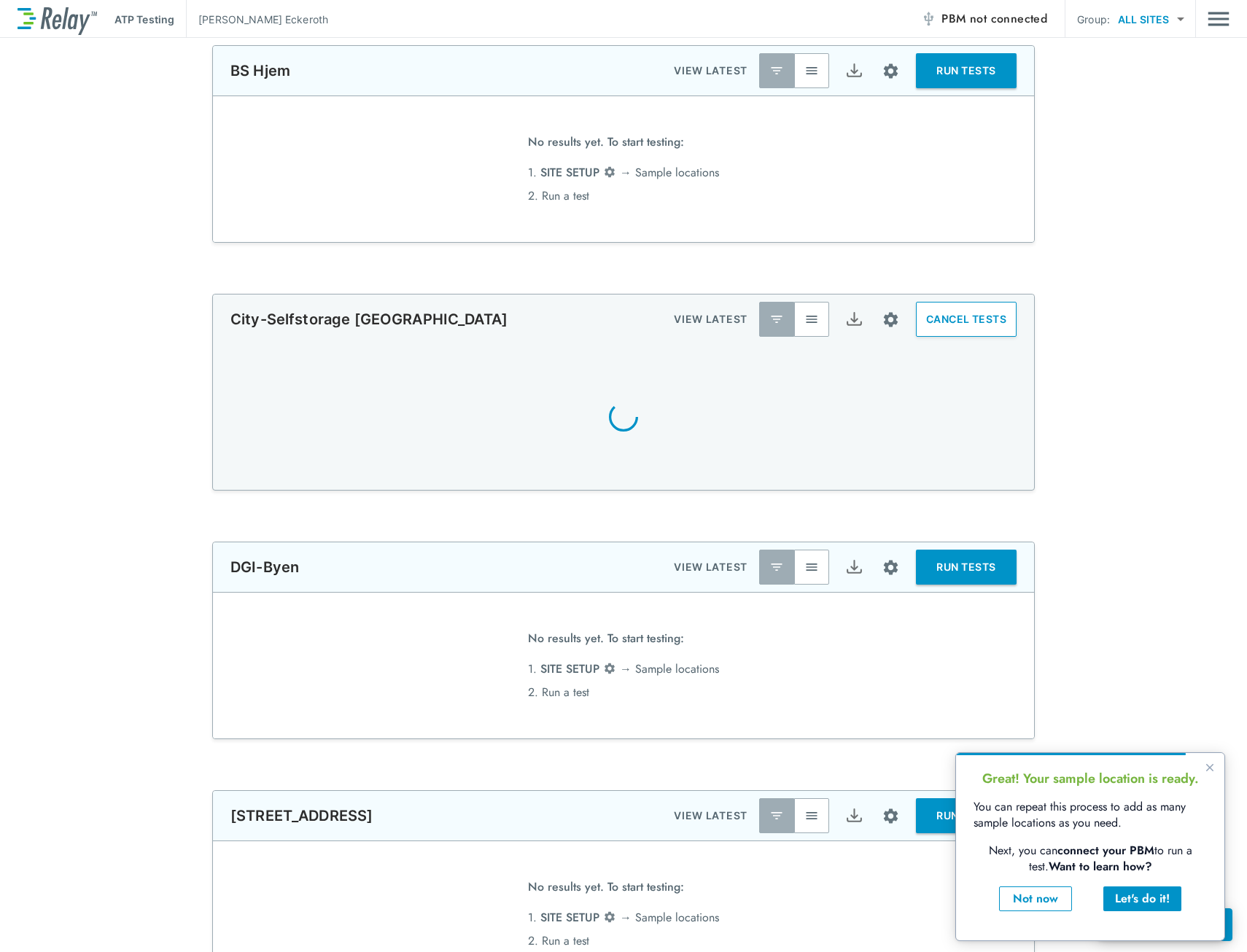 scroll, scrollTop: 1196, scrollLeft: 0, axis: vertical 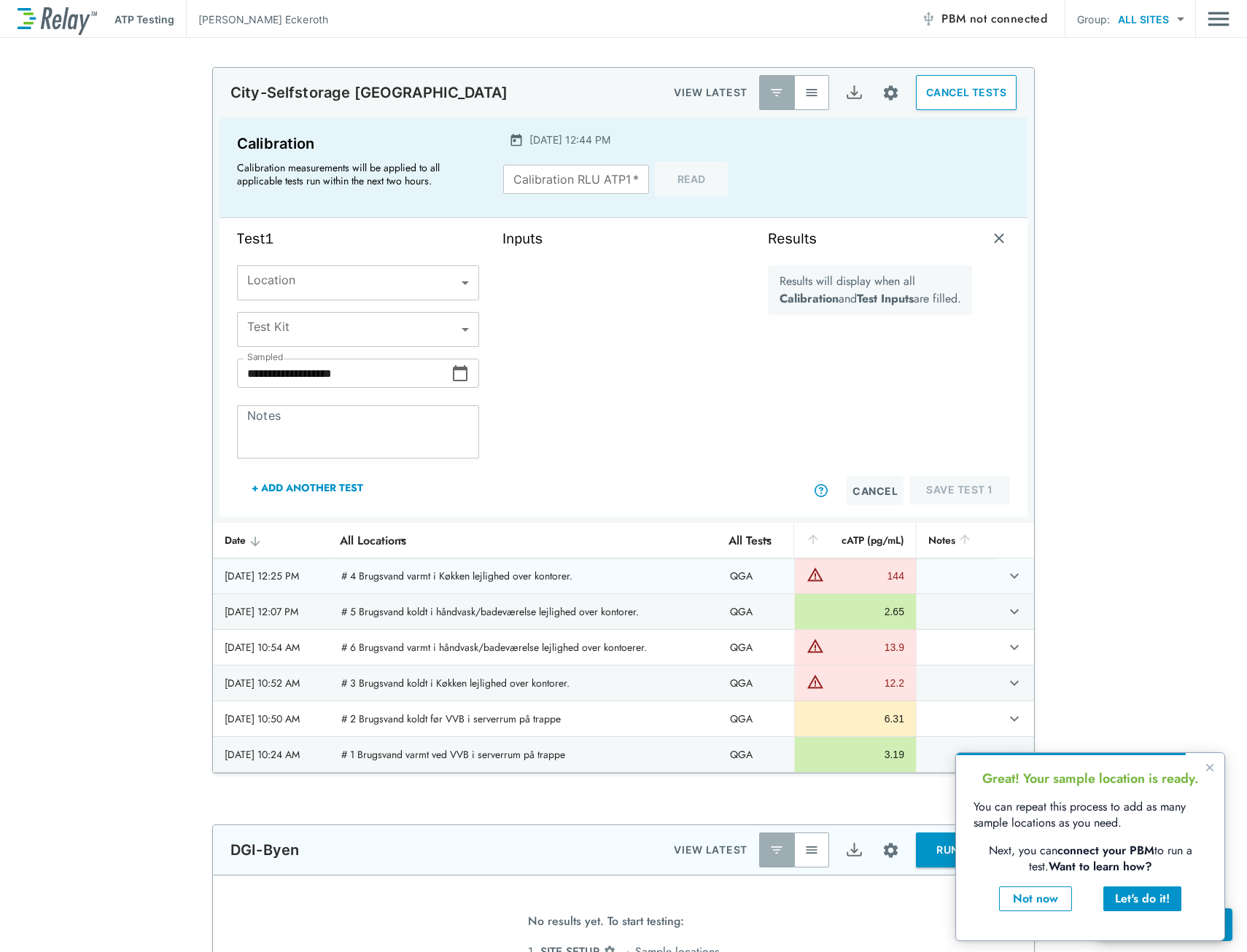 click at bounding box center (815, 574) 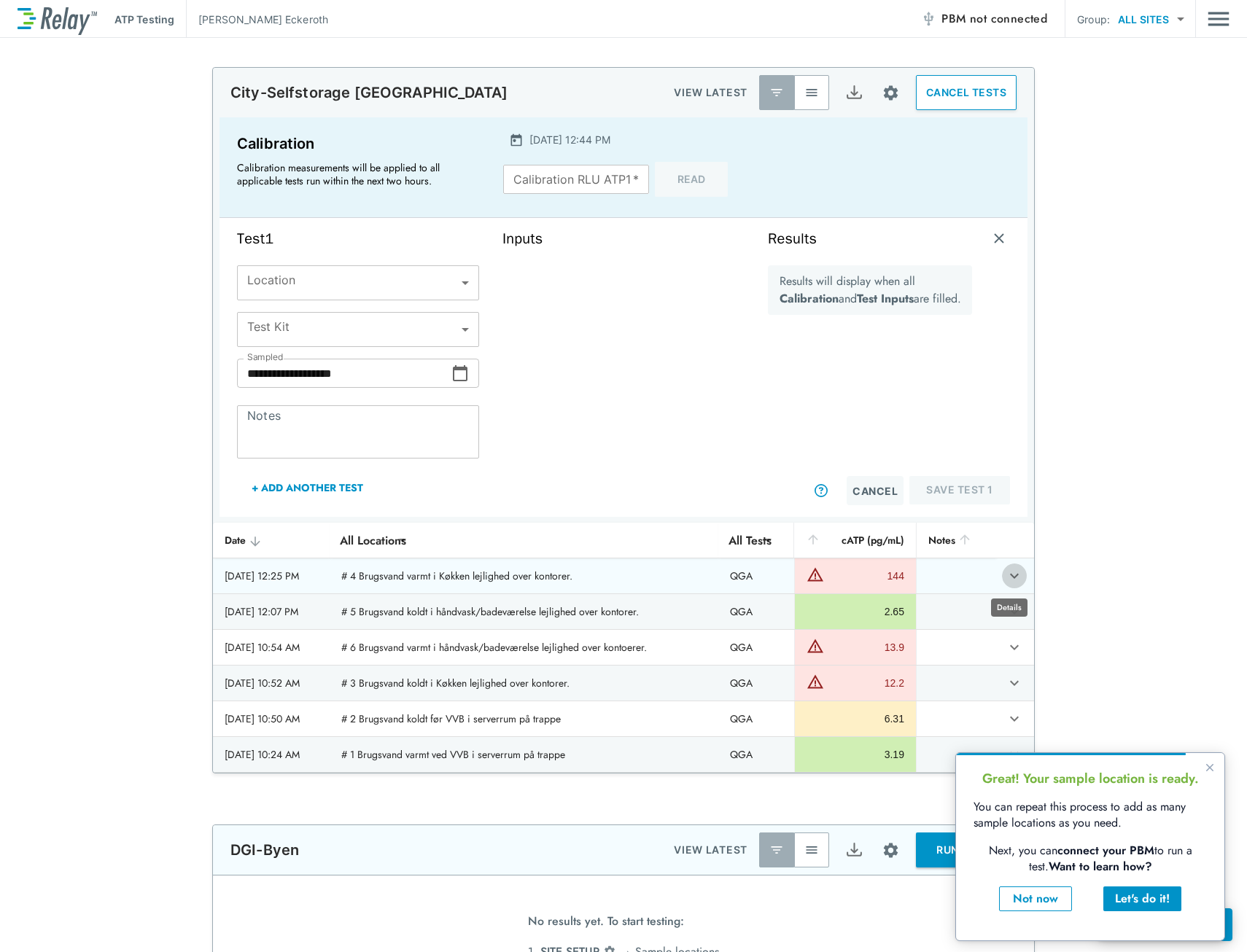 click 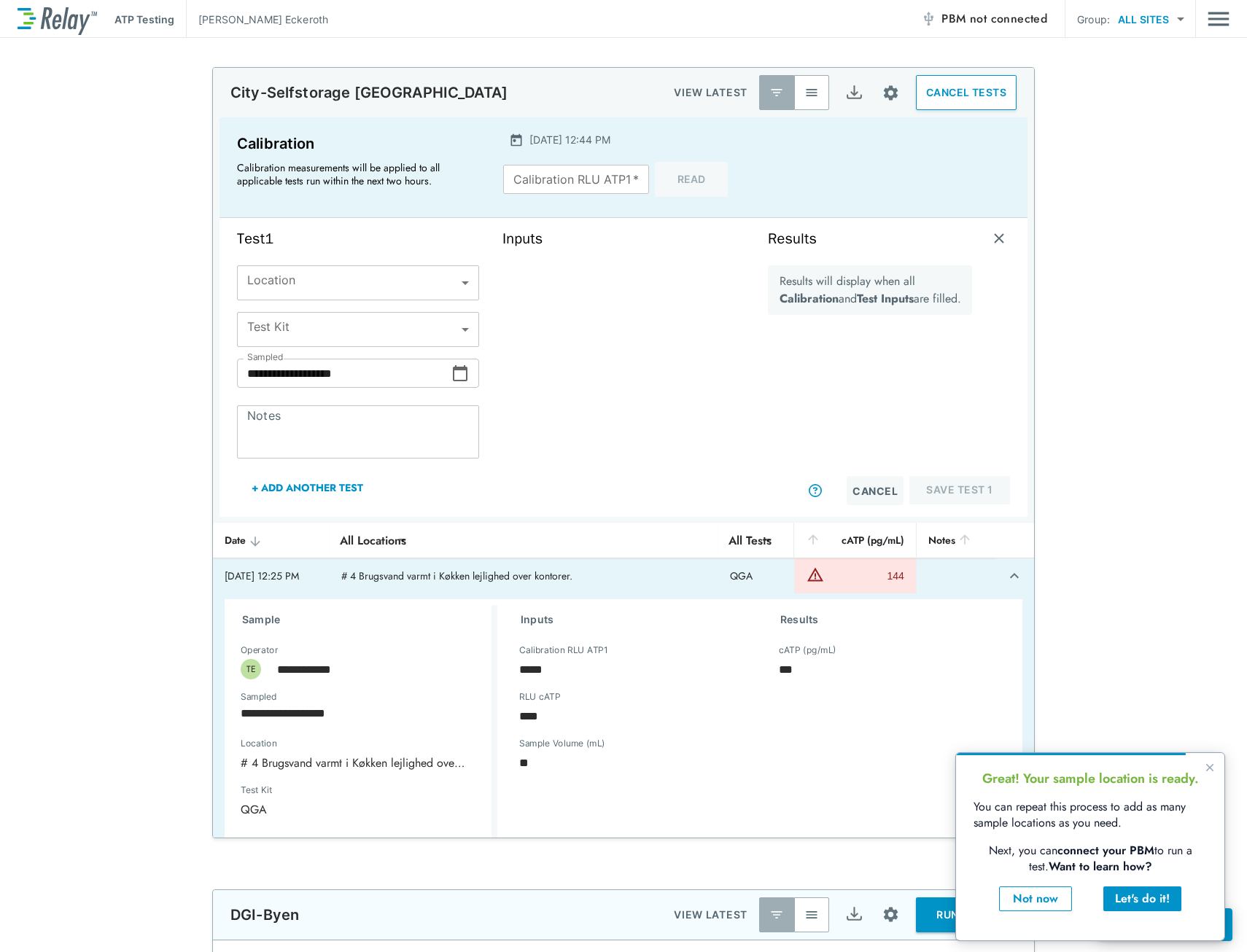 click on "**********" at bounding box center [624, 453] 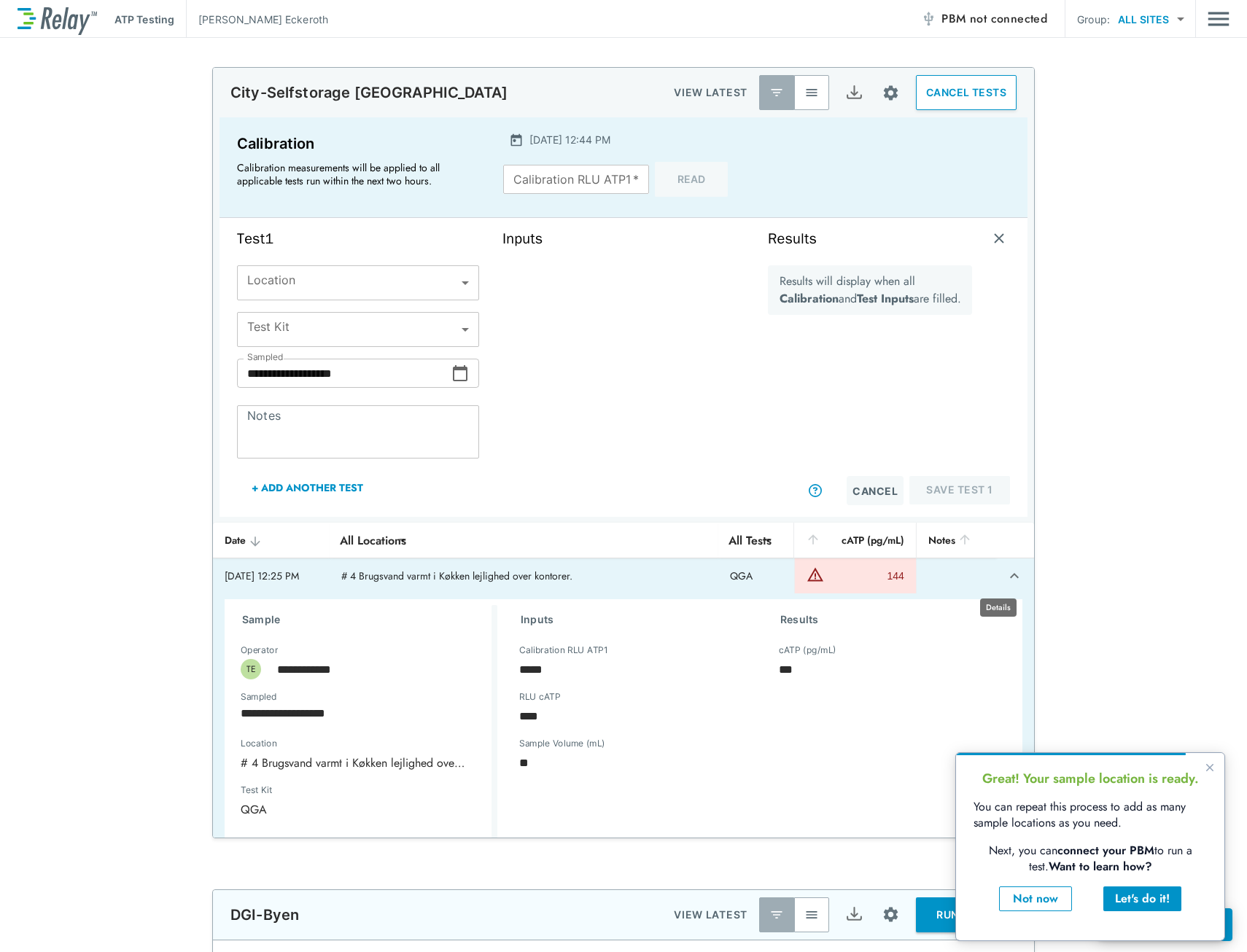 click 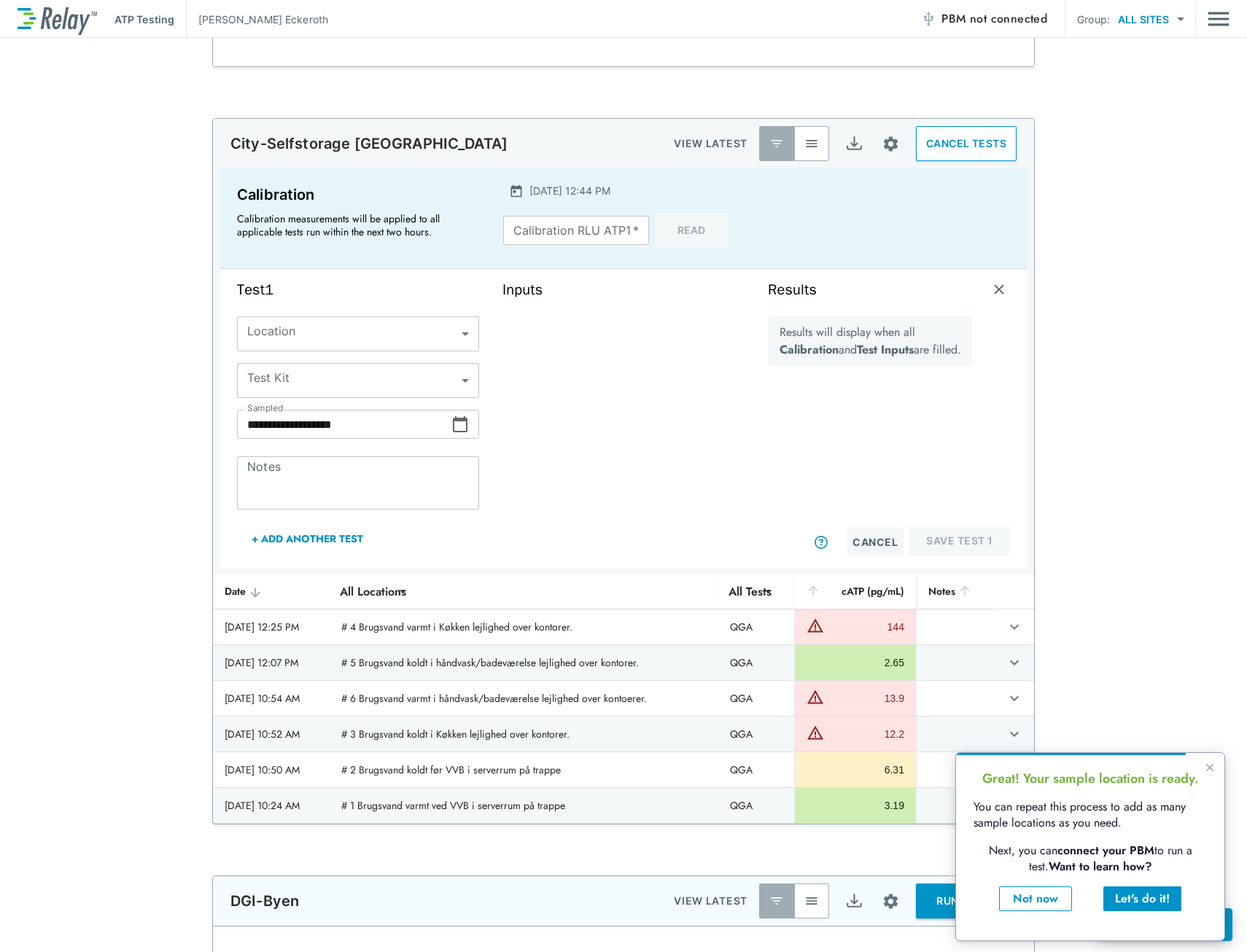 scroll, scrollTop: 1123, scrollLeft: 0, axis: vertical 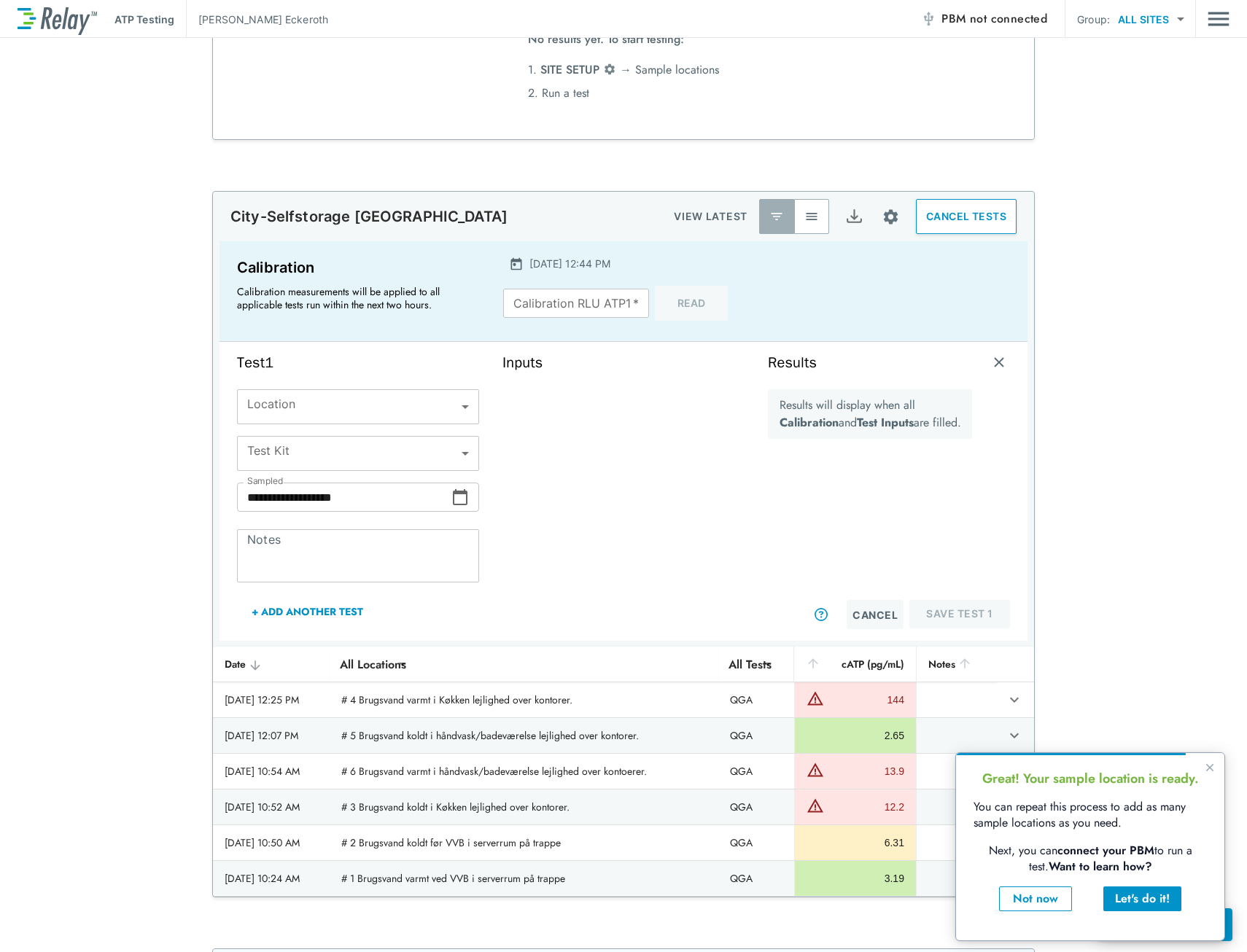 click on "**********" at bounding box center (624, 544) 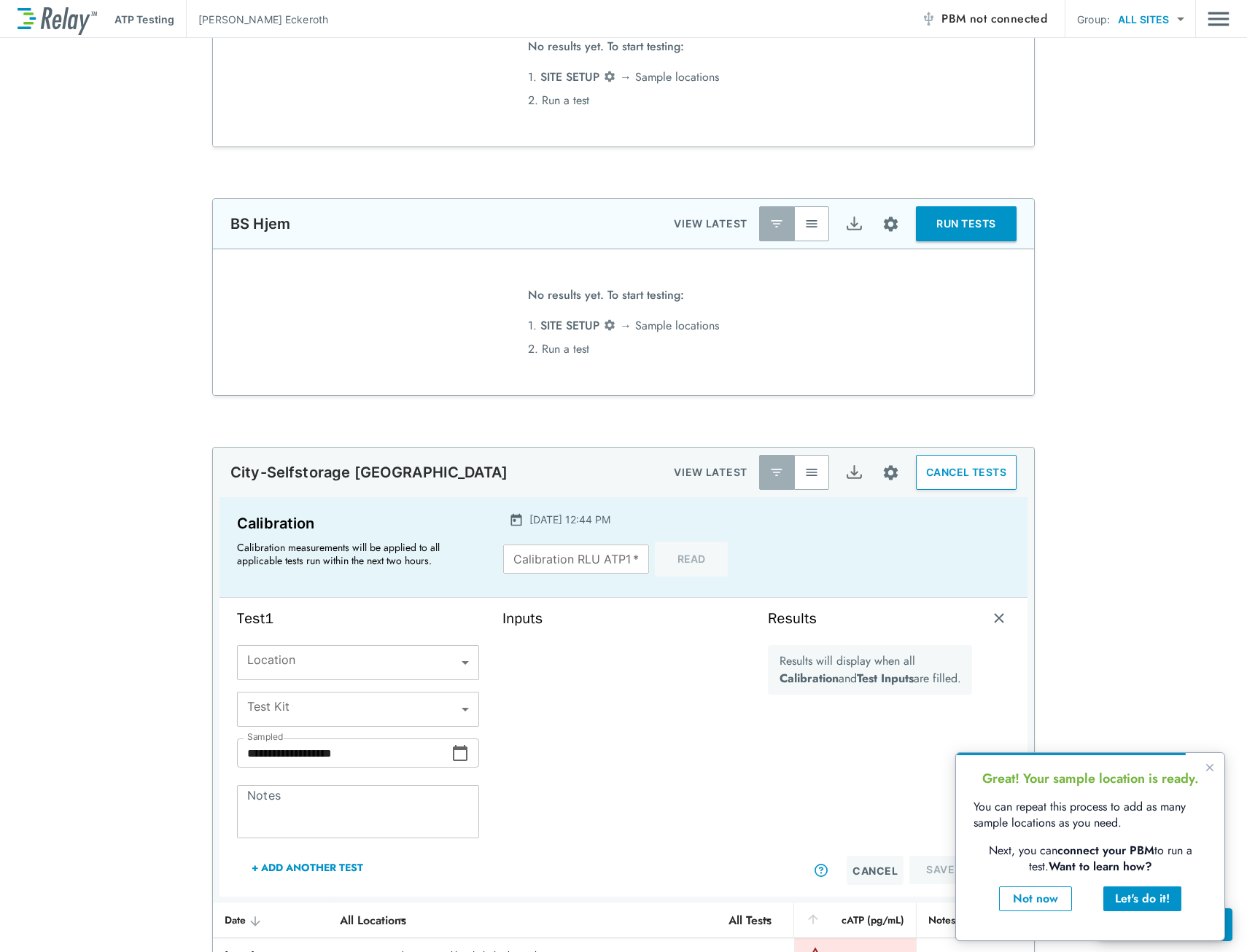scroll, scrollTop: 905, scrollLeft: 0, axis: vertical 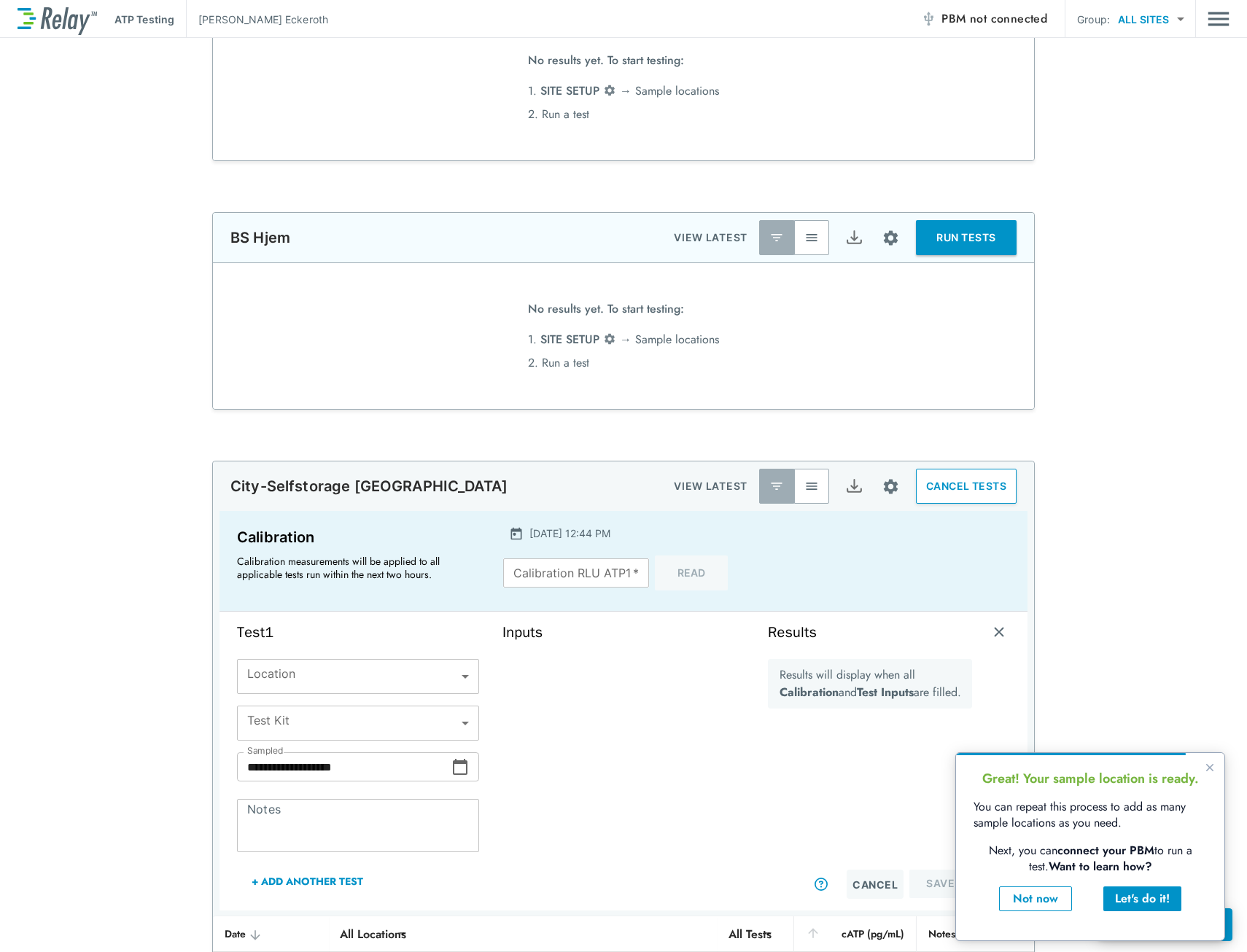 click on "**********" at bounding box center [624, 739] 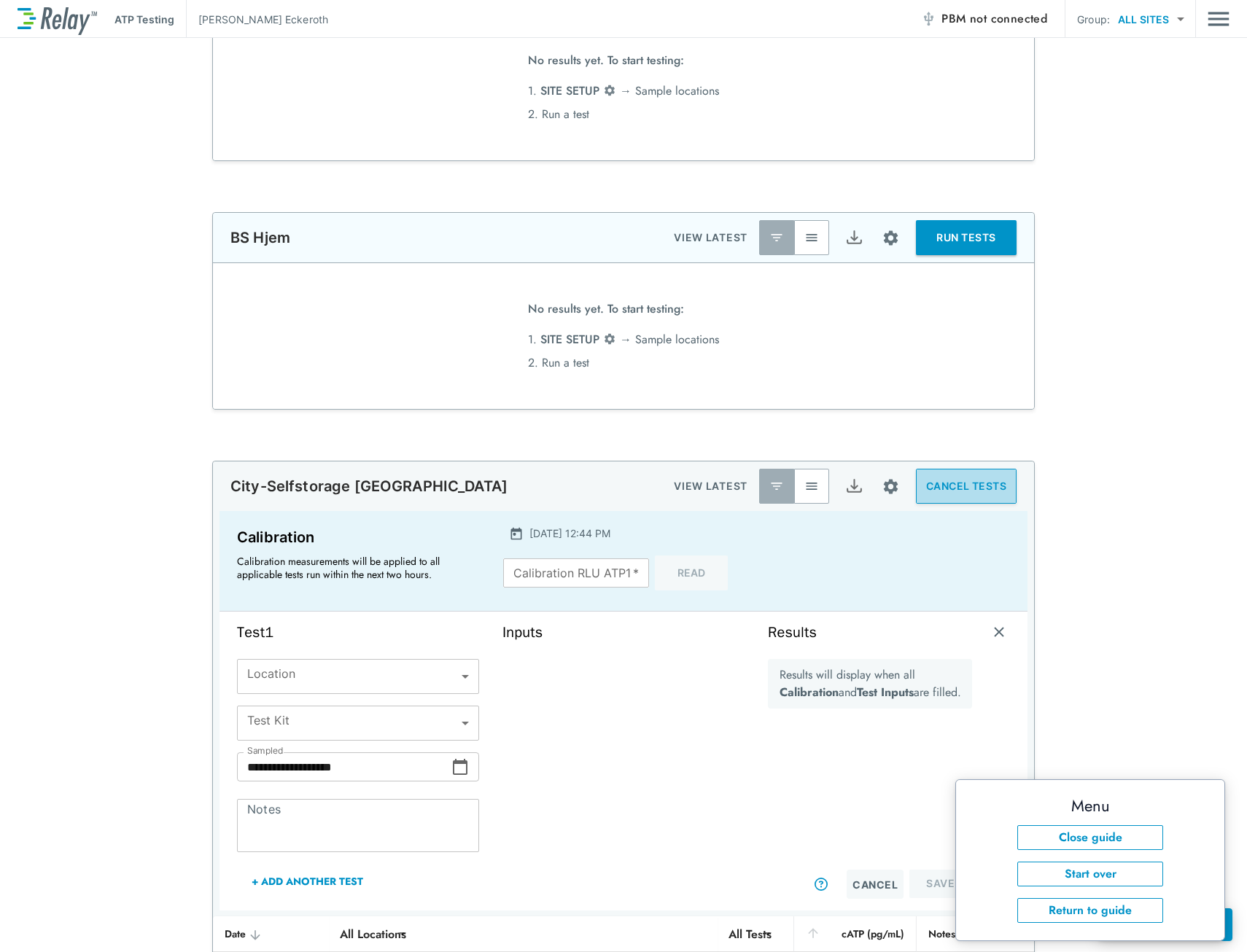 click on "CANCEL TESTS" at bounding box center (966, 486) 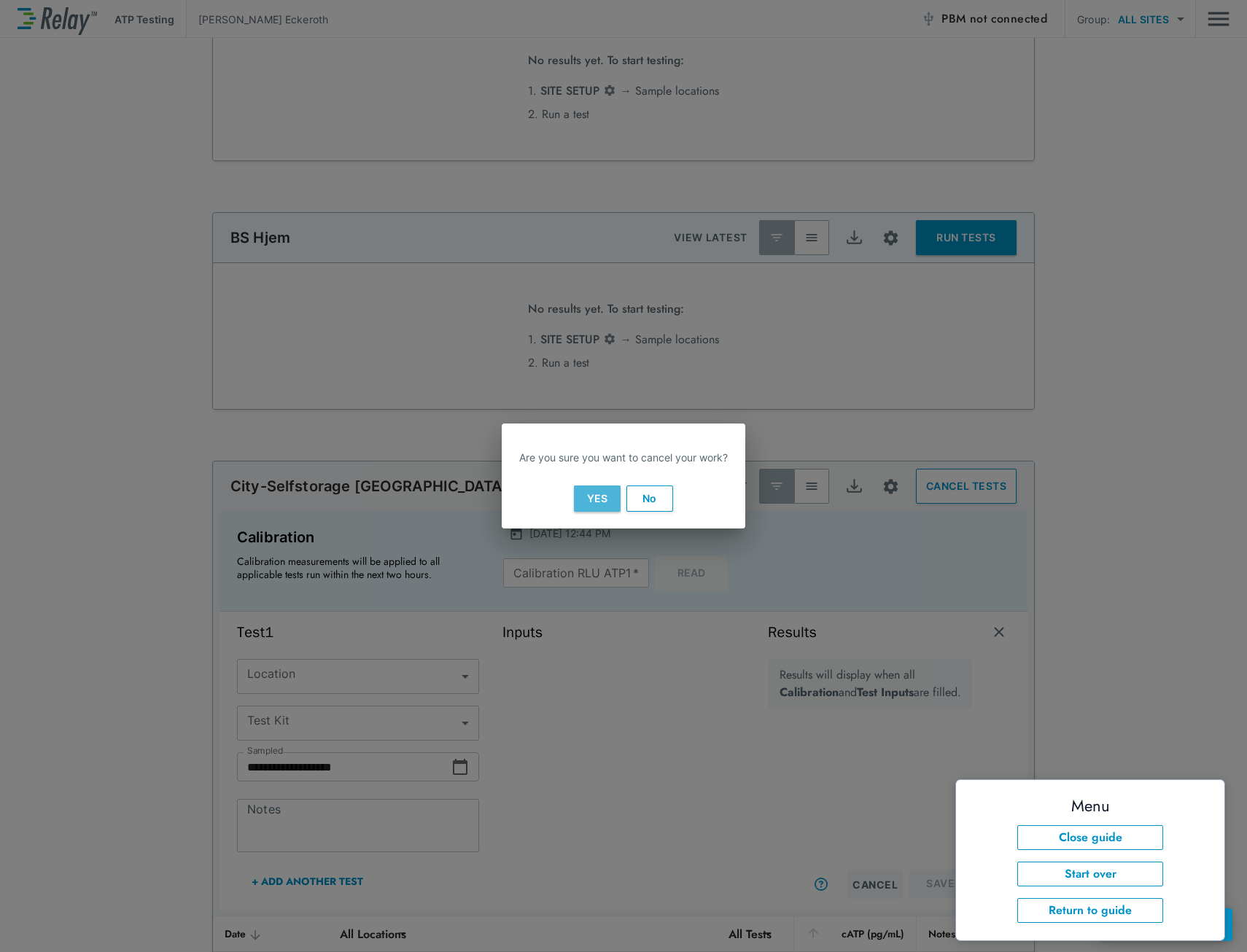 click on "Yes" at bounding box center (597, 499) 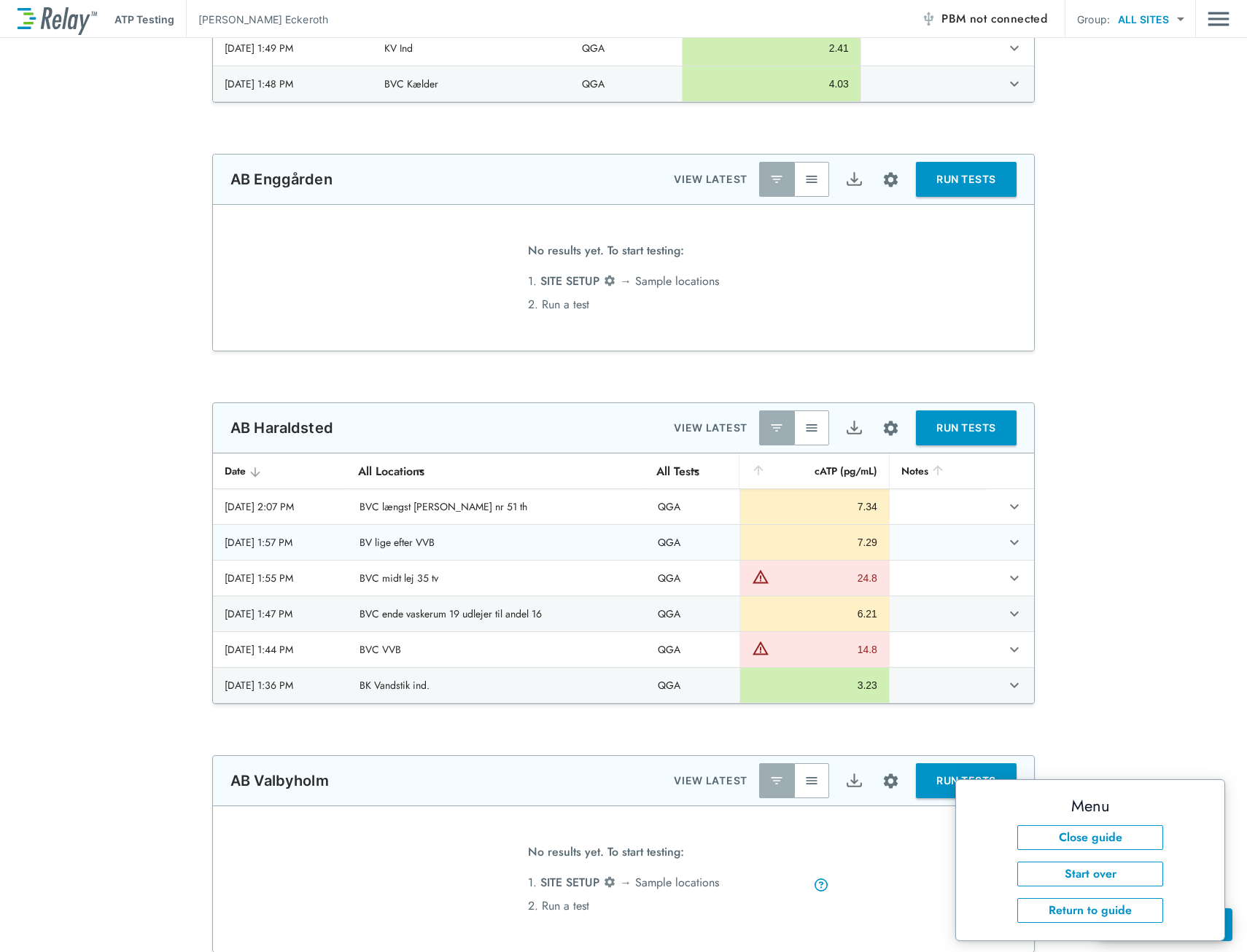 scroll, scrollTop: 292, scrollLeft: 0, axis: vertical 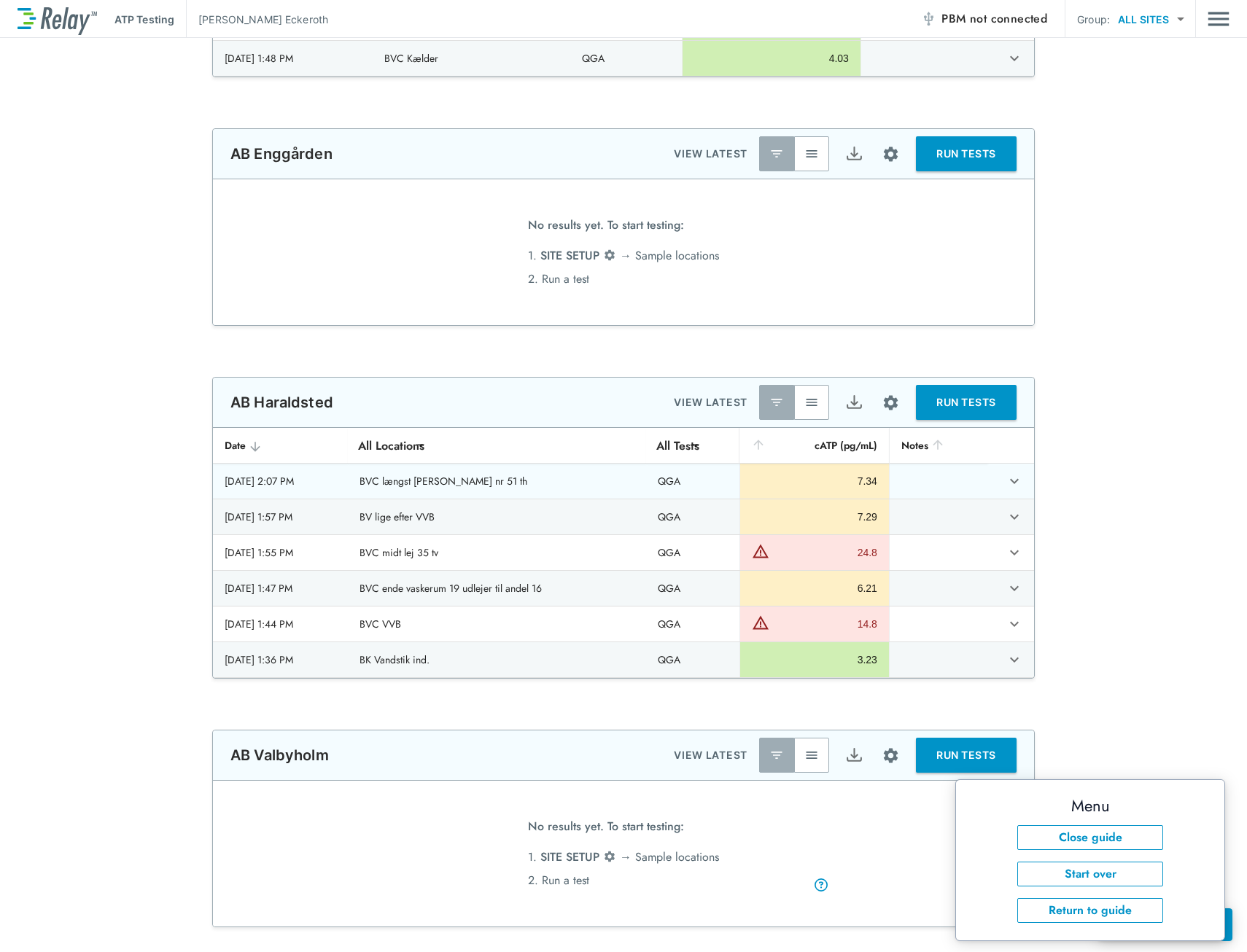 click on "7.34" at bounding box center (815, 481) 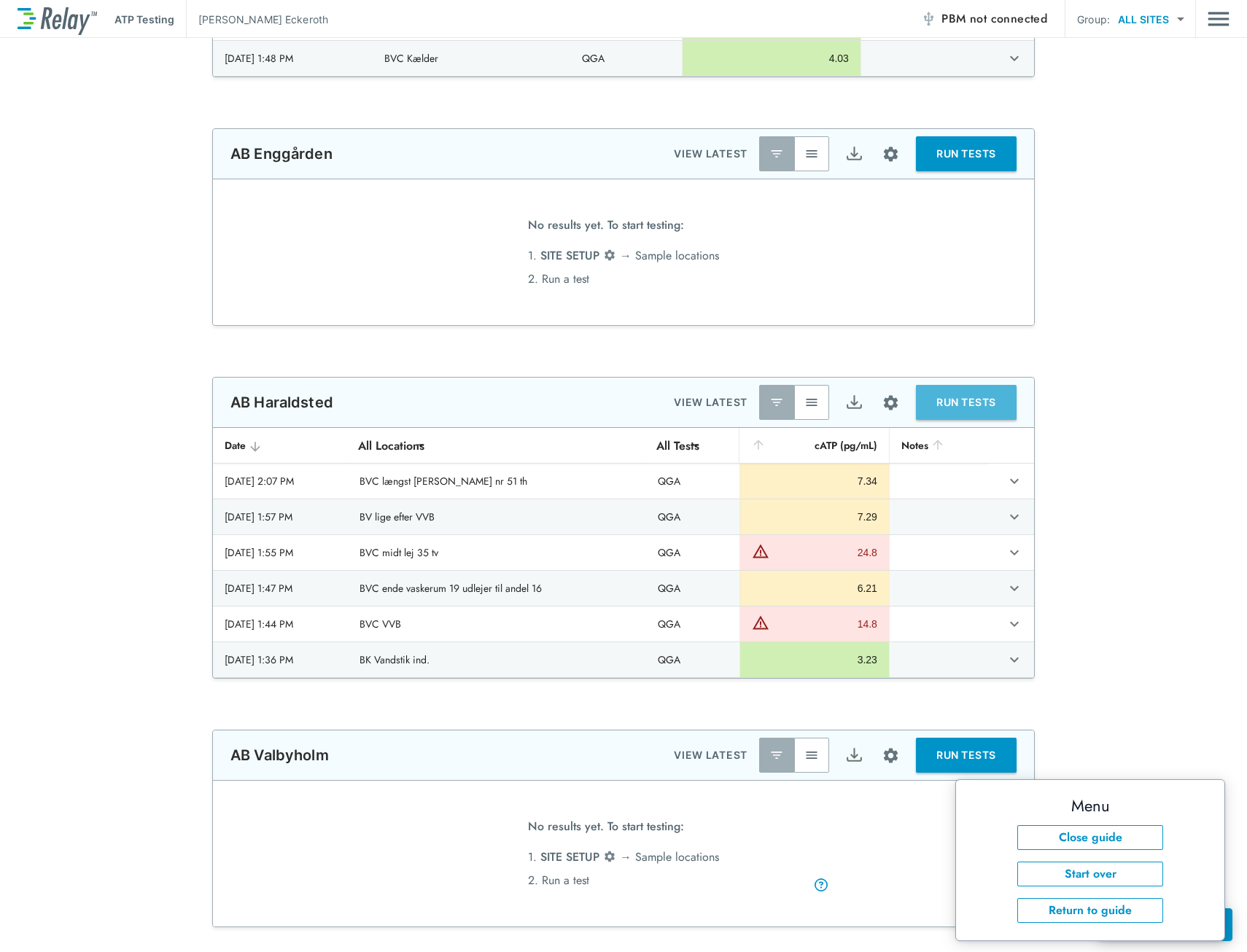 click on "RUN TESTS" at bounding box center (966, 402) 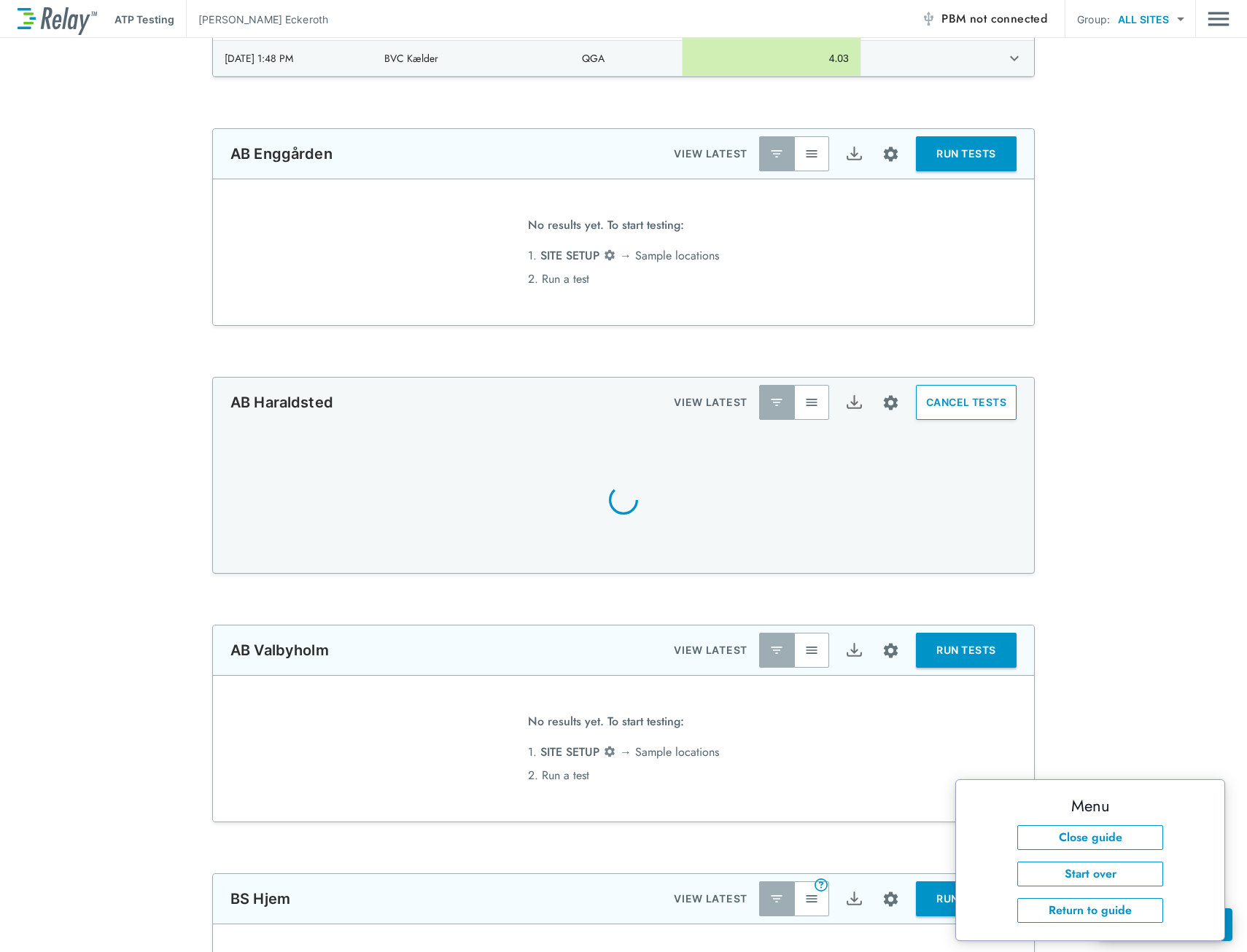 scroll, scrollTop: 499, scrollLeft: 0, axis: vertical 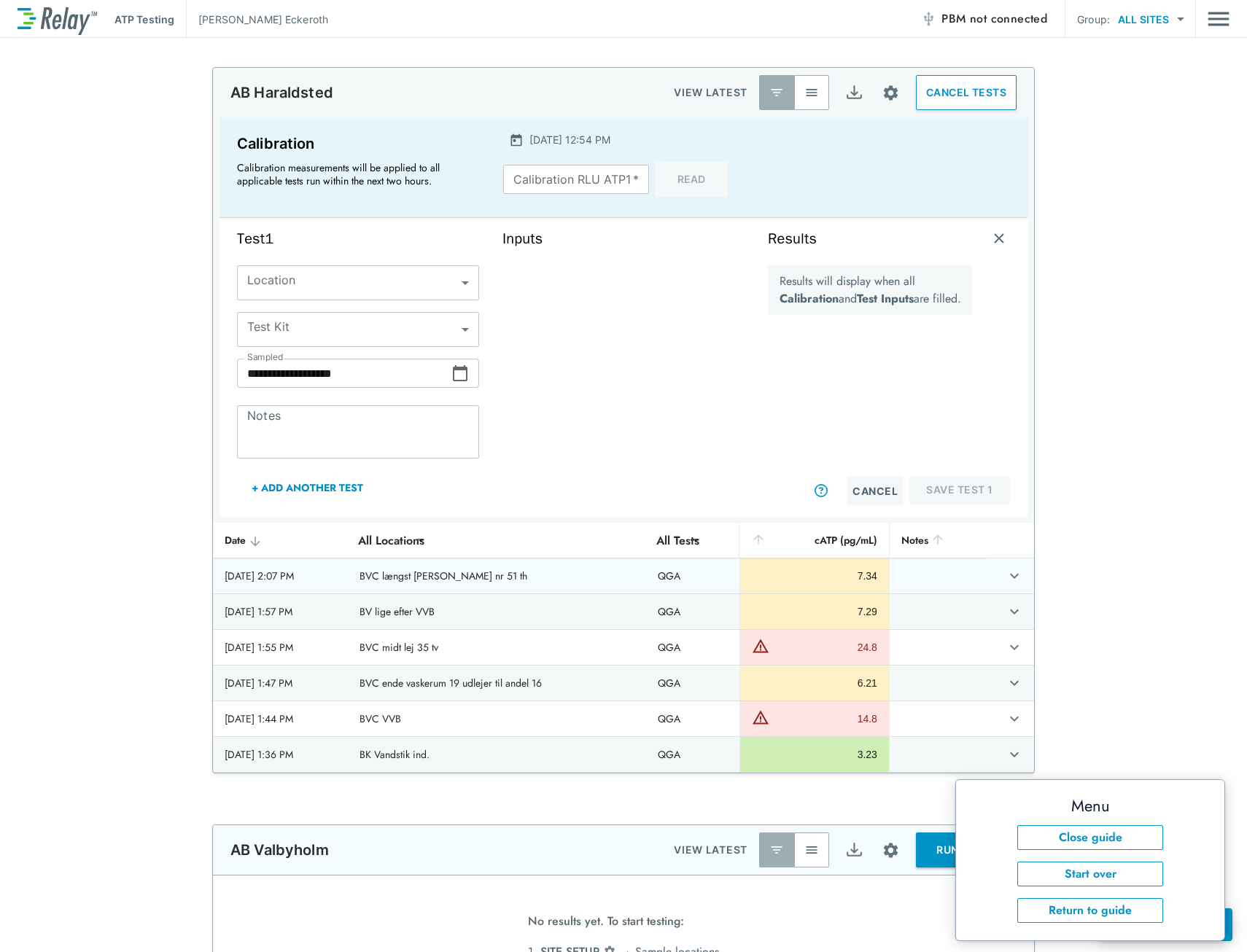 click on "7.34" at bounding box center (815, 576) 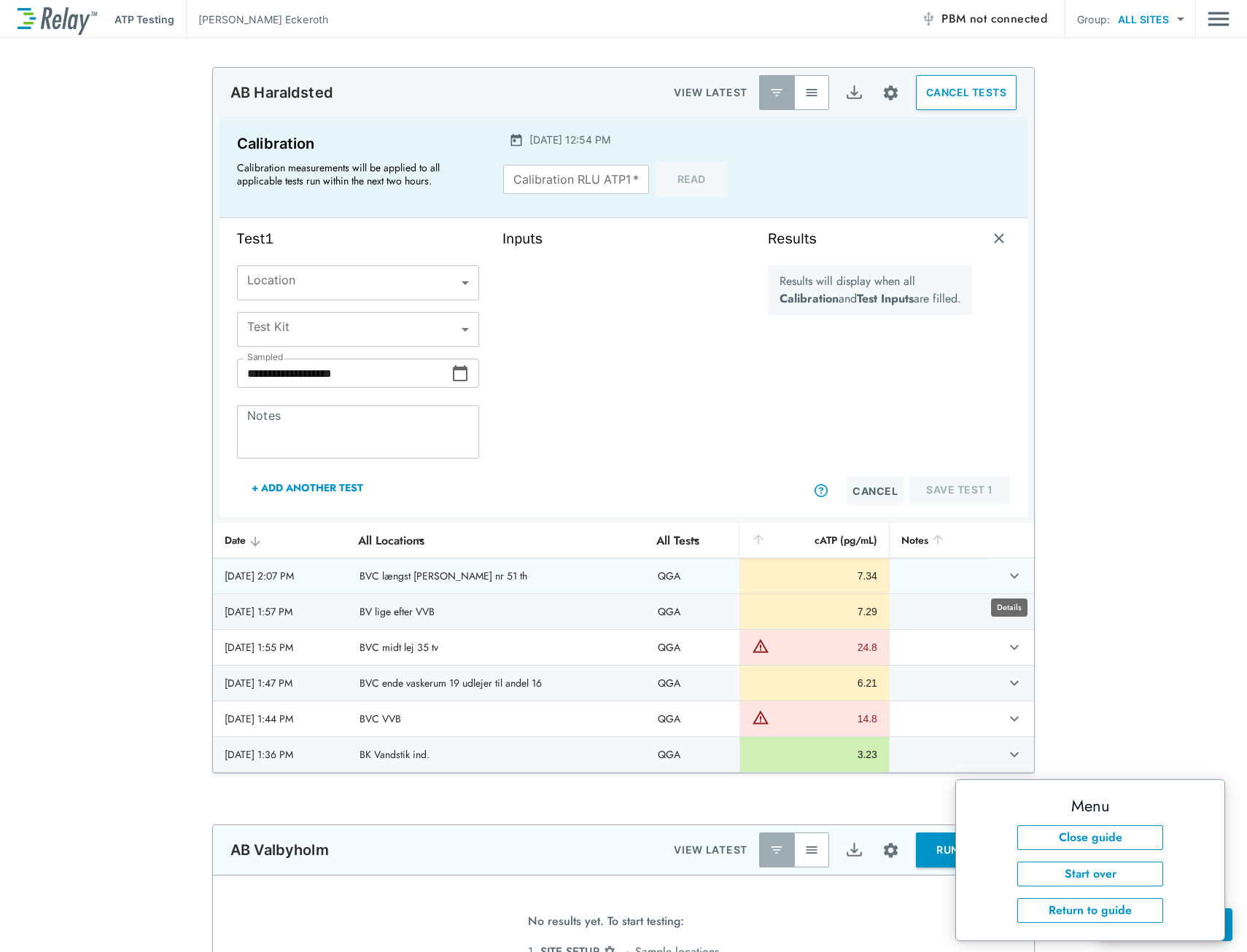 click 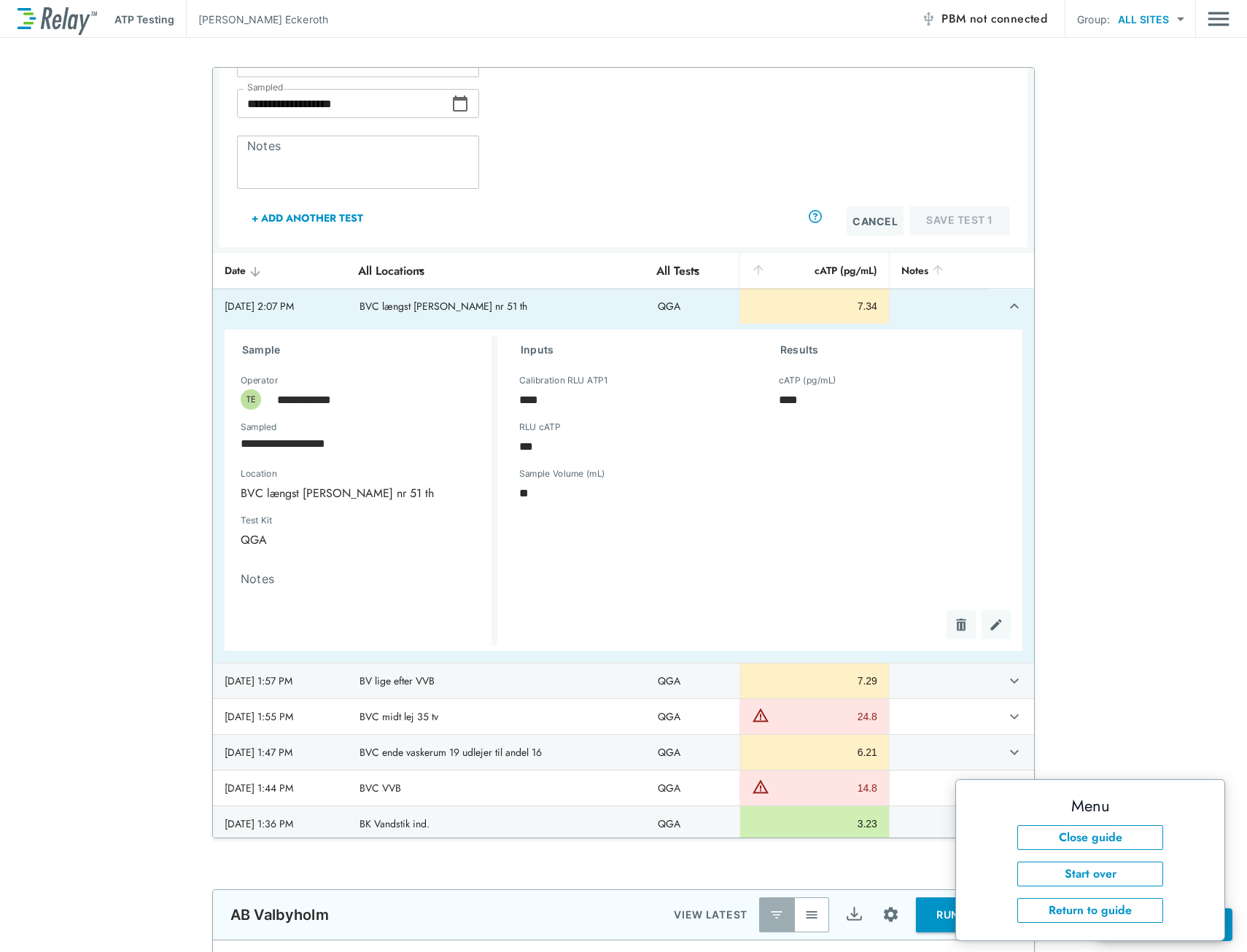 scroll, scrollTop: 274, scrollLeft: 0, axis: vertical 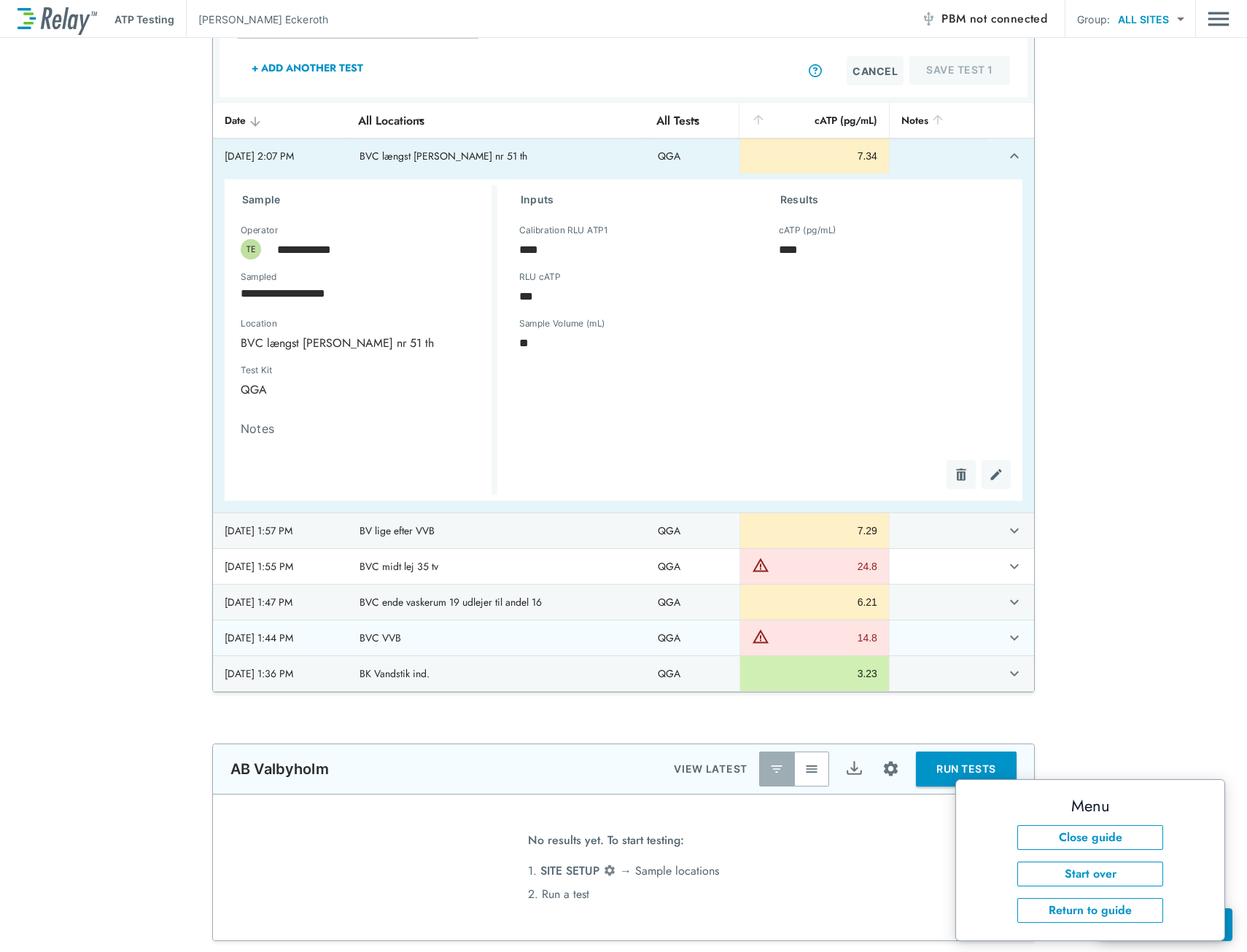 click on "14.8" at bounding box center (825, 638) 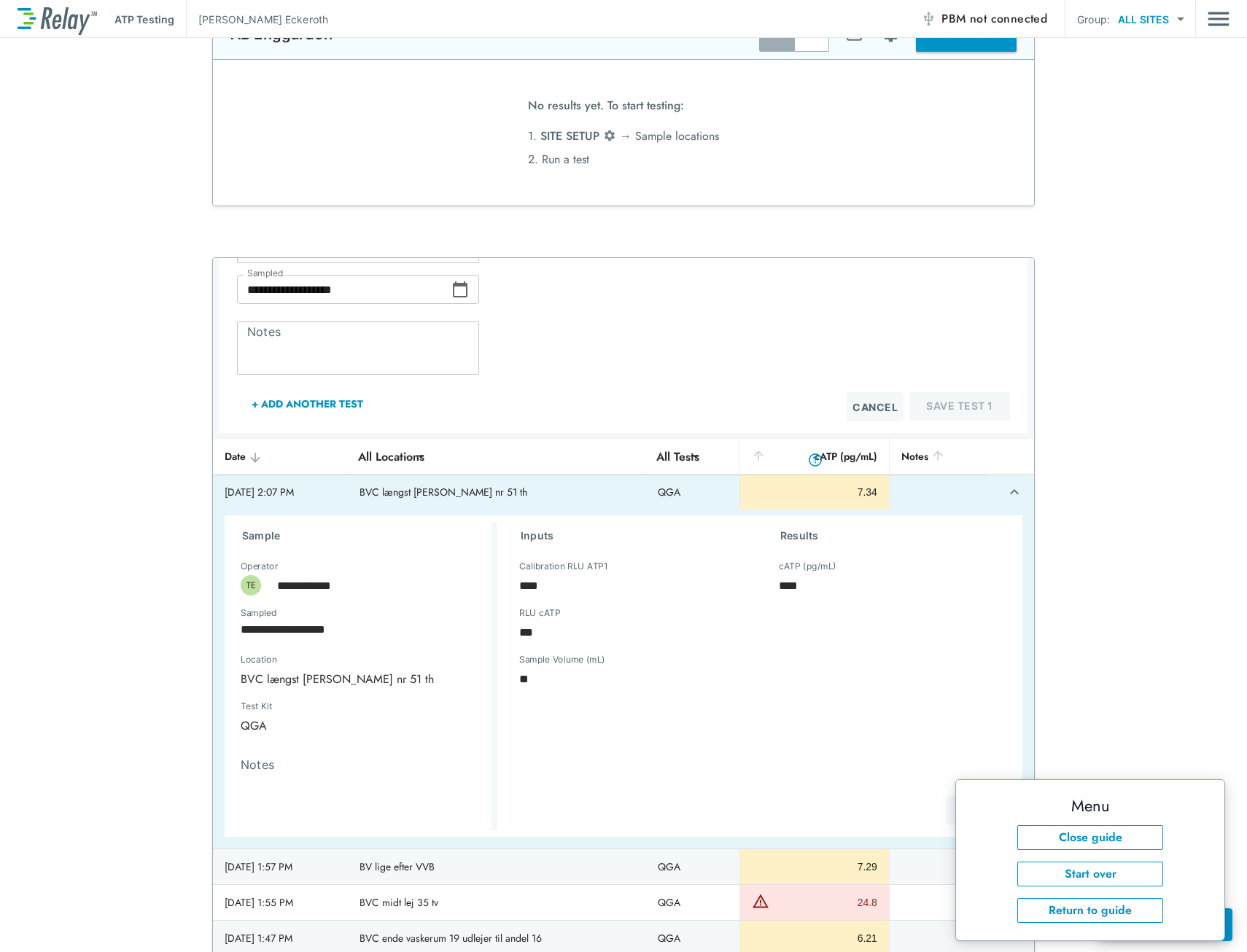scroll, scrollTop: 281, scrollLeft: 0, axis: vertical 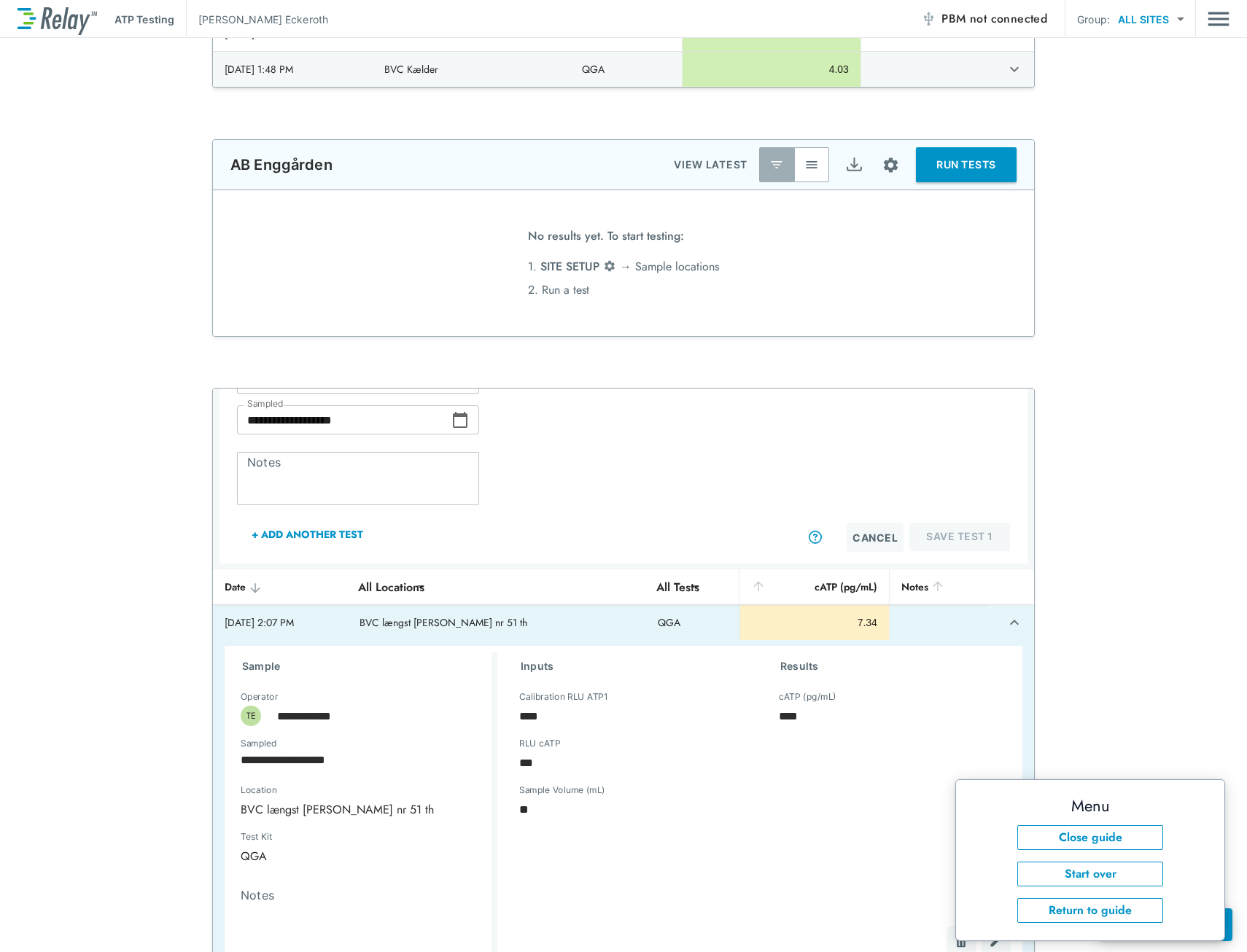 click on "RUN TESTS" at bounding box center [966, 165] 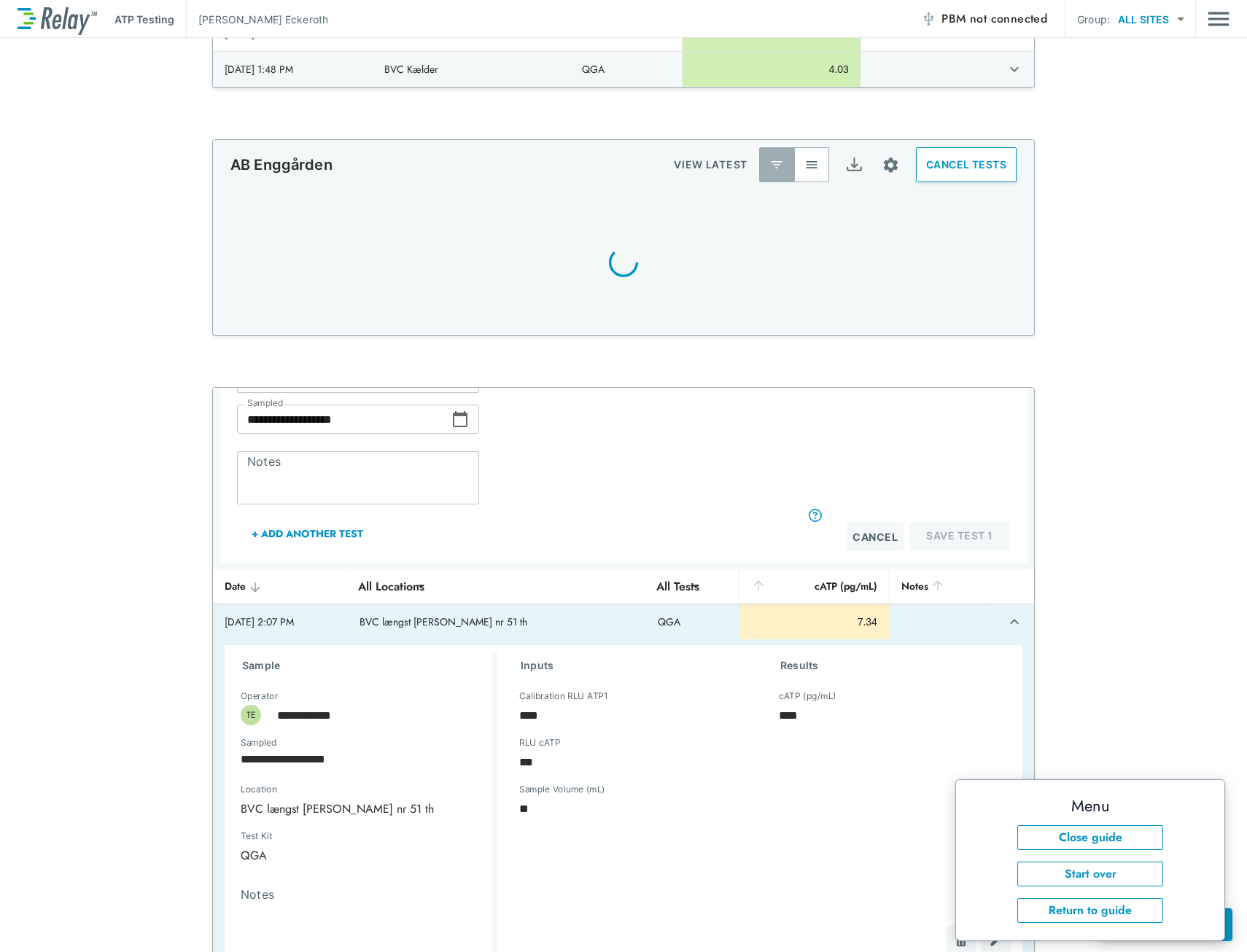scroll, scrollTop: 302, scrollLeft: 0, axis: vertical 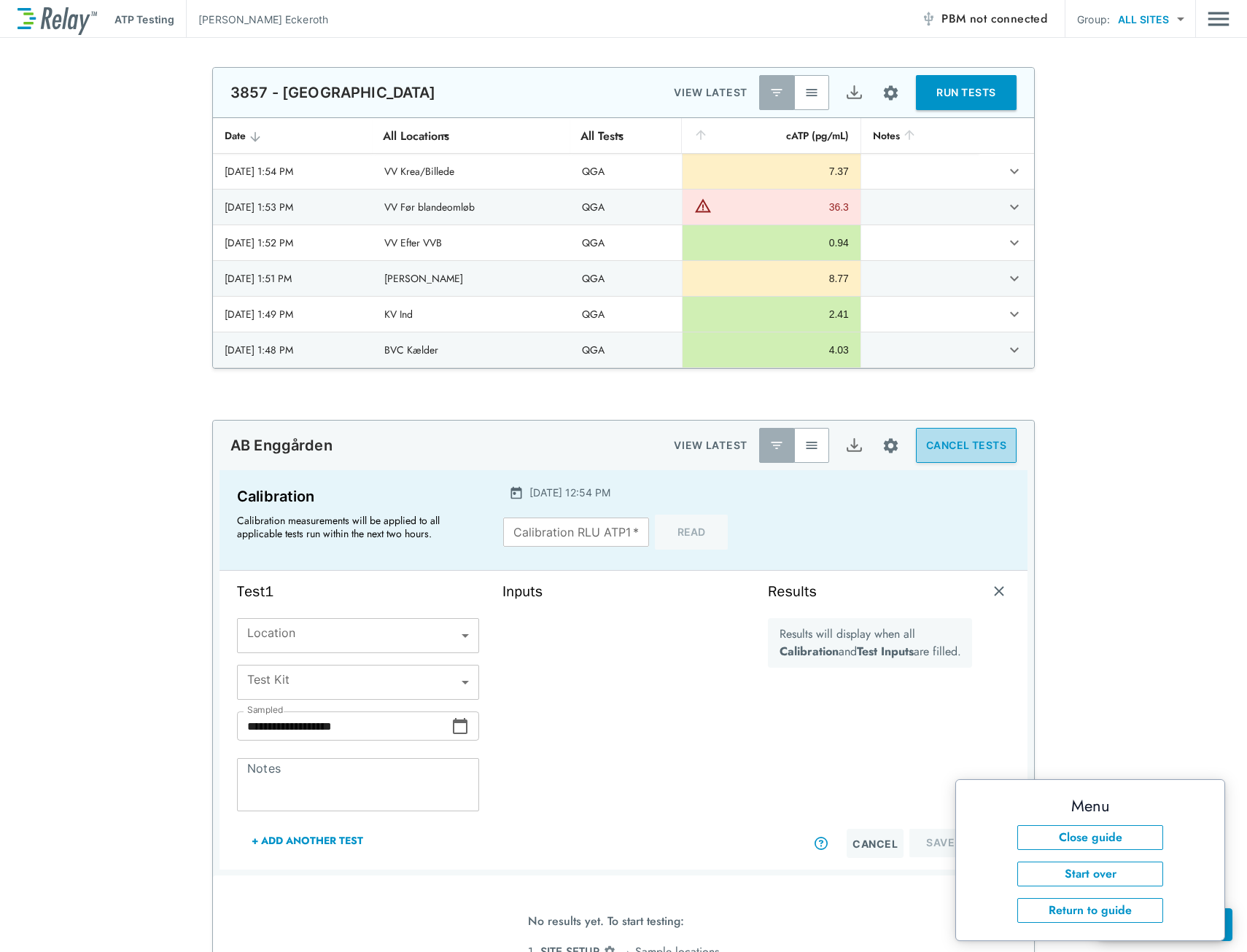click on "CANCEL TESTS" at bounding box center [966, 445] 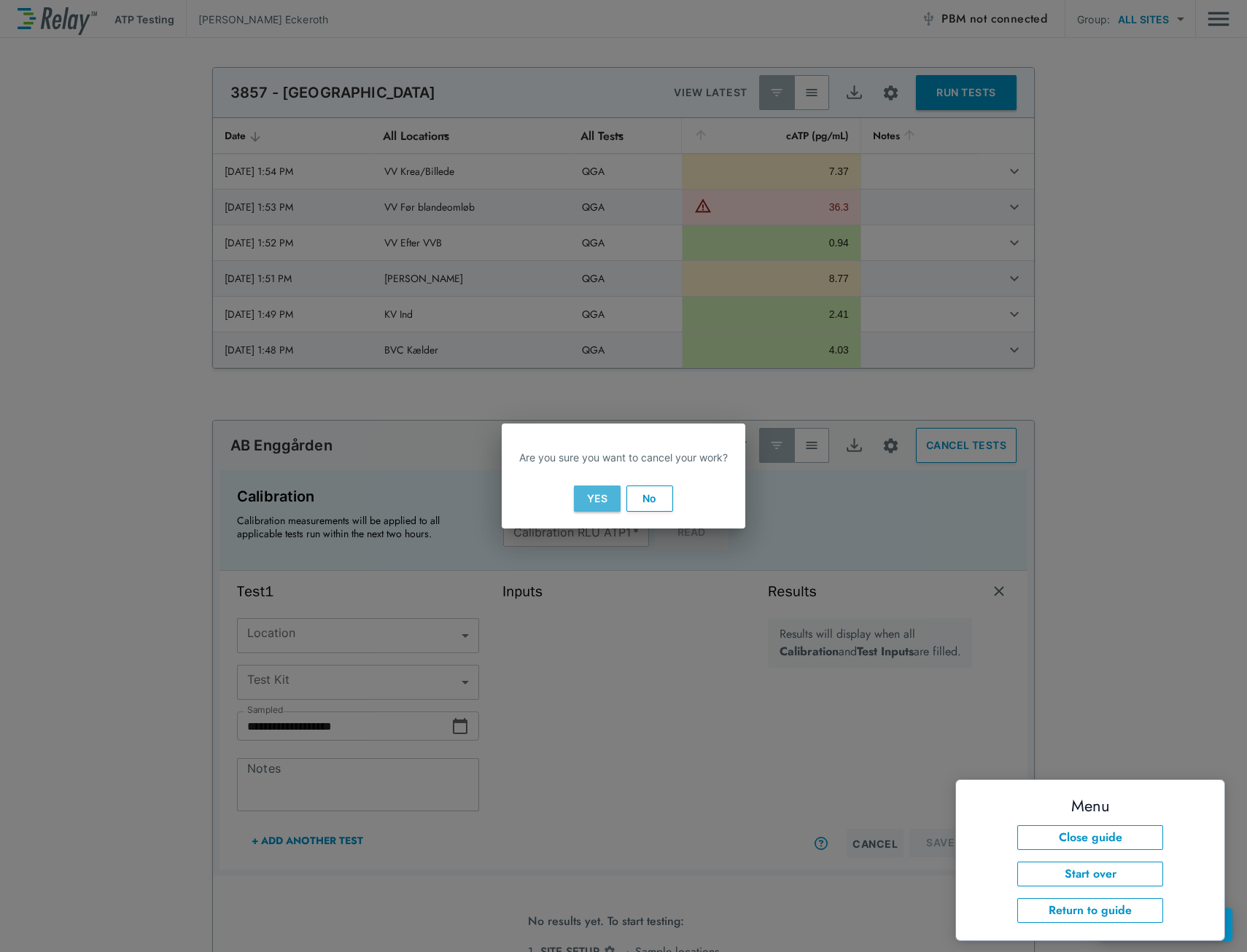 click on "Yes" at bounding box center (597, 499) 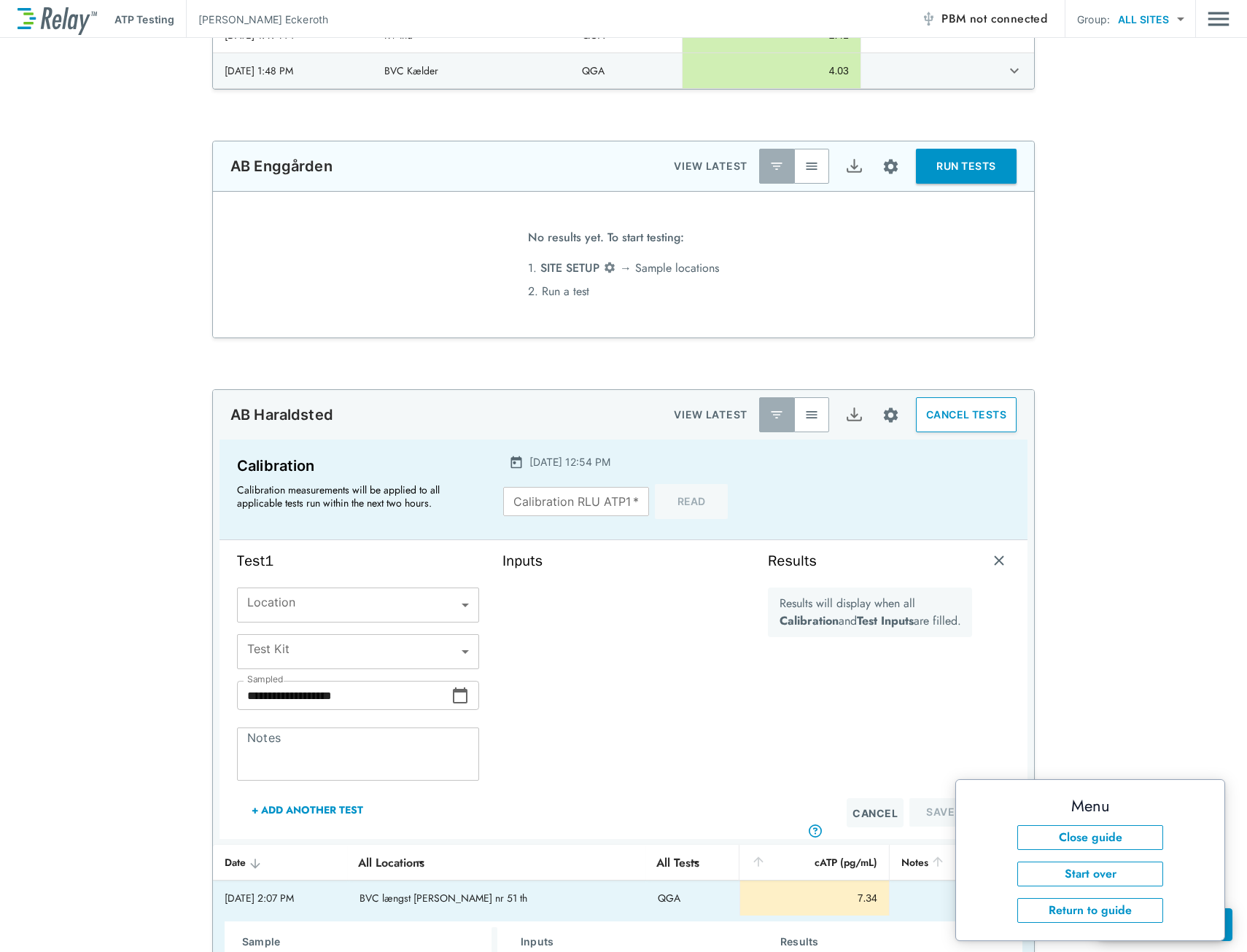 scroll, scrollTop: 292, scrollLeft: 0, axis: vertical 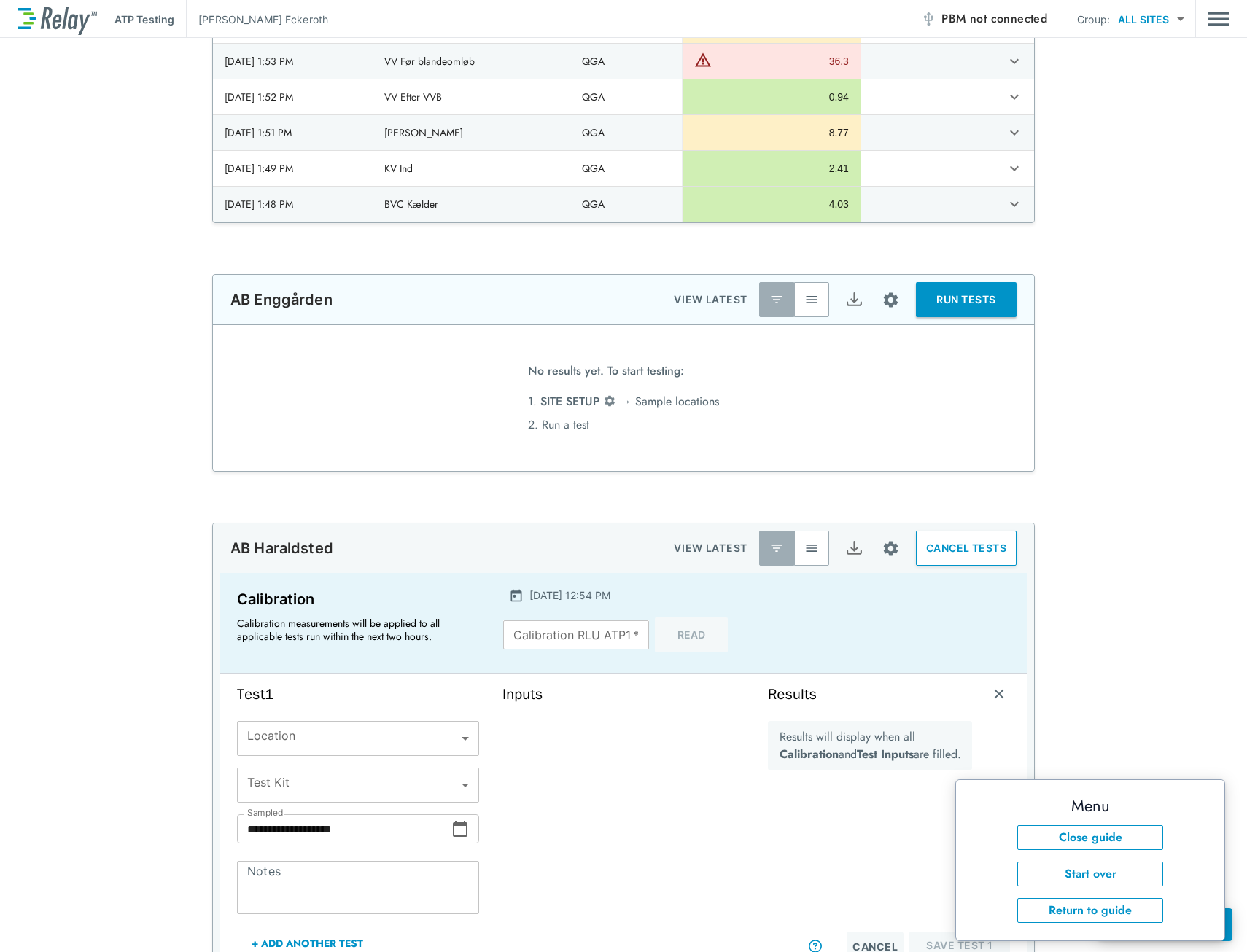 click on "CANCEL TESTS" at bounding box center (966, 548) 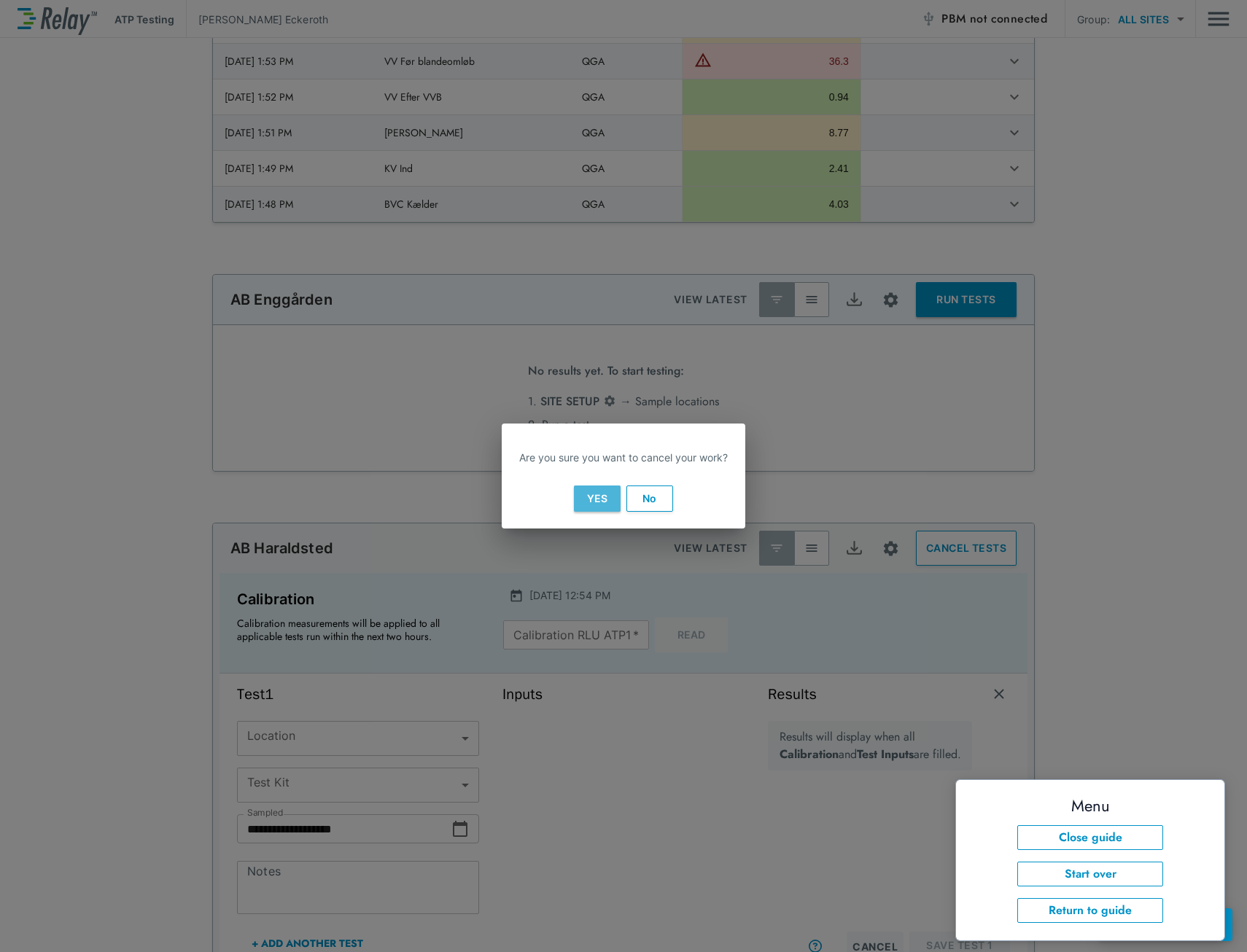 click on "Yes" at bounding box center (597, 499) 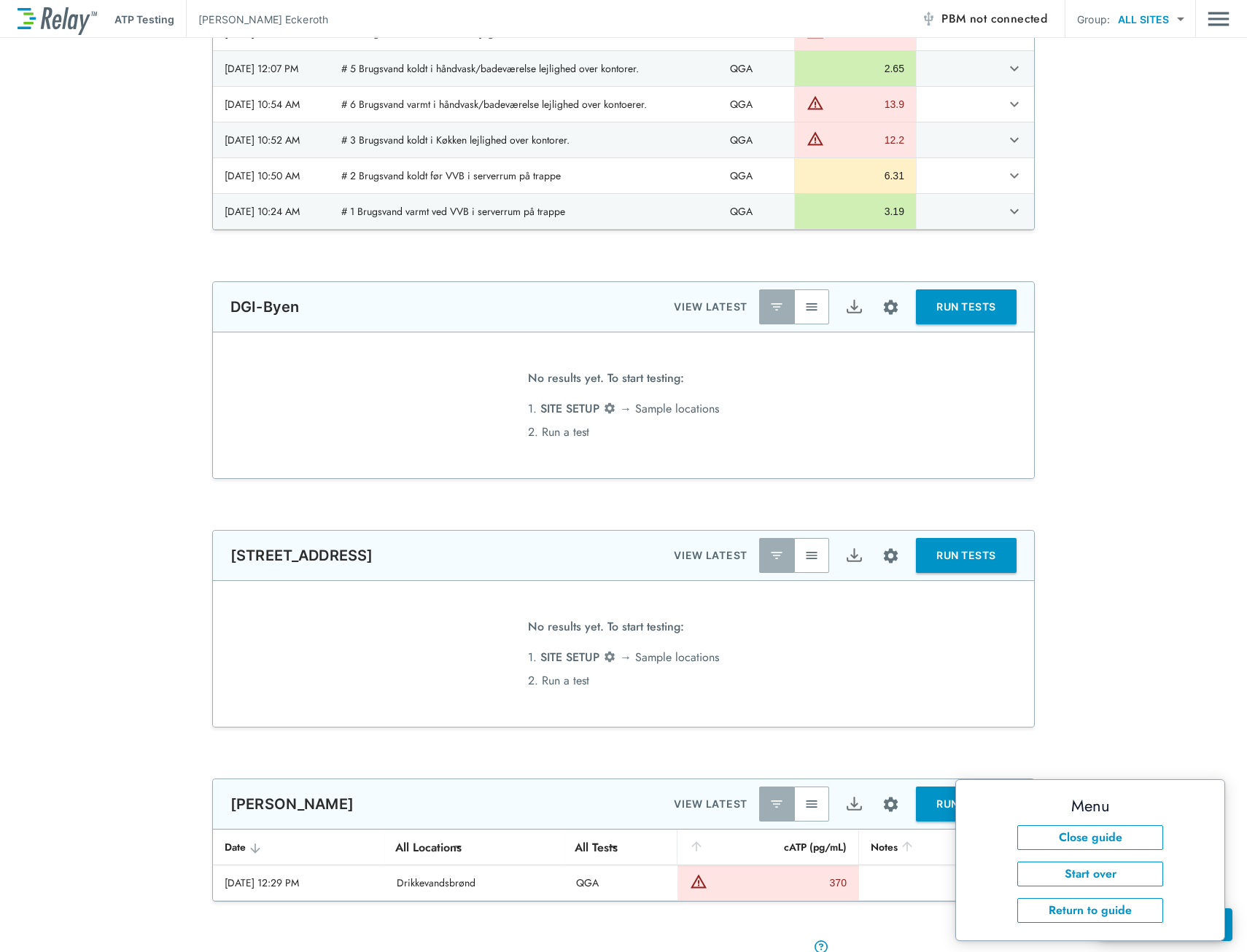 scroll, scrollTop: 1677, scrollLeft: 0, axis: vertical 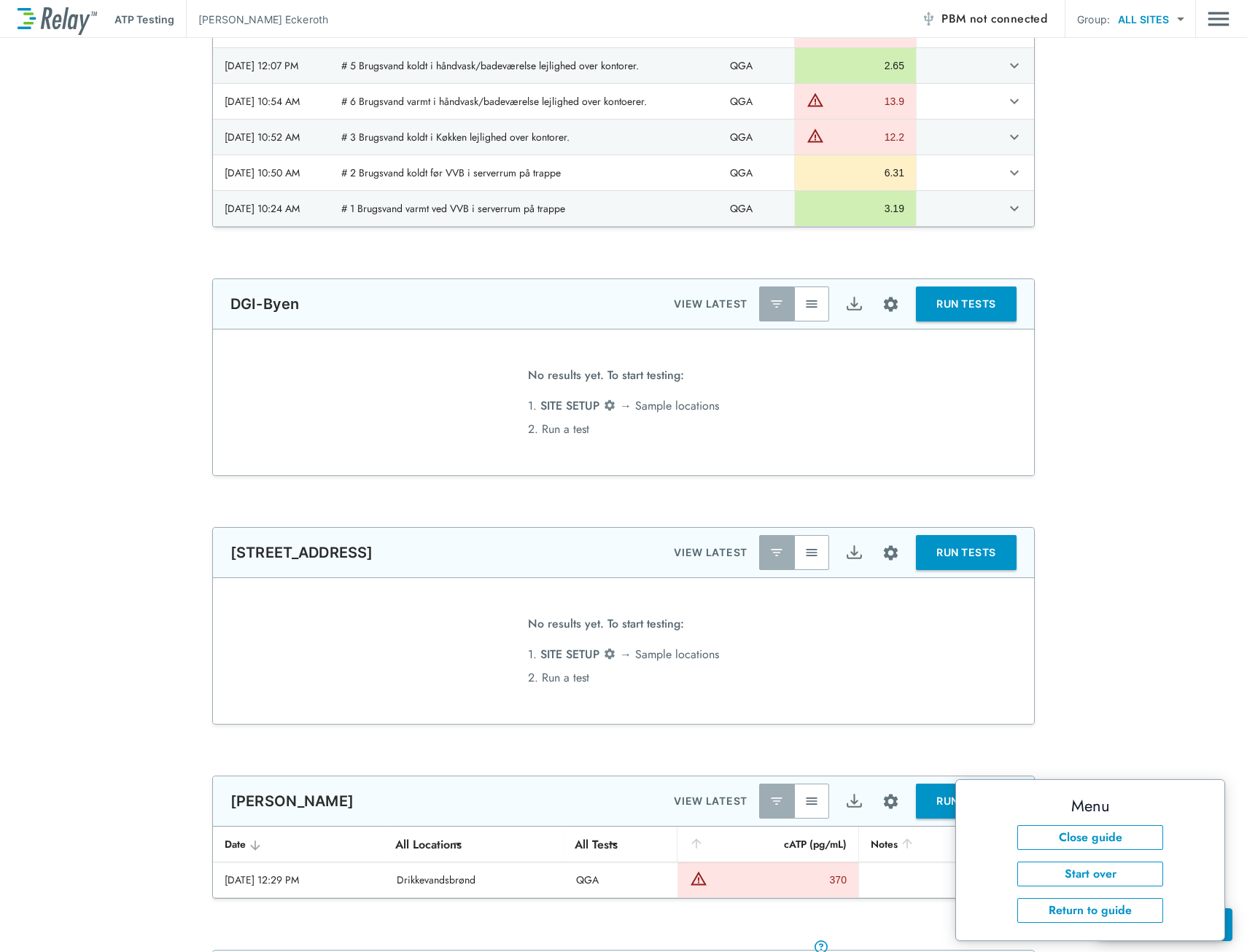 click on "RUN TESTS" at bounding box center [966, 553] 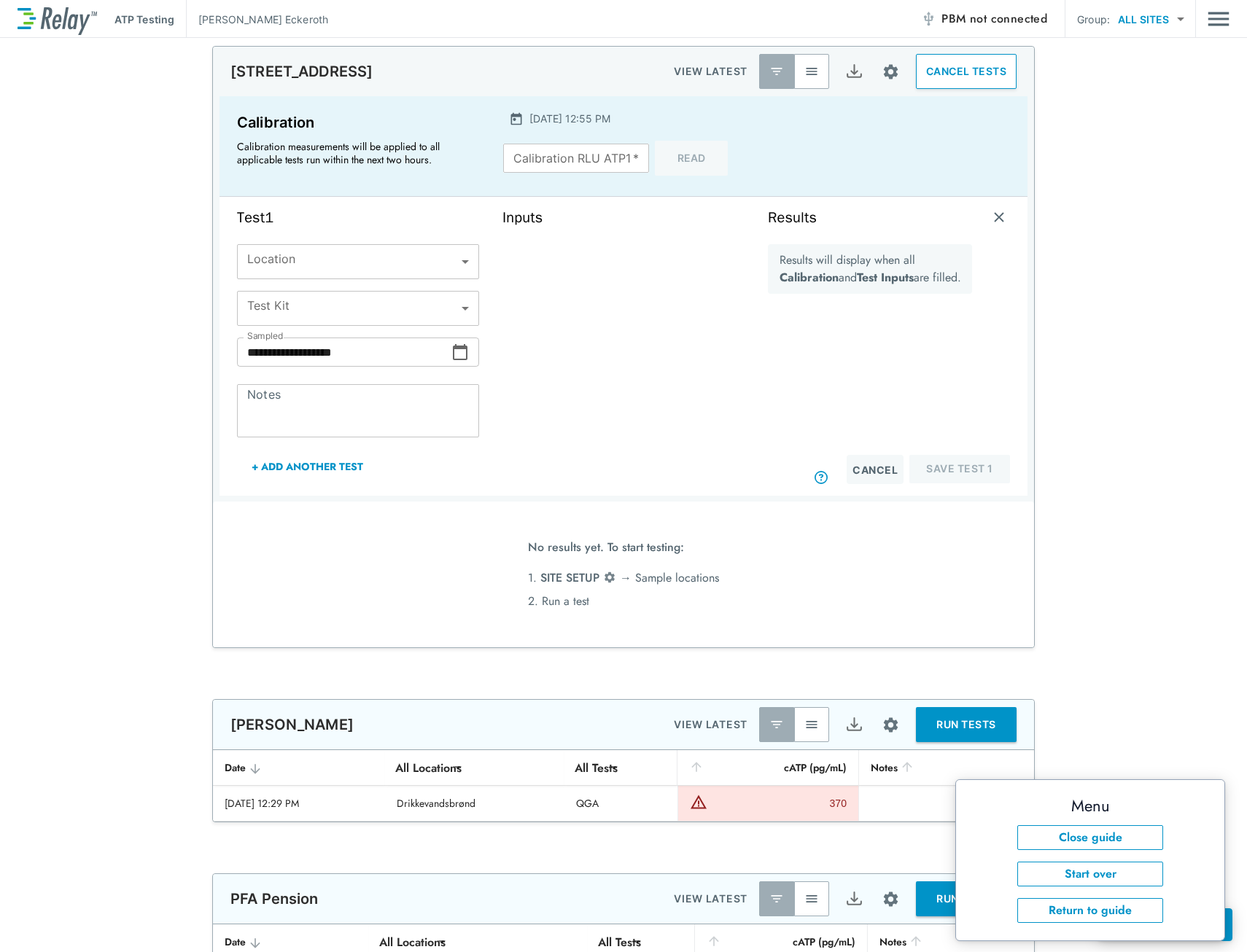 scroll, scrollTop: 2107, scrollLeft: 0, axis: vertical 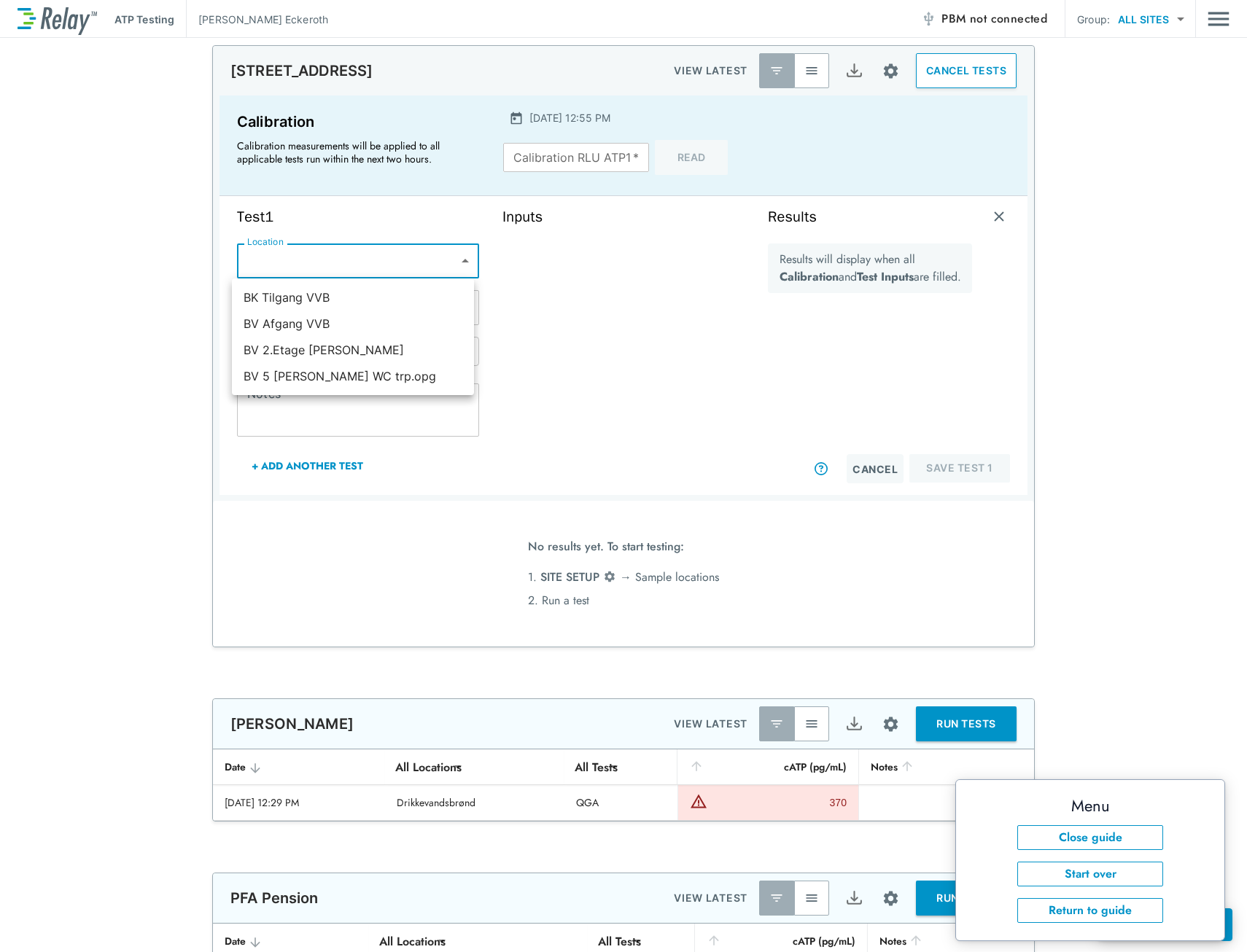 click on "**********" at bounding box center [624, 476] 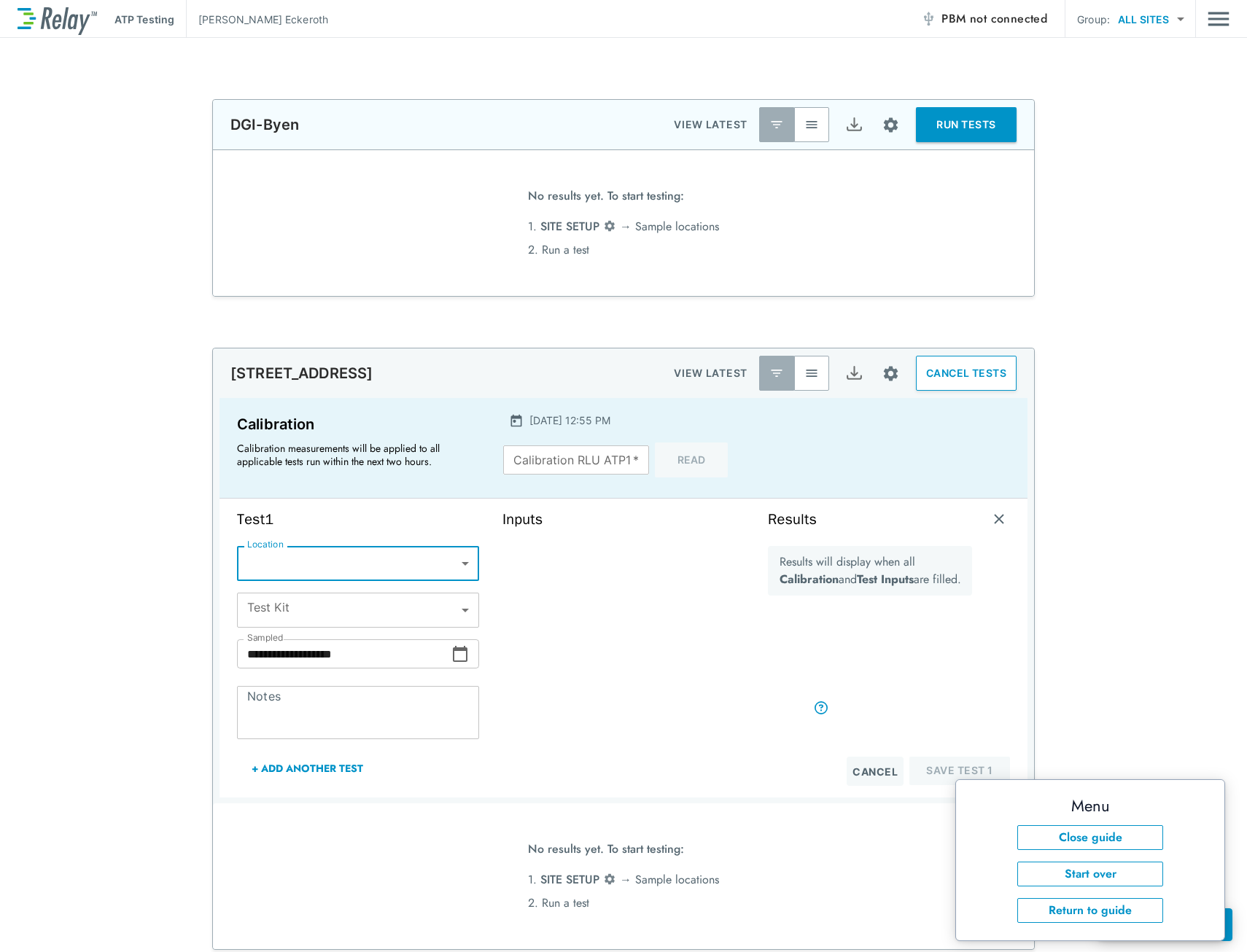 scroll, scrollTop: 1962, scrollLeft: 0, axis: vertical 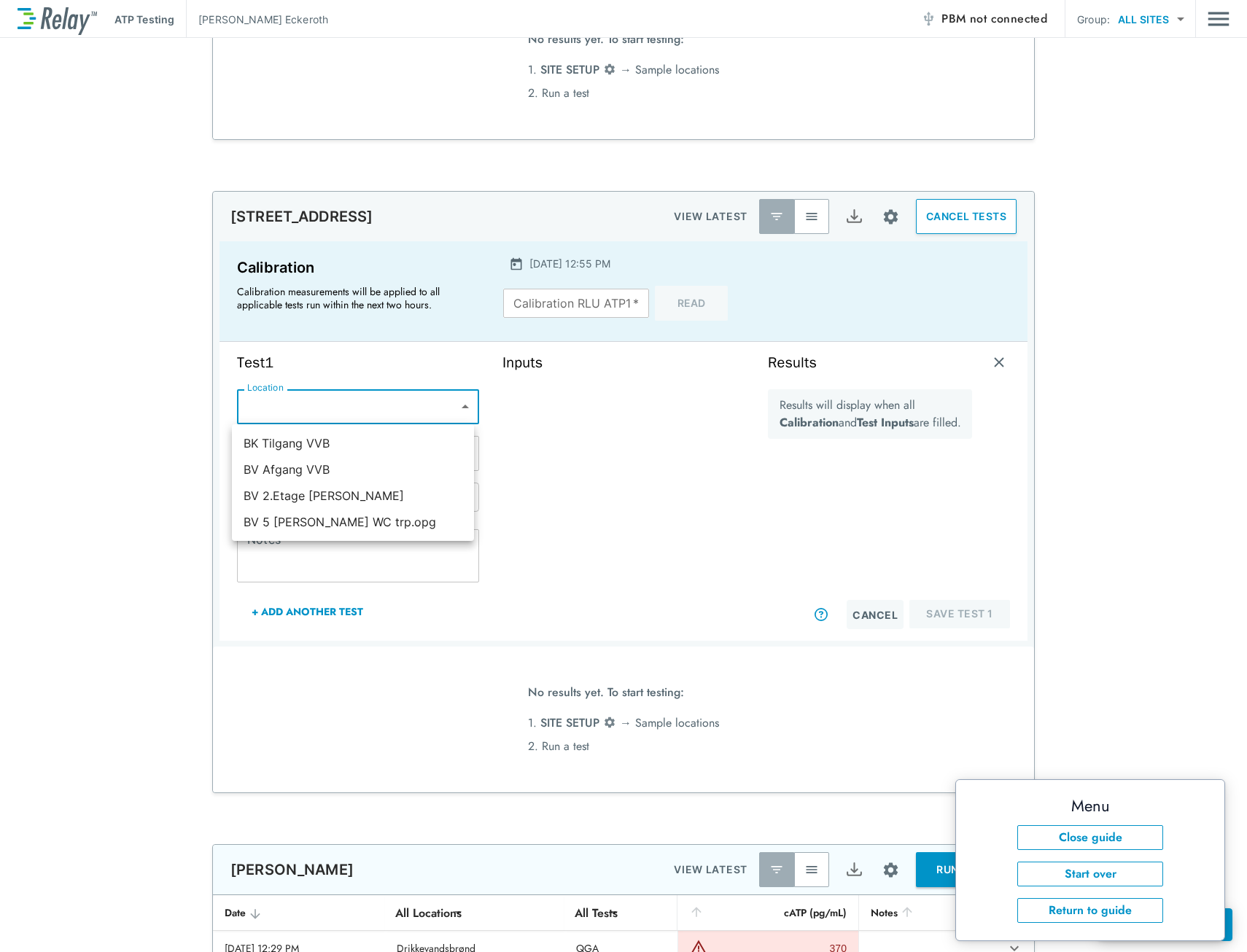 click on "**********" at bounding box center (624, 476) 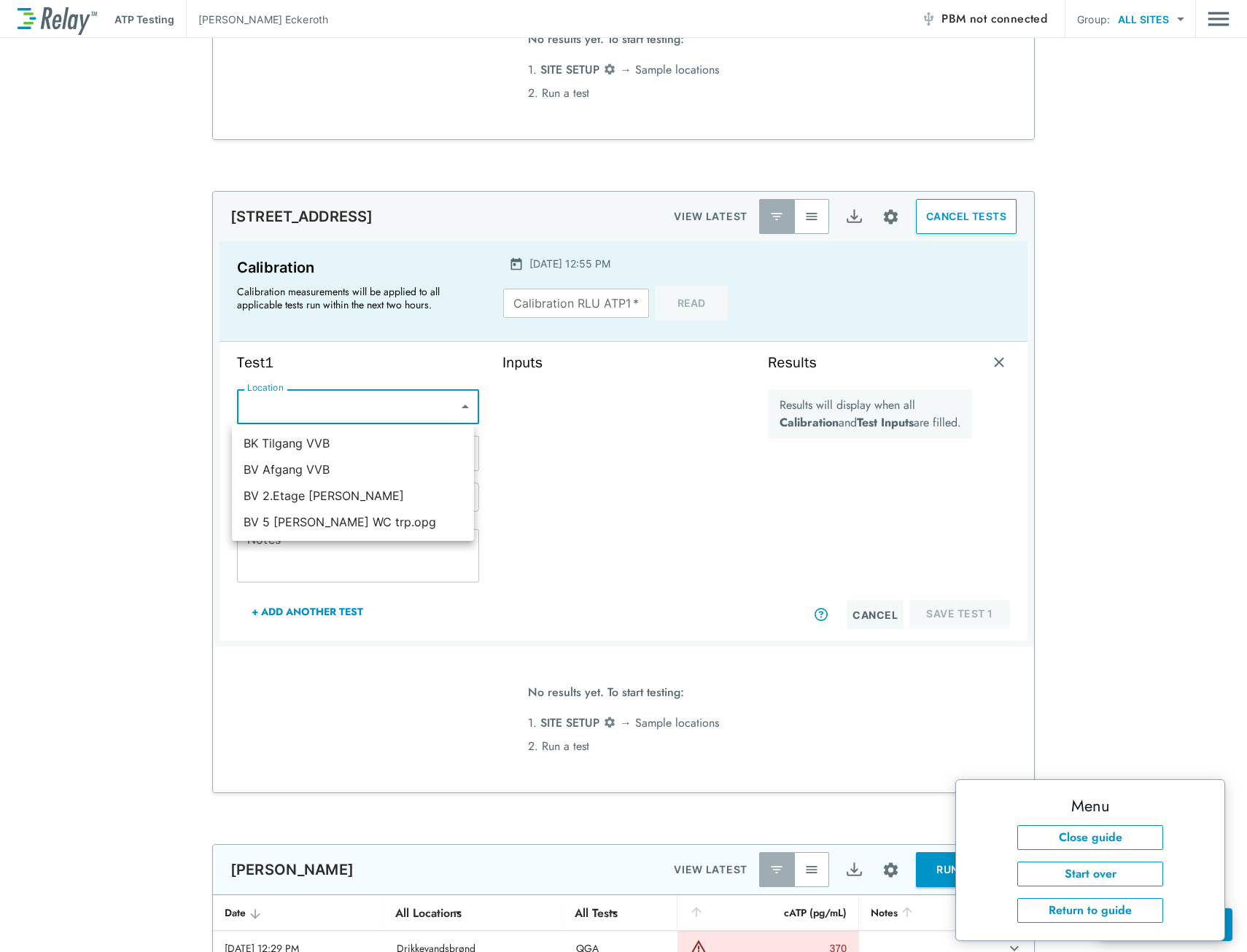click at bounding box center (624, 476) 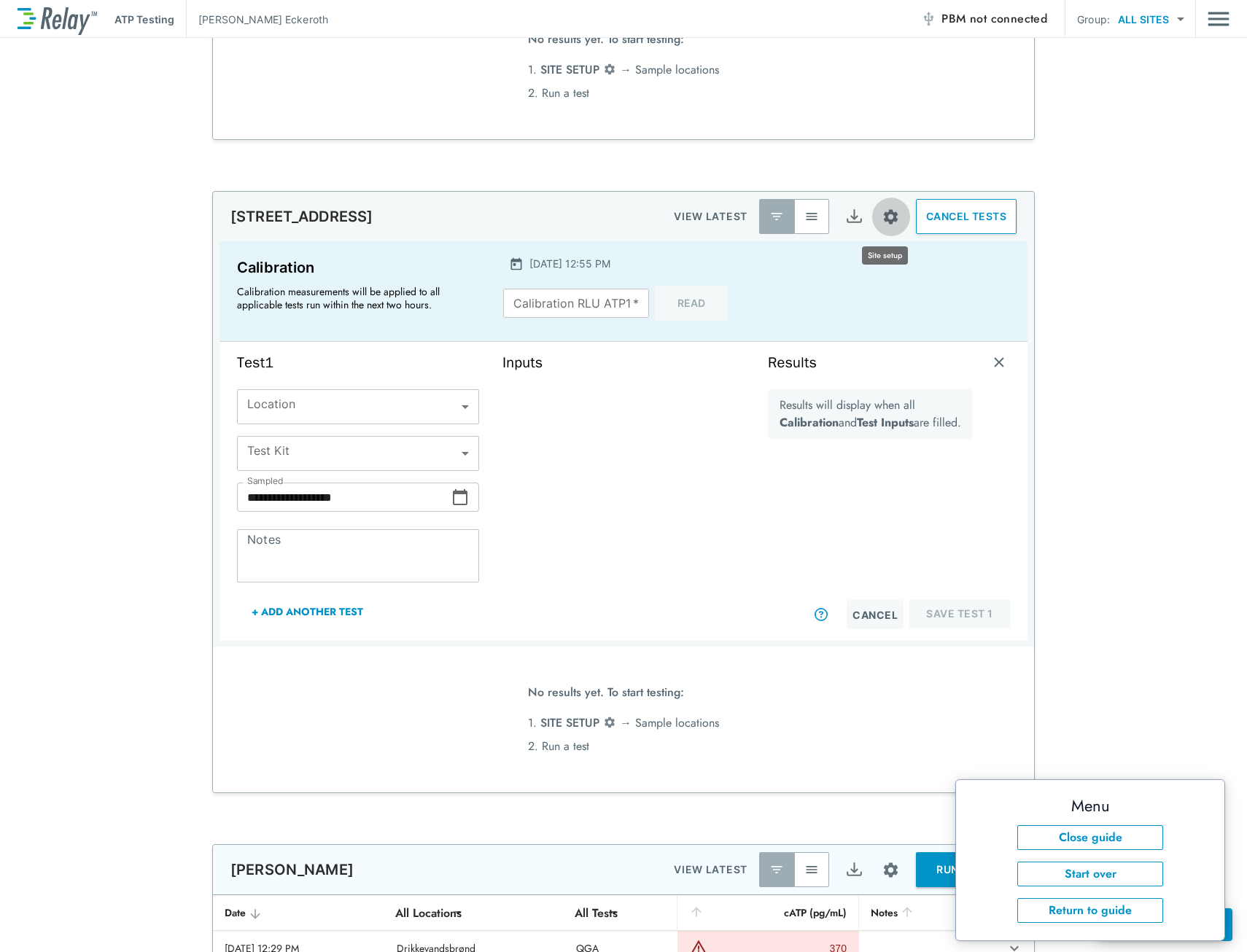 click at bounding box center (890, 216) 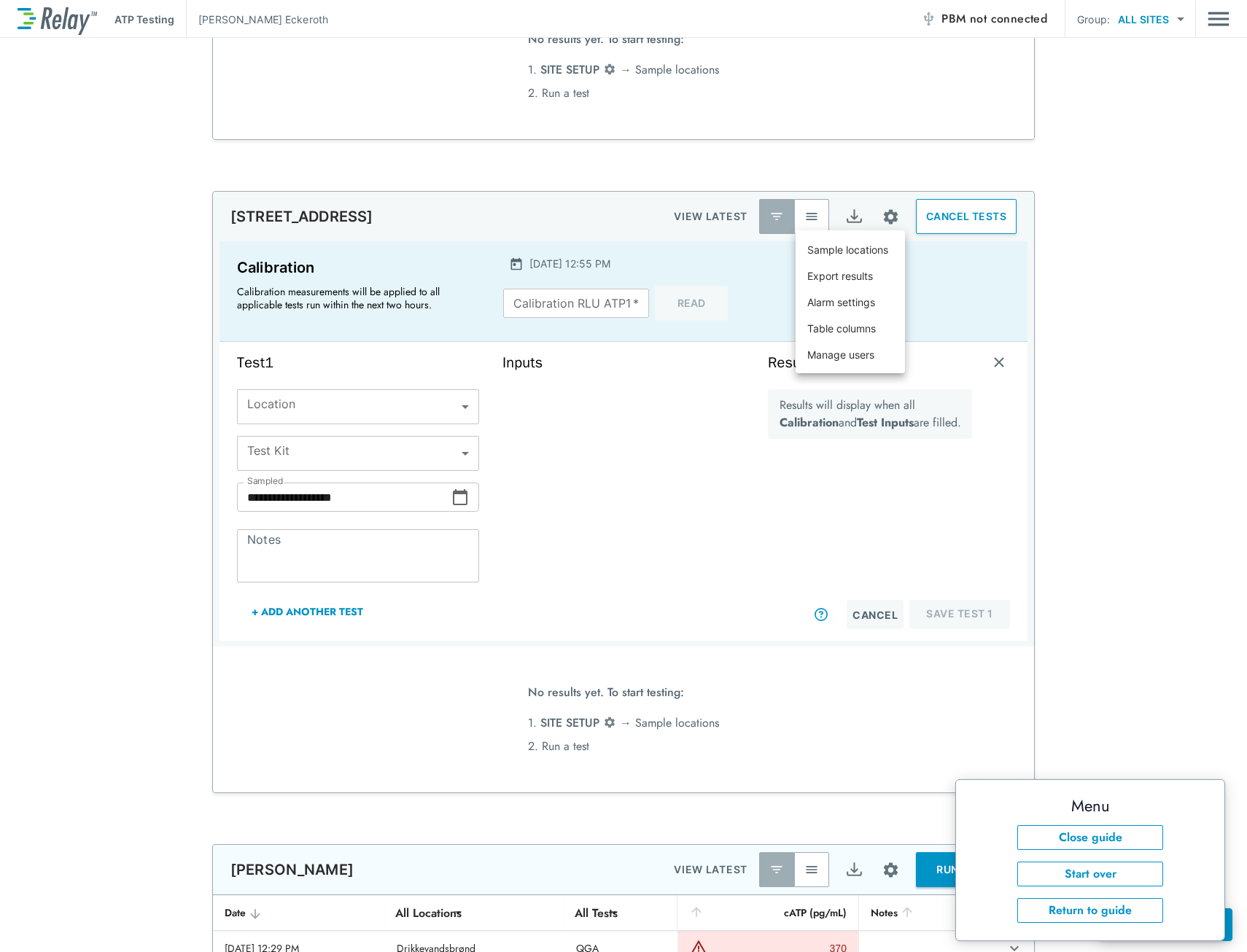click on "Sample locations" at bounding box center [847, 249] 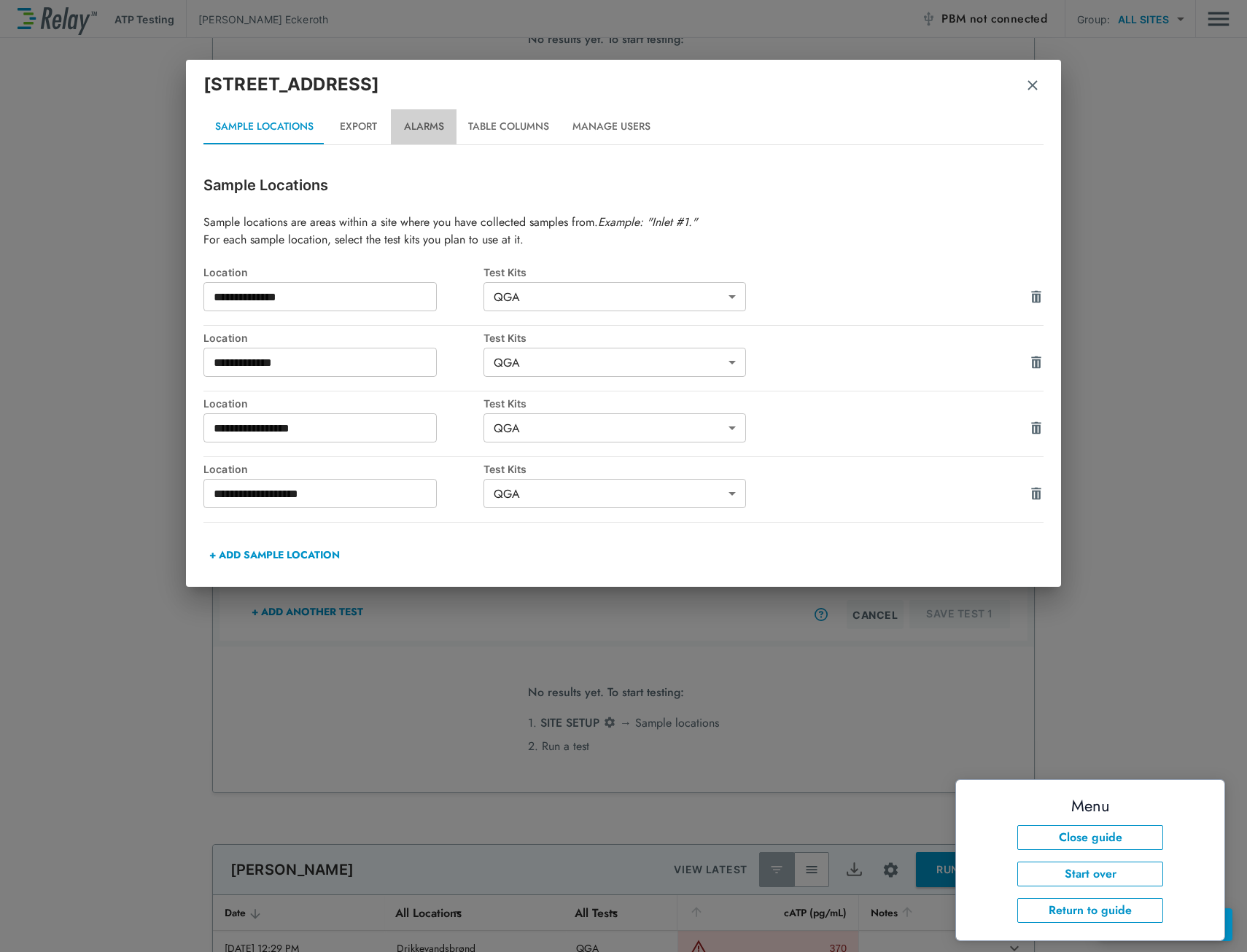click on "Alarms" at bounding box center (424, 127) 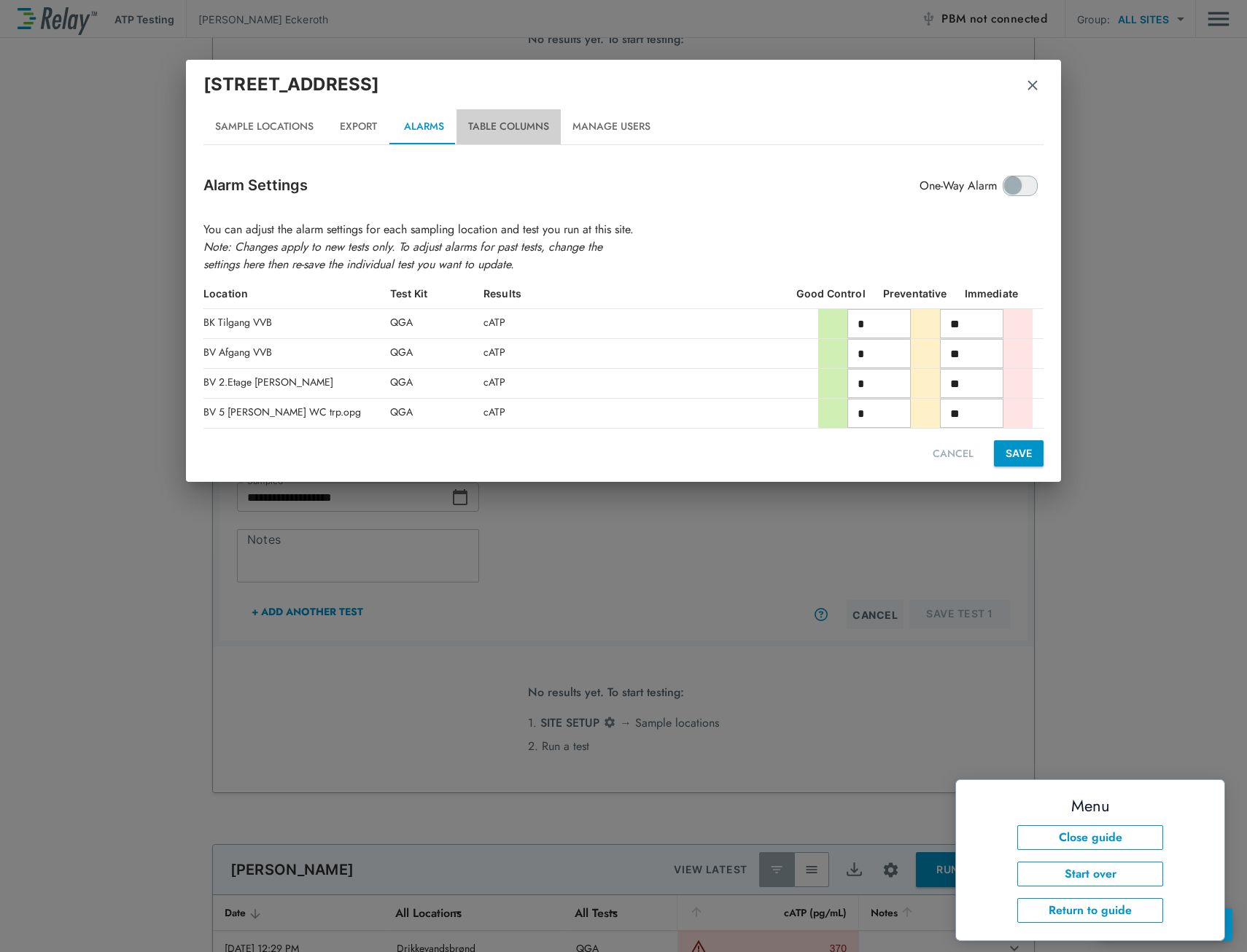 click on "Table Columns" at bounding box center (508, 127) 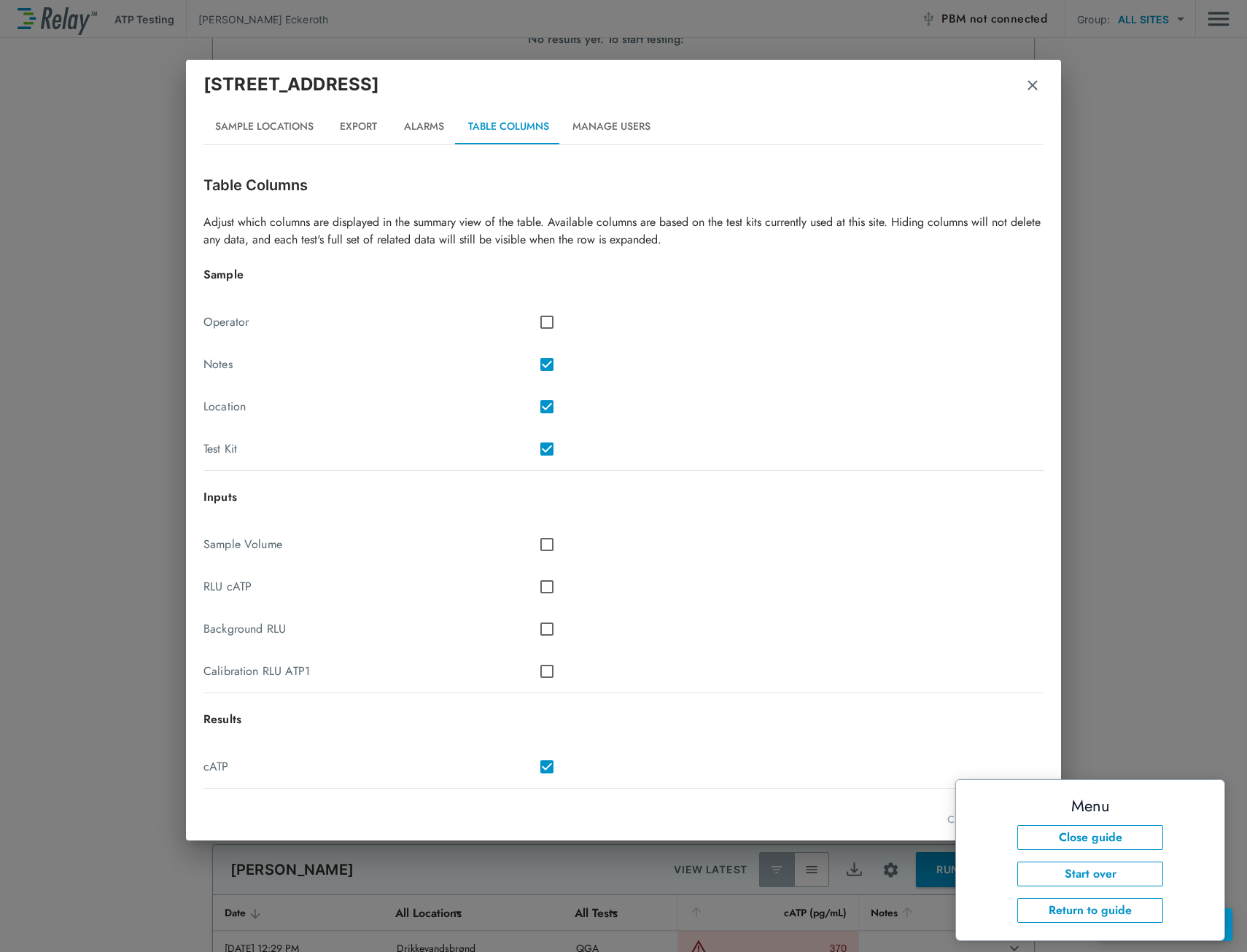click on "Alarms" at bounding box center [424, 127] 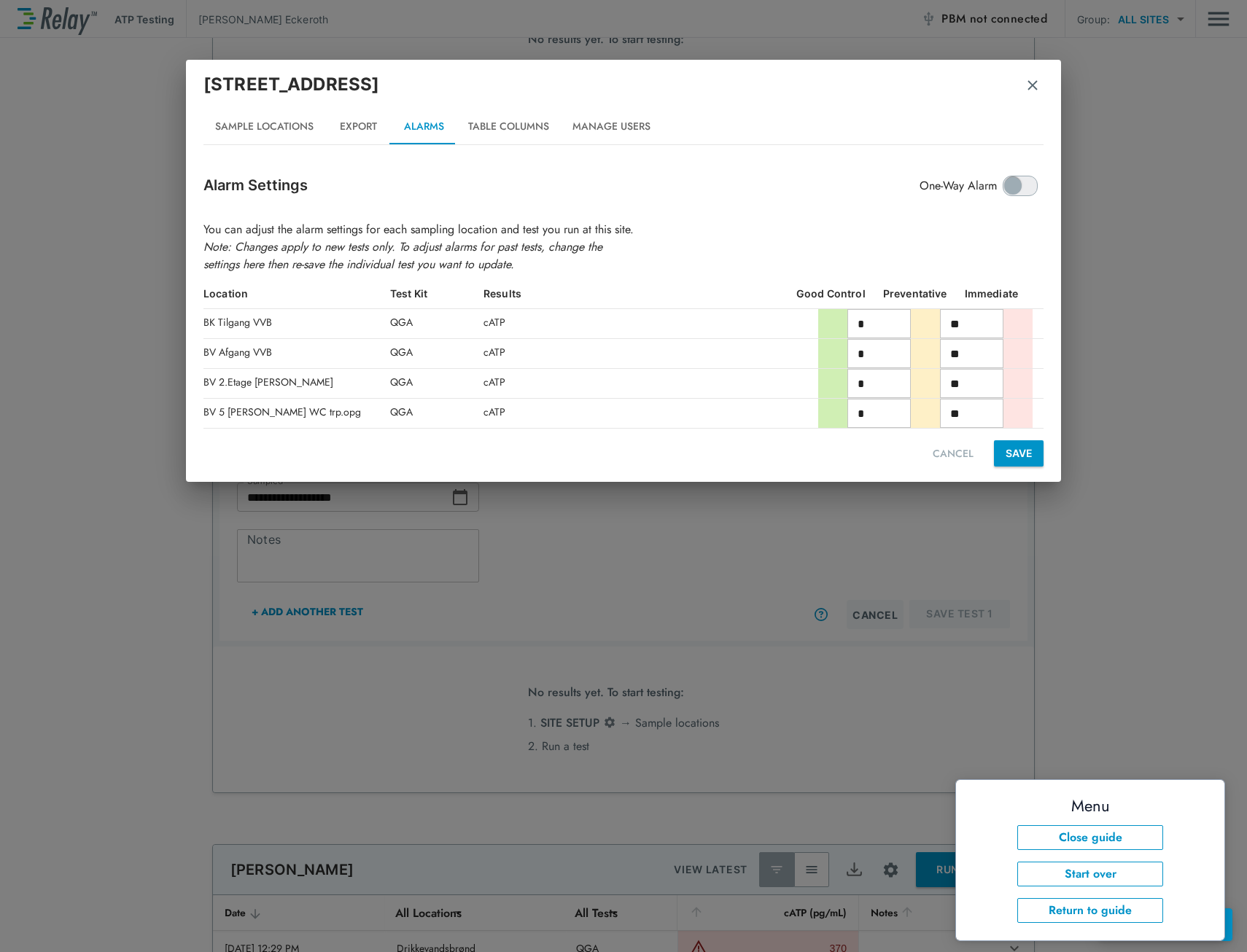 click on "*" at bounding box center [879, 324] 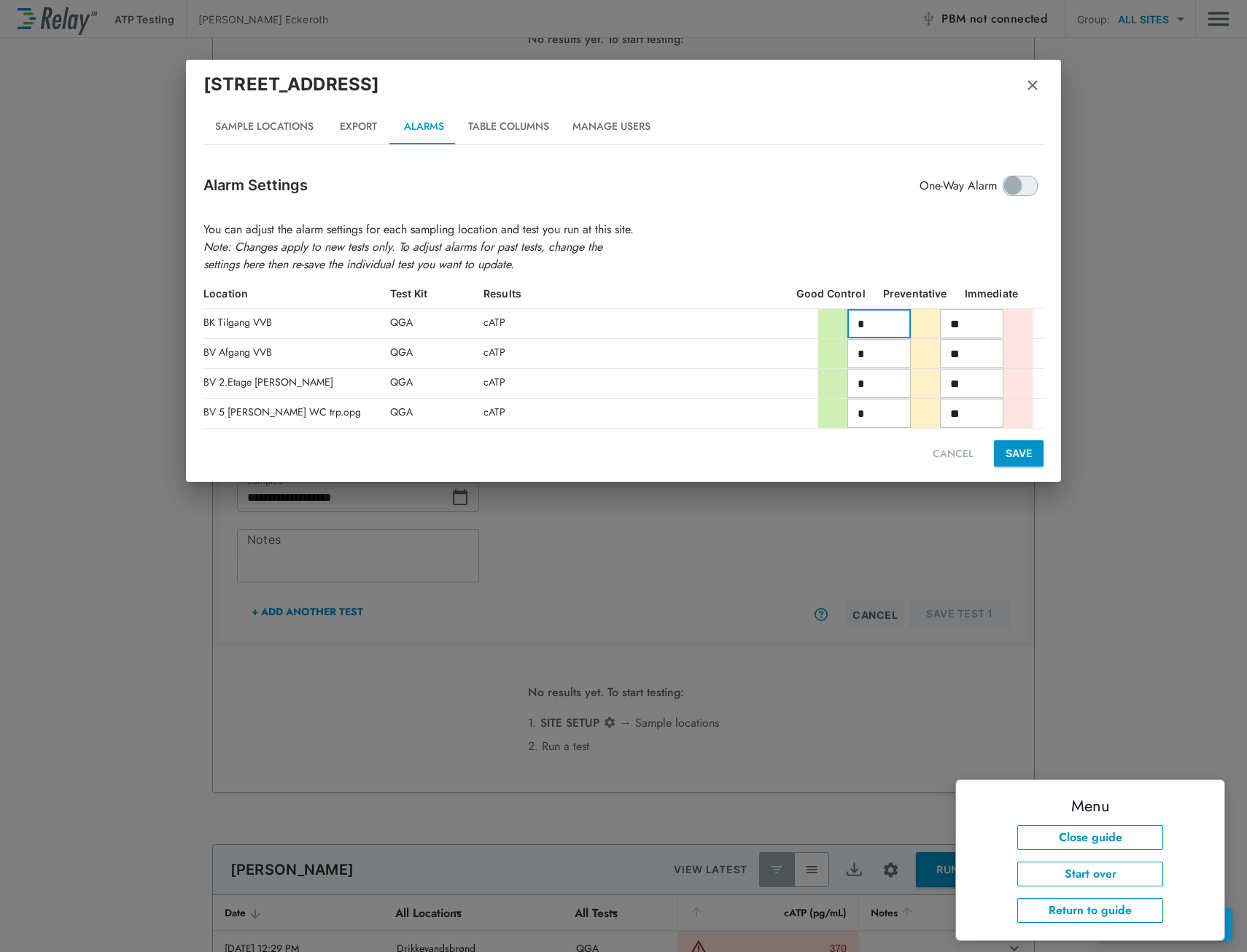 click on "*" at bounding box center [879, 324] 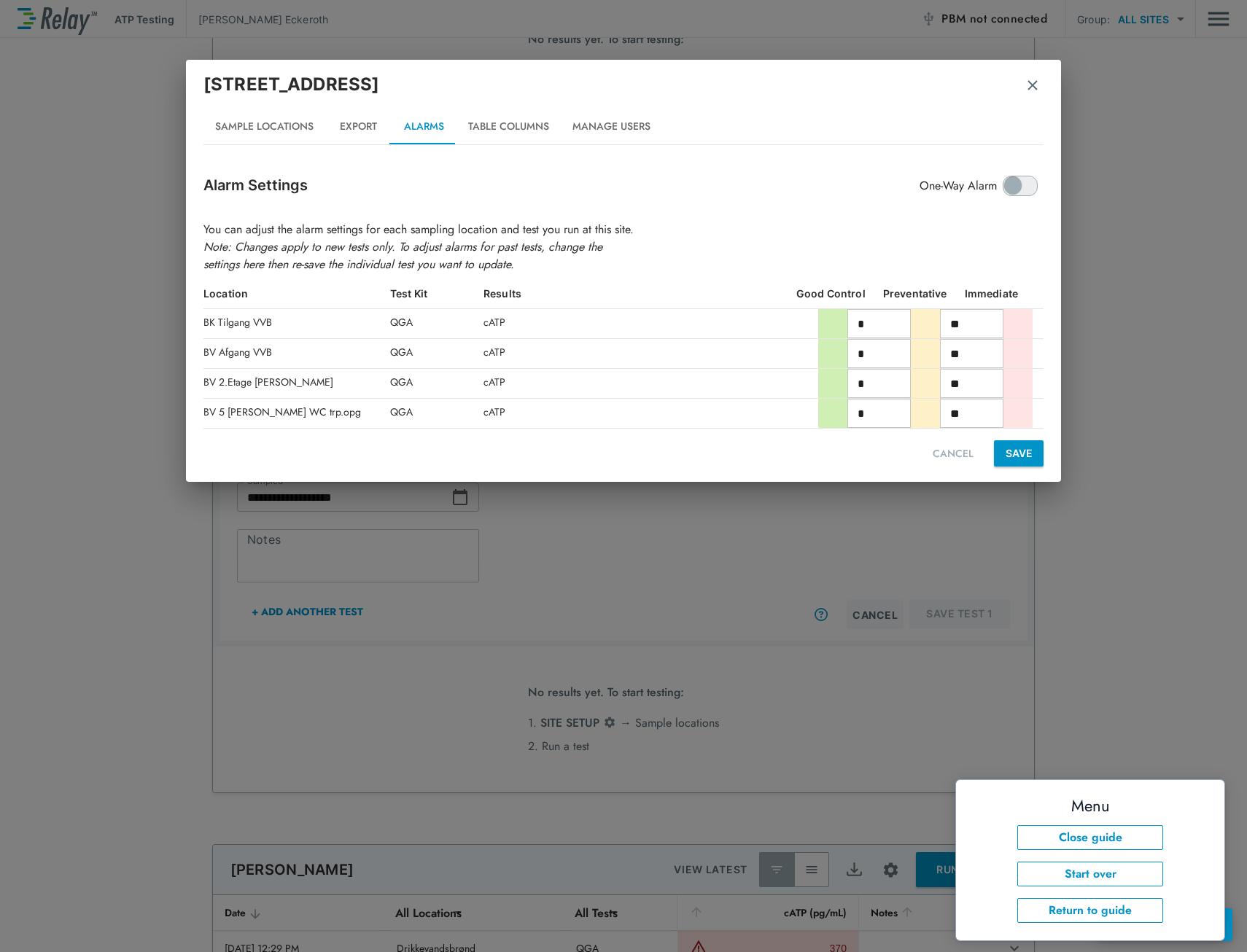 click at bounding box center [925, 324] 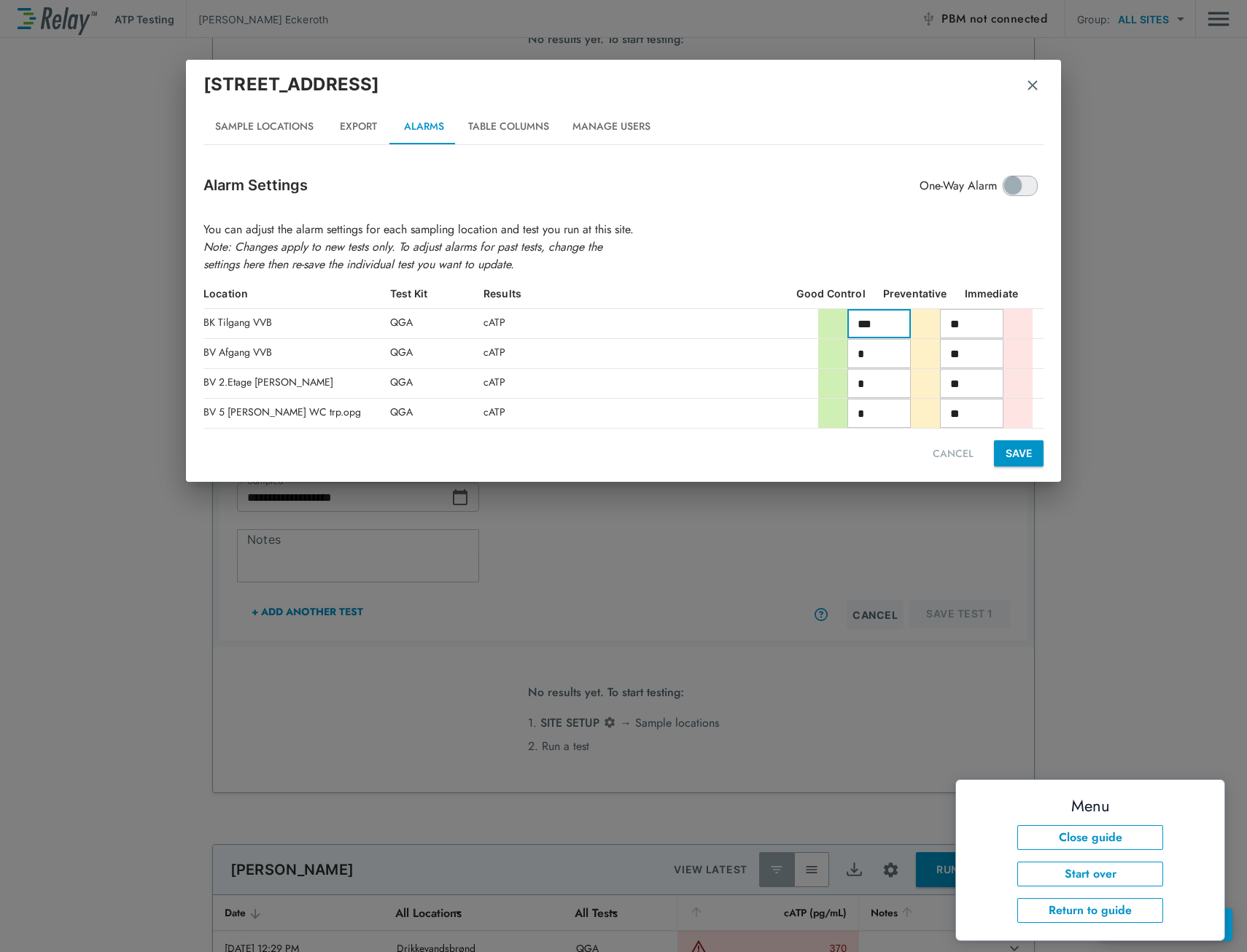 type on "***" 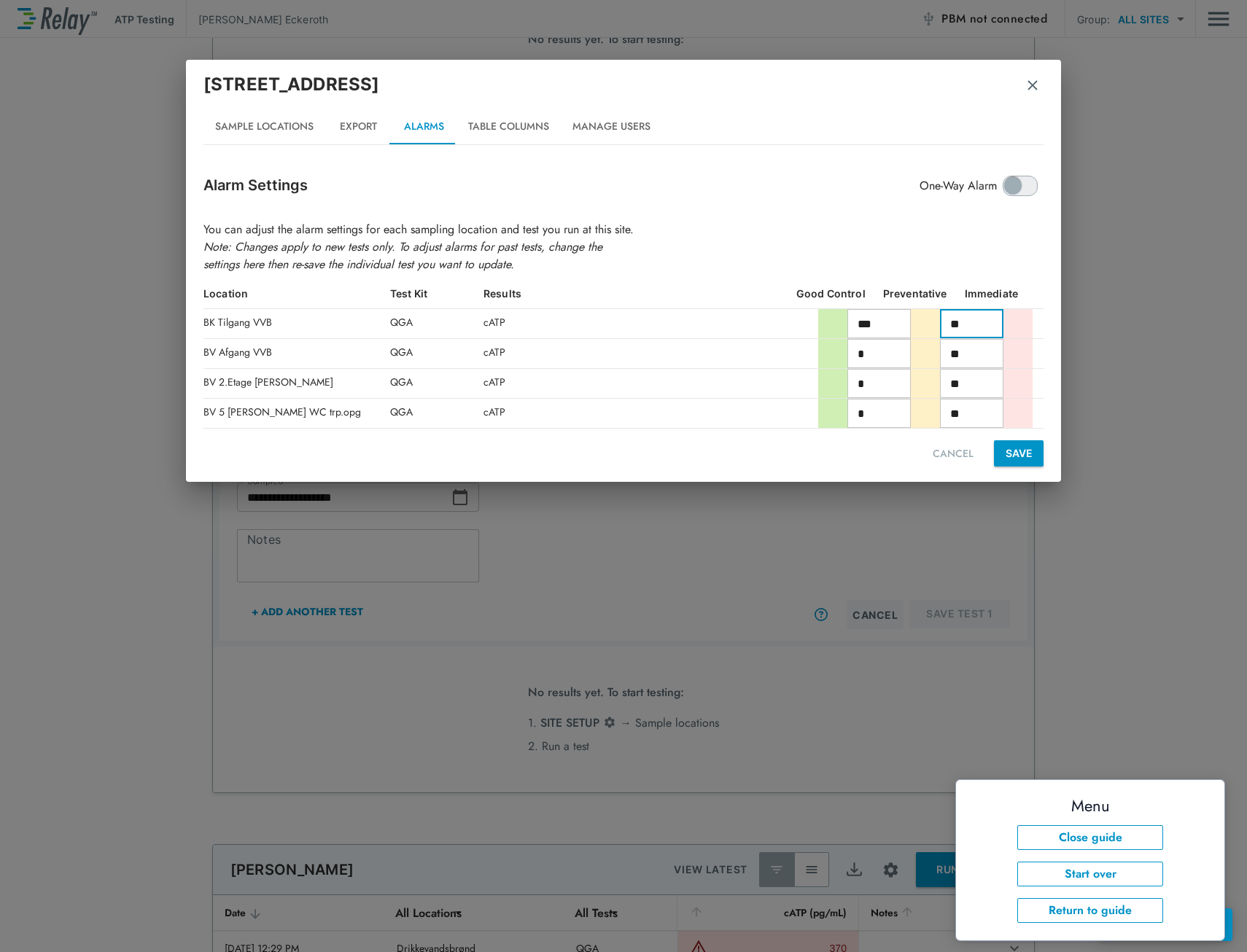 click on "**" at bounding box center [971, 324] 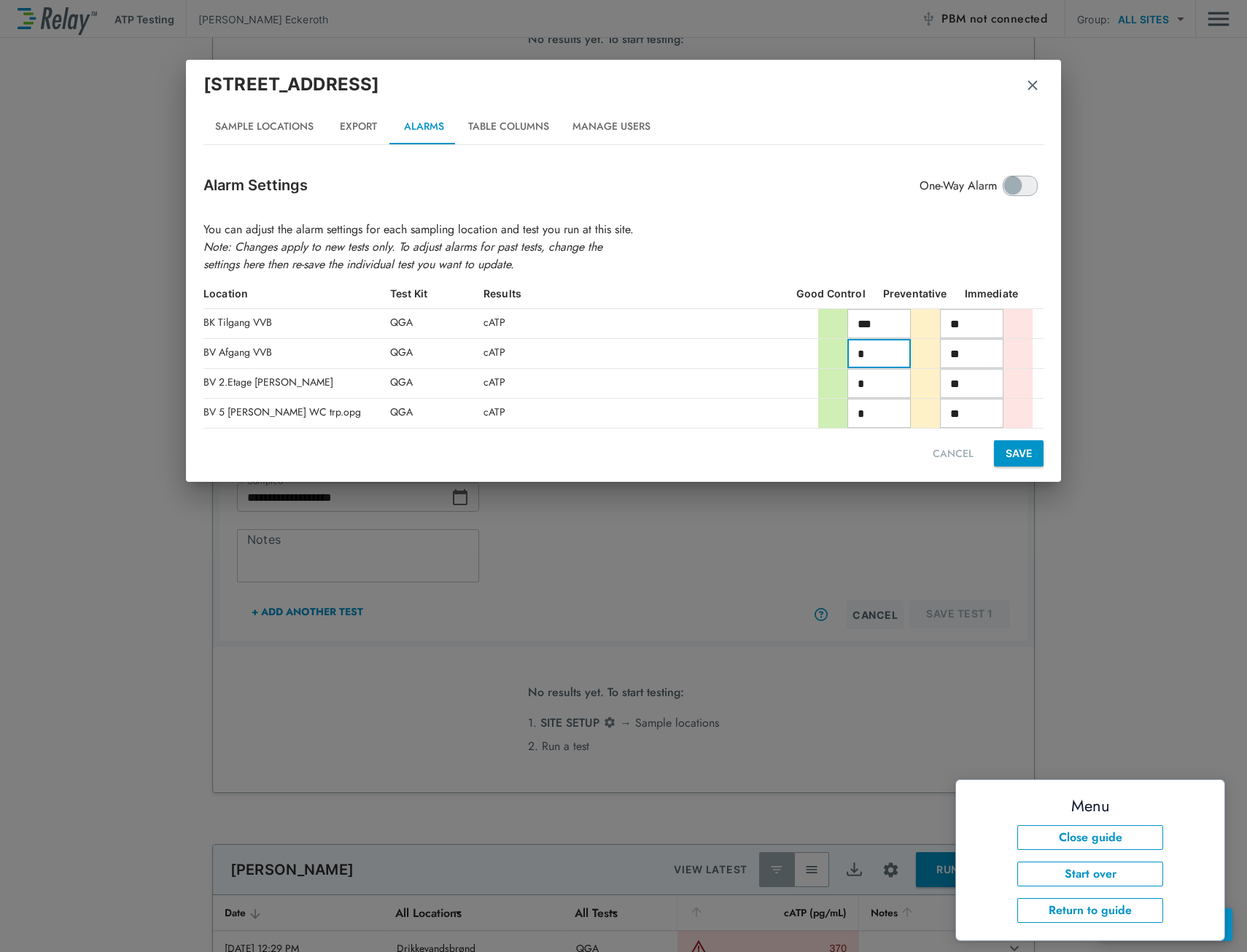 click on "*" at bounding box center [879, 354] 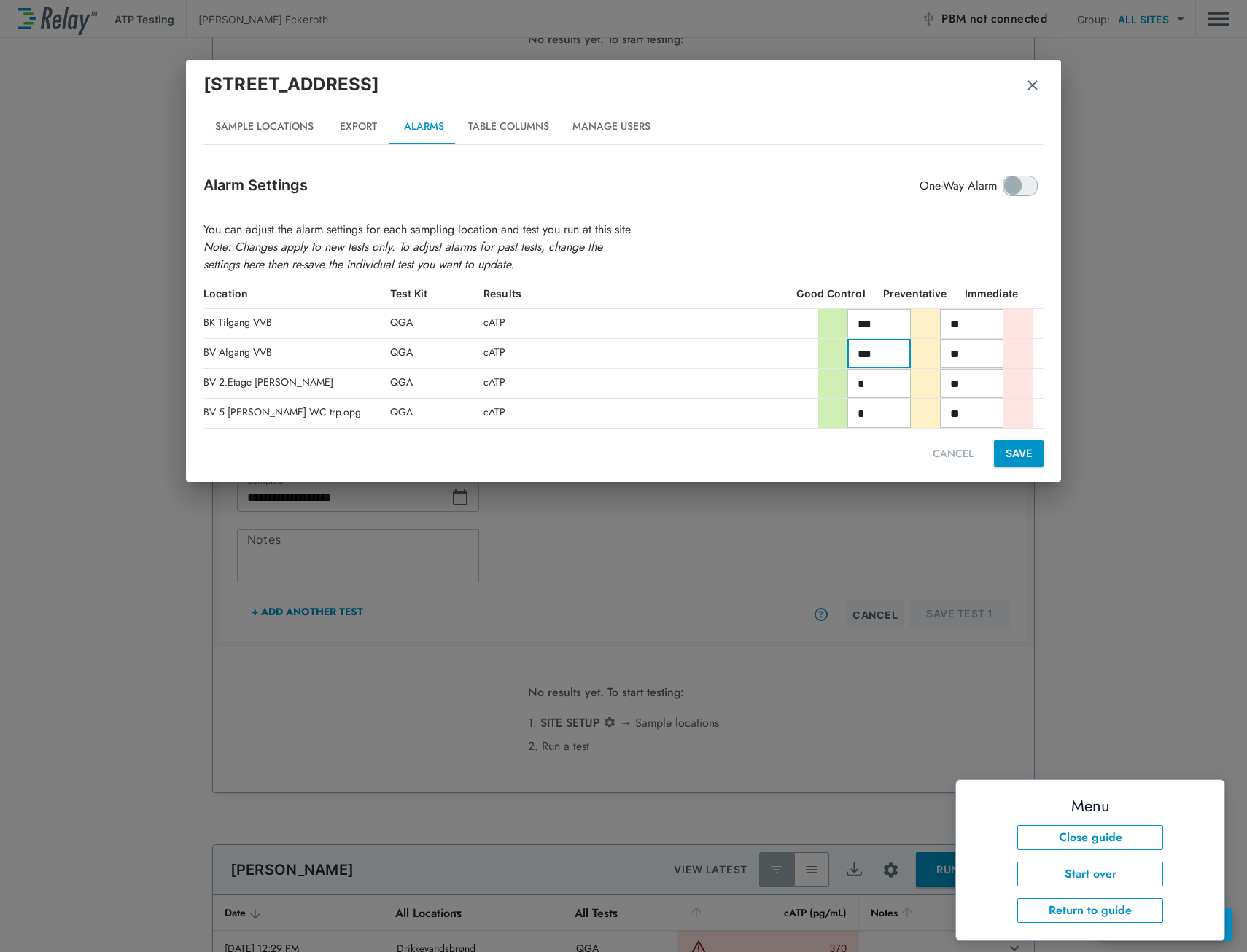 type on "***" 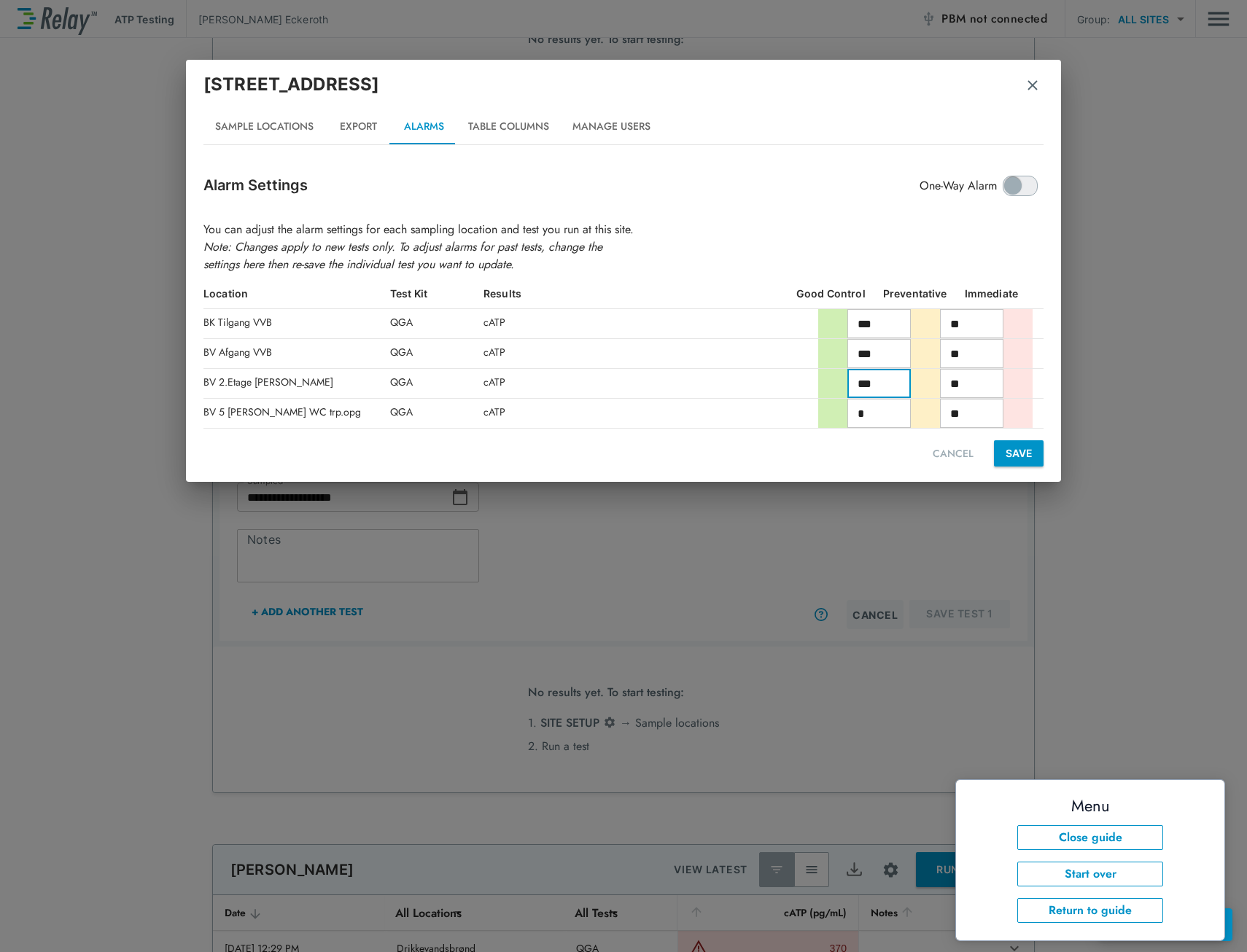 type on "***" 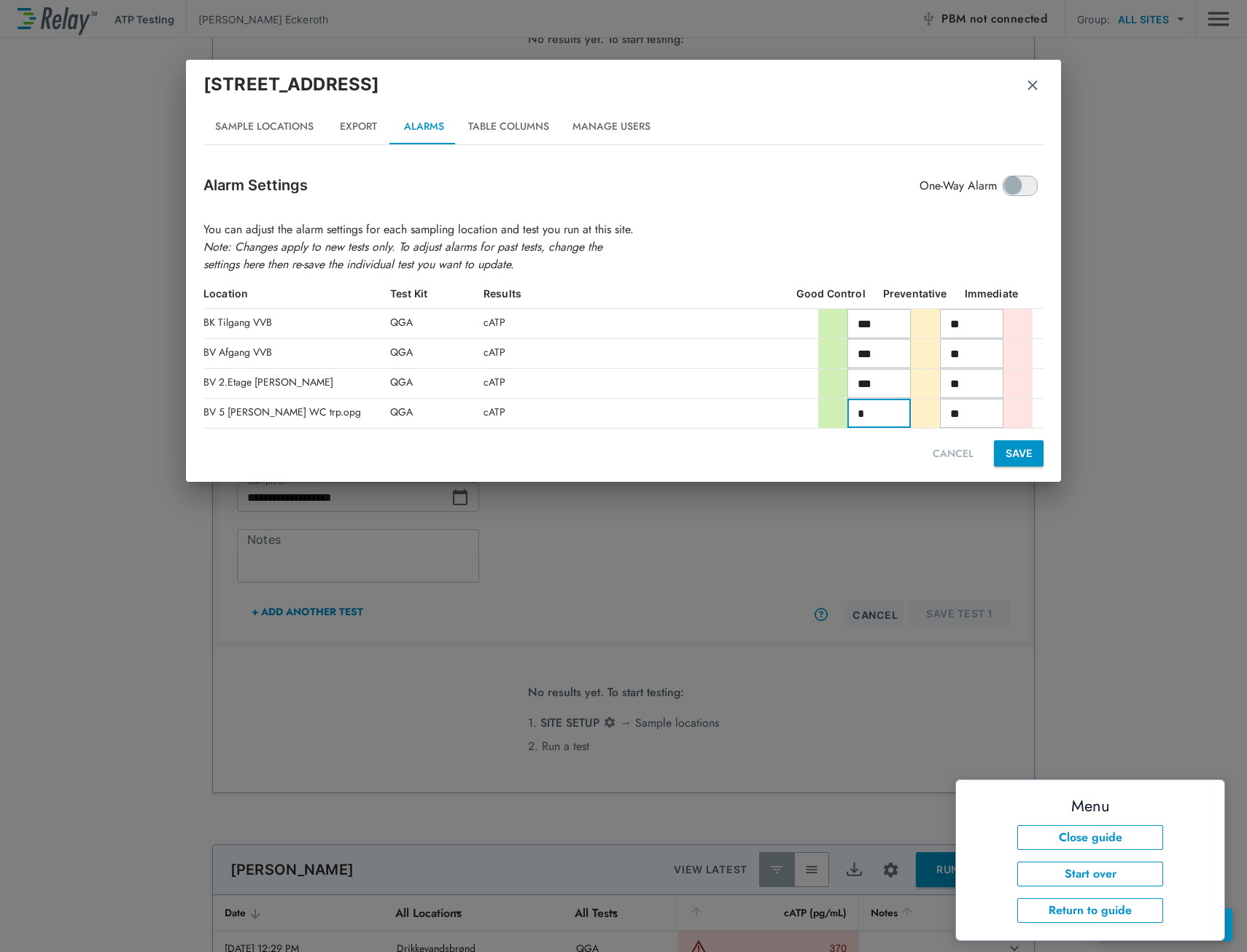 click on "*" at bounding box center [879, 413] 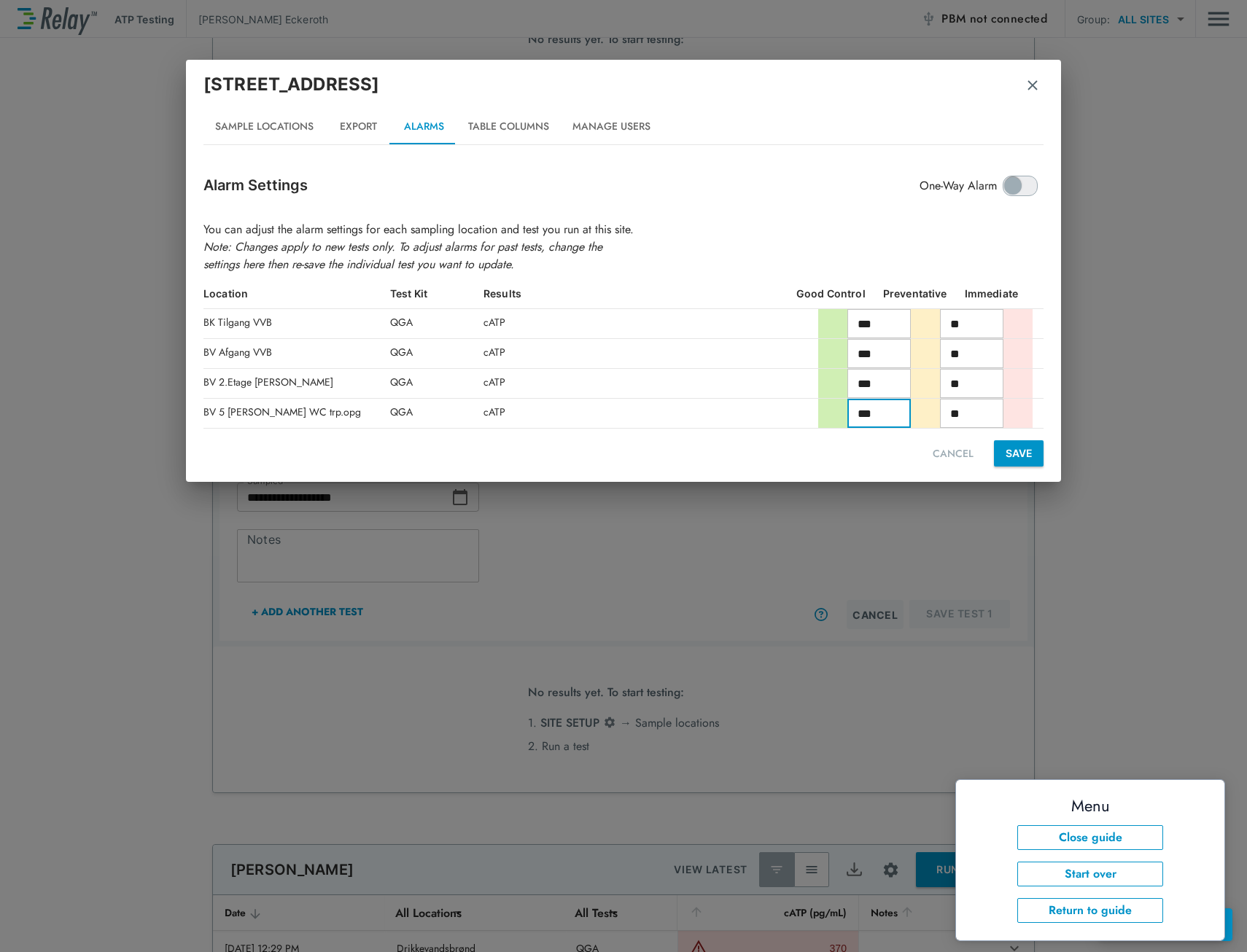 type on "***" 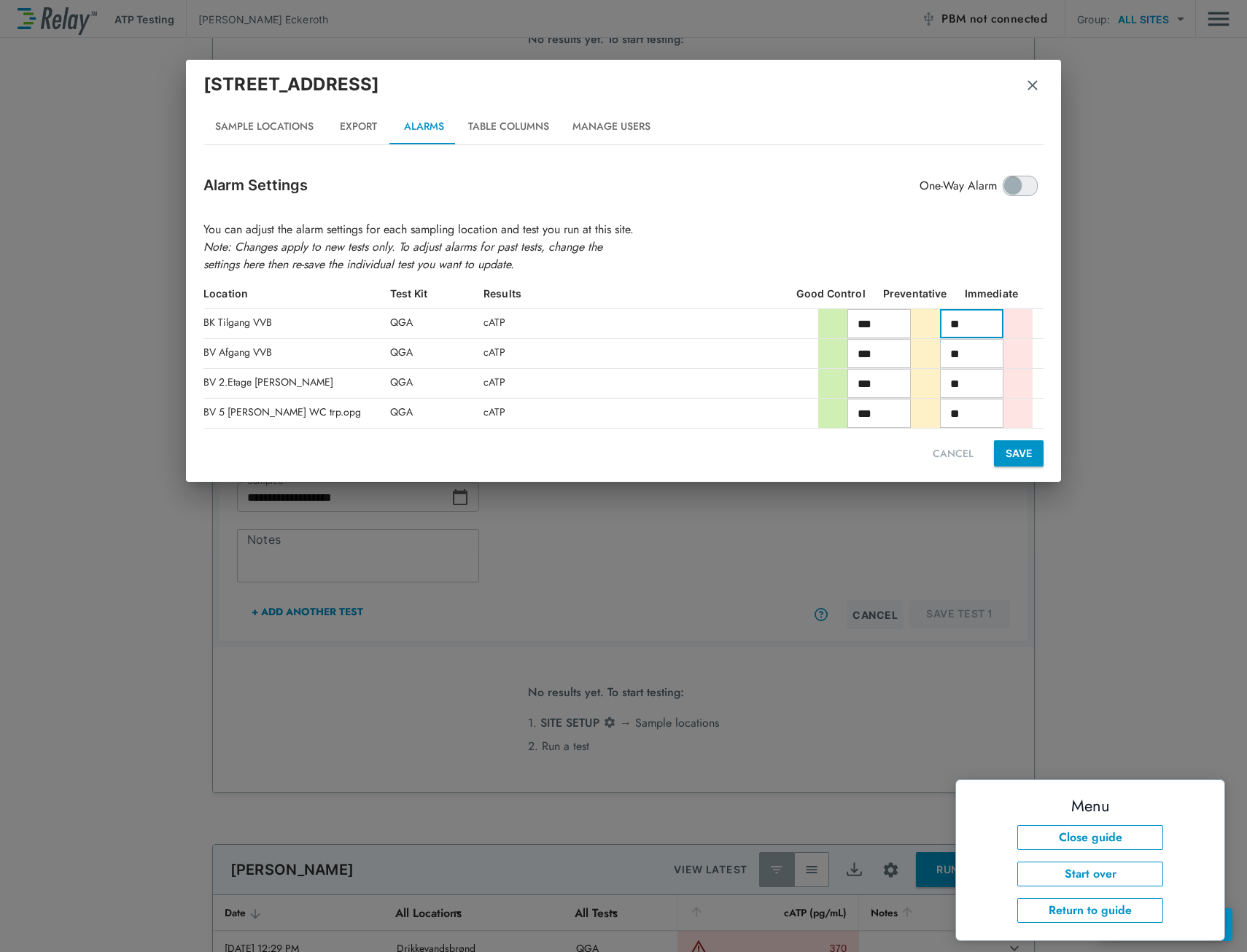 click on "**" at bounding box center [971, 324] 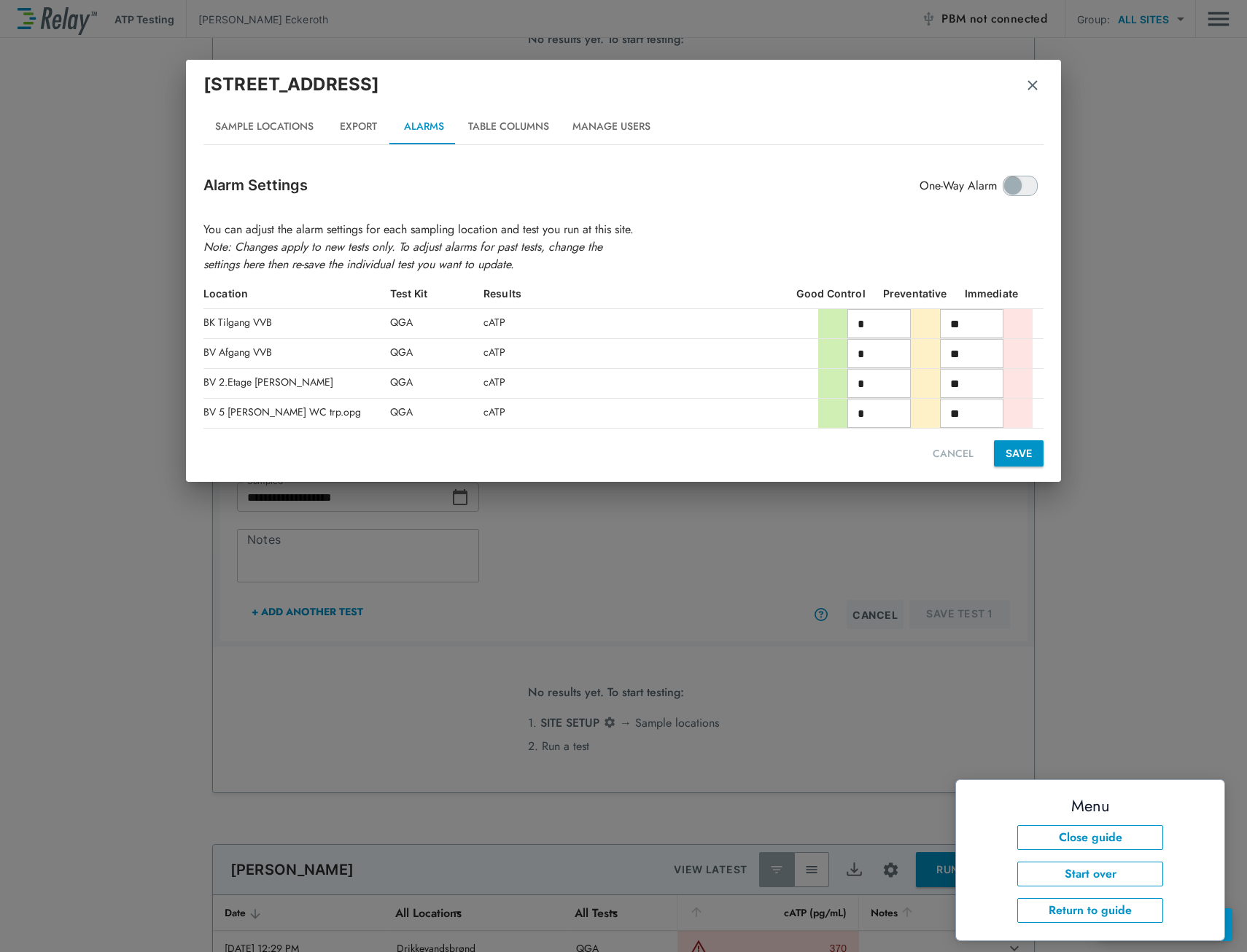 click on "Table Columns" at bounding box center [508, 127] 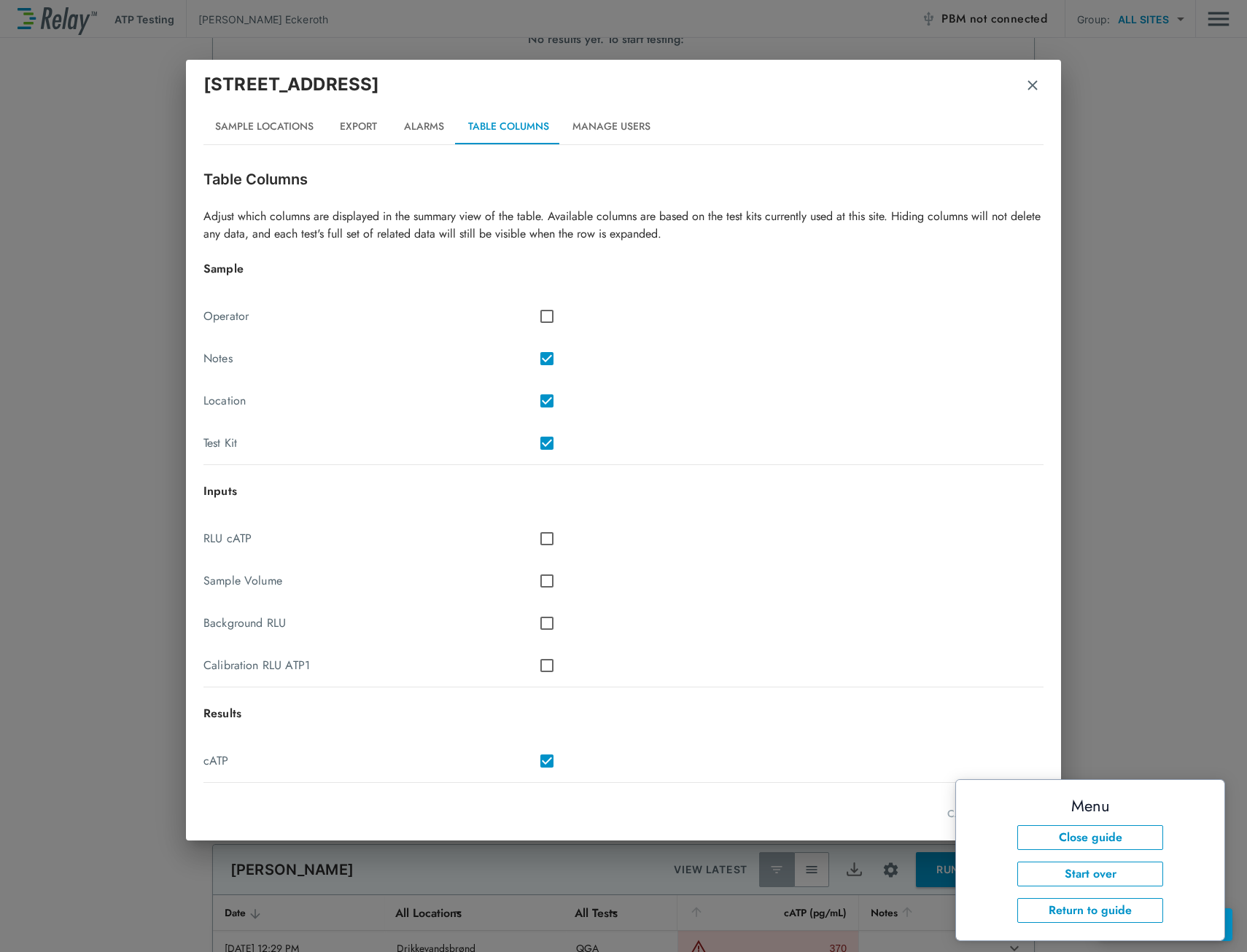 scroll, scrollTop: 7, scrollLeft: 0, axis: vertical 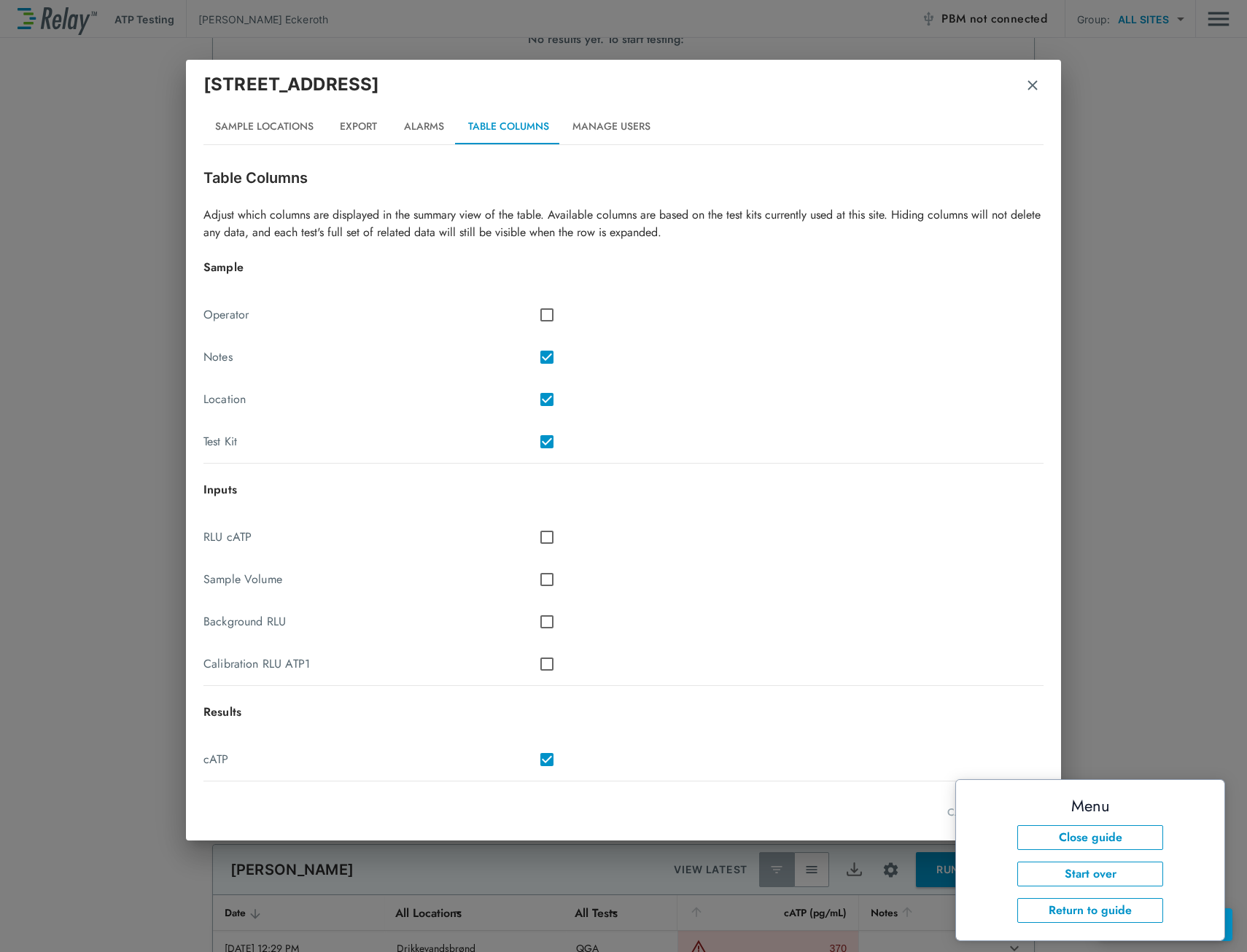 click on "Manage Users" at bounding box center (611, 127) 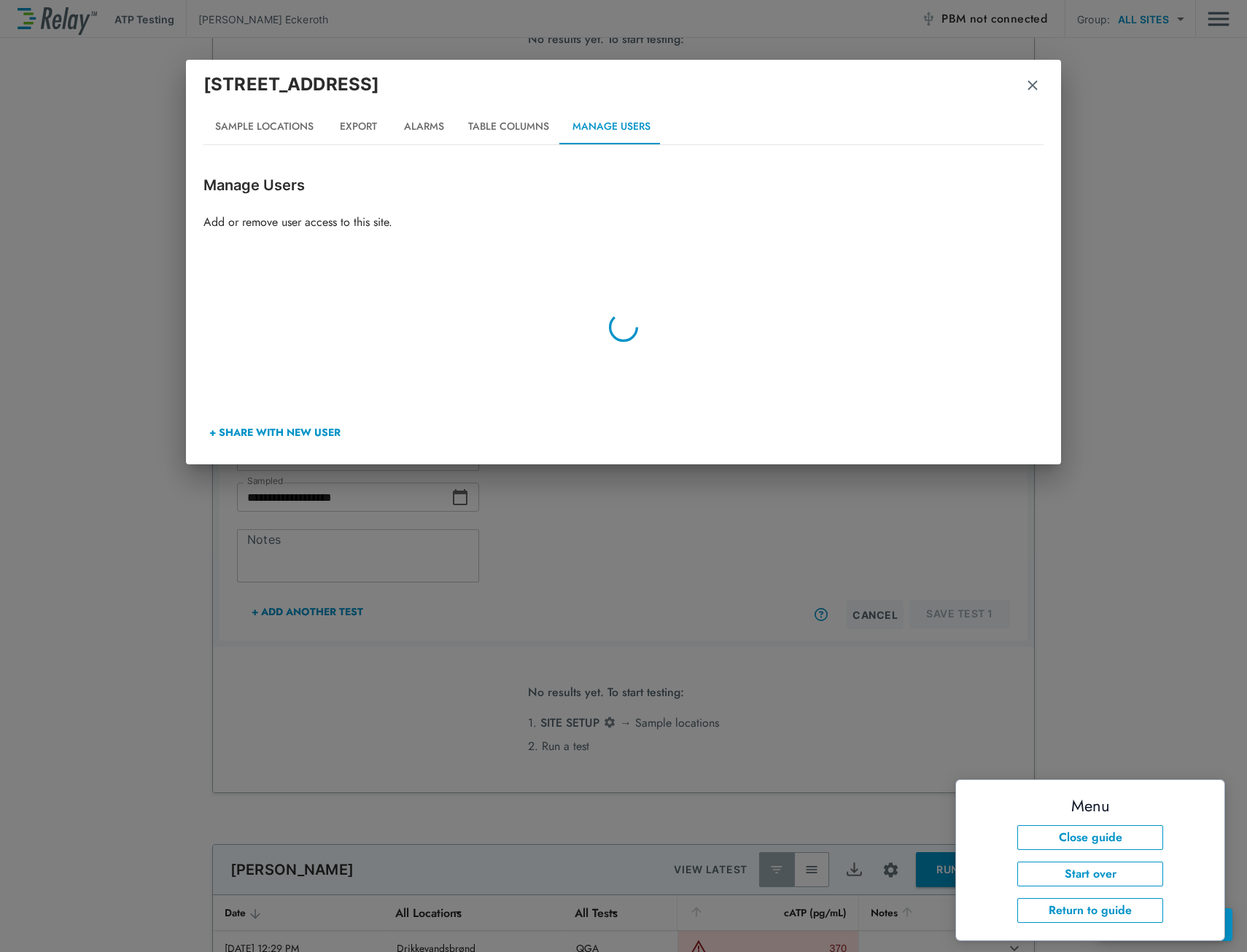 scroll, scrollTop: 0, scrollLeft: 0, axis: both 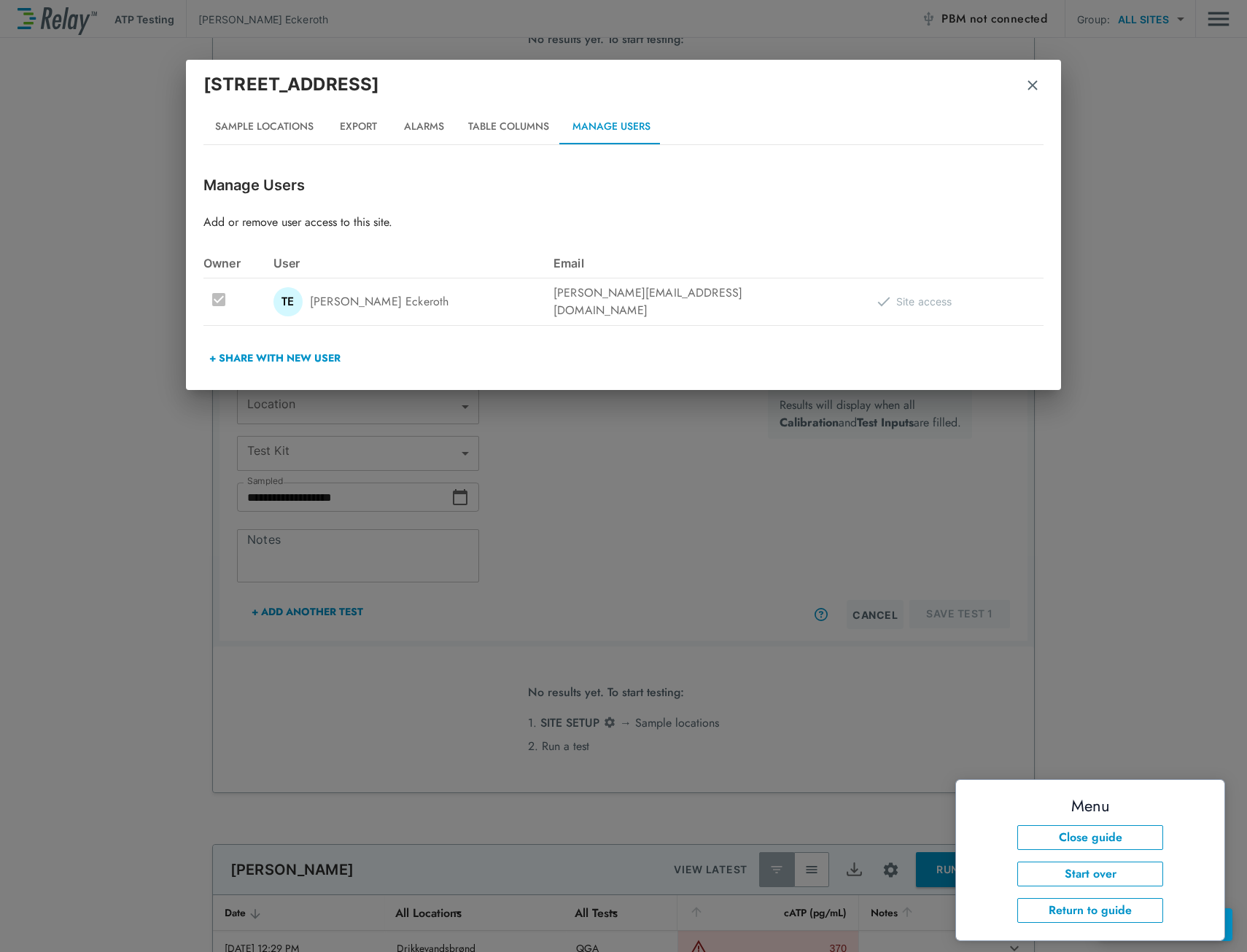 click on "Table Columns" at bounding box center (508, 127) 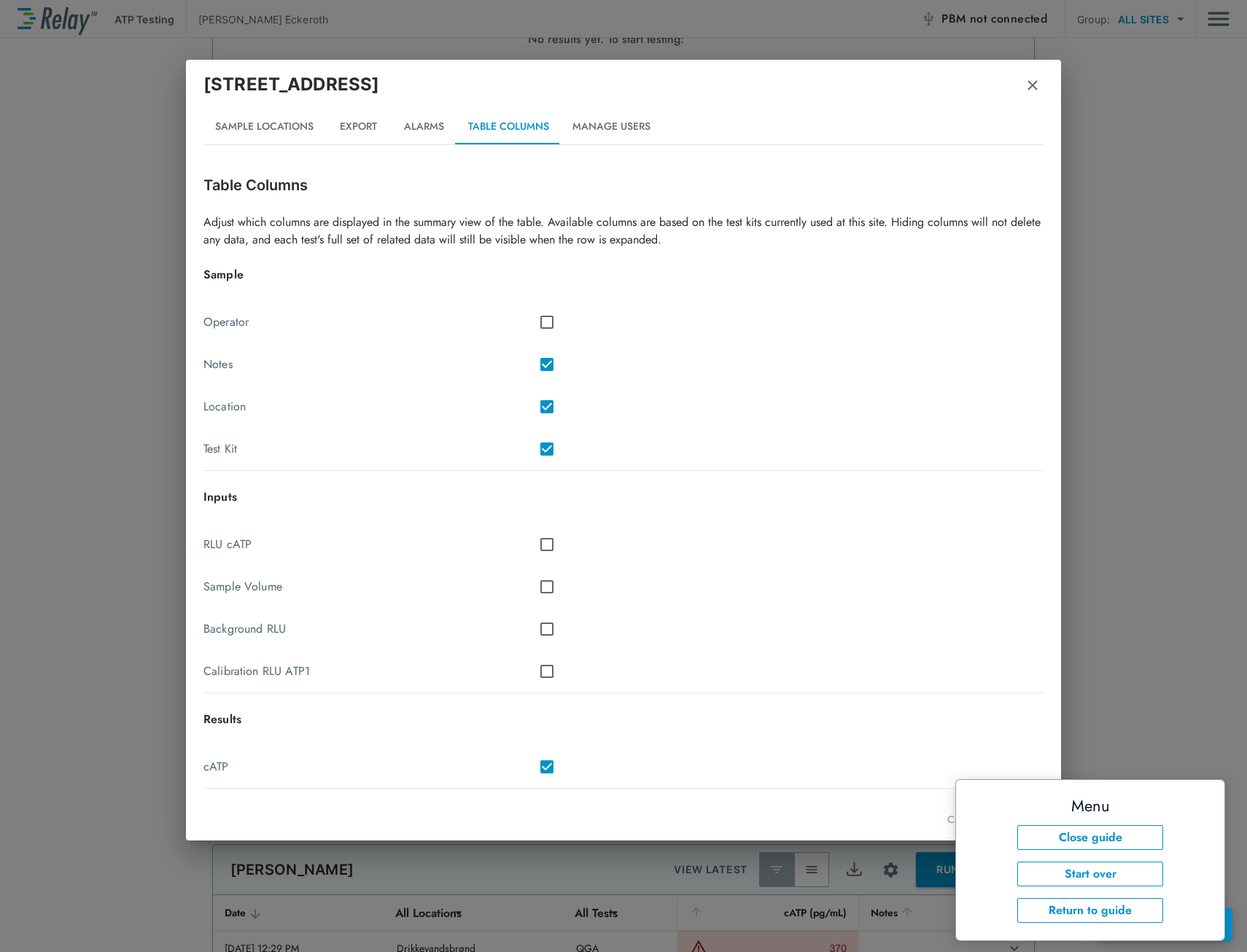 click on "Fredericiagade 27 HJ-Energi Sample Locations Export Alarms Table Columns Manage Users Table Columns Adjust which columns are displayed in the summary view of the table. Available columns are based on the test kits currently used at this site. Hiding columns will not delete any data, and each test's full set of related data will still be visible when the row is expanded. Sample Operator Notes Location Test Kit Inputs RLU cATP Sample Volume Background RLU Calibration RLU ATP1 Results cATP CANCEL SAVE" at bounding box center [624, 476] 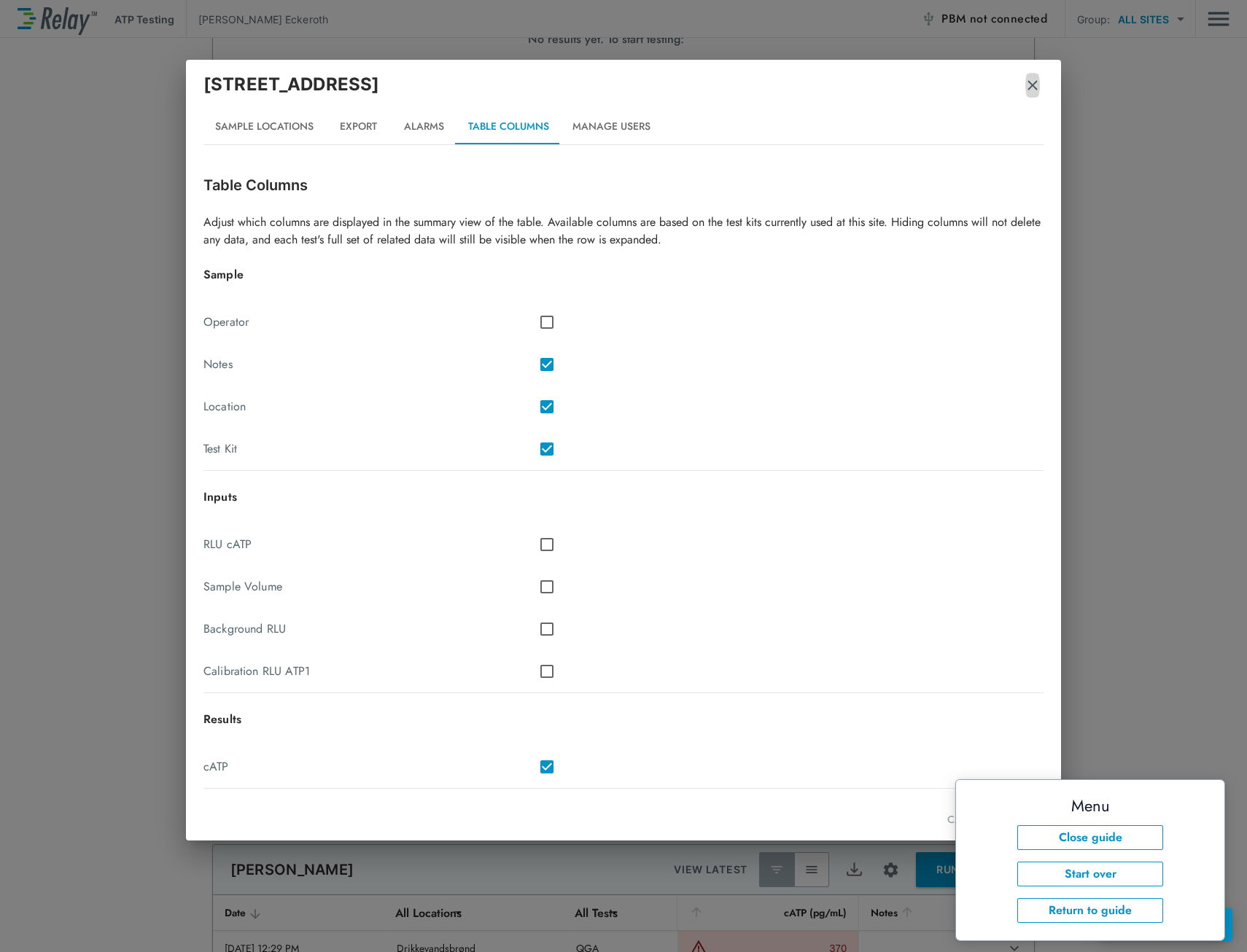 click at bounding box center (1033, 85) 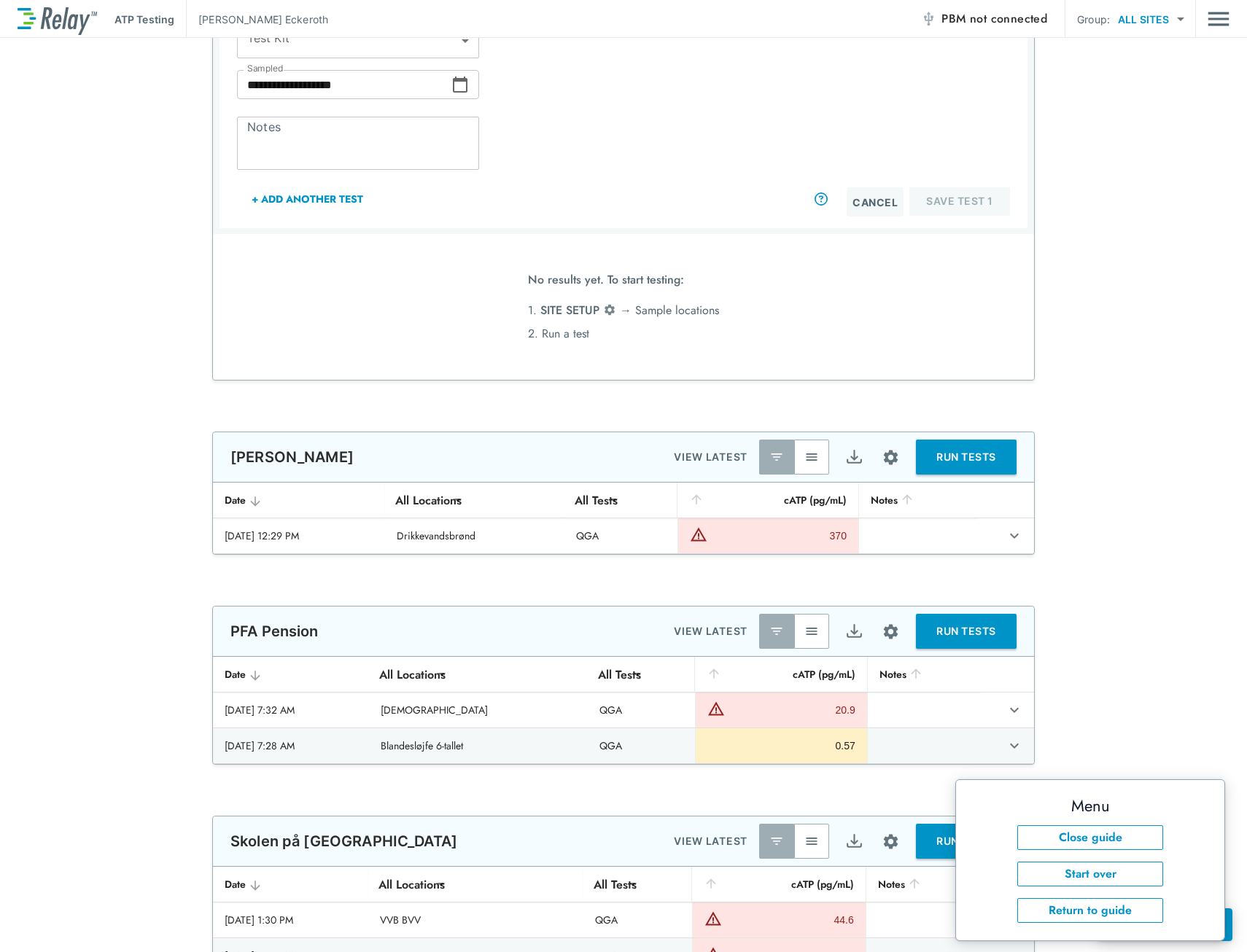 scroll, scrollTop: 2326, scrollLeft: 0, axis: vertical 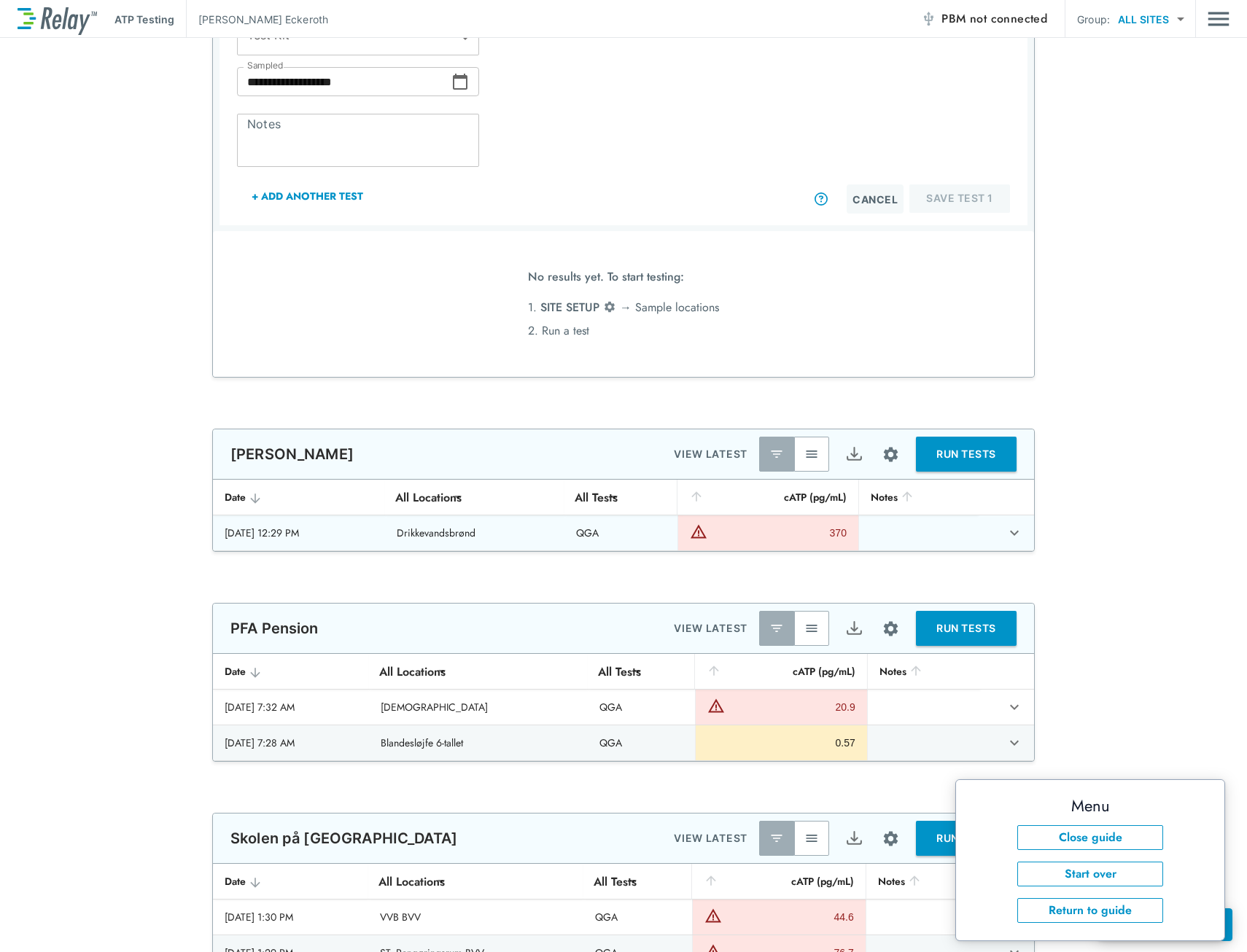 click on "Drikkevandsbrønd" at bounding box center [475, 533] 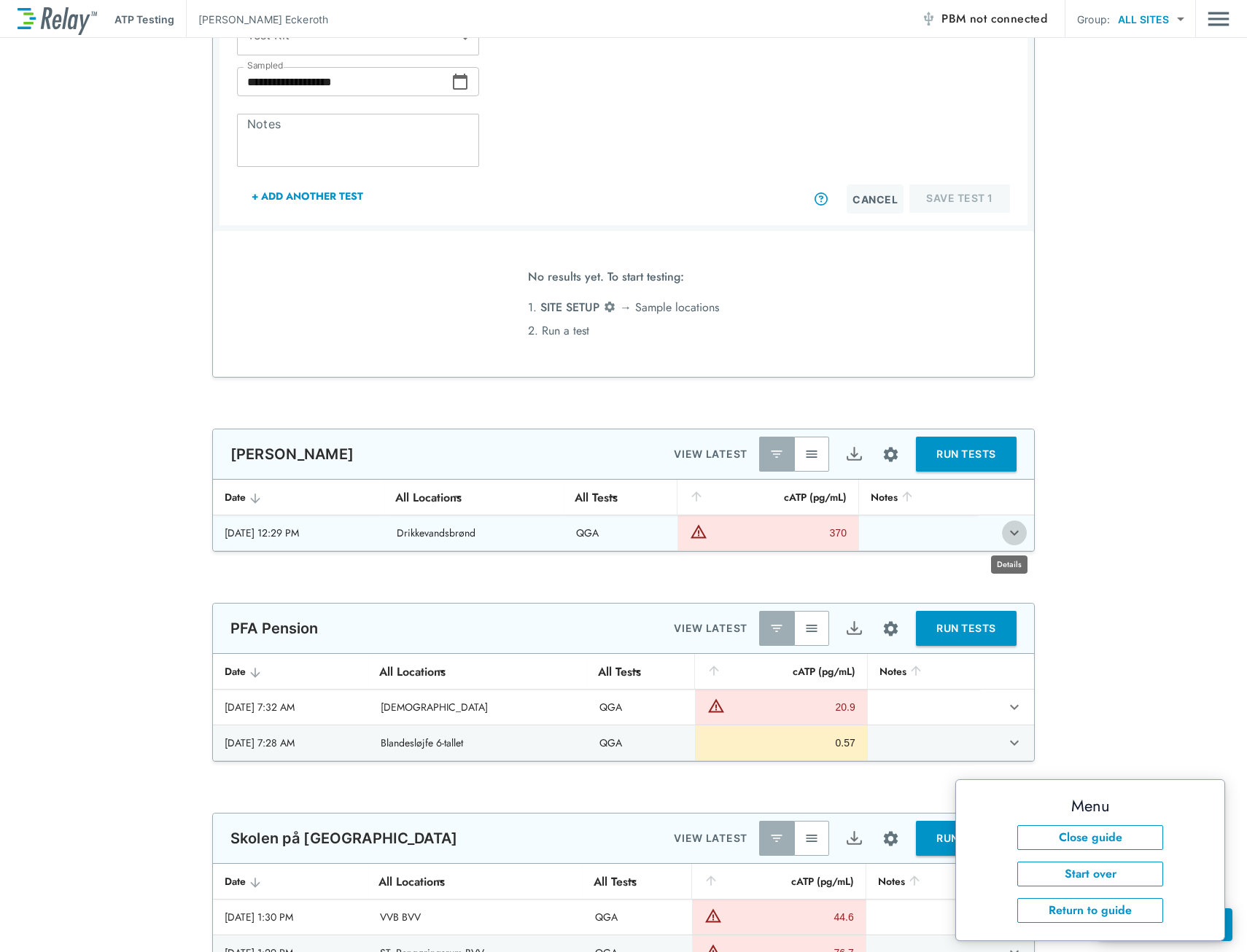 click 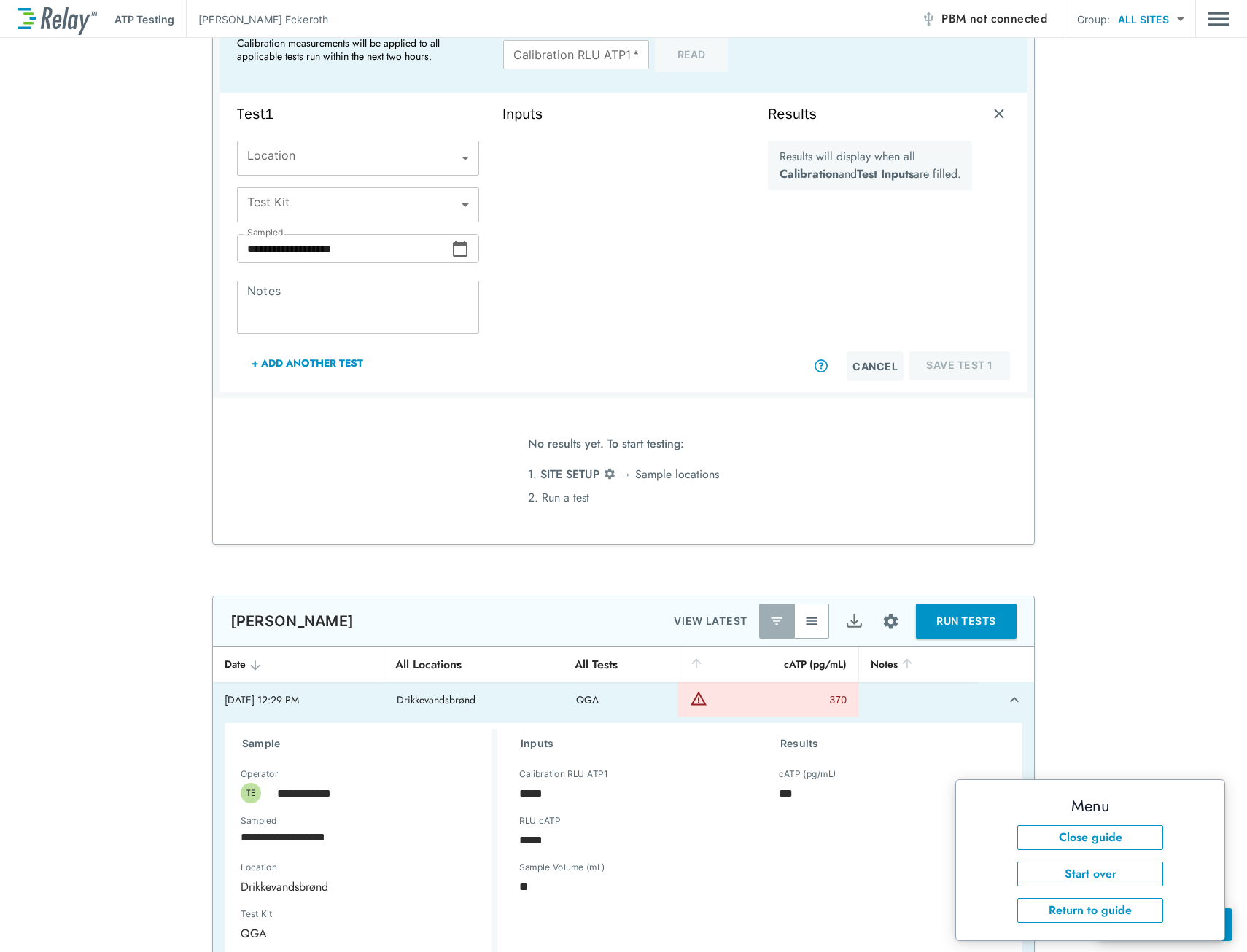 scroll, scrollTop: 1962, scrollLeft: 0, axis: vertical 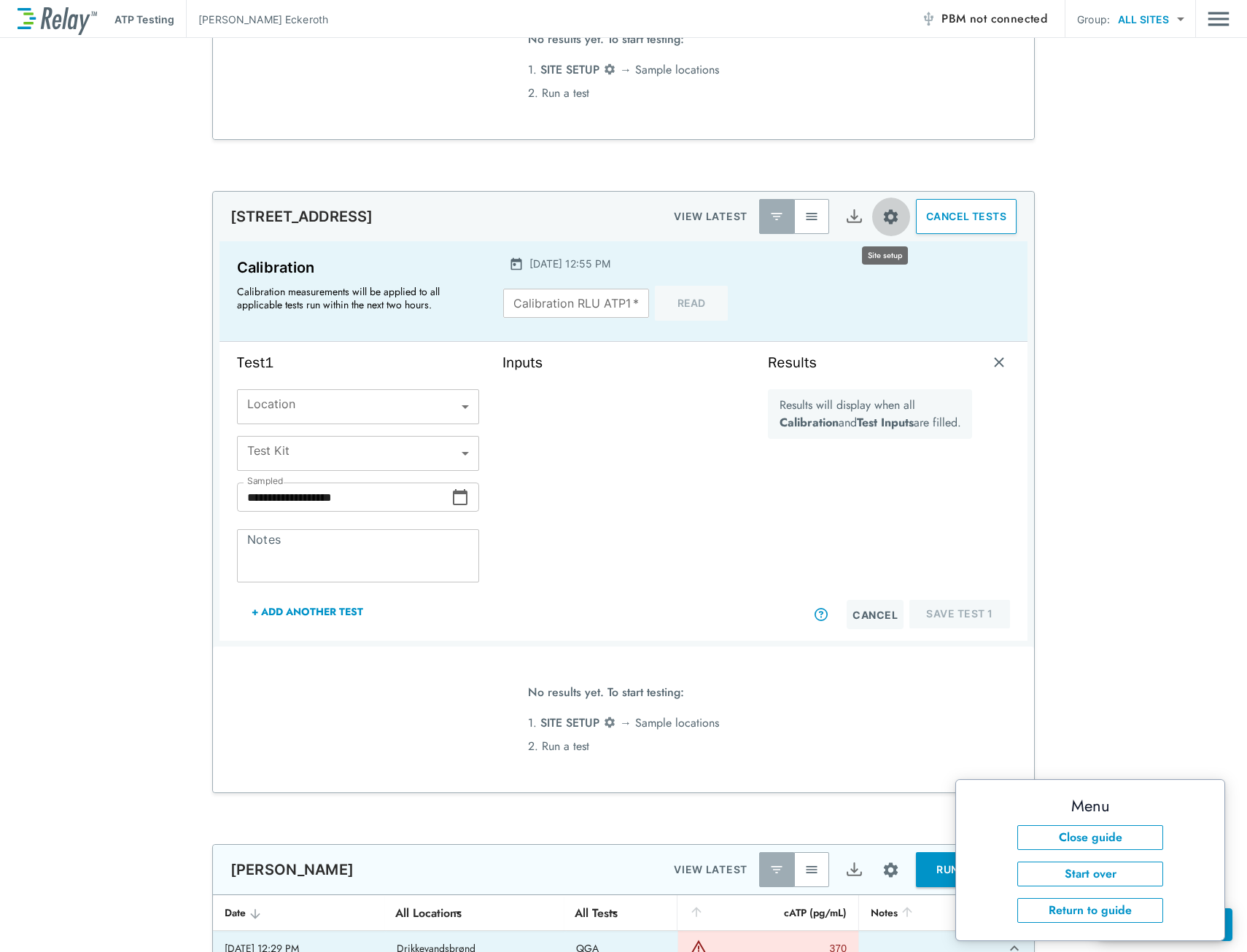 click at bounding box center [890, 216] 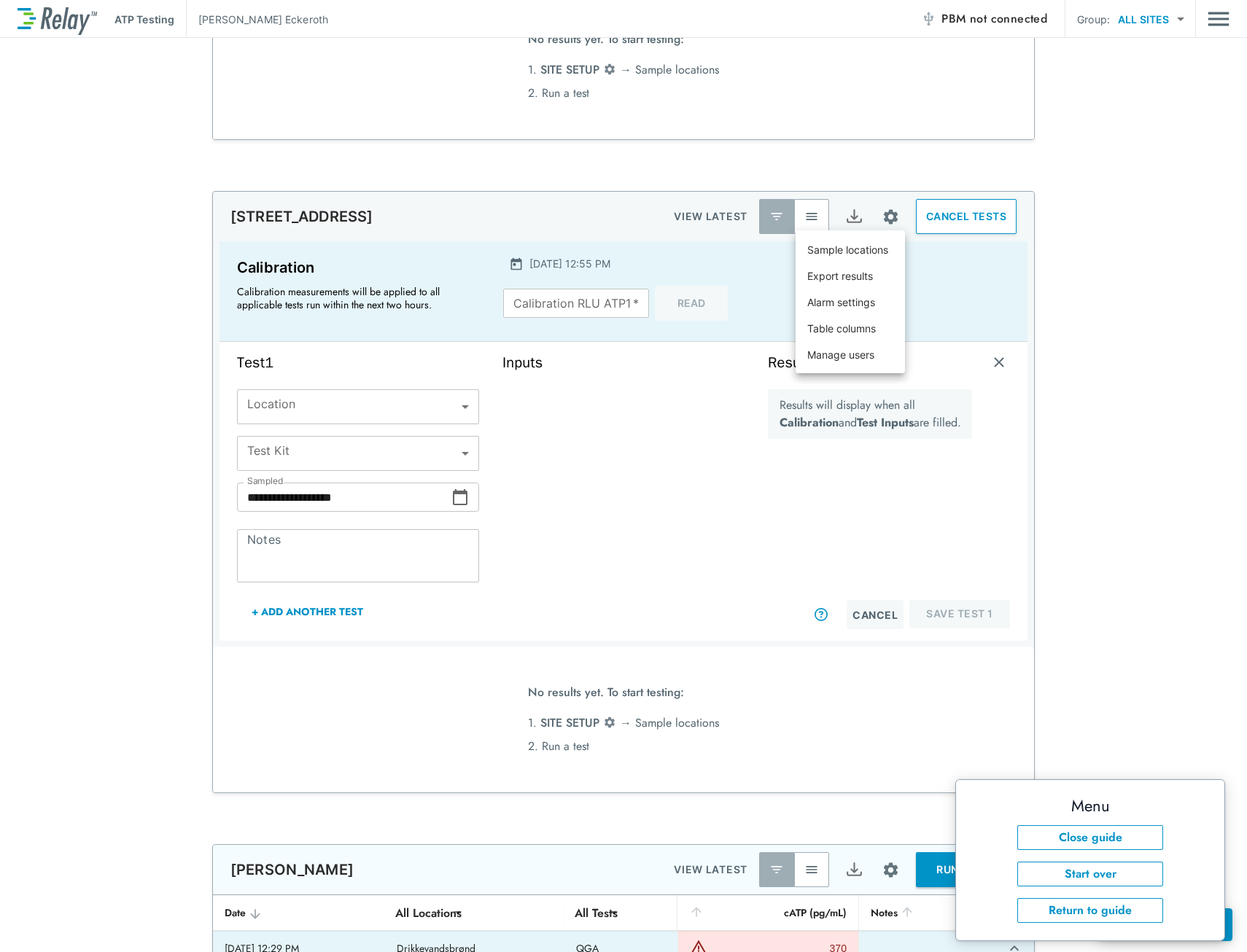 click on "Sample locations" at bounding box center [847, 249] 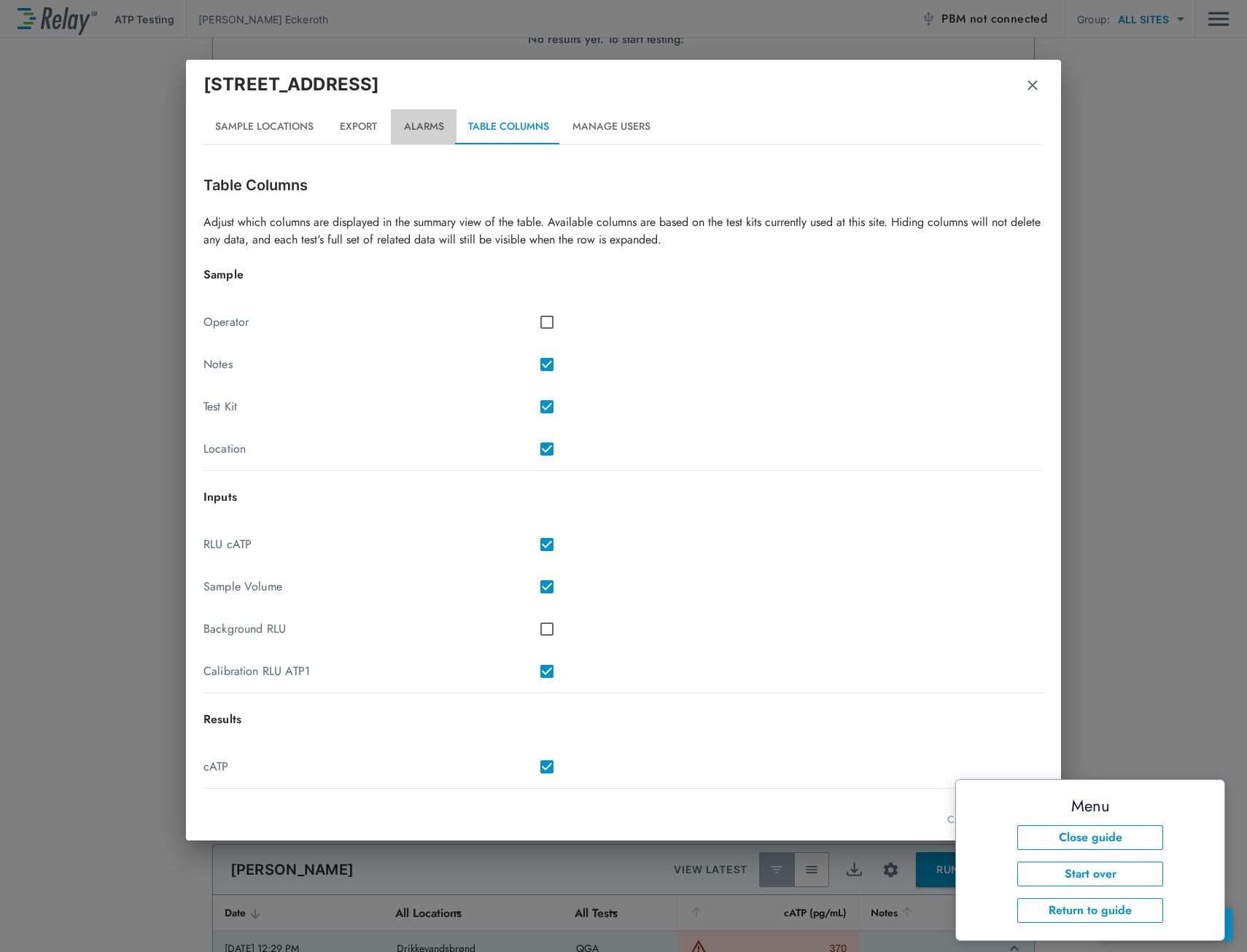 click on "Alarms" at bounding box center (424, 127) 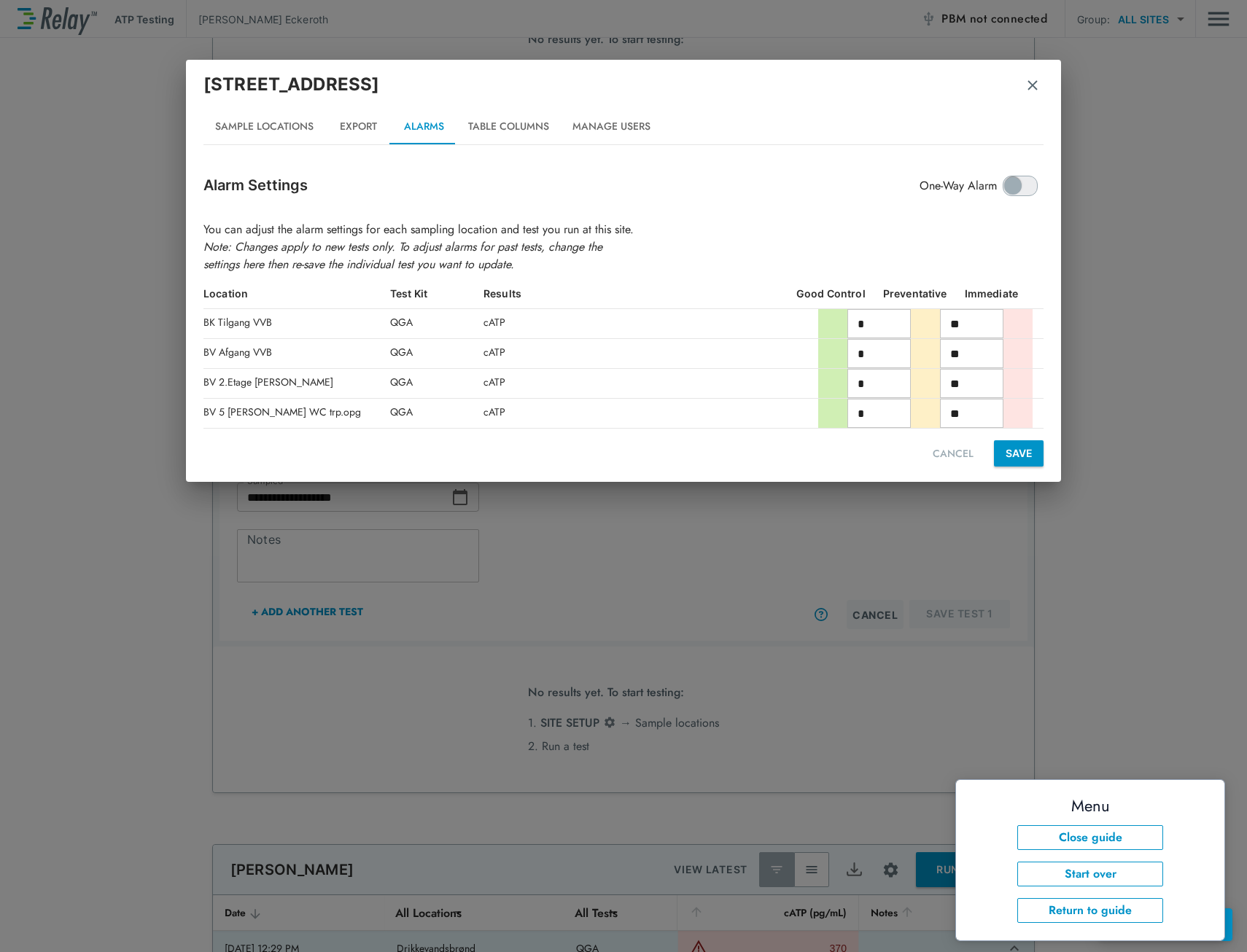 click on "Close guide" at bounding box center [1090, 838] 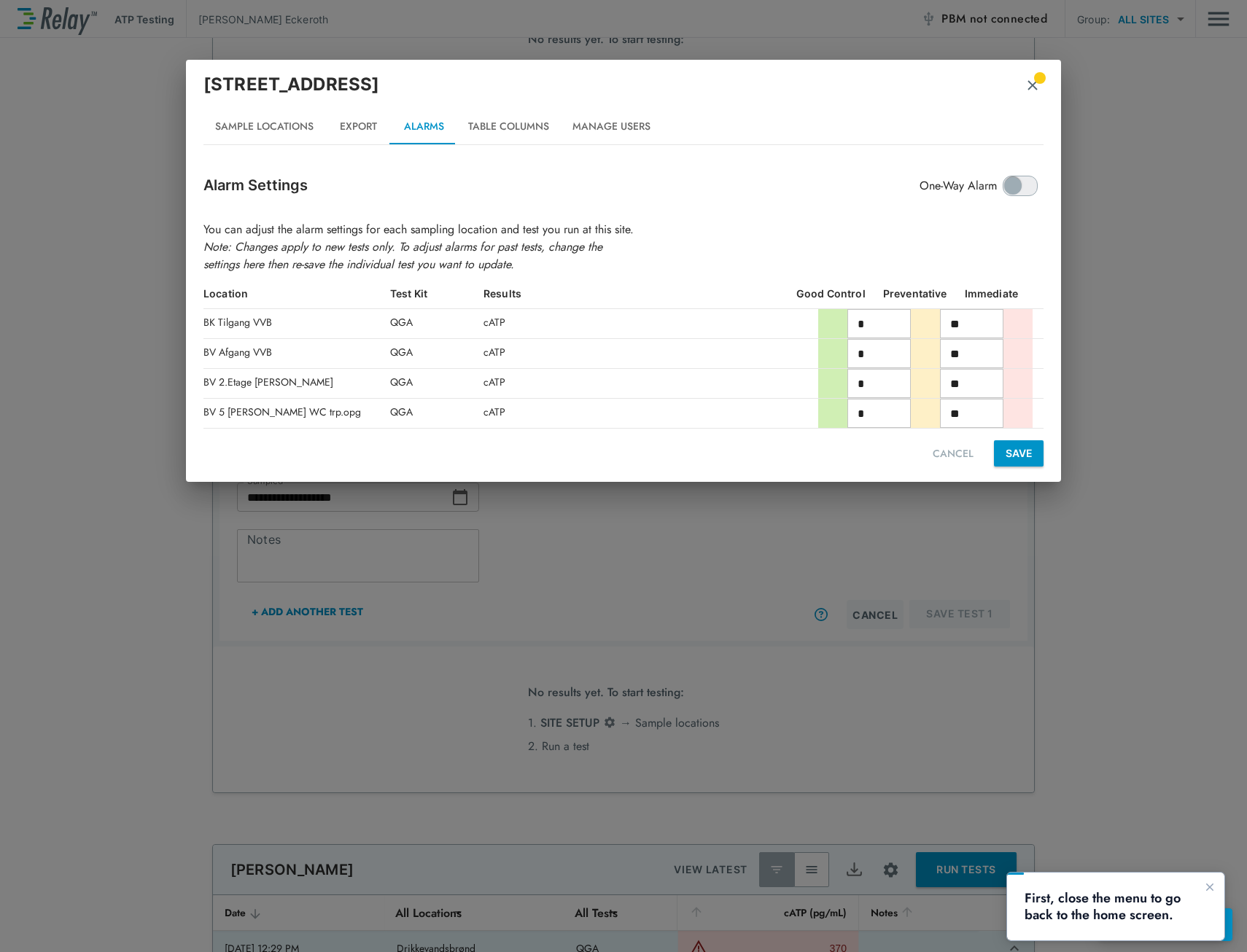 scroll, scrollTop: 0, scrollLeft: 0, axis: both 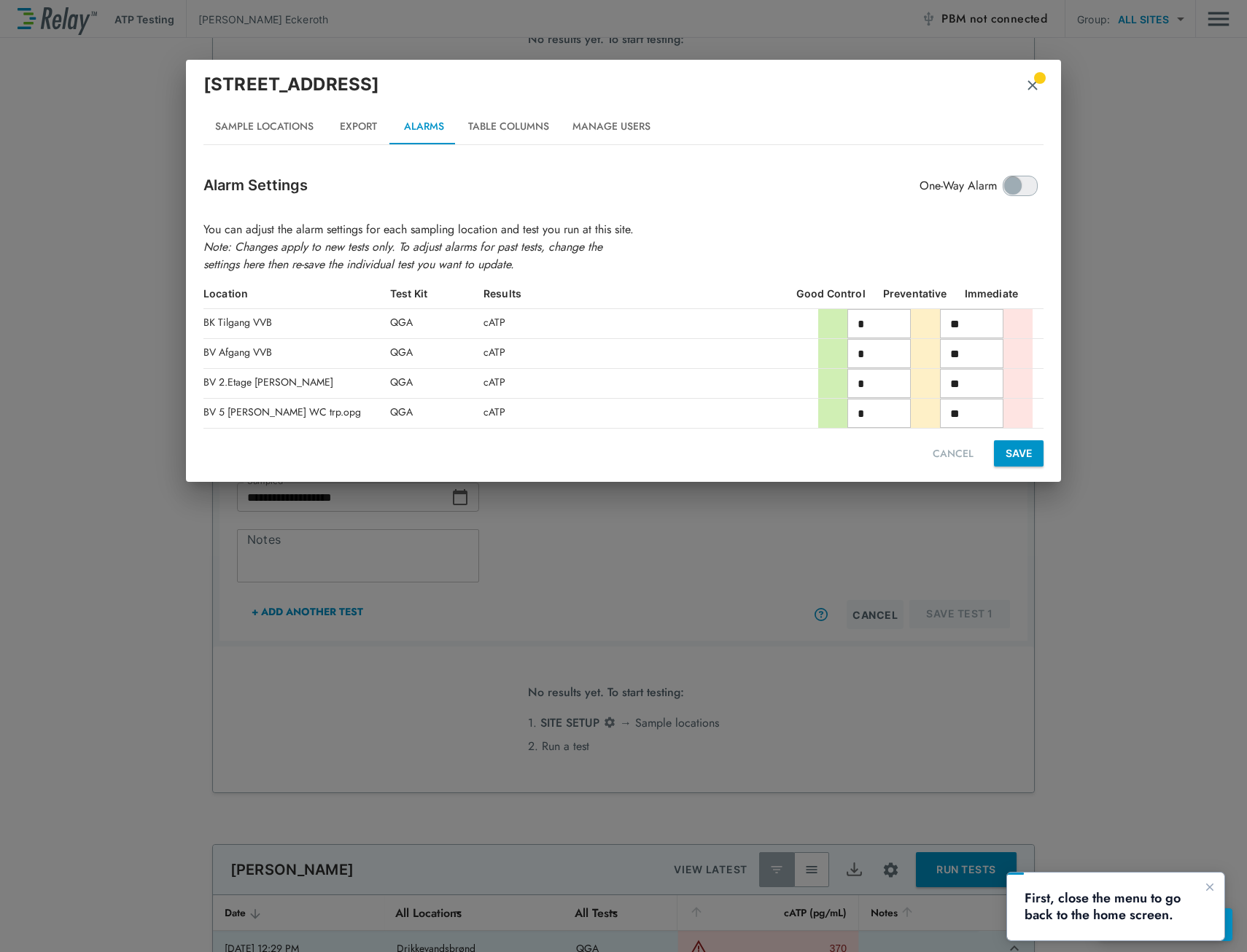 click on "First, close the menu to go back to the home screen." at bounding box center [1116, 906] 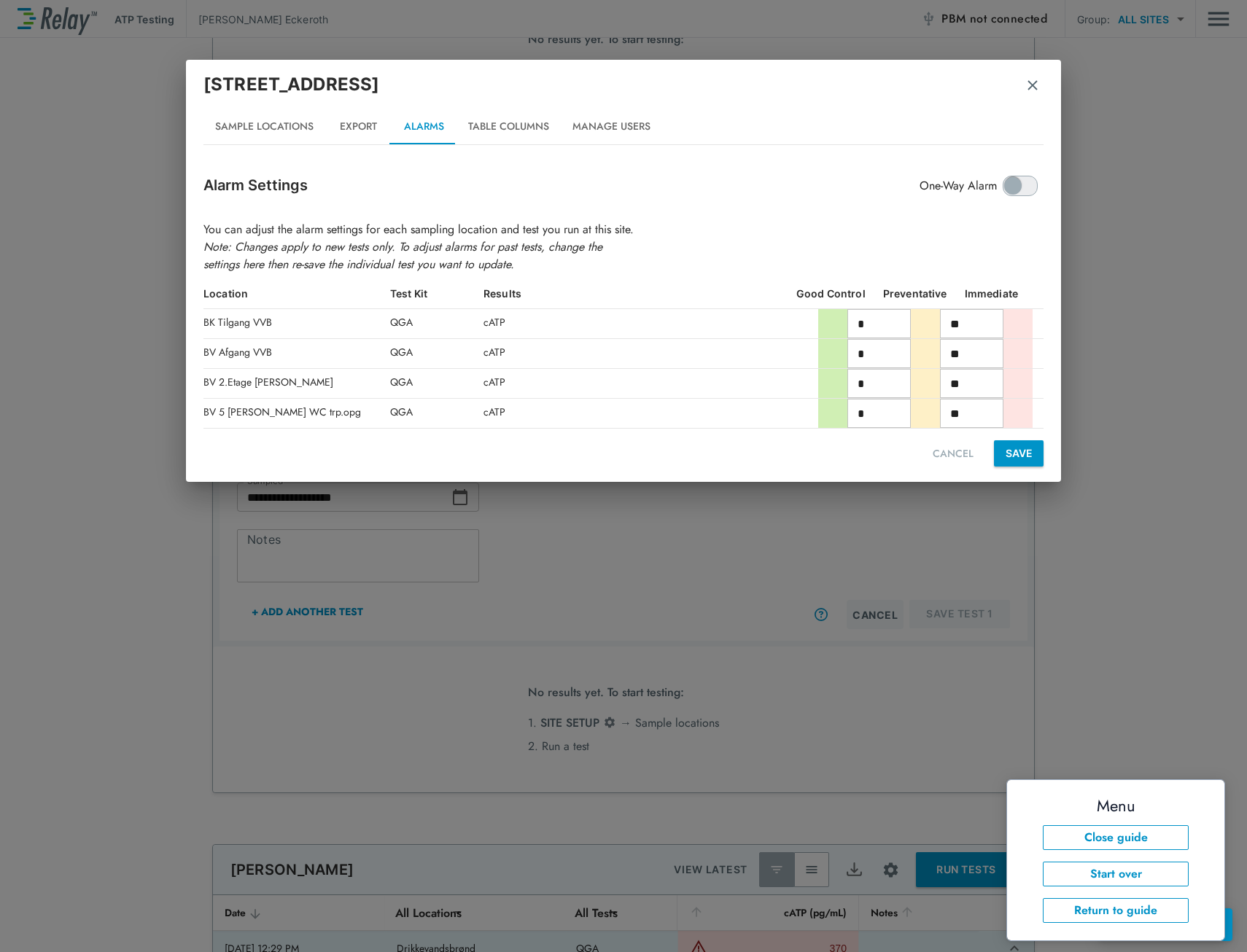 click on "Start over" at bounding box center [1116, 874] 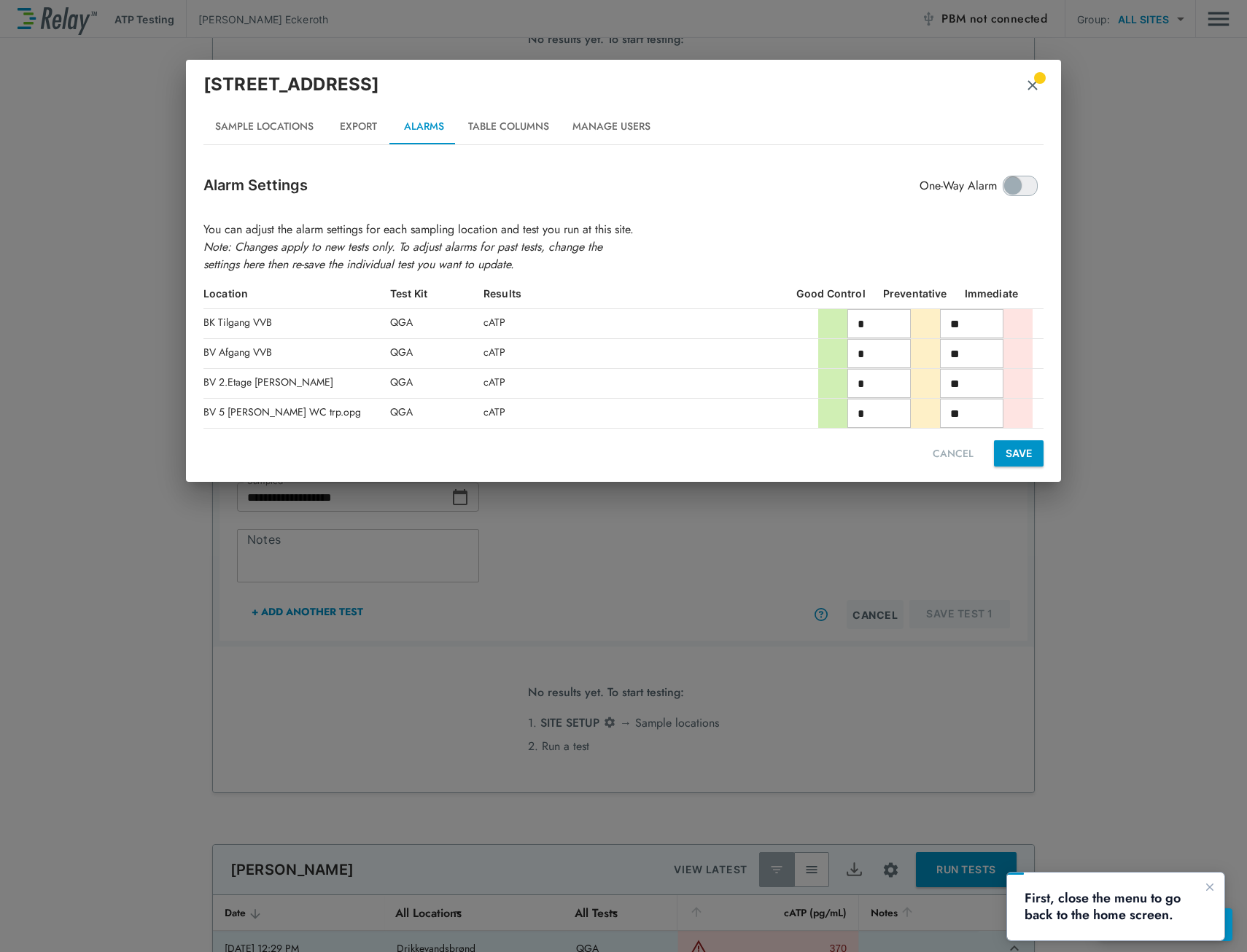 click on "First, close the menu to go back to the home screen." at bounding box center [1116, 906] 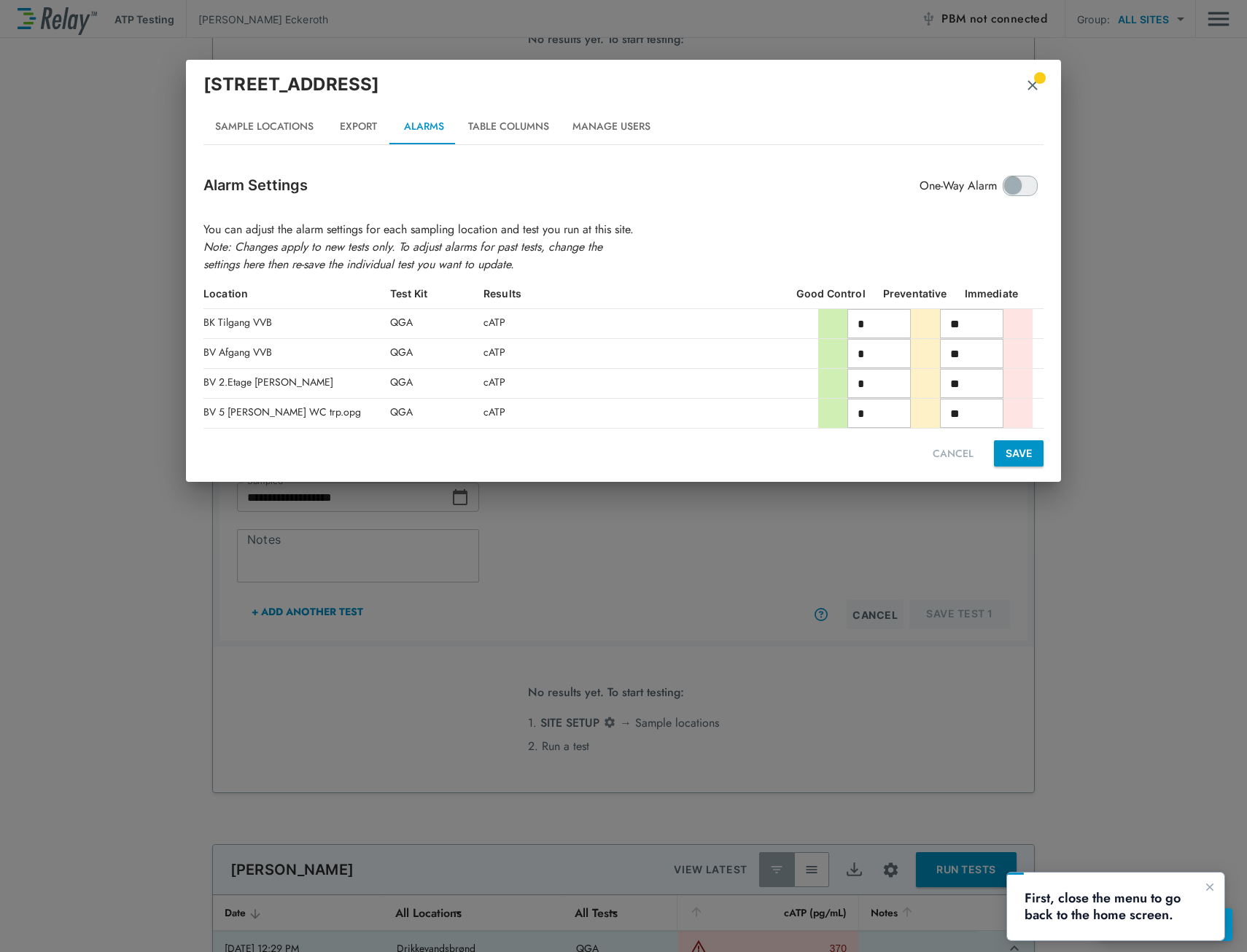 click on "[STREET_ADDRESS]" at bounding box center [624, 90] 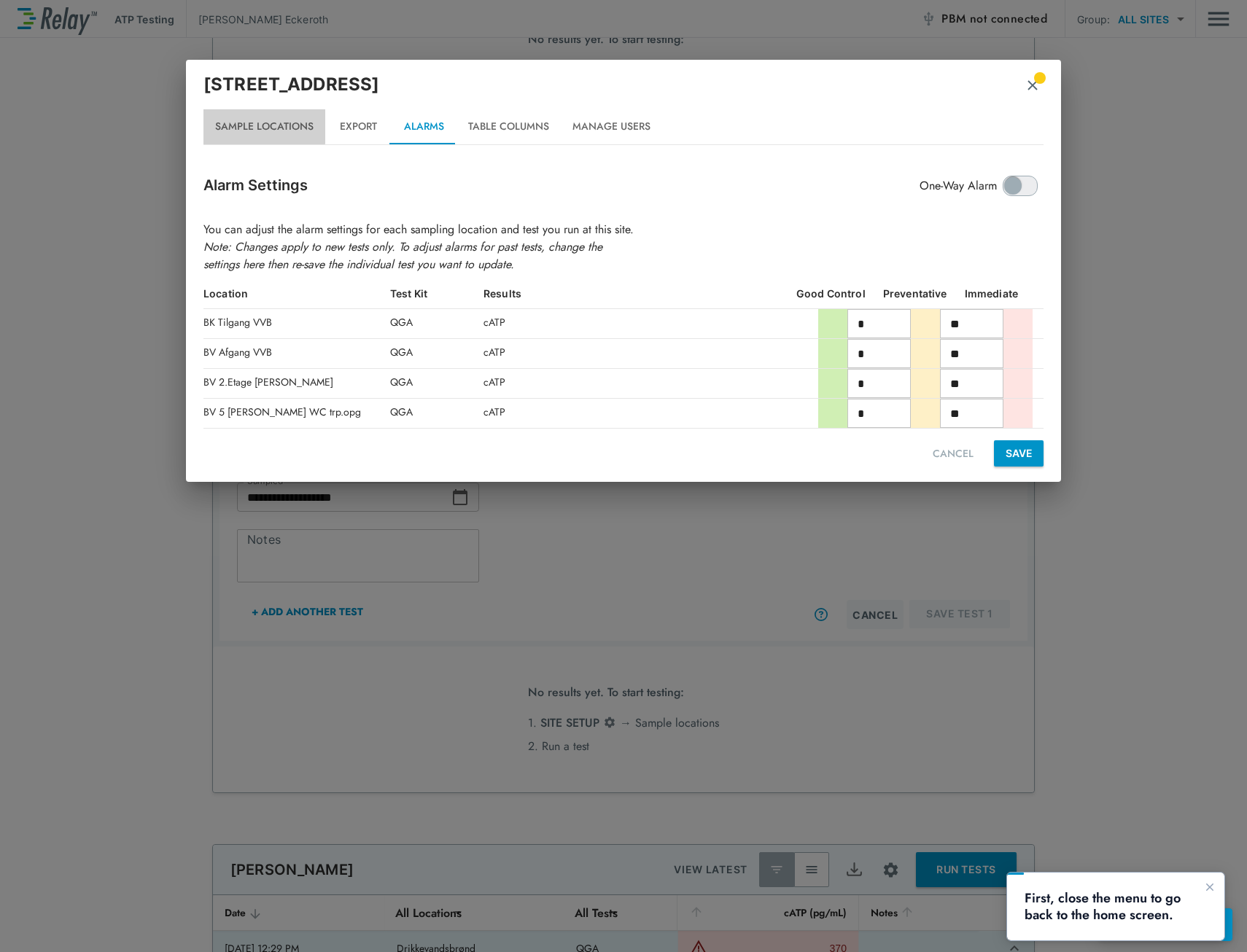 click on "Sample Locations" at bounding box center [264, 127] 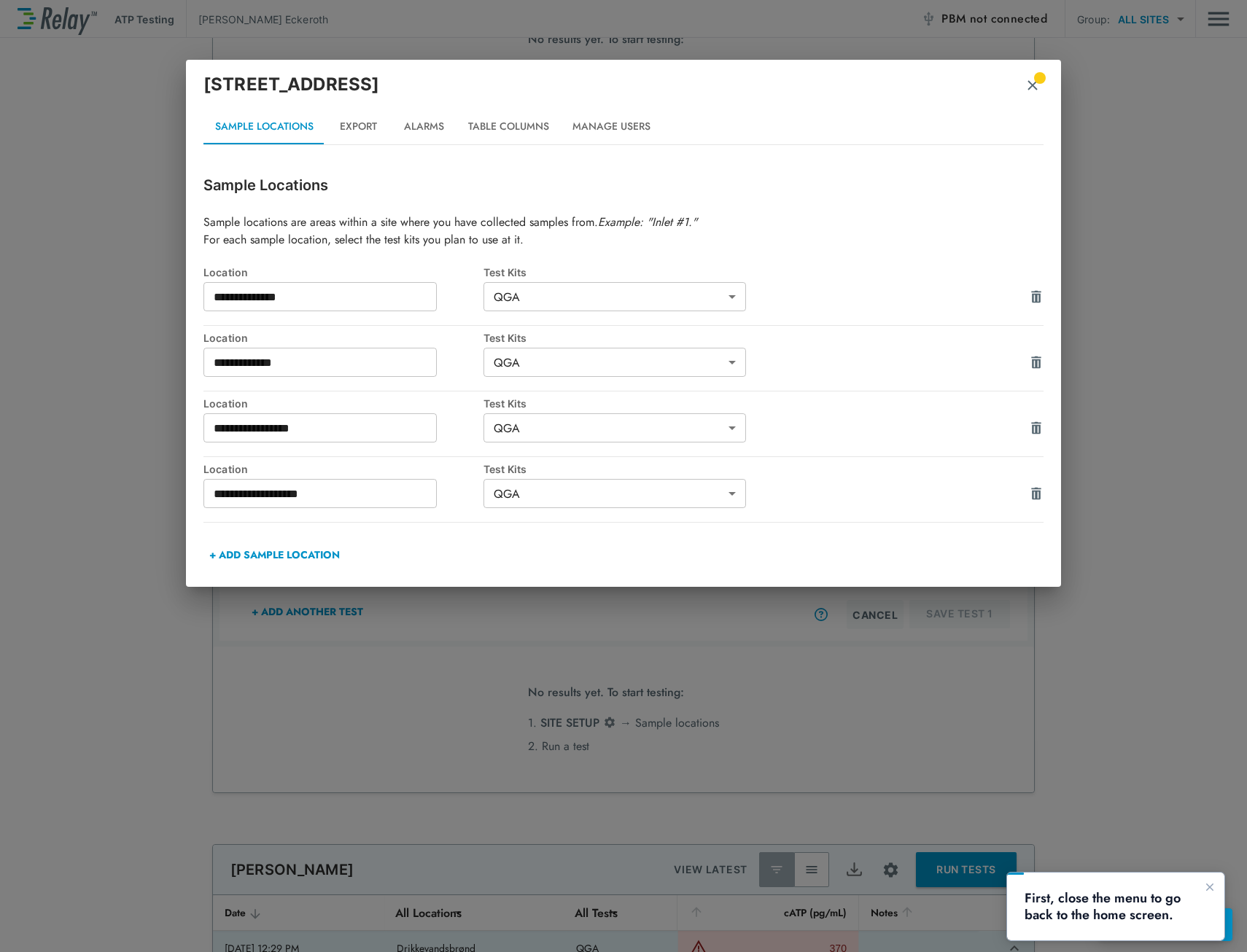 click on "Export" at bounding box center (358, 127) 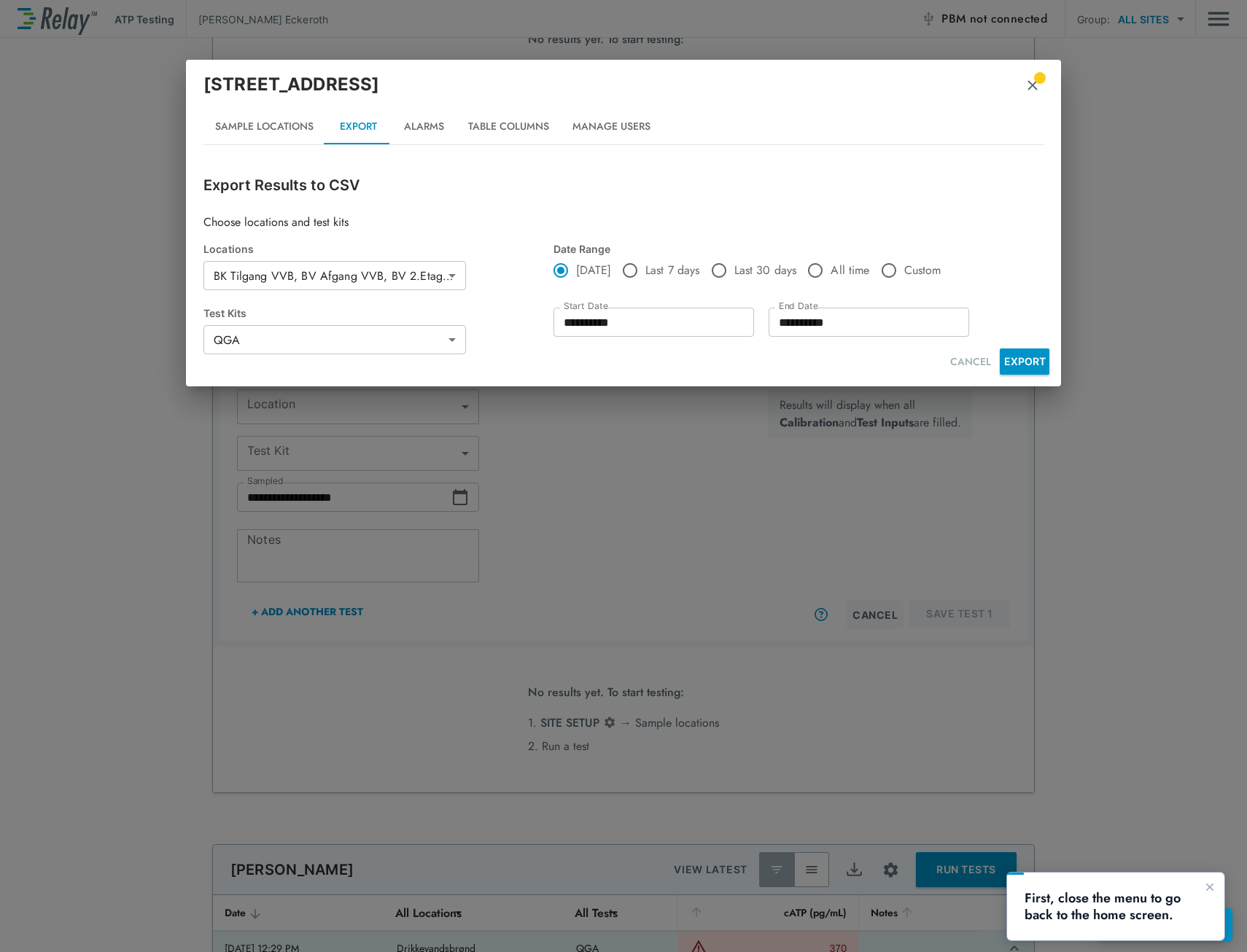click on "Alarms" at bounding box center (424, 127) 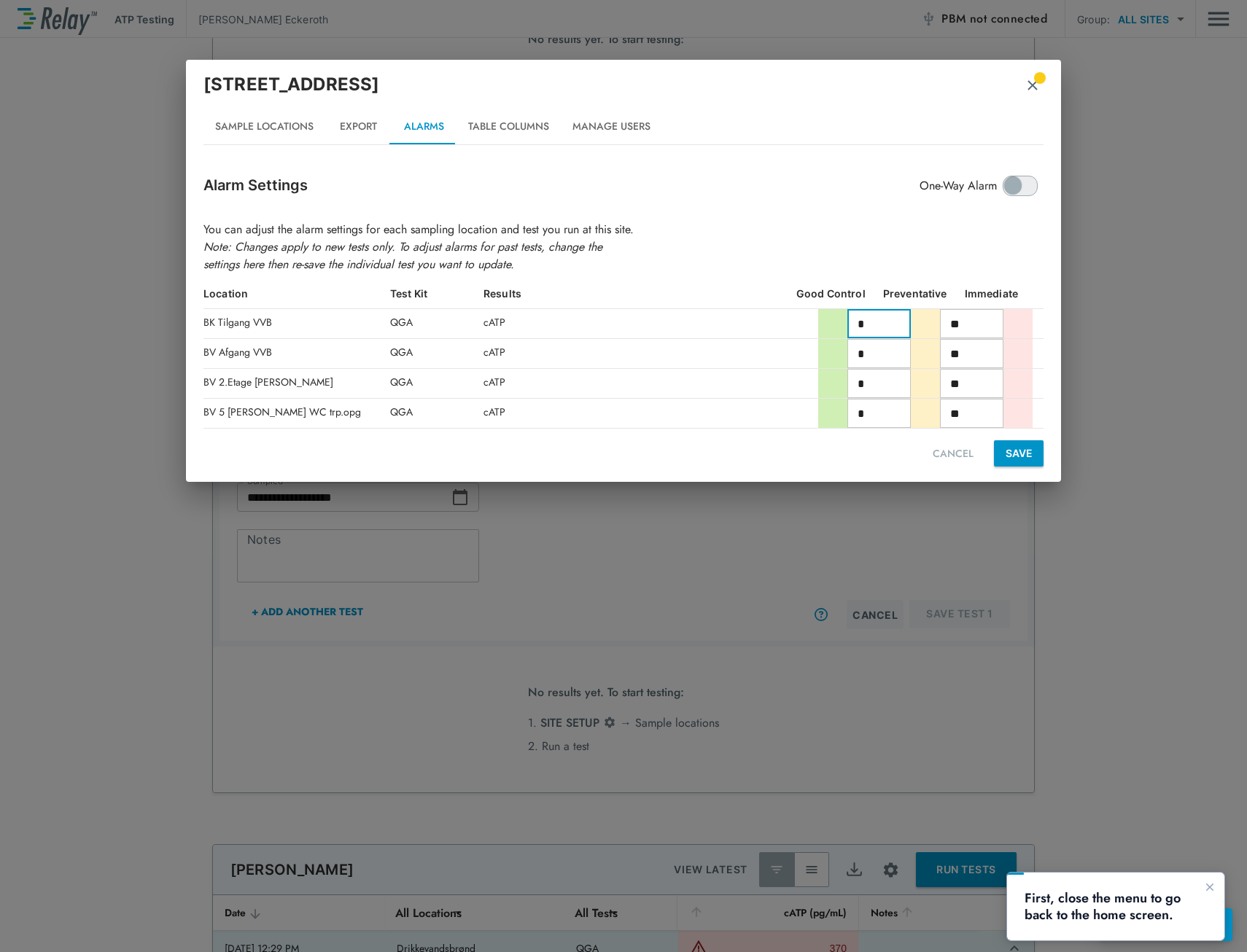 click on "*" at bounding box center [879, 324] 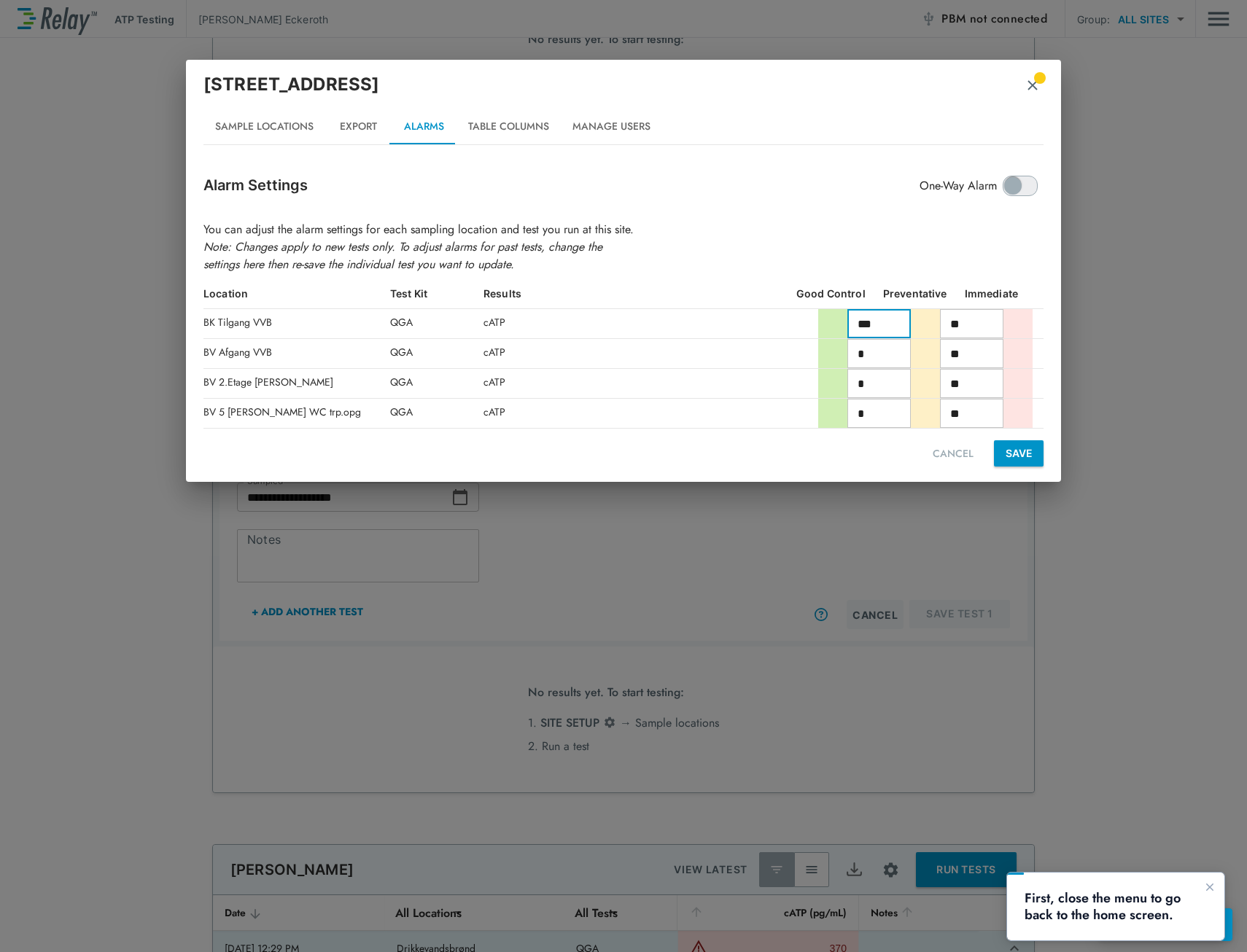 type on "***" 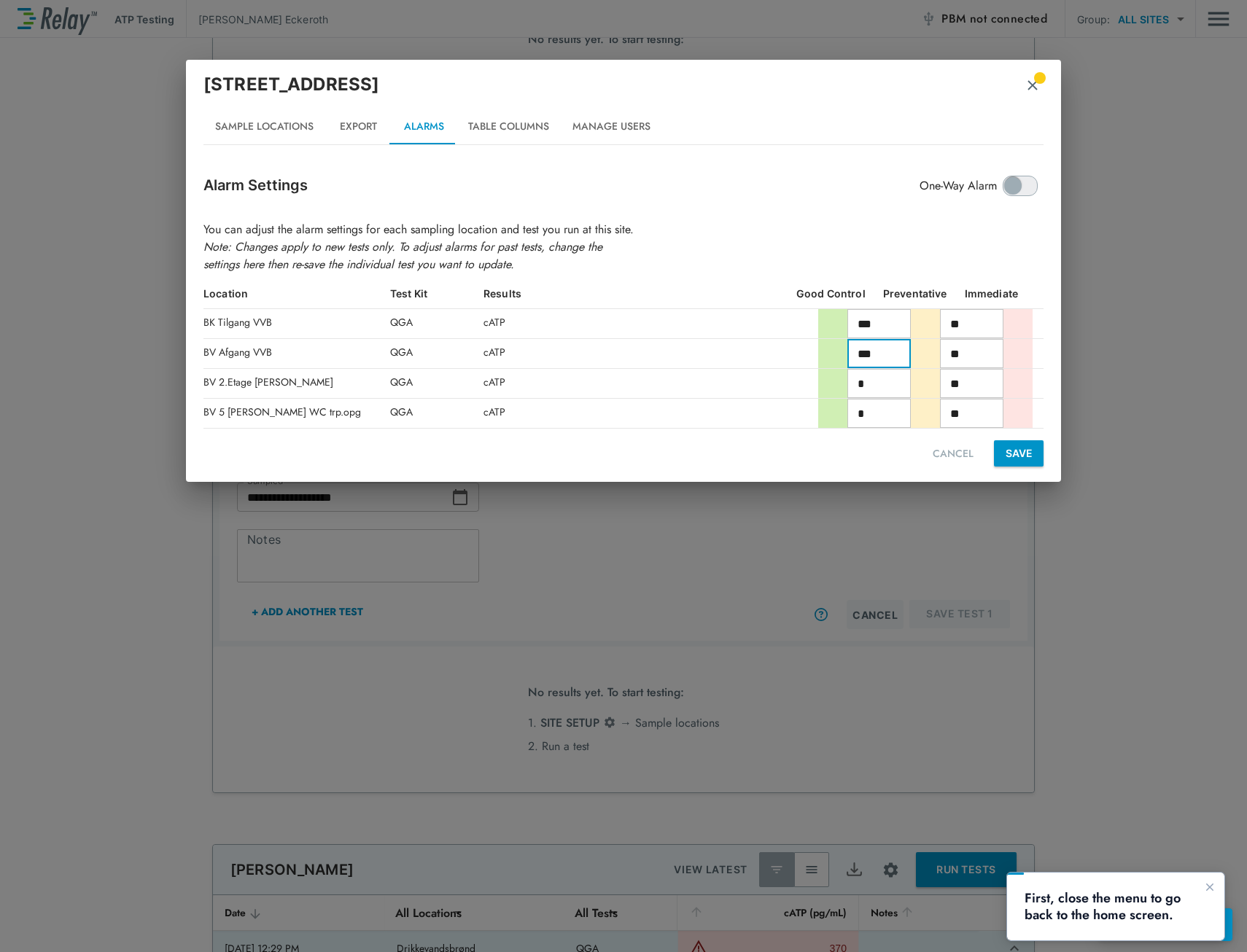 type on "***" 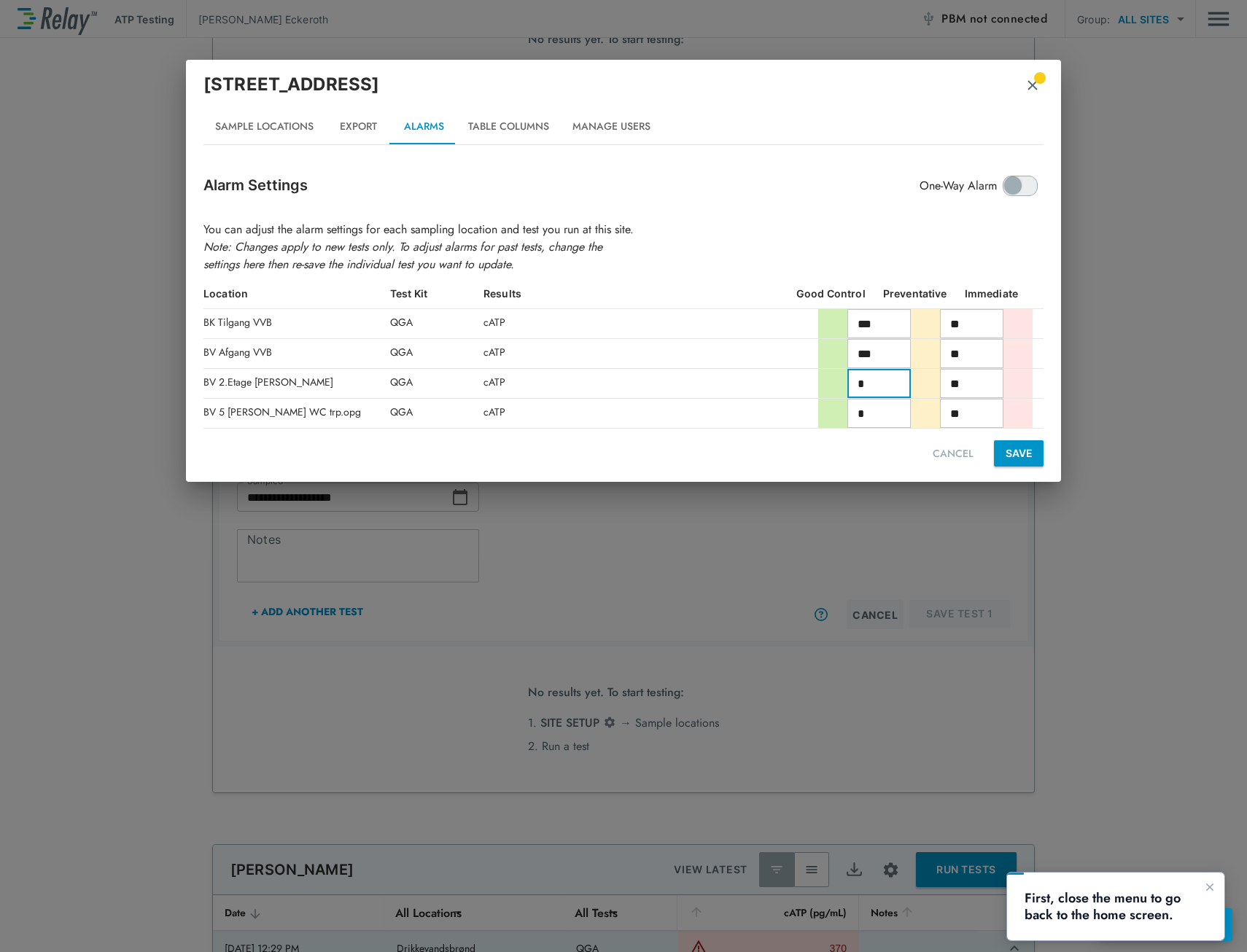 click on "*" at bounding box center [879, 383] 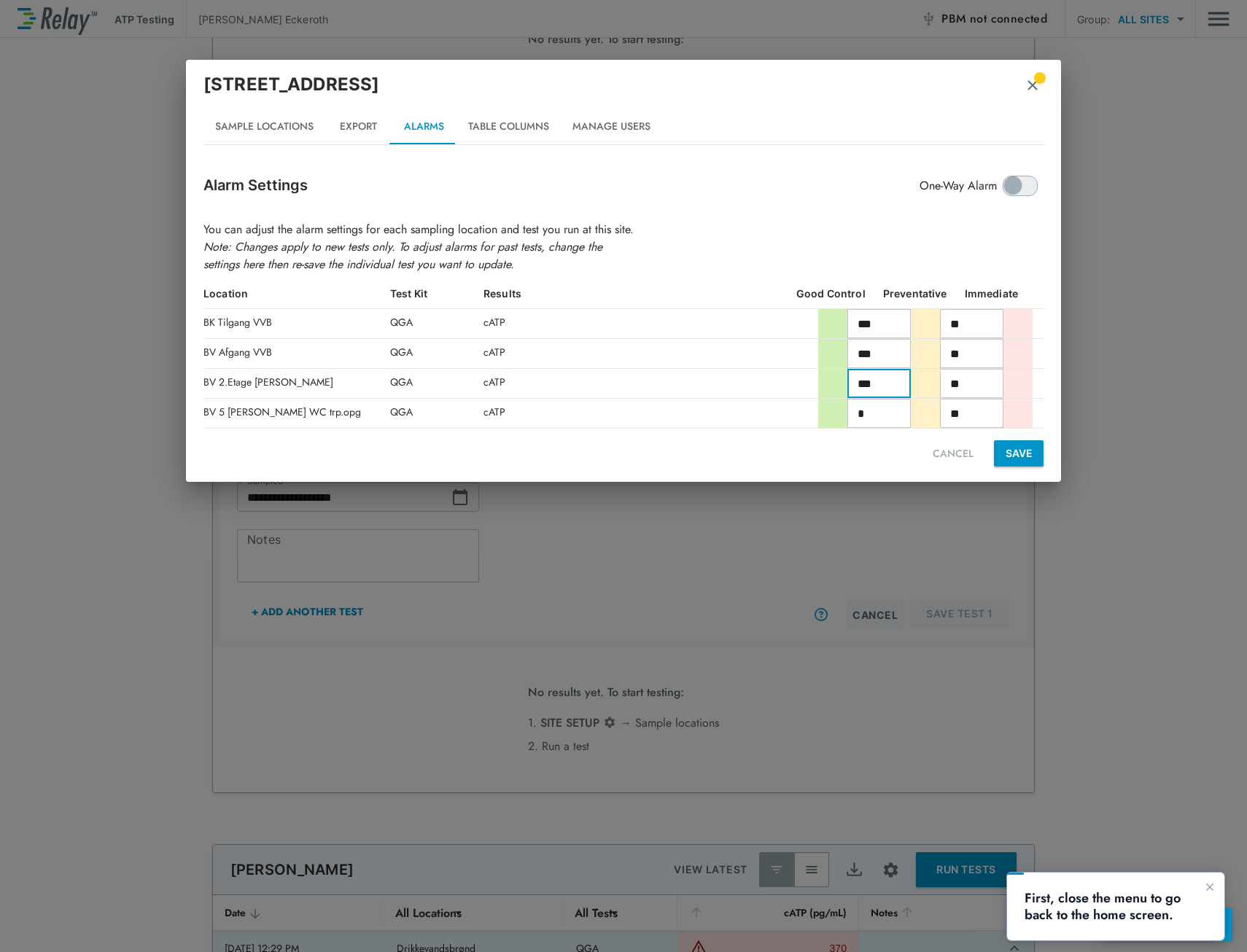 type on "***" 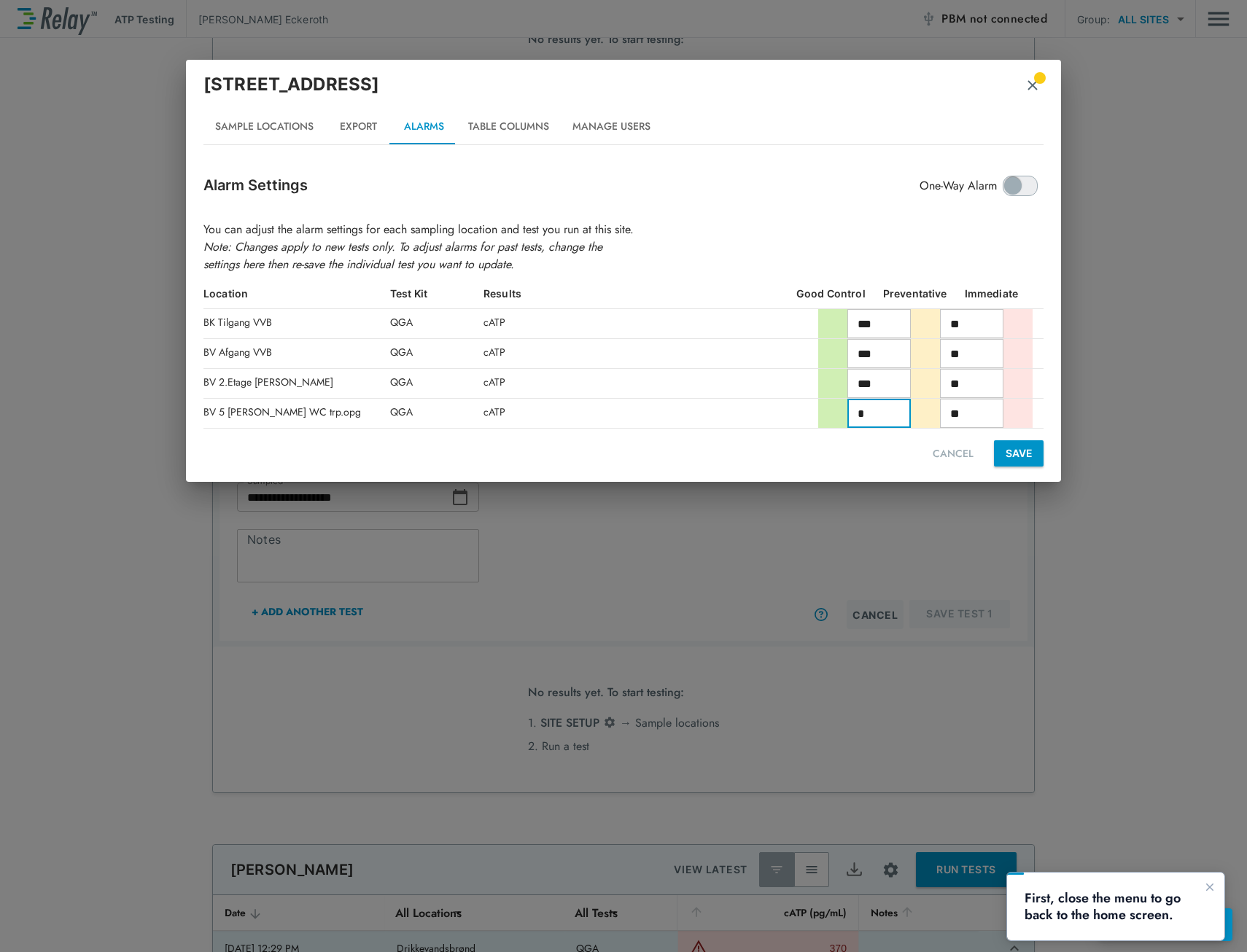click on "*" at bounding box center [879, 413] 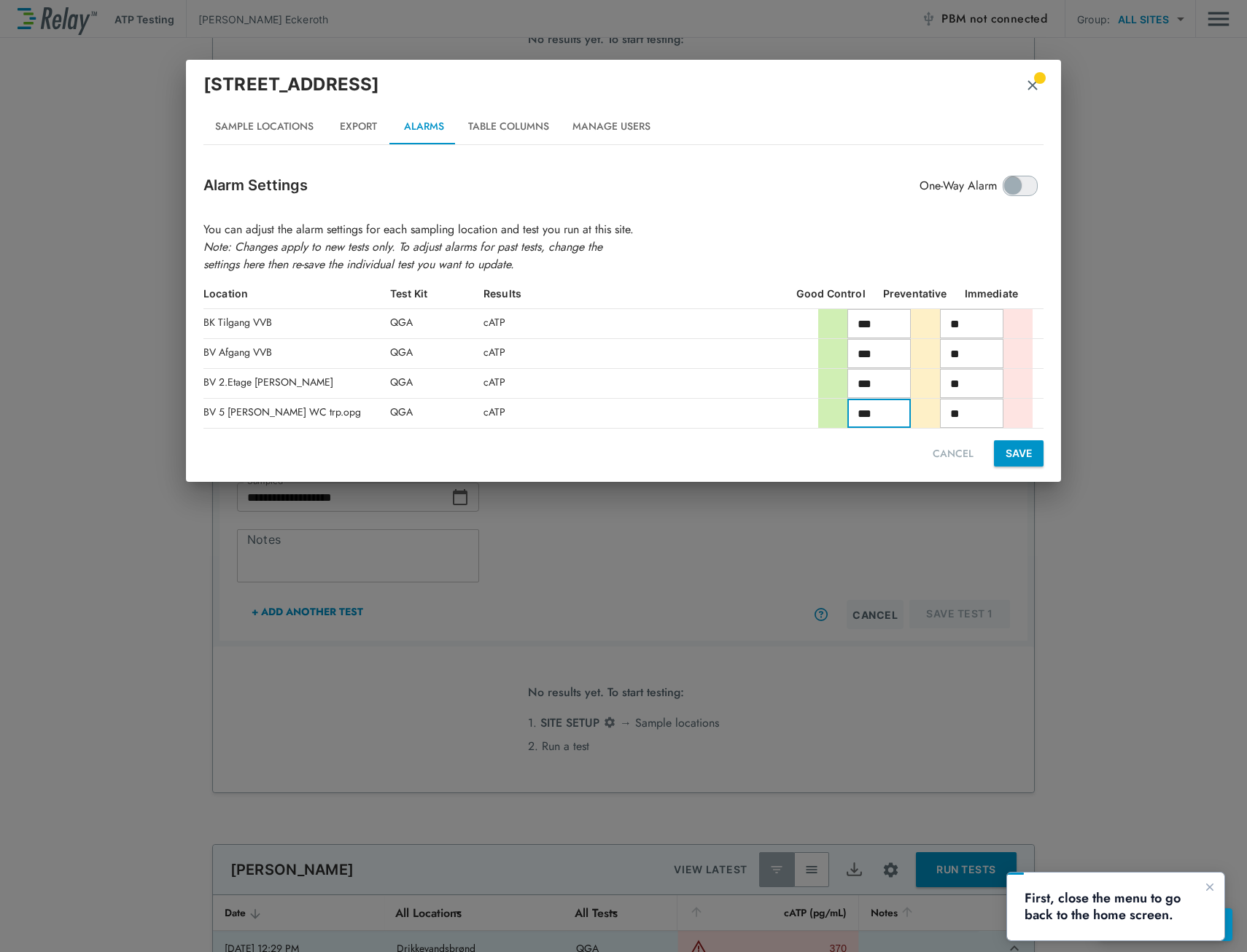 type on "***" 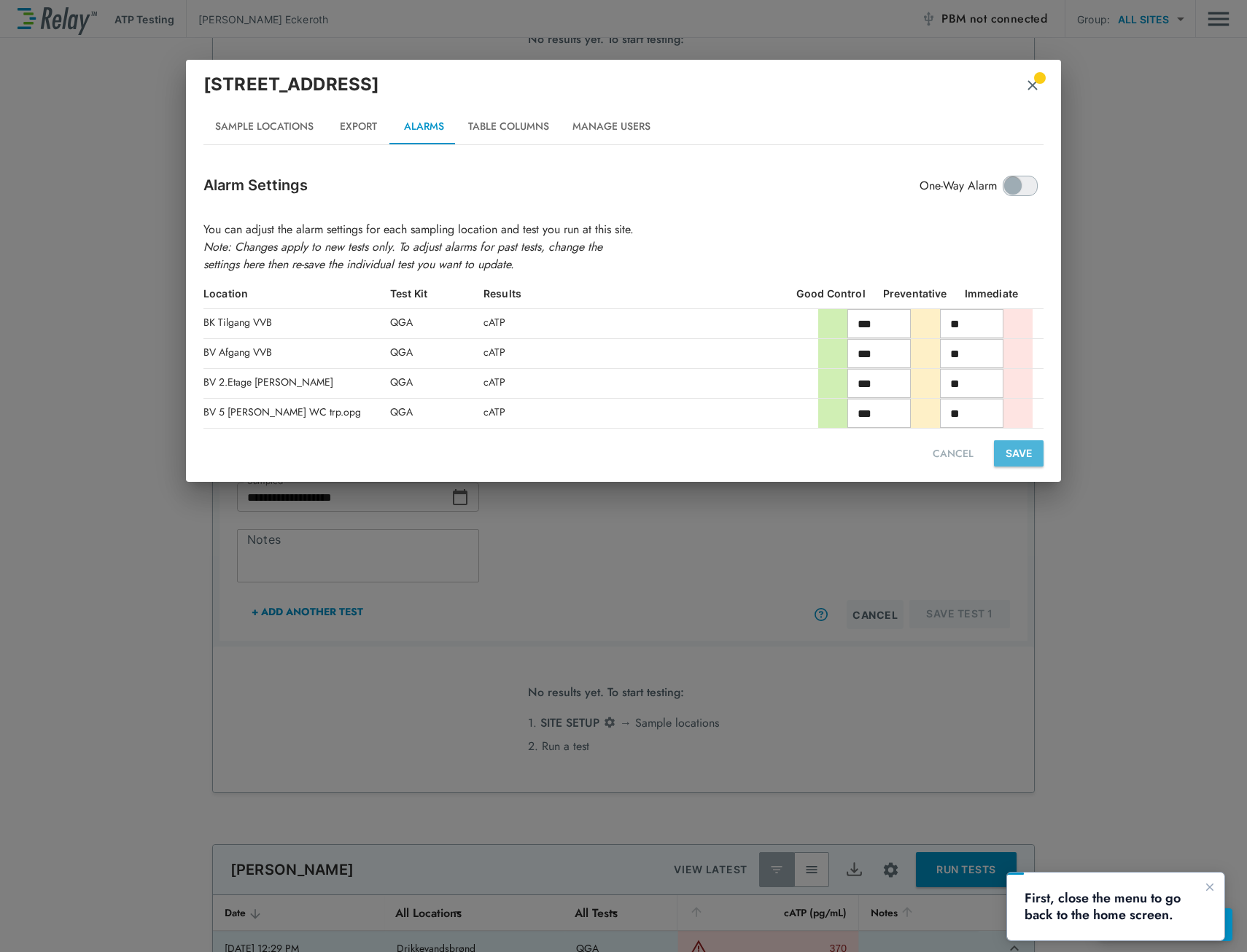 click on "SAVE" at bounding box center (1019, 453) 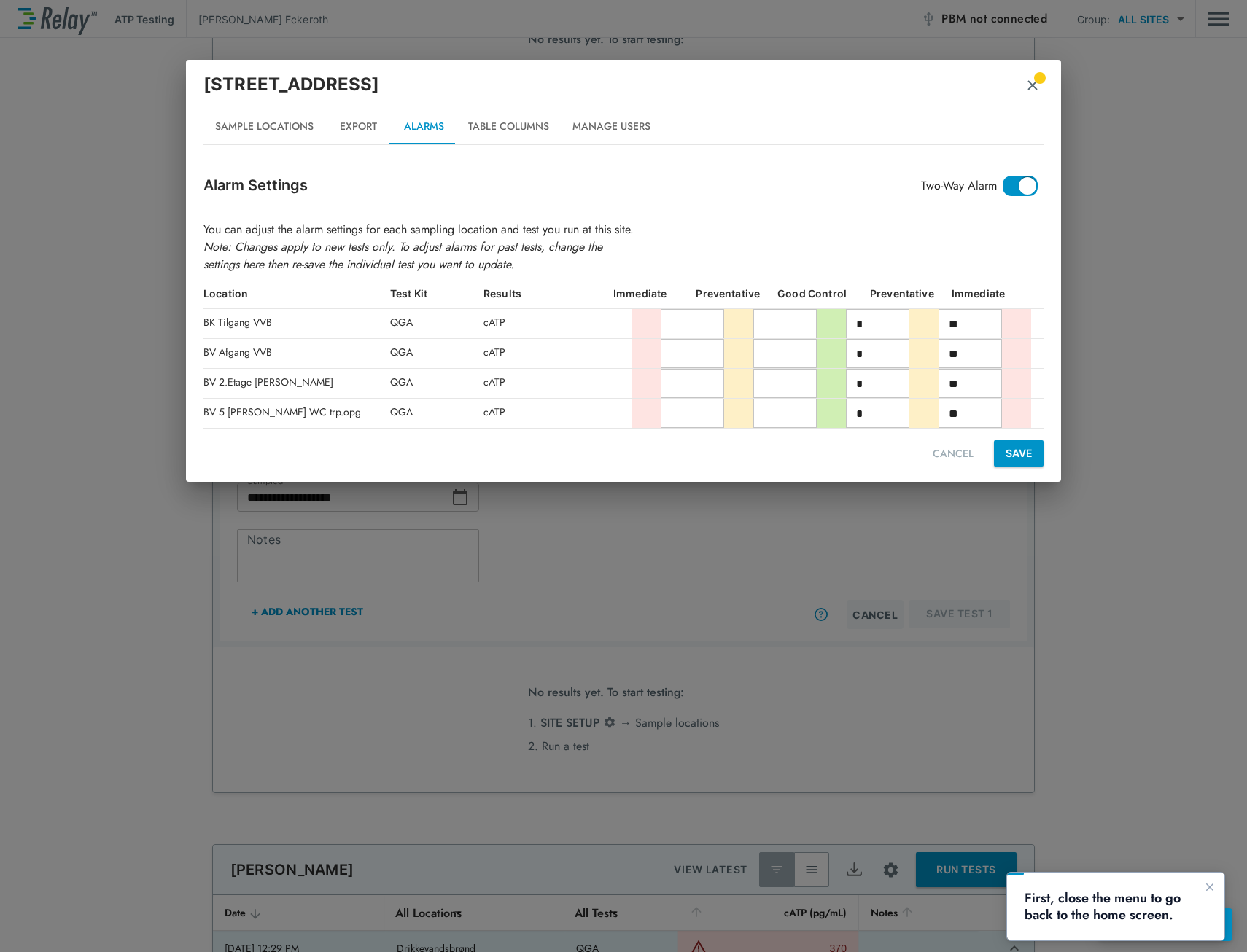 click at bounding box center [692, 324] 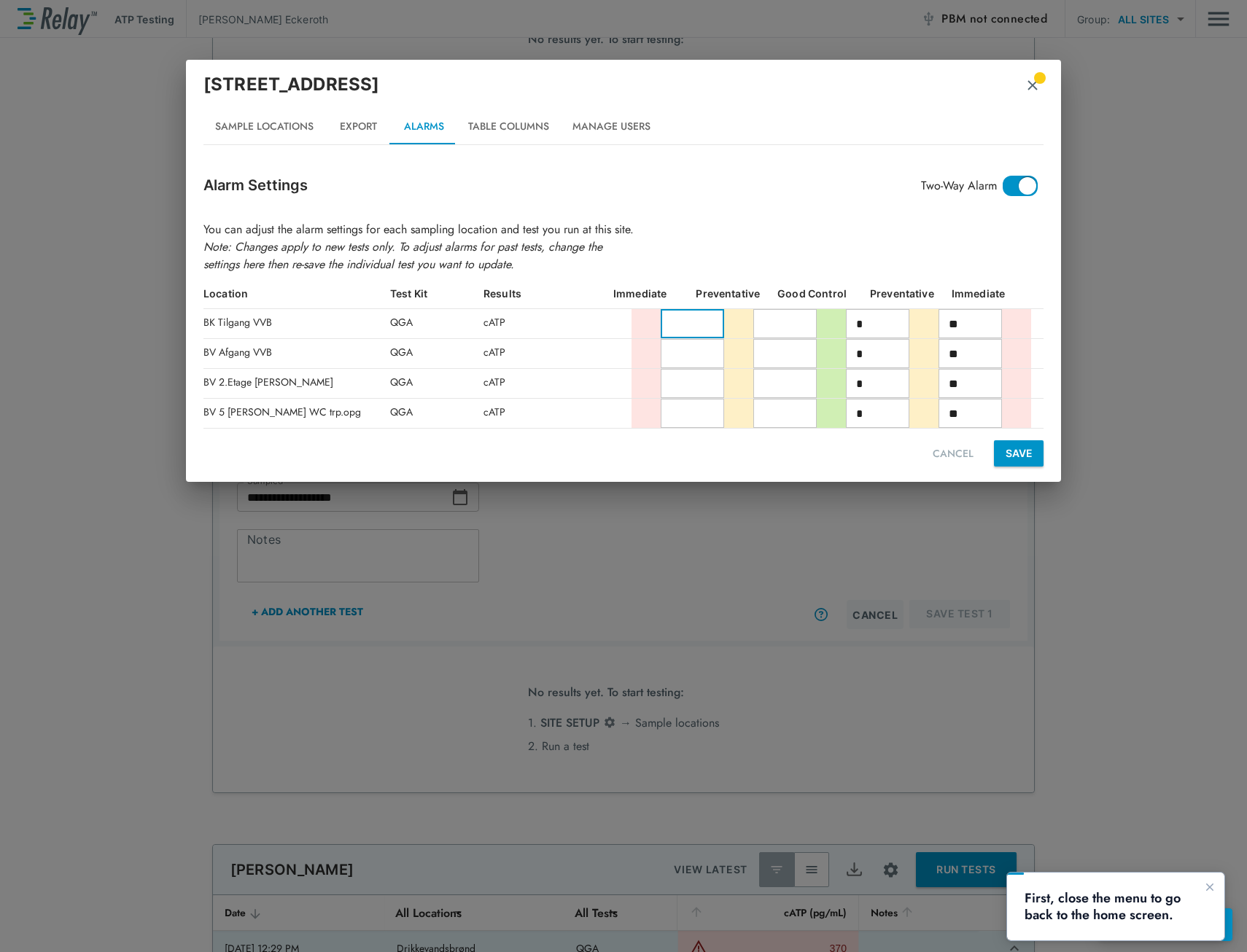 click at bounding box center [692, 324] 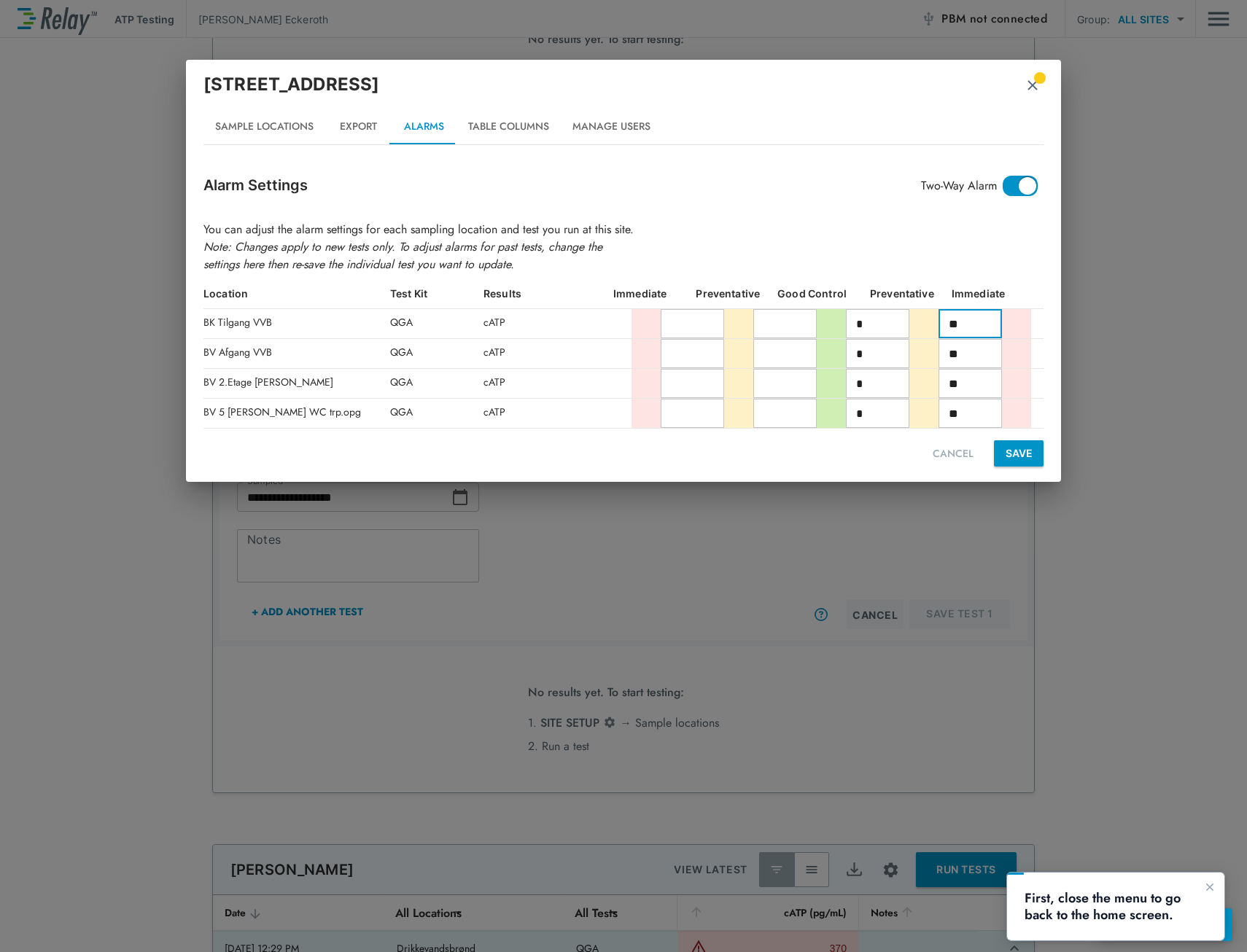 click at bounding box center (692, 324) 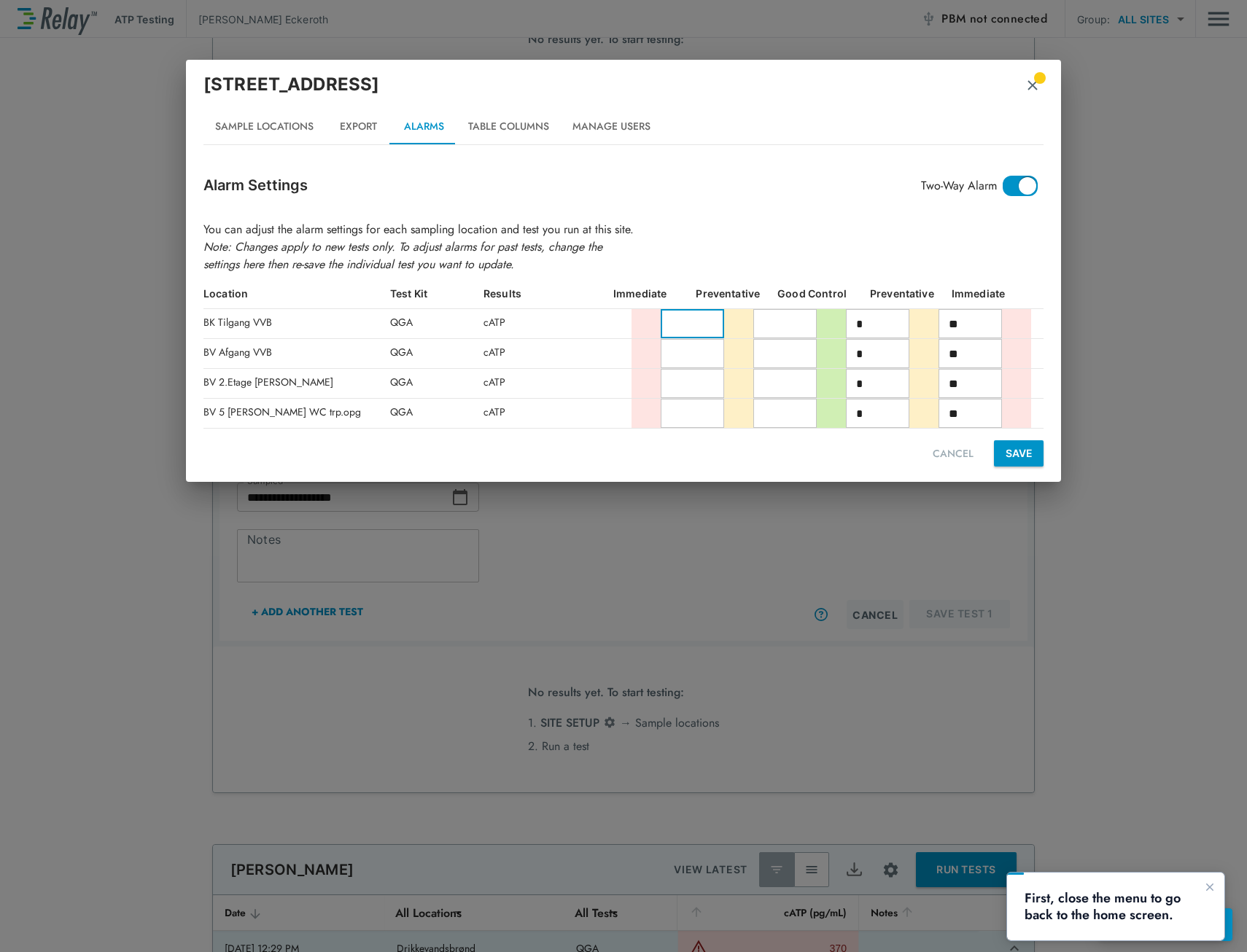 click at bounding box center (785, 324) 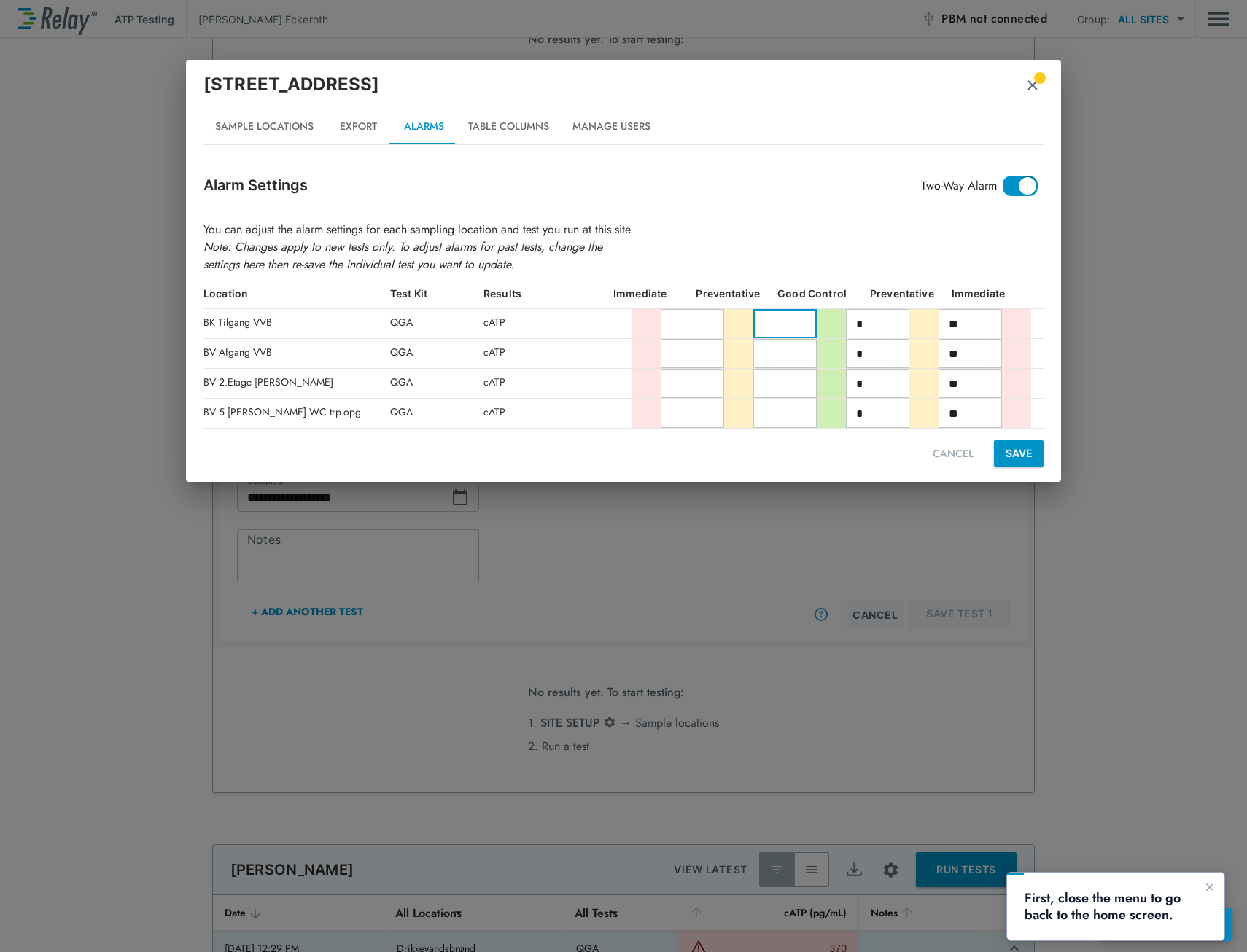 click at bounding box center [692, 324] 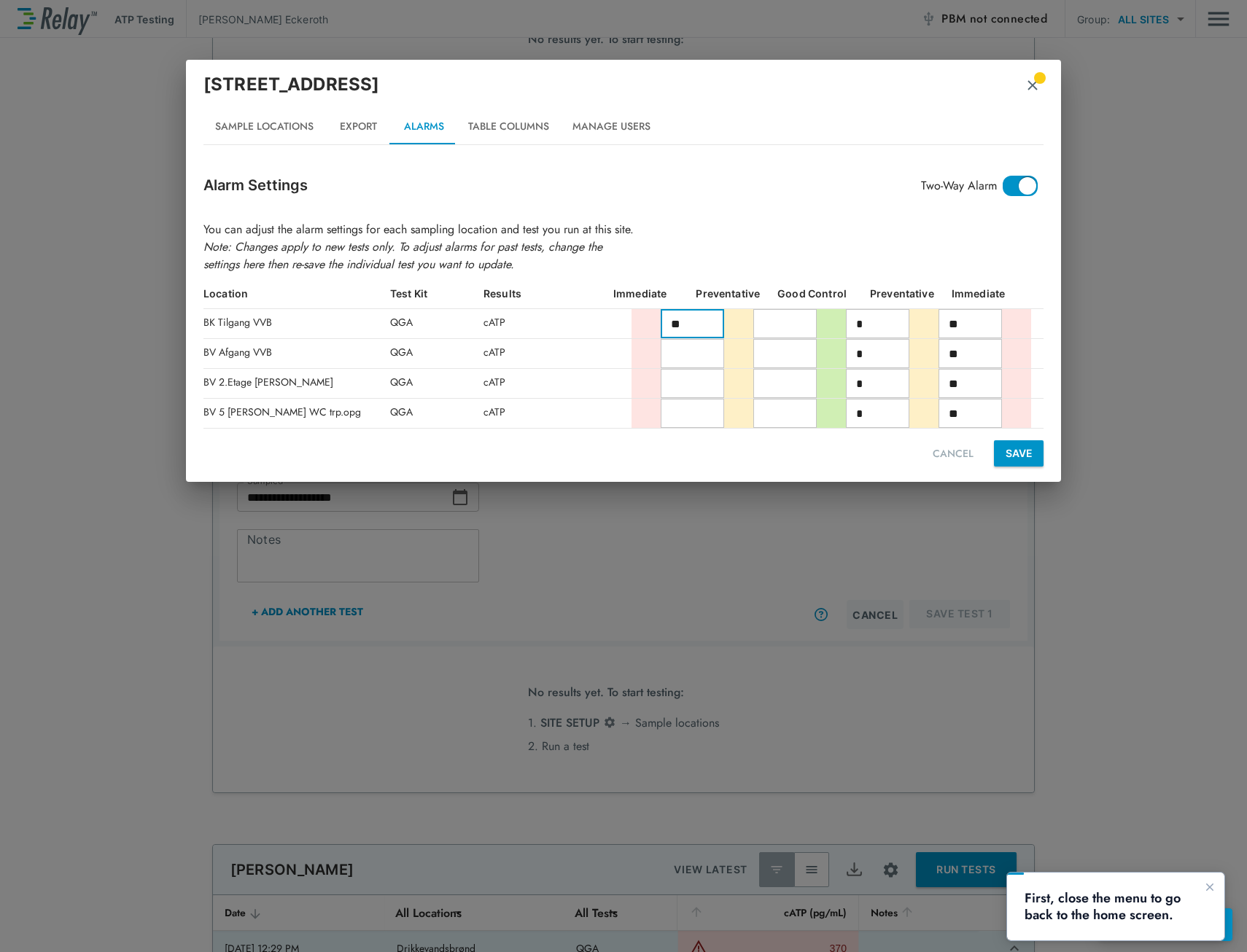 type on "**" 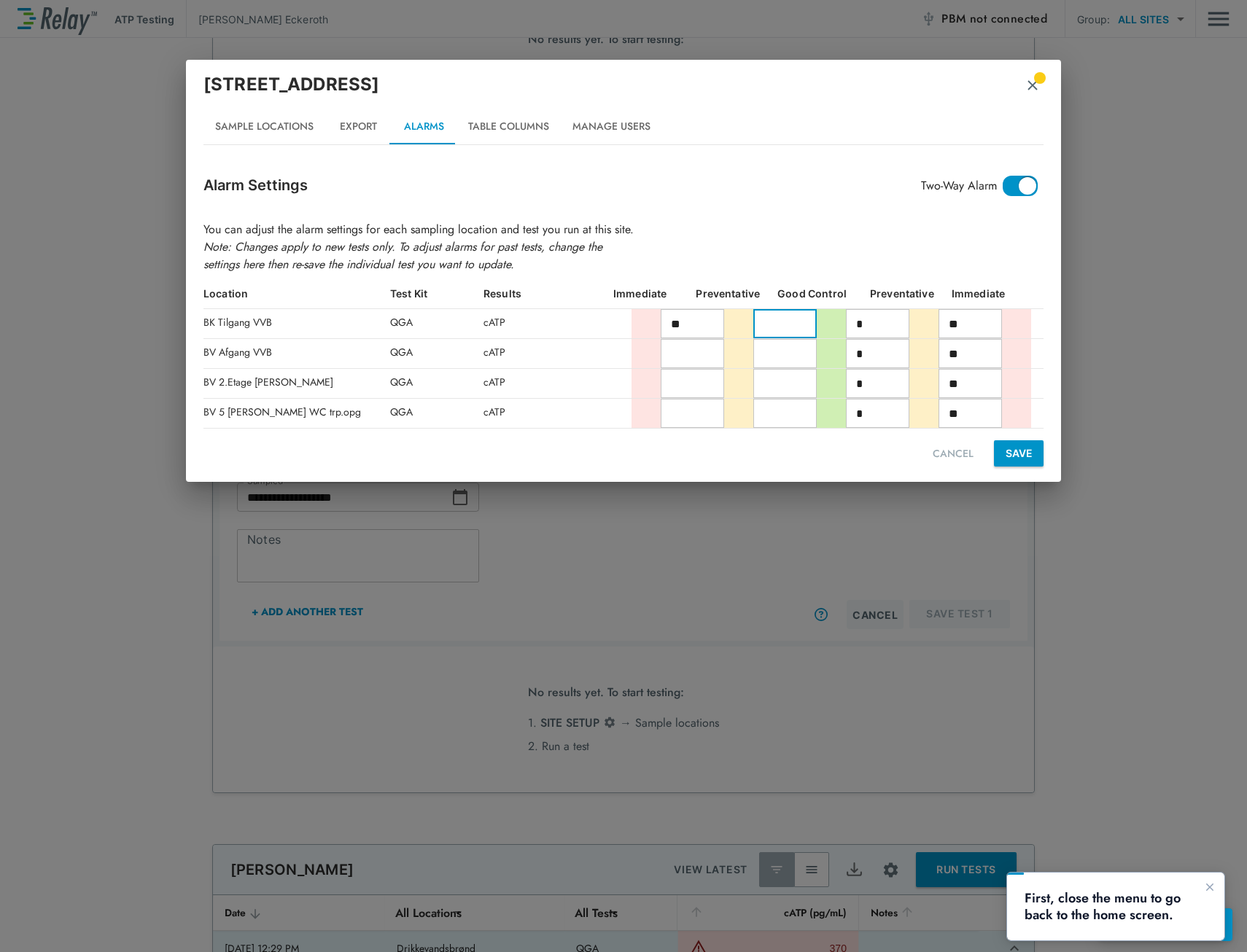 click on "*" at bounding box center (877, 324) 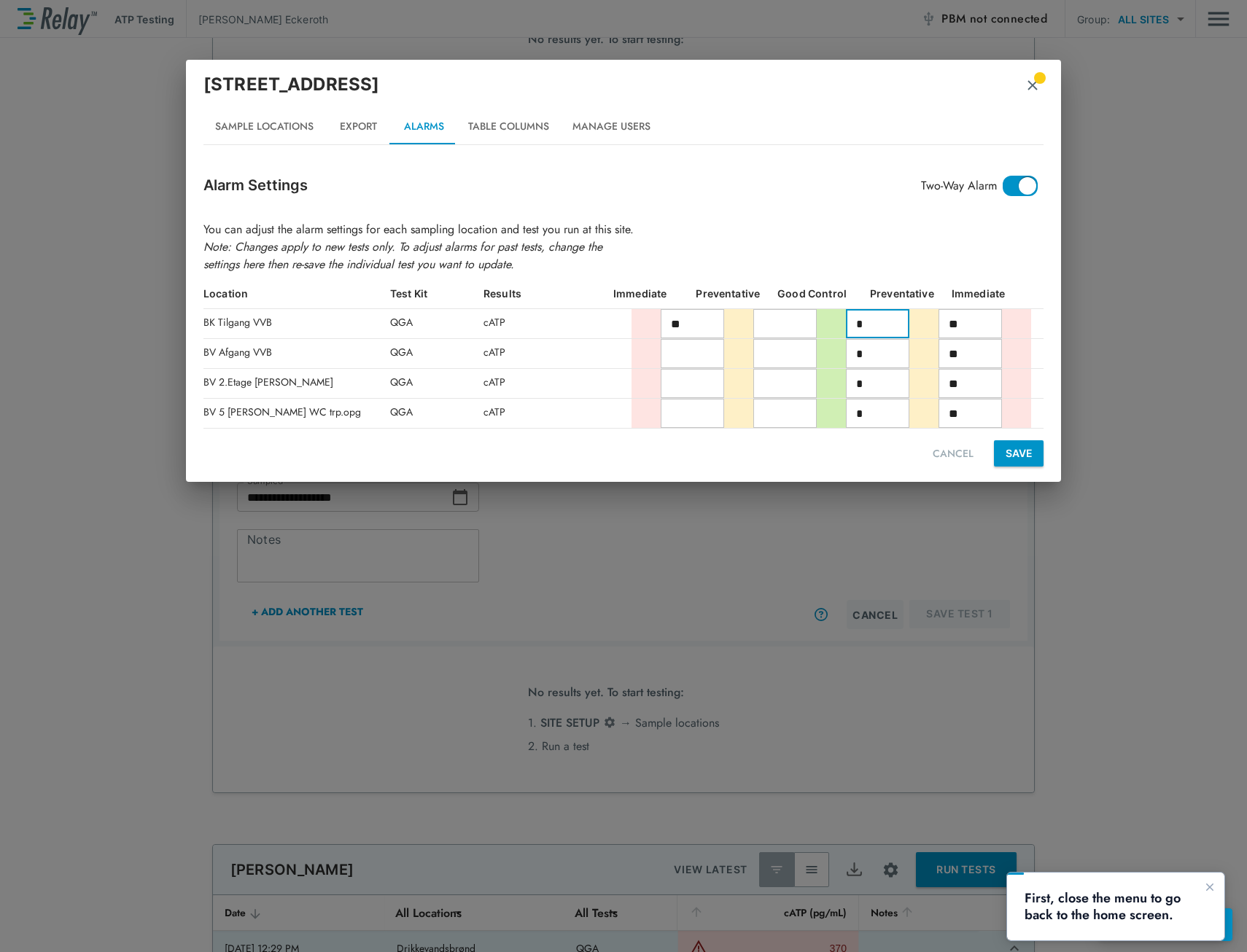 click at bounding box center (785, 324) 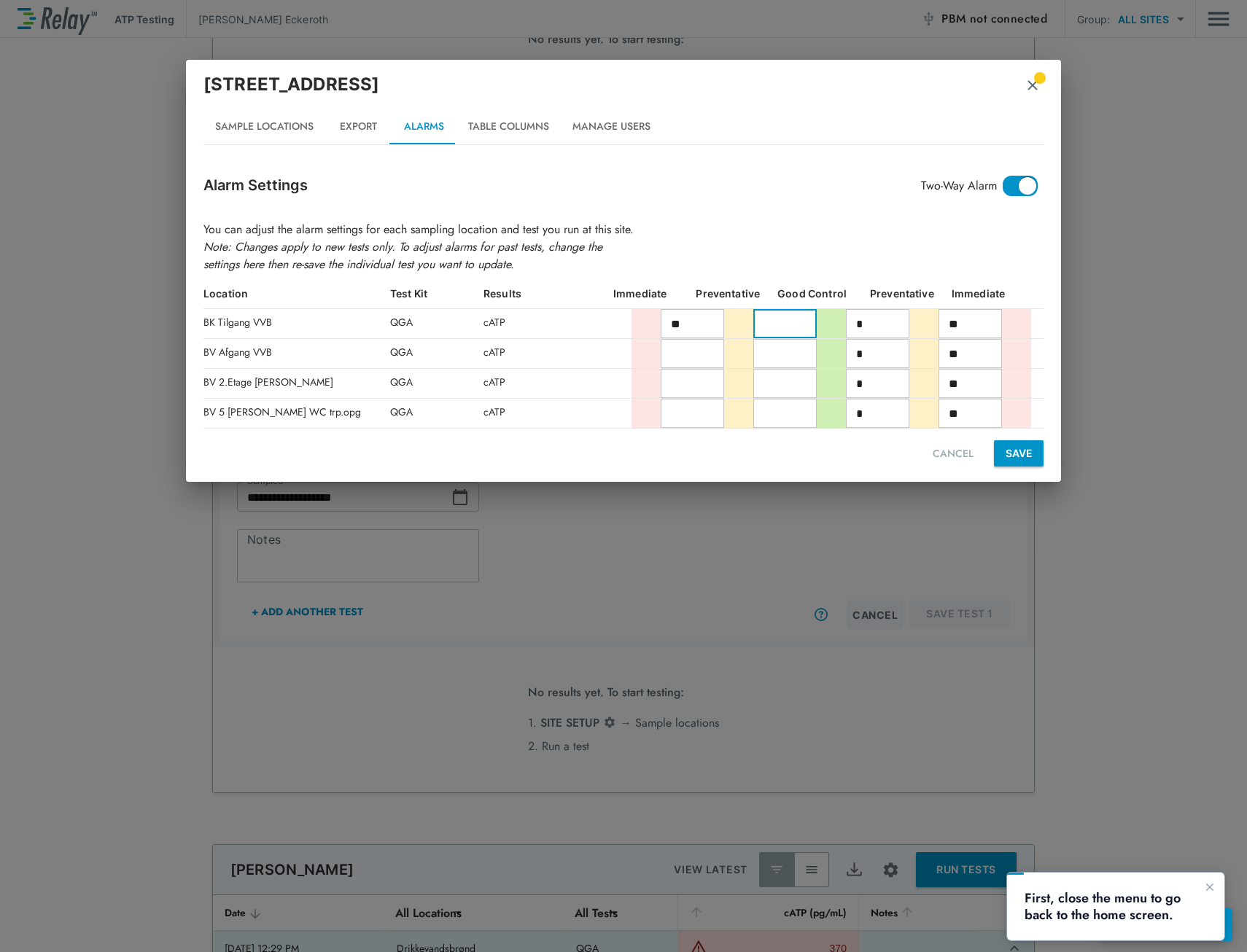 click at bounding box center [785, 324] 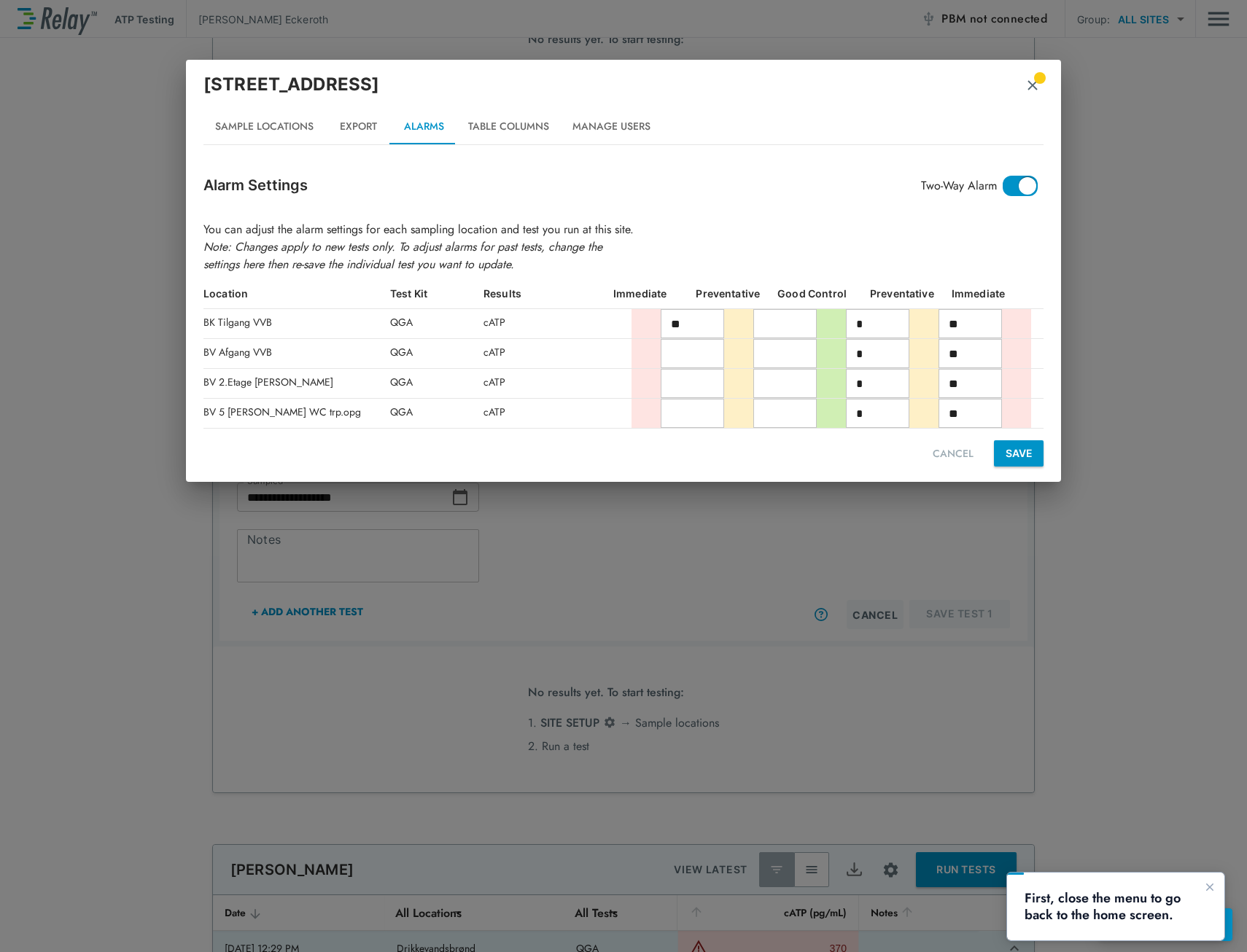 click at bounding box center (739, 324) 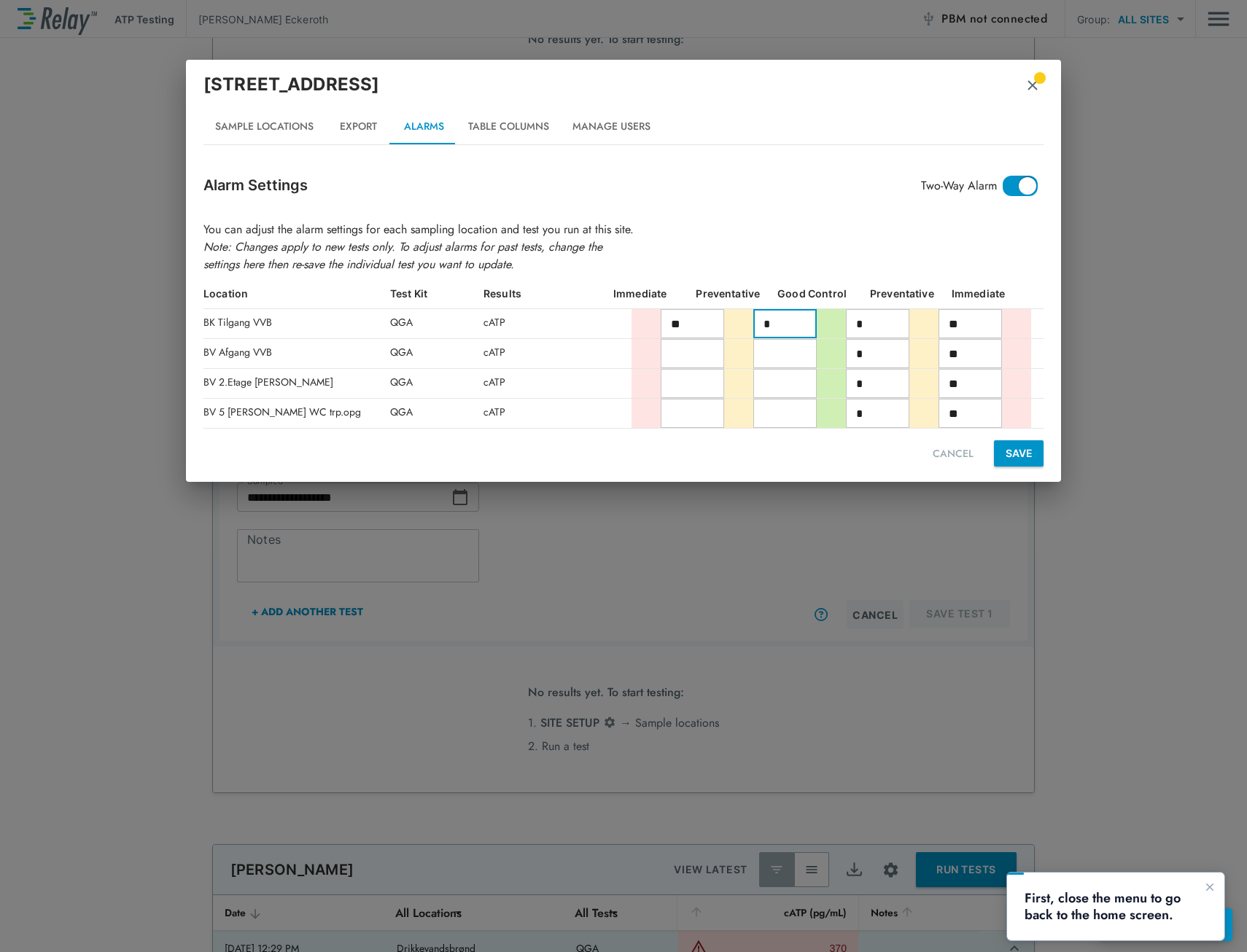 type on "*" 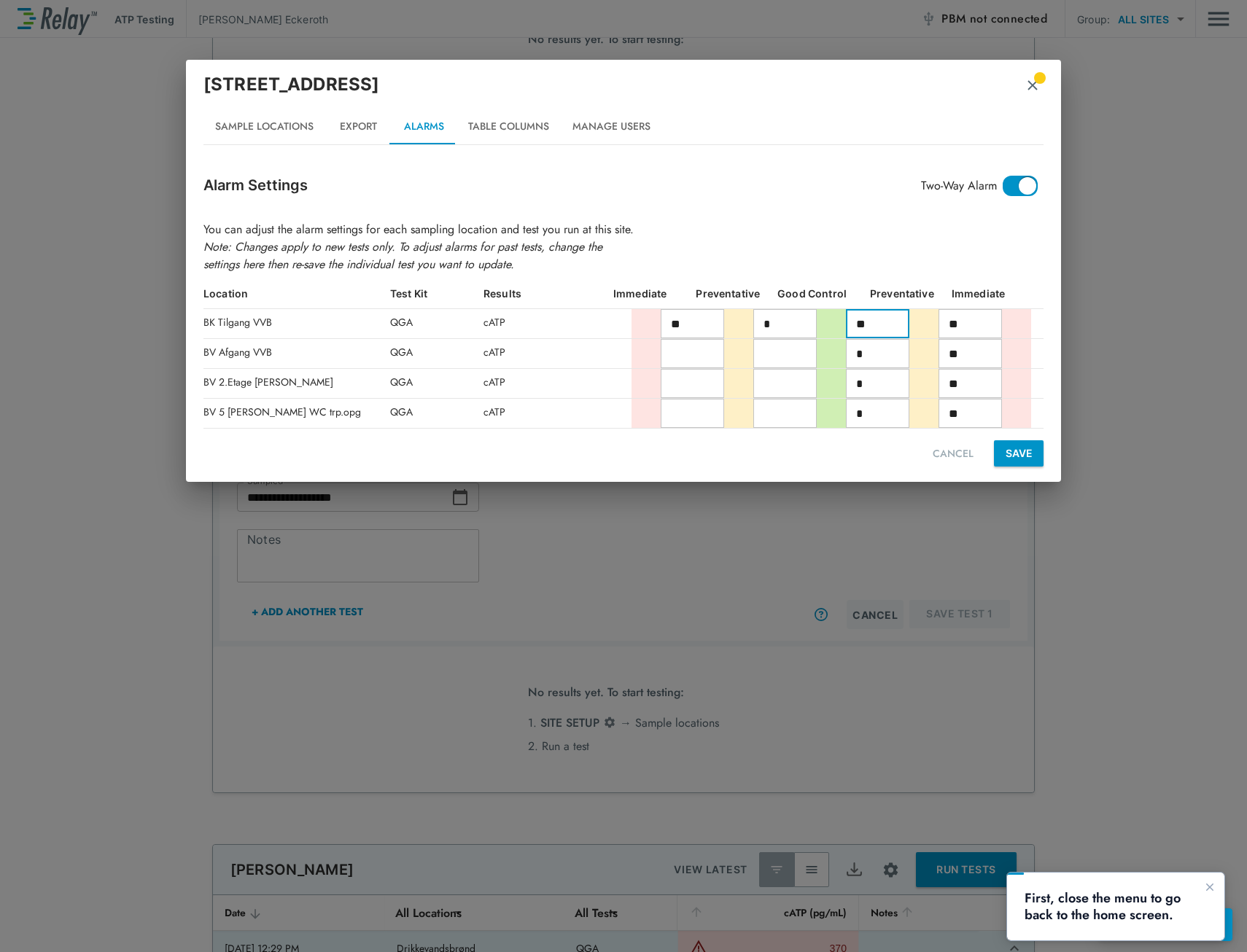 type on "*" 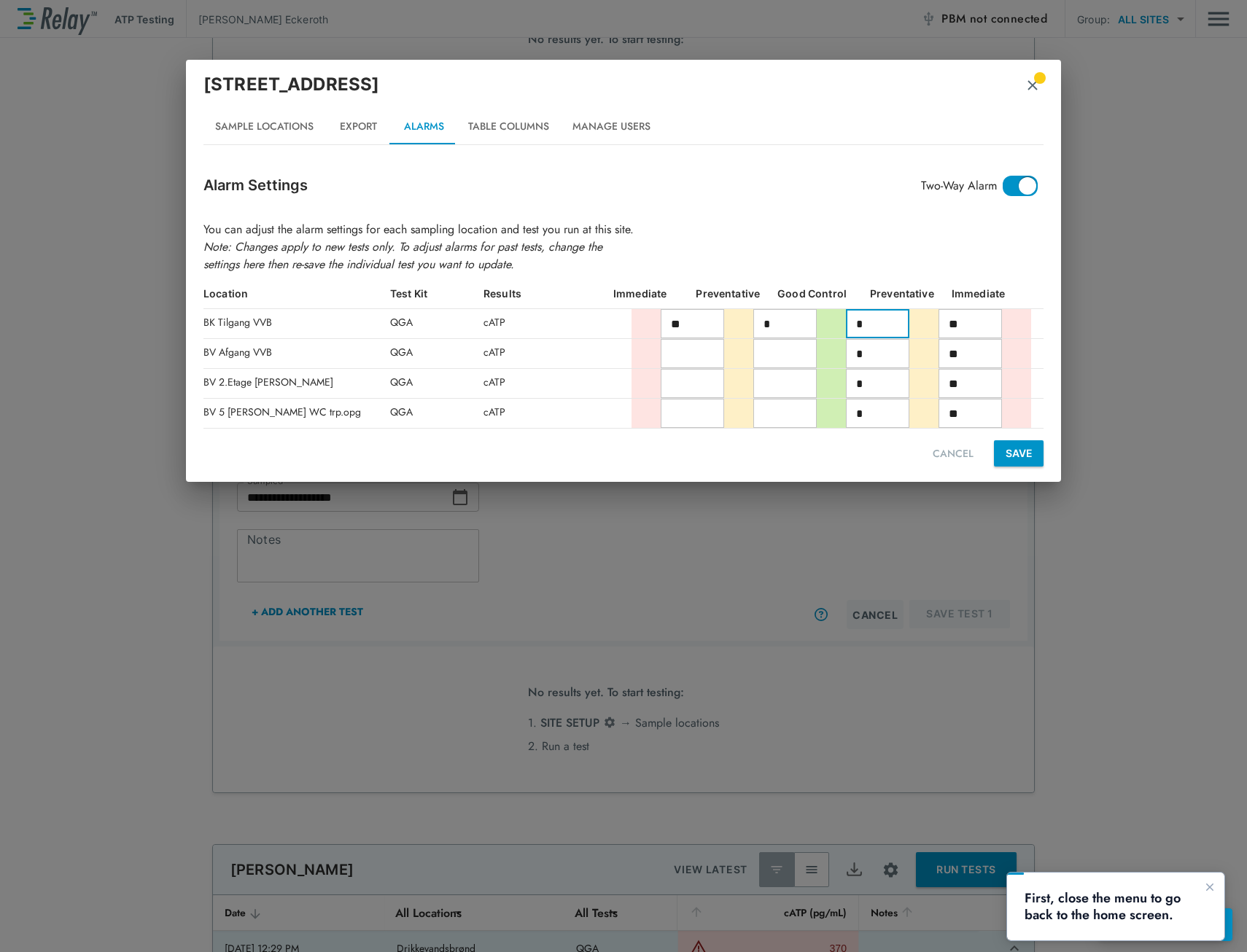 type on "*" 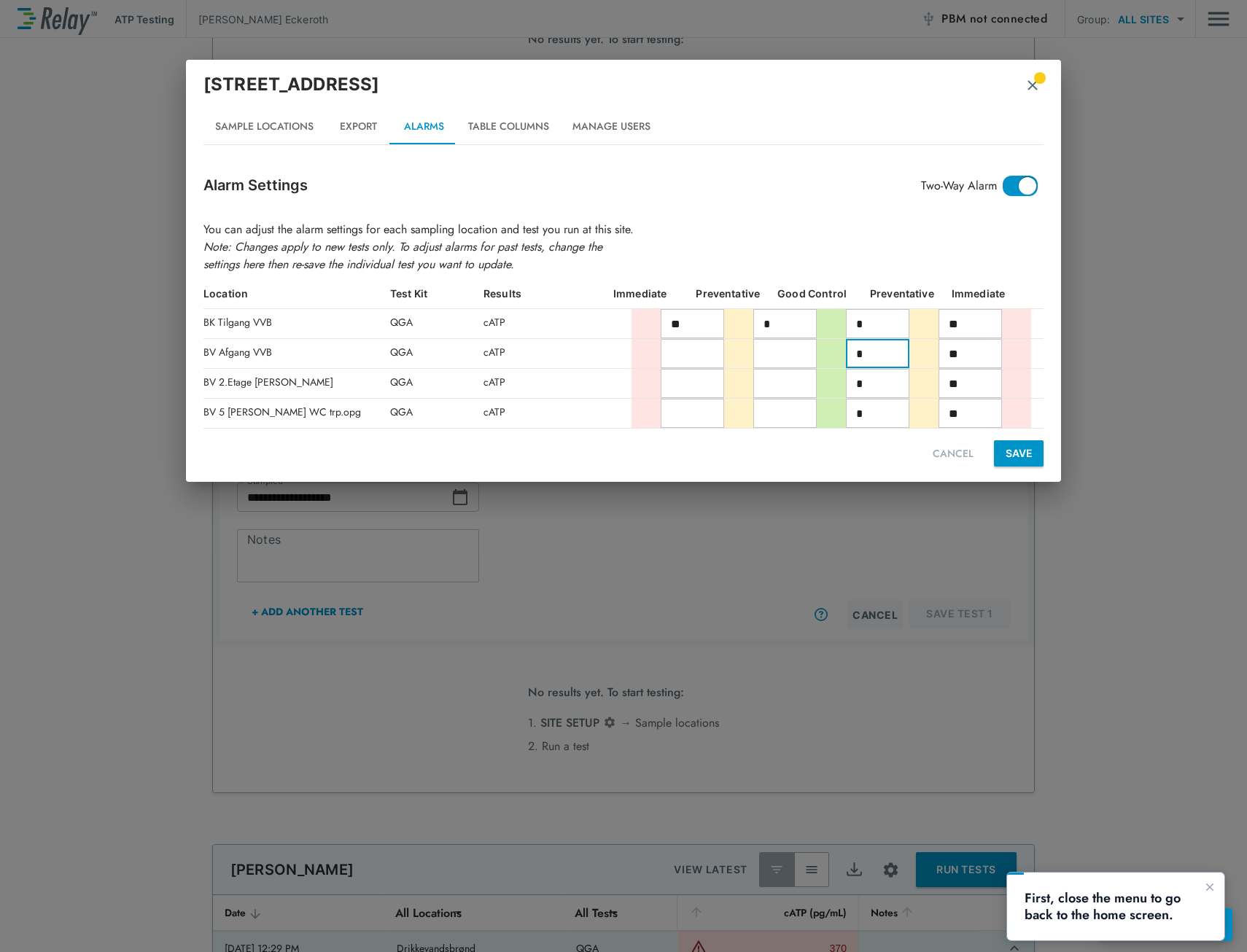 type on "*" 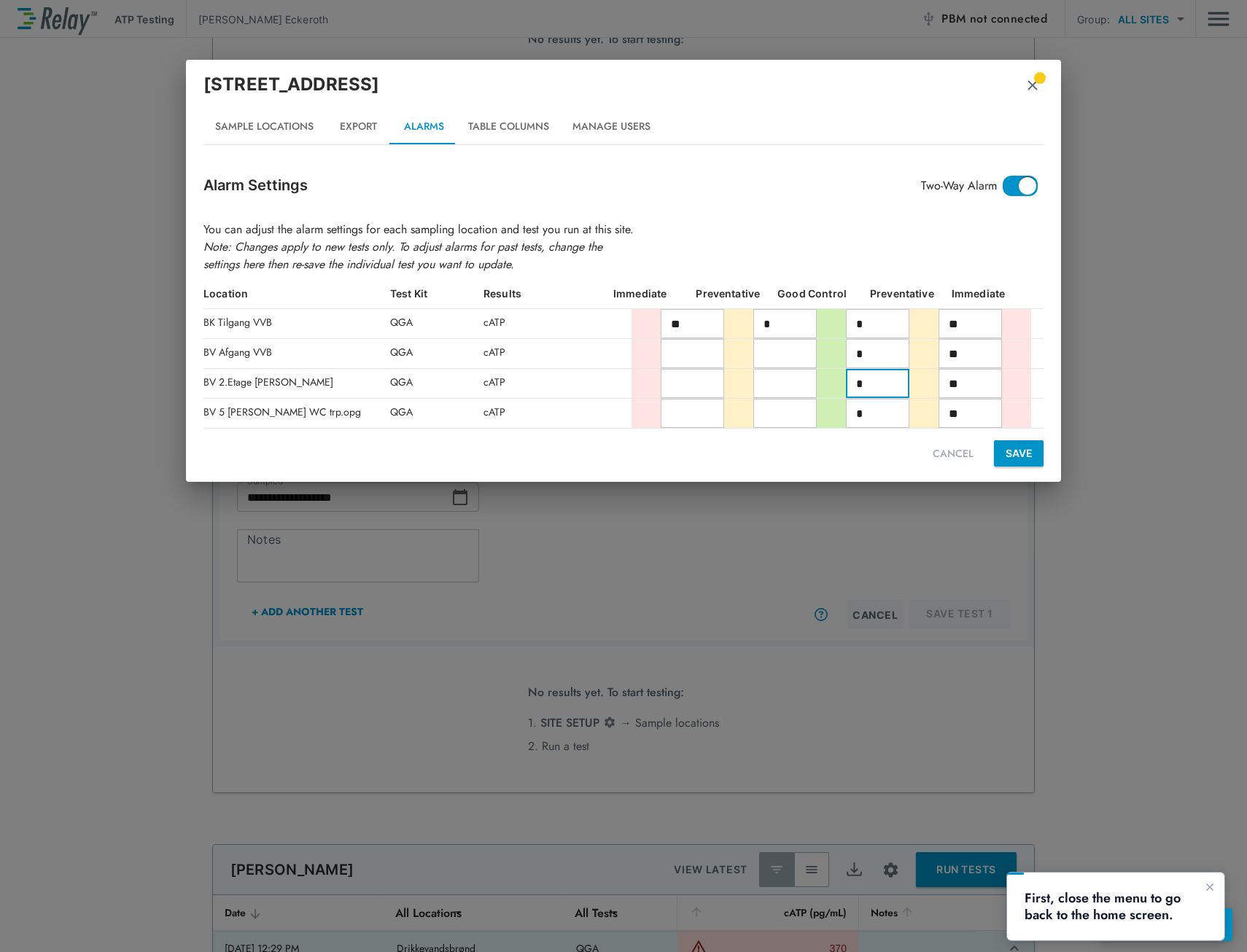 type on "*" 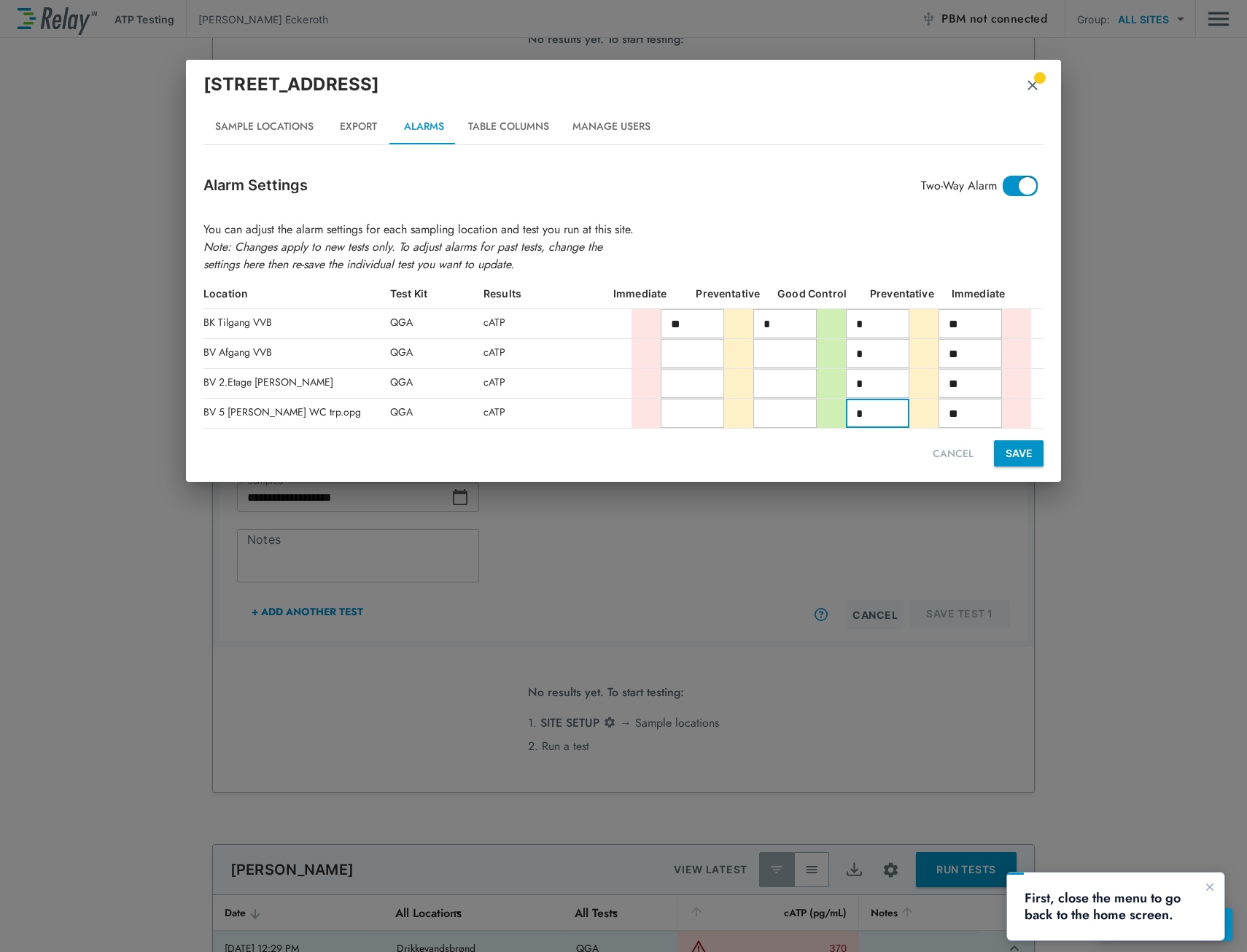type on "*" 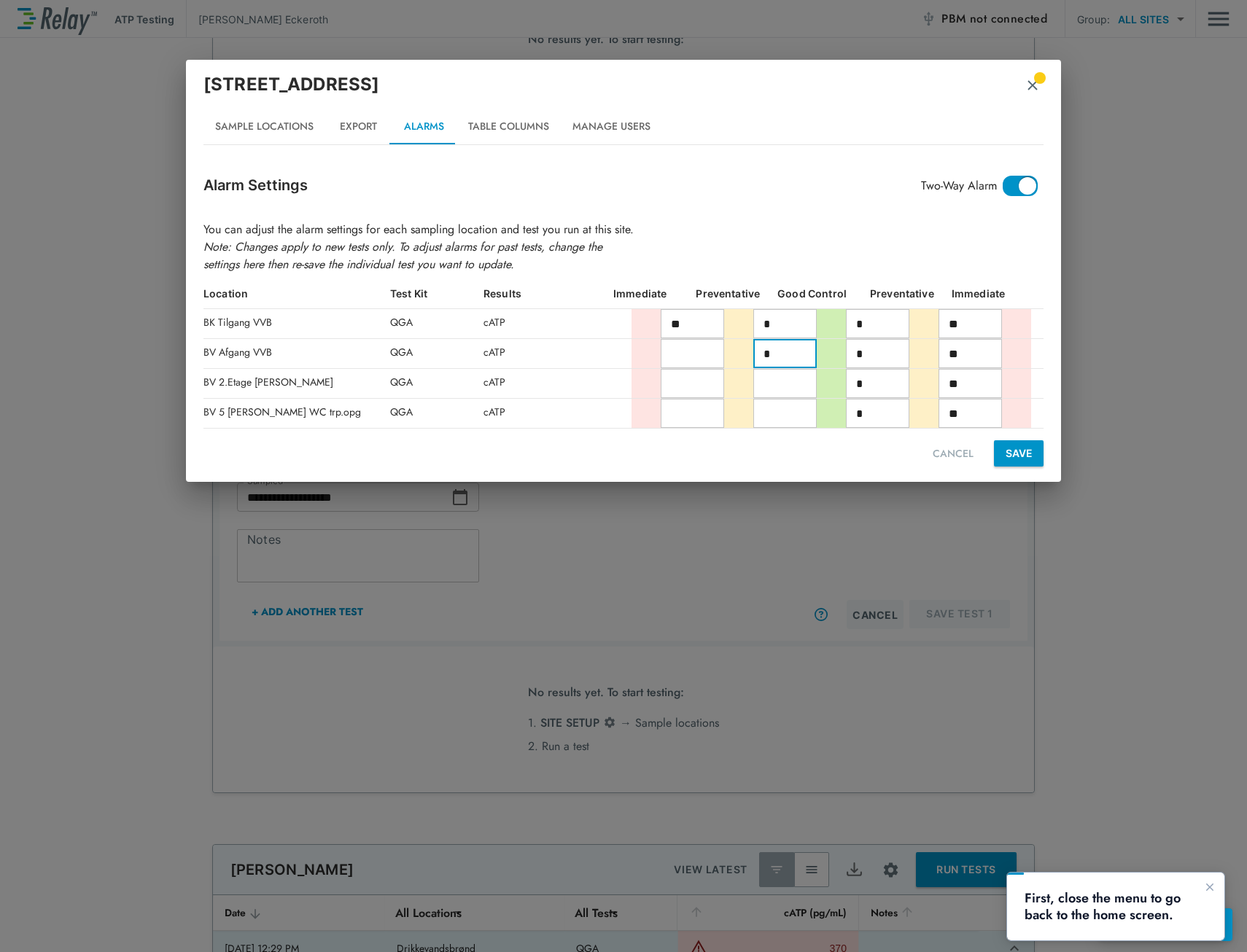 type on "*" 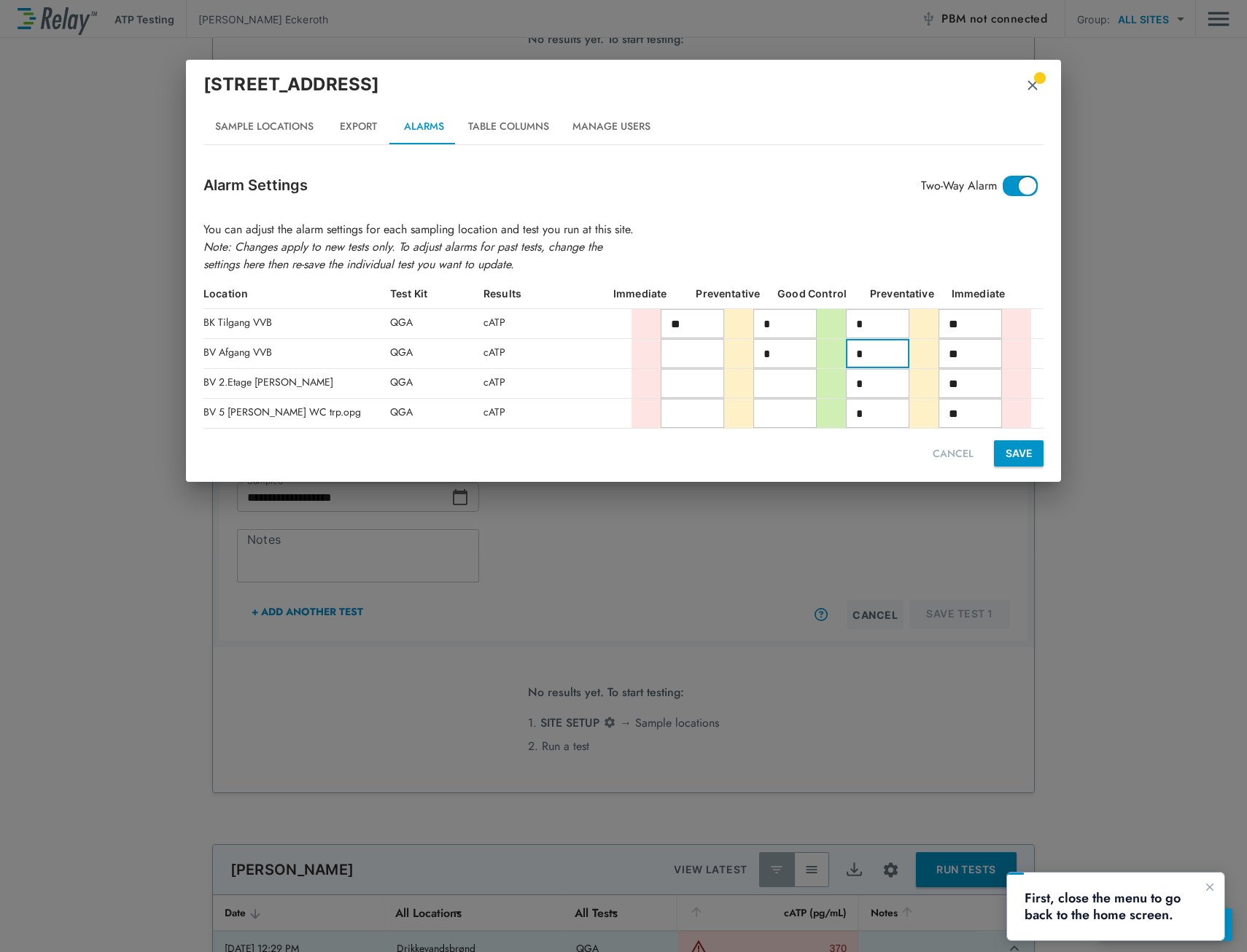 click at bounding box center (785, 383) 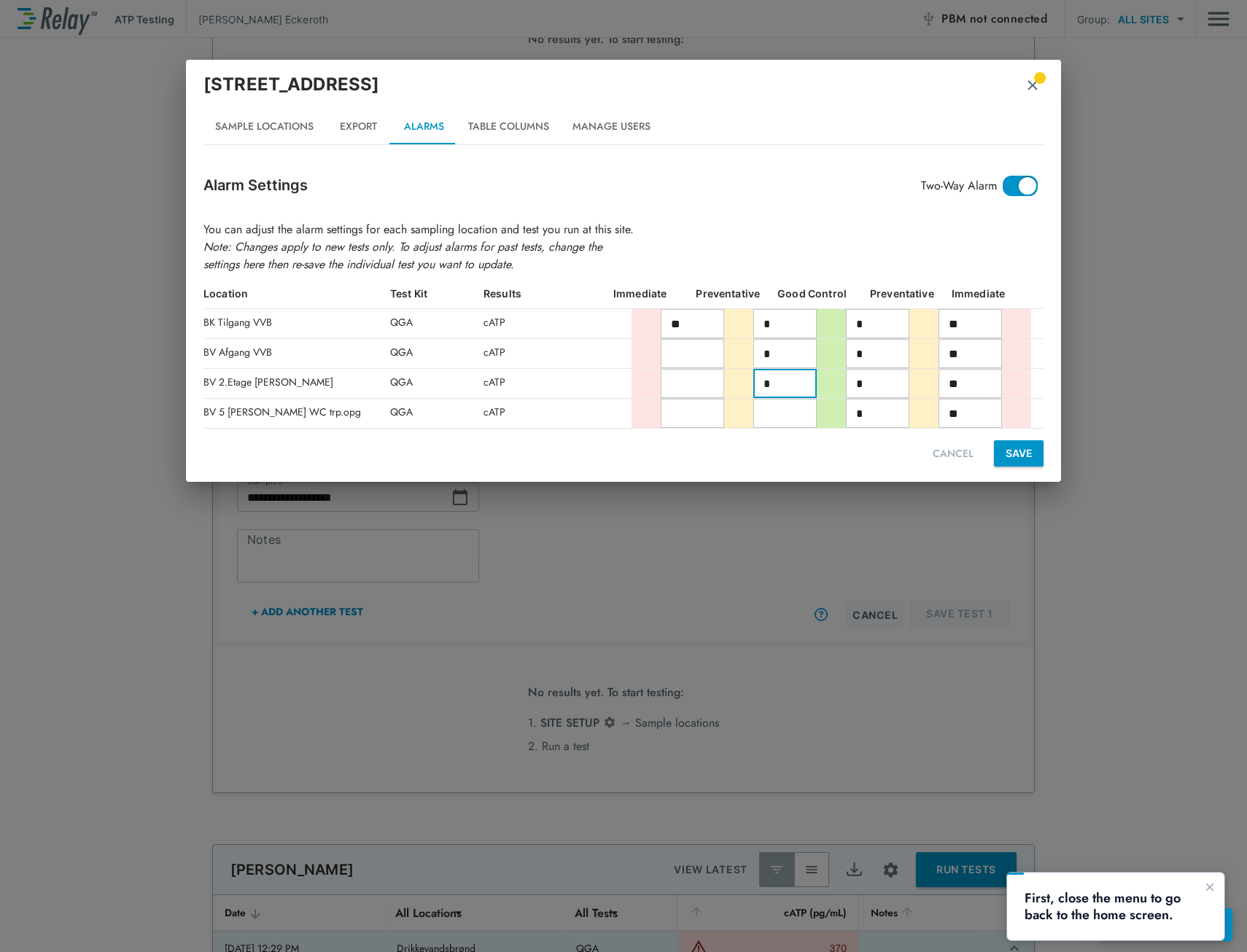 type on "*" 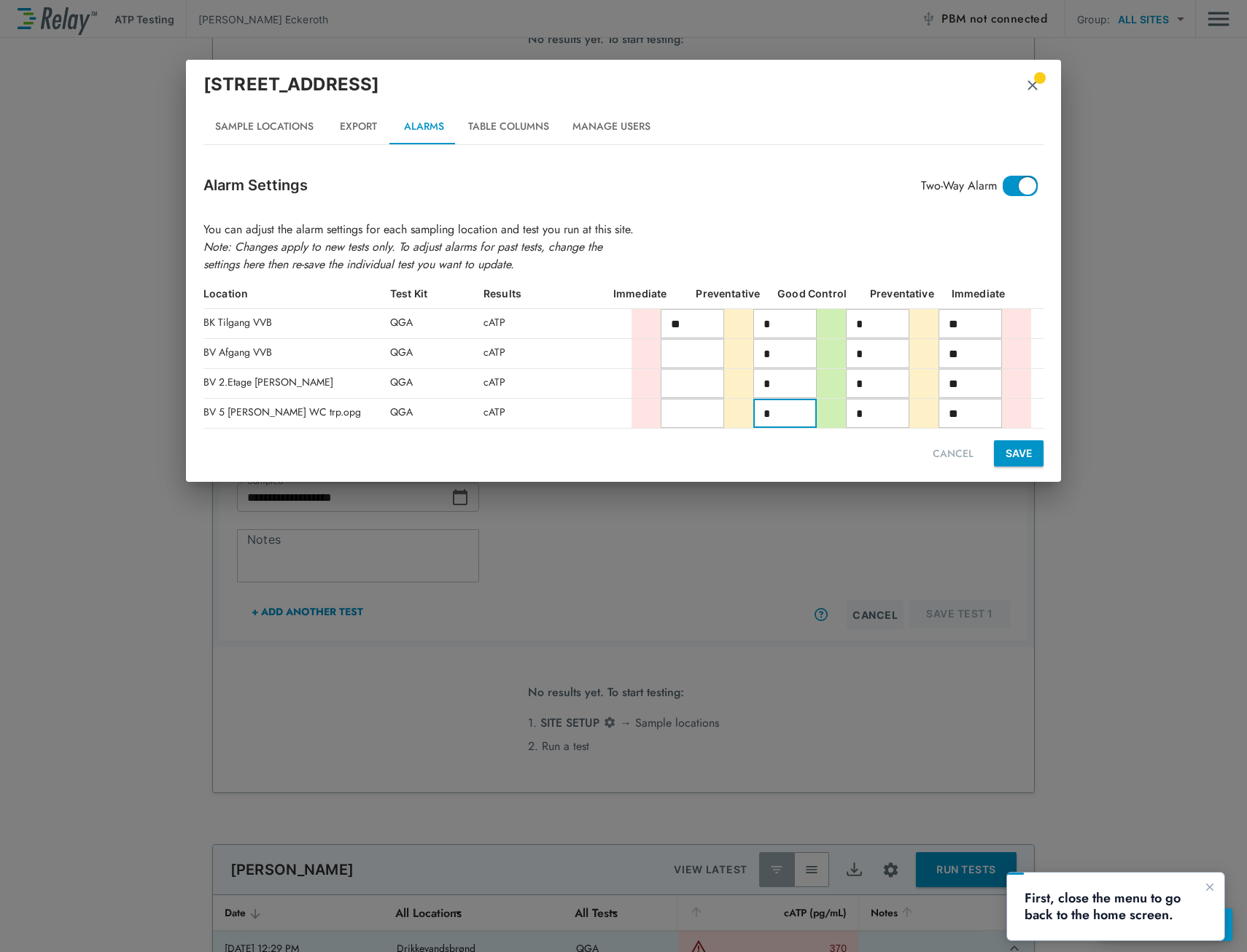 type on "*" 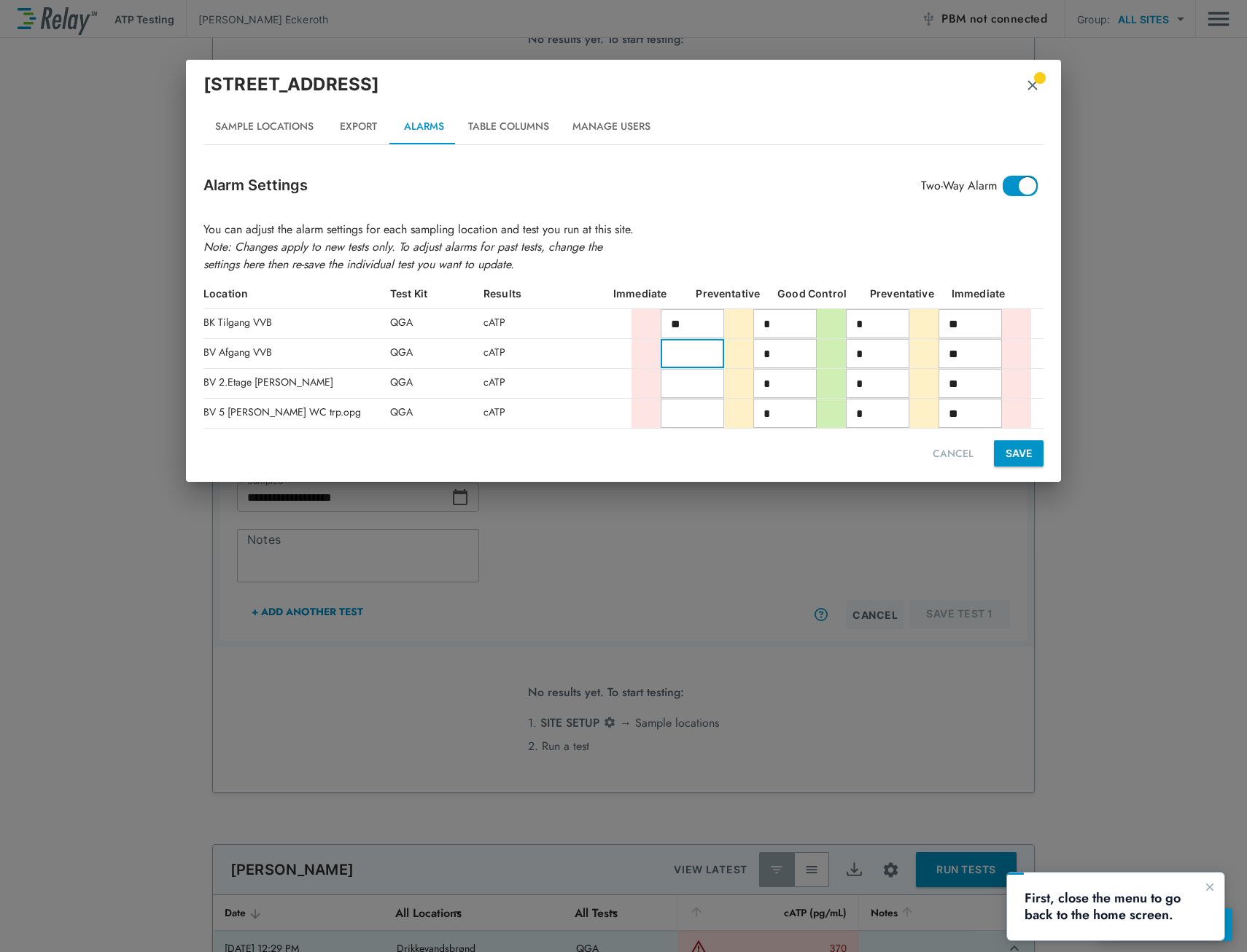 click at bounding box center [692, 354] 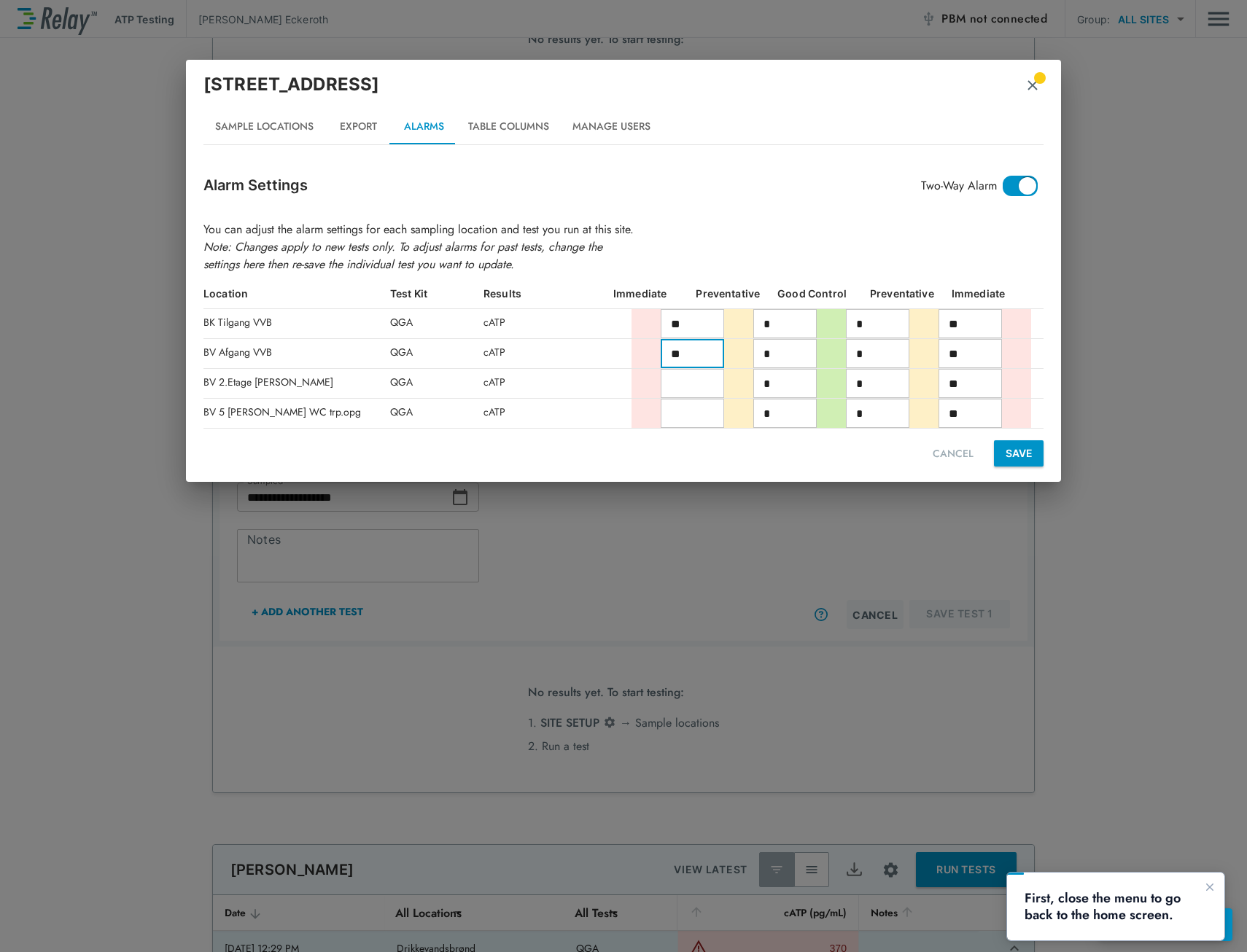 type on "**" 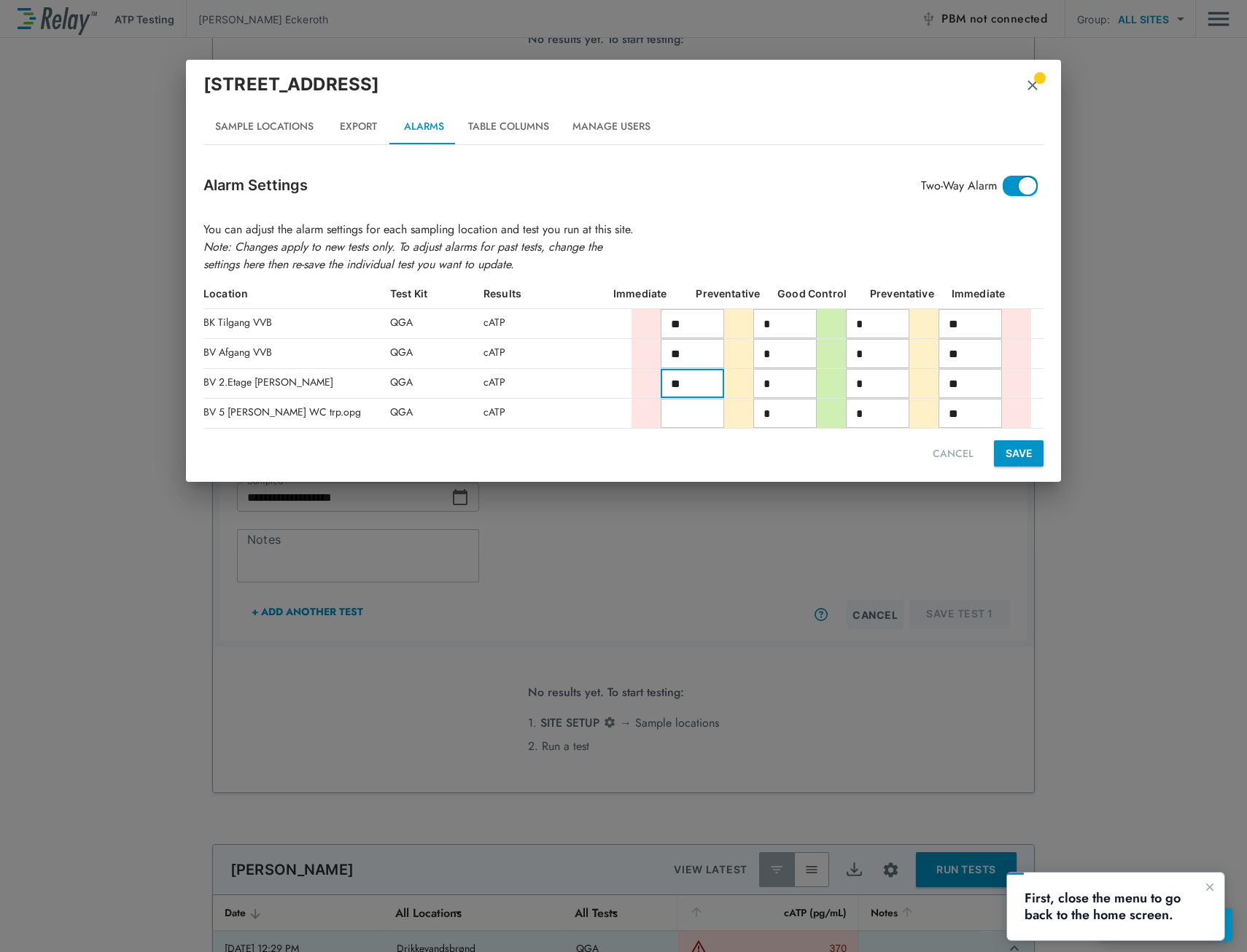 type on "**" 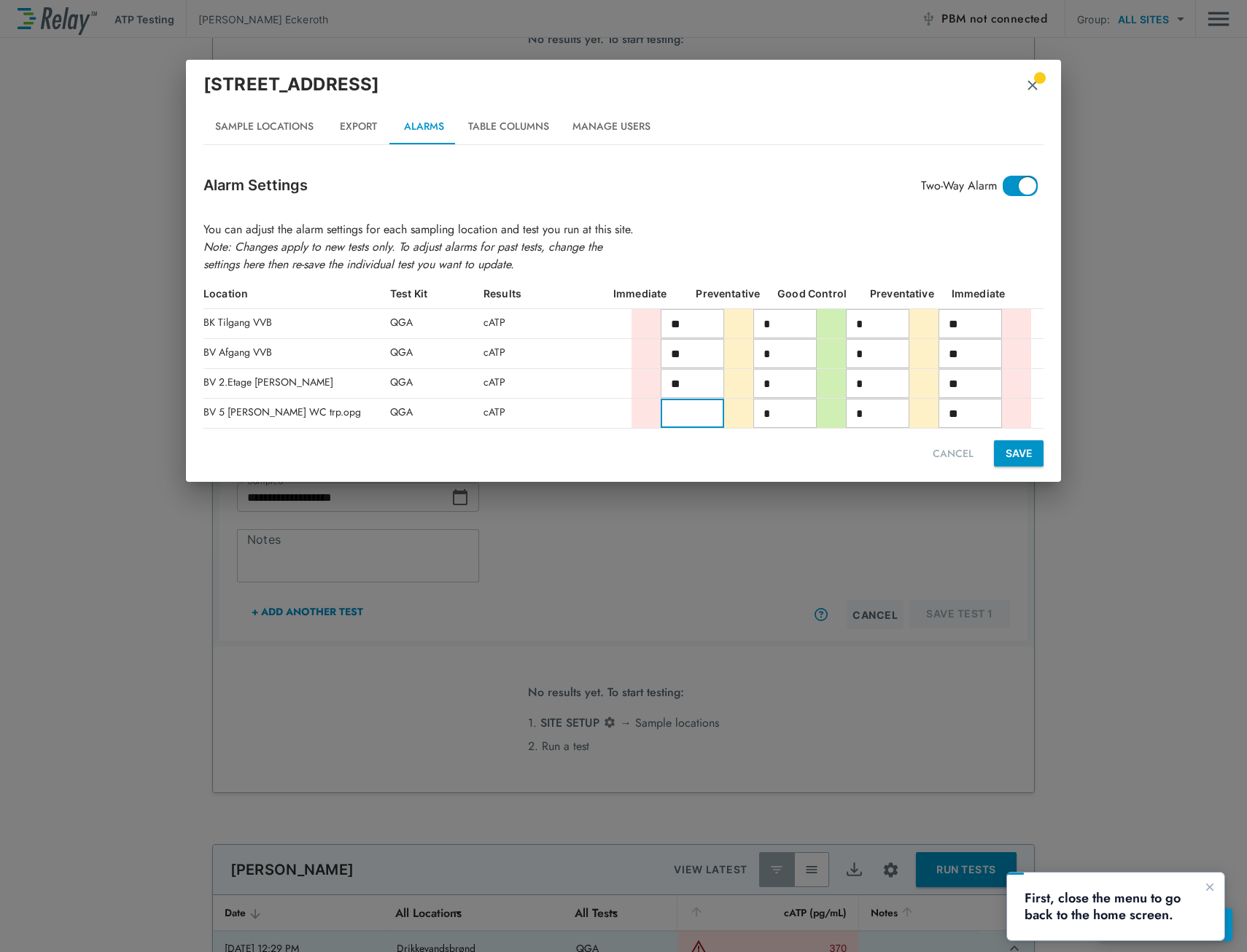 click at bounding box center (692, 413) 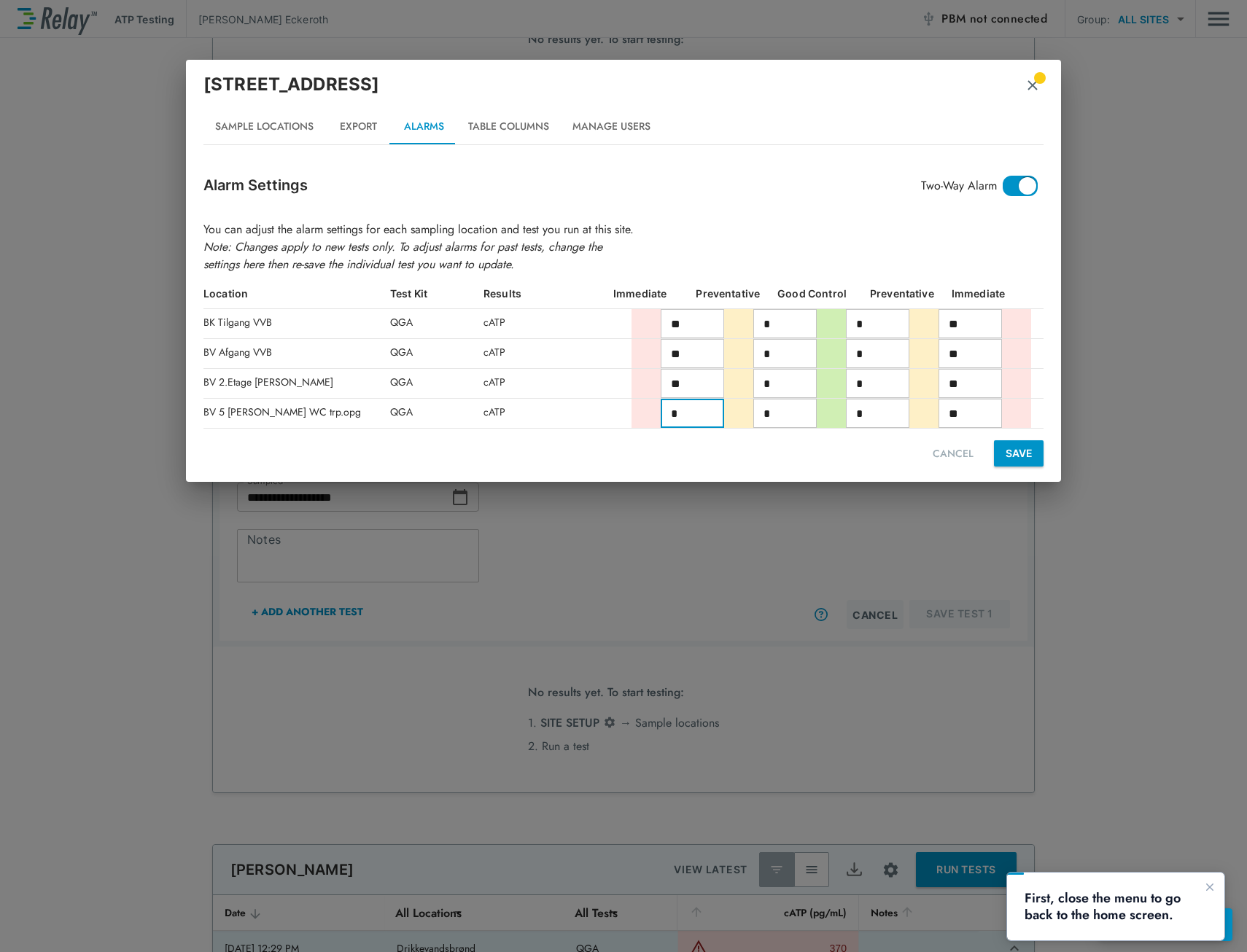 type on "**" 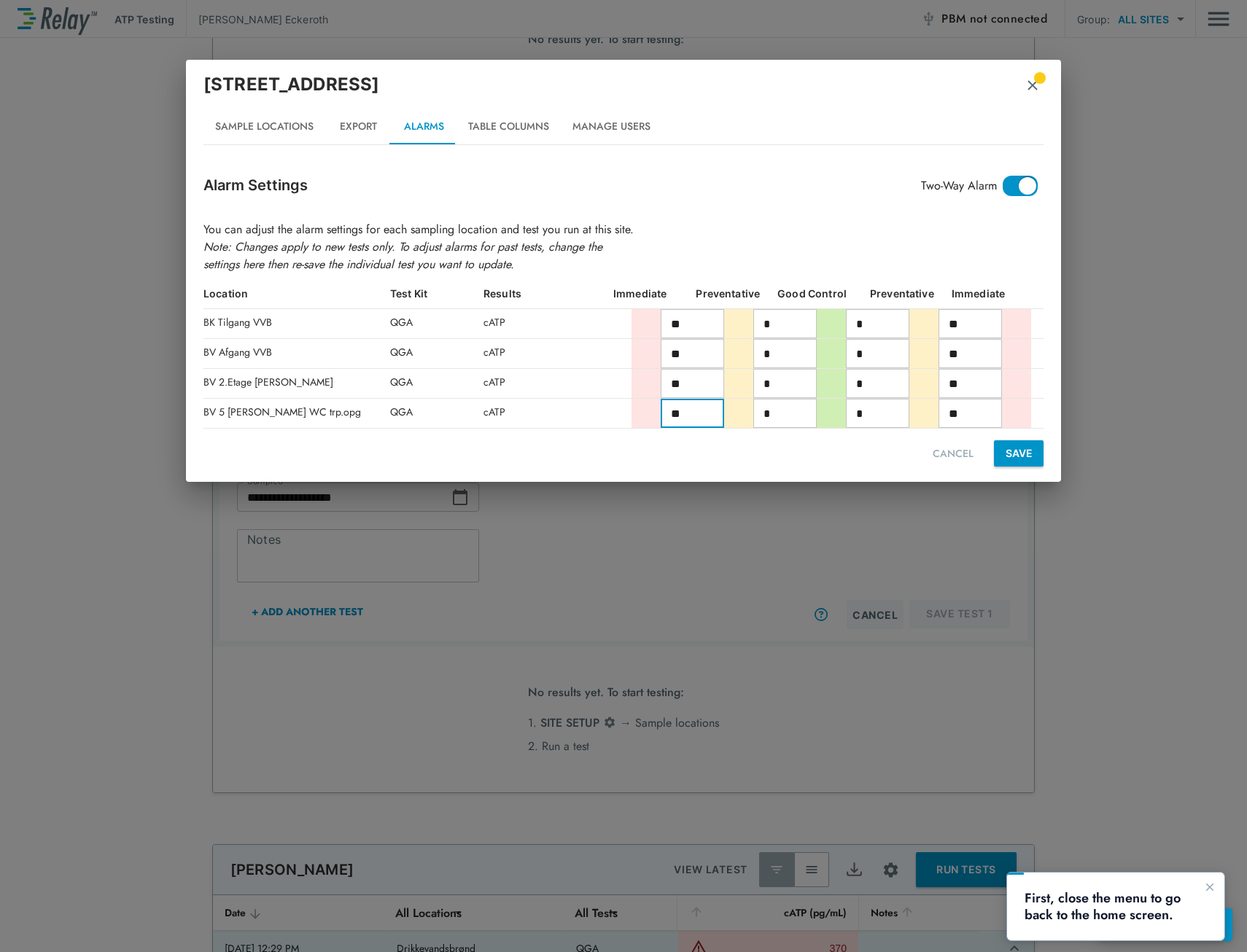 click on "SAVE" at bounding box center [1019, 453] 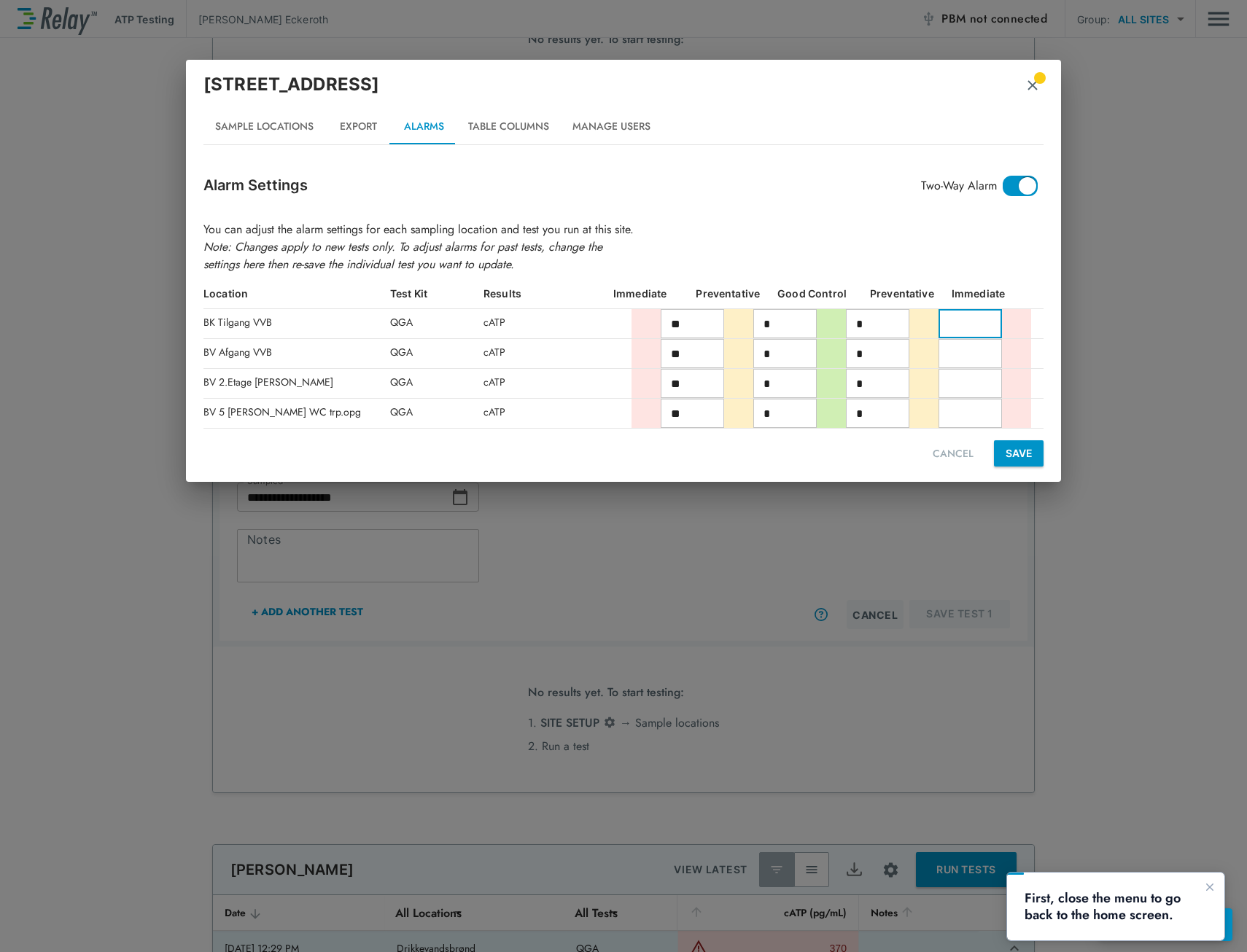 click at bounding box center (970, 324) 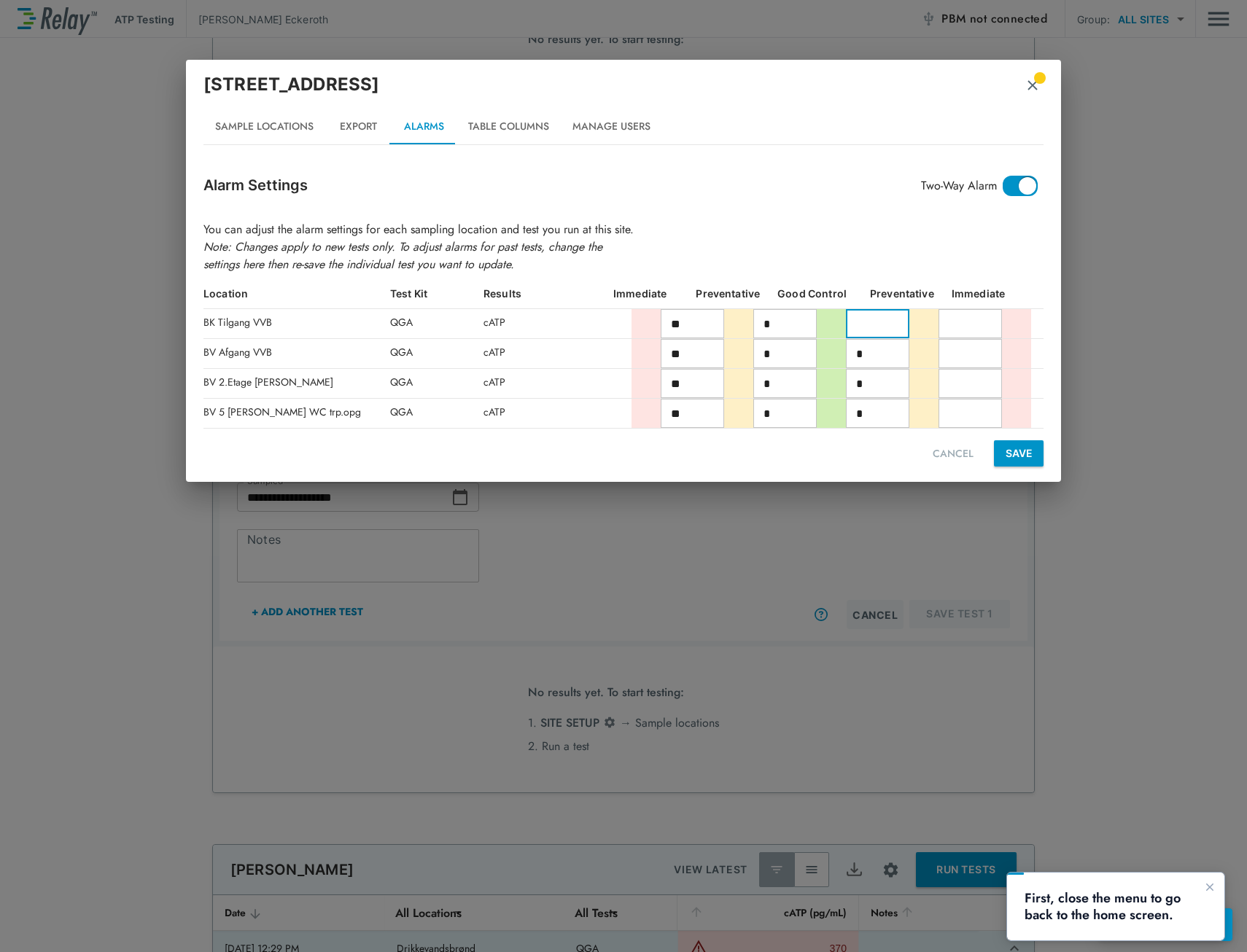 click on "*" at bounding box center (877, 354) 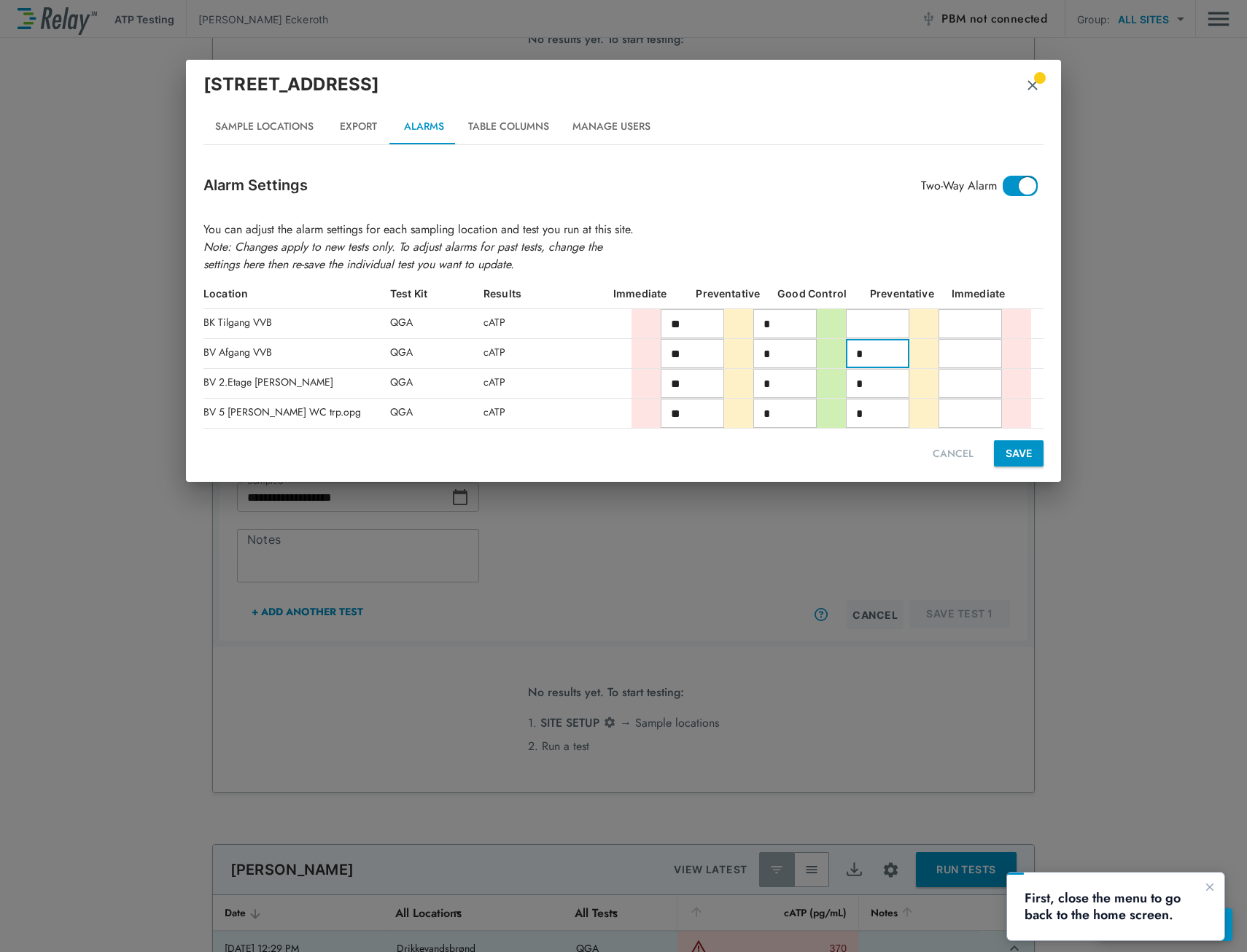 click at bounding box center [877, 324] 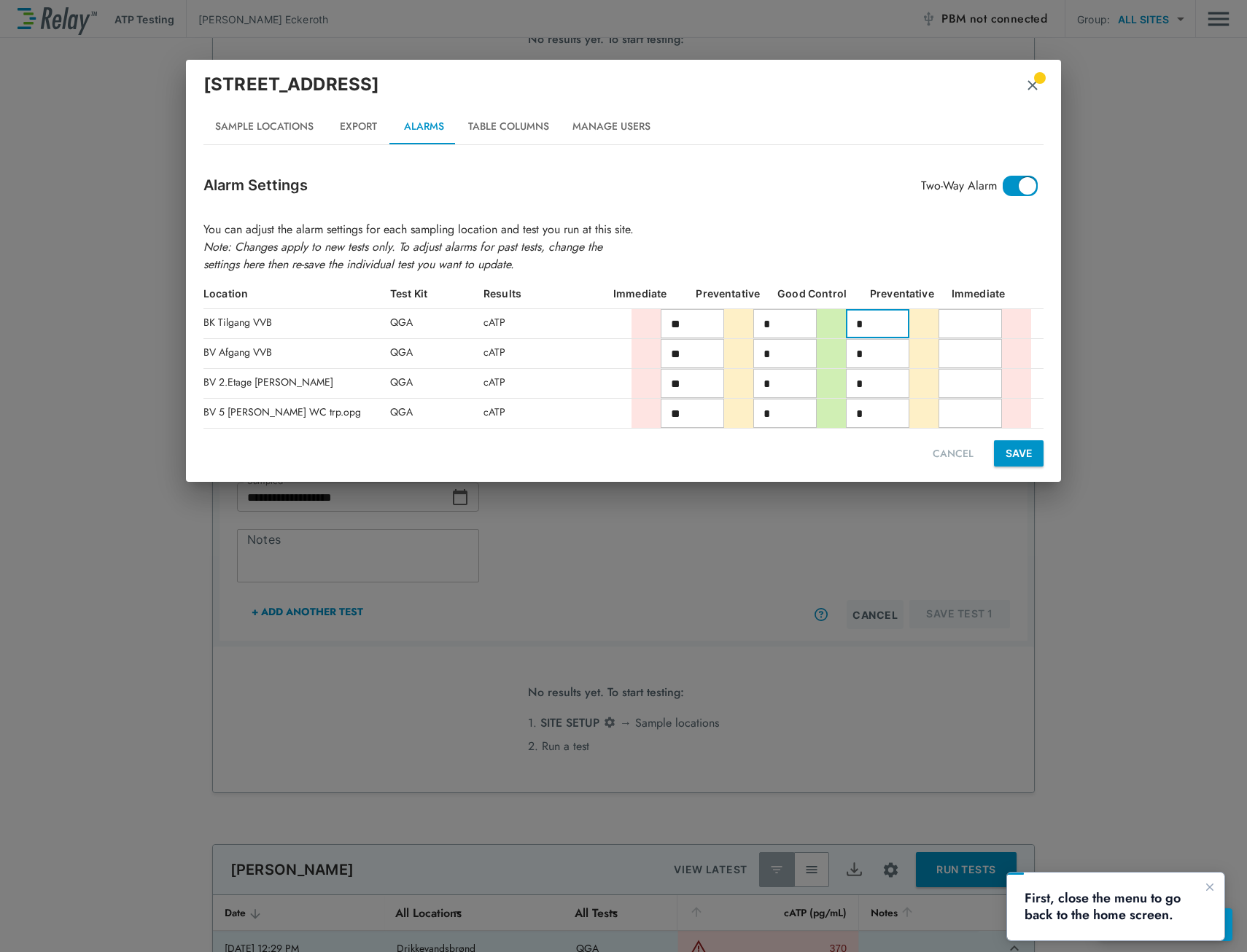 type on "*" 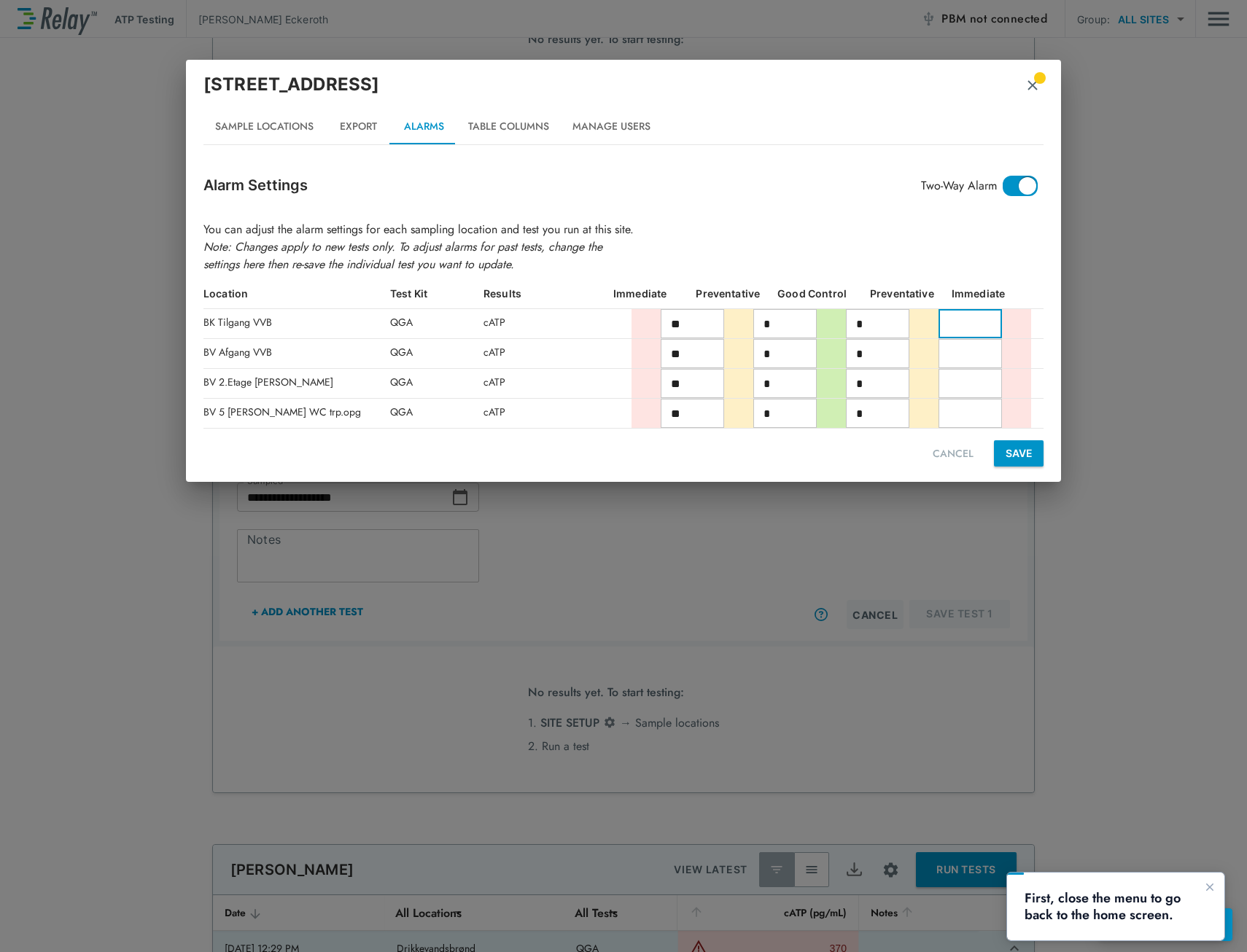 click at bounding box center [970, 324] 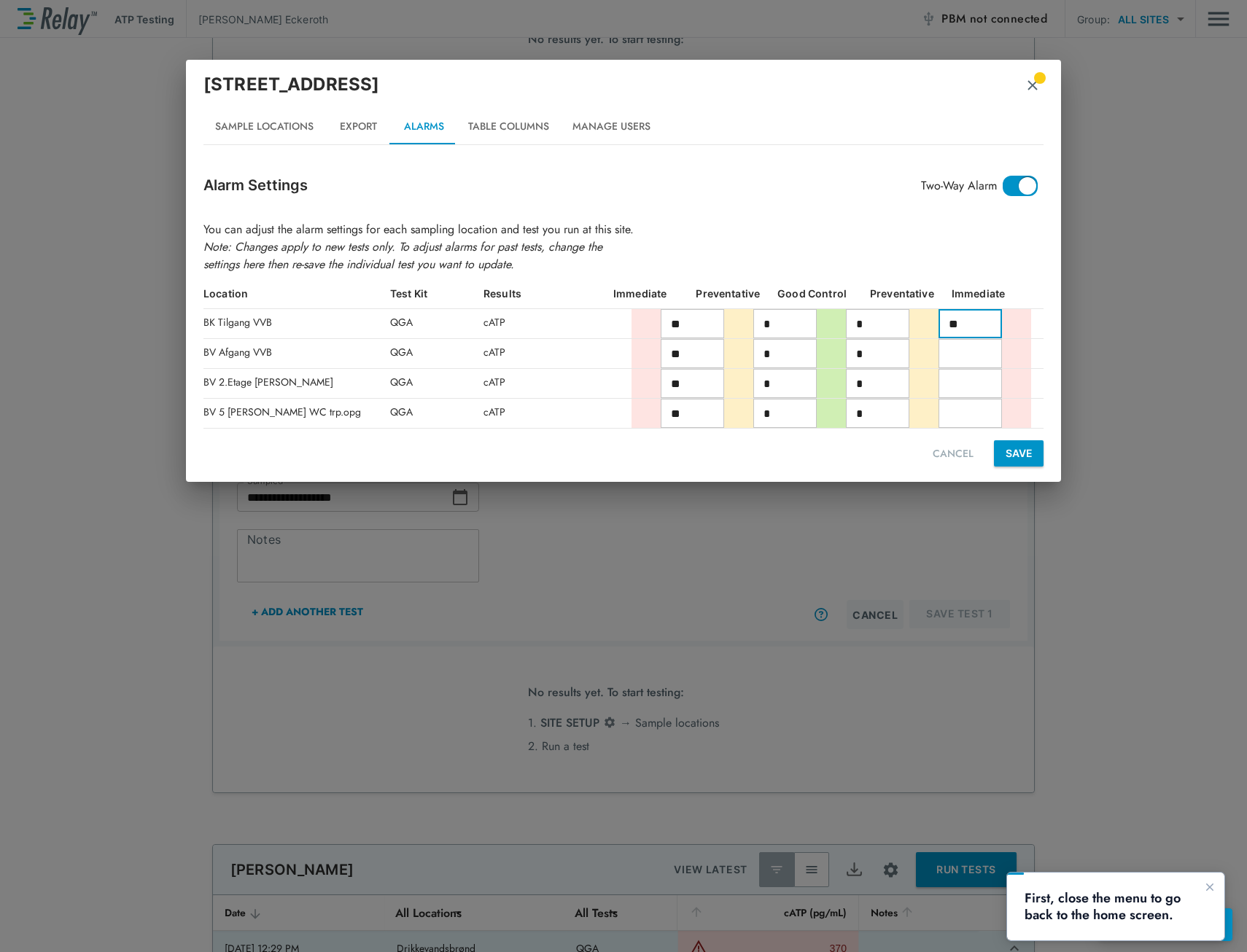 type on "**" 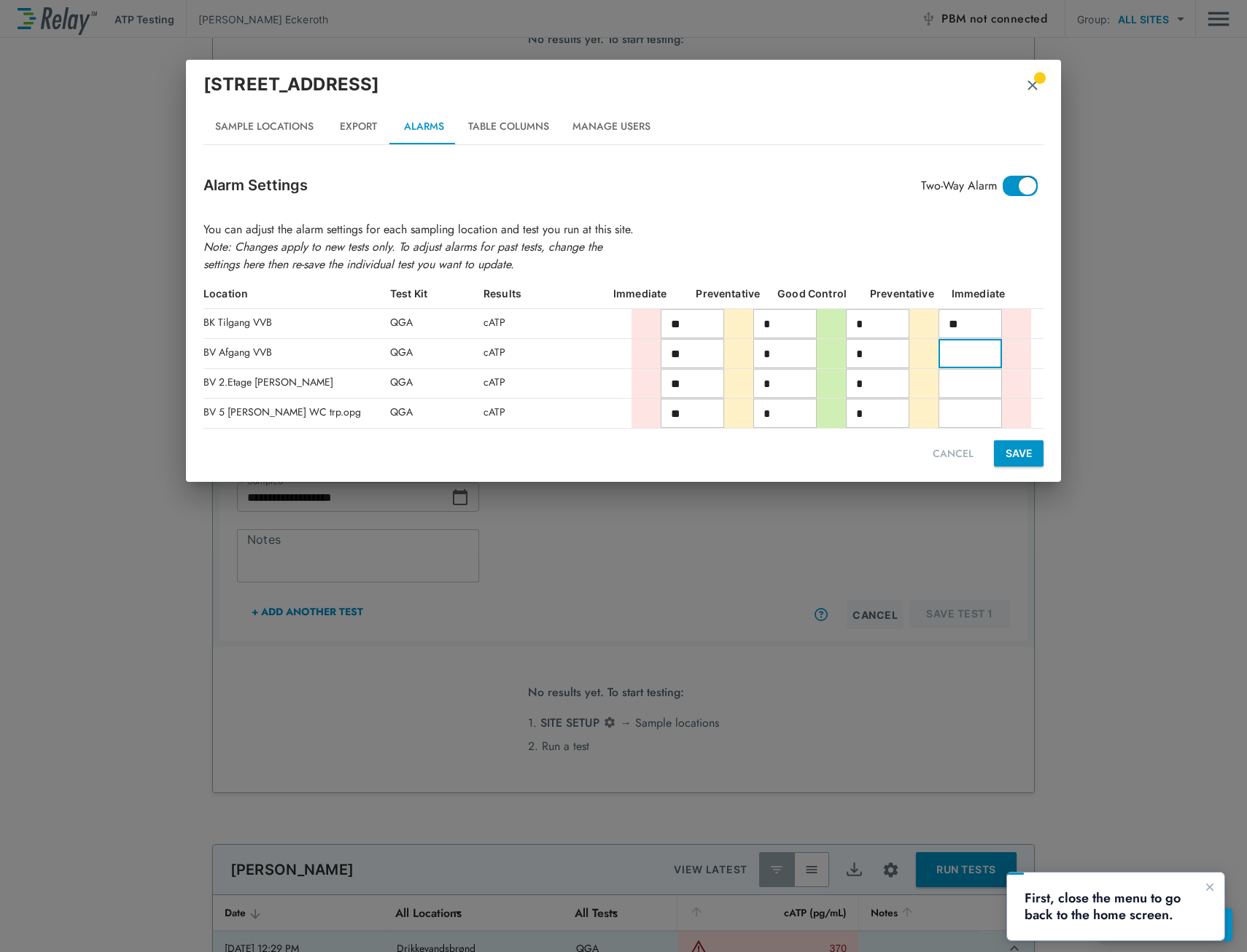 click at bounding box center (970, 354) 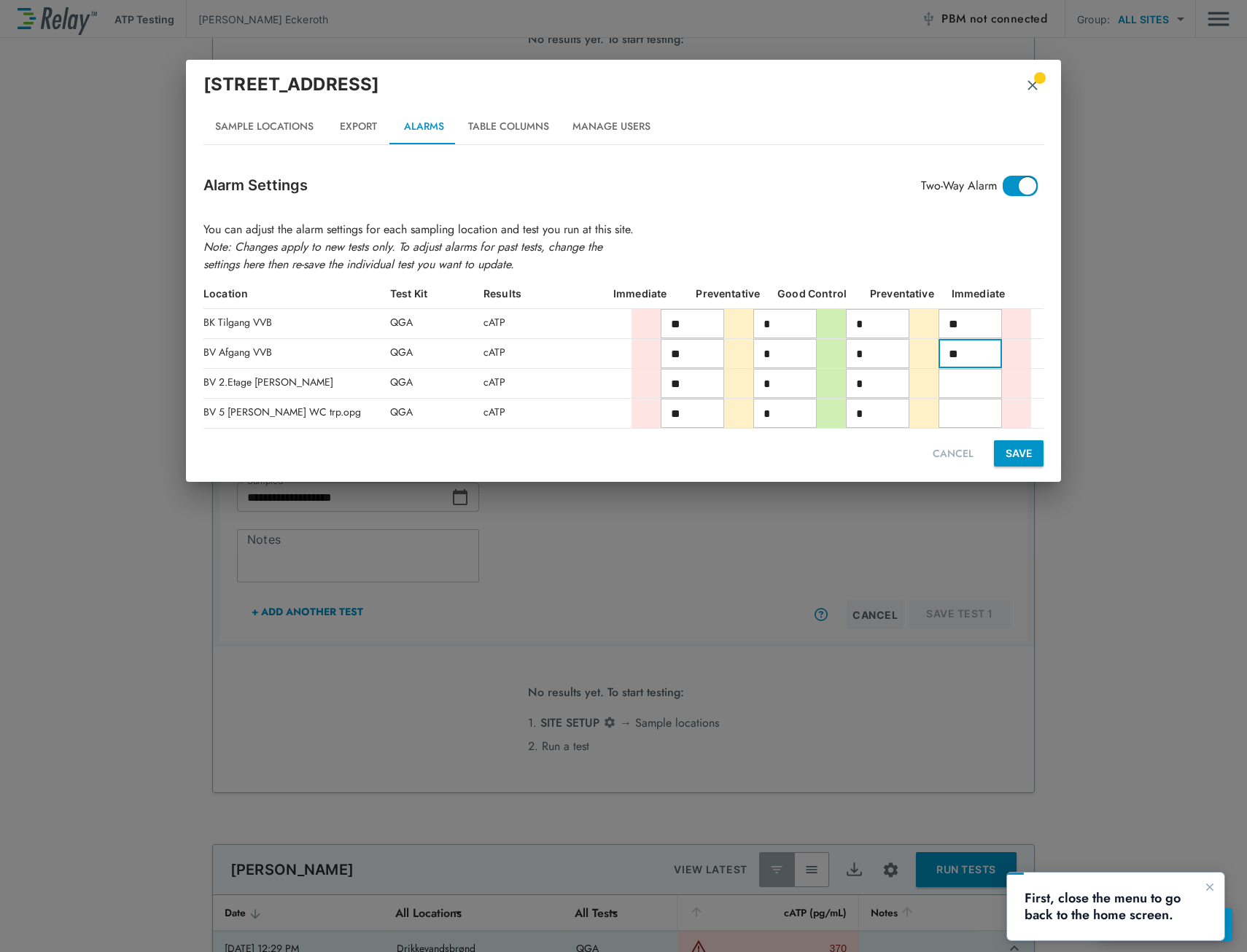type on "**" 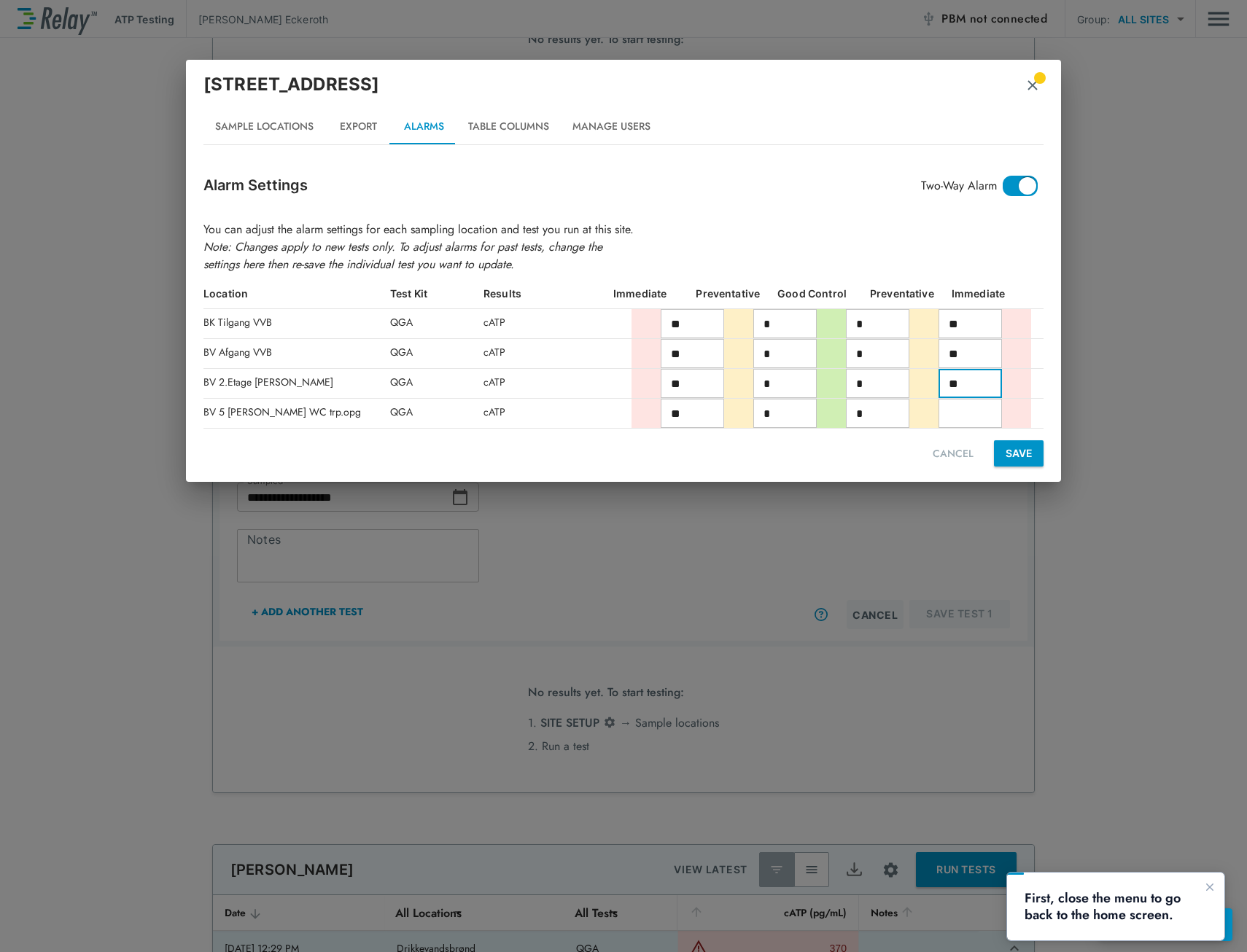 type on "**" 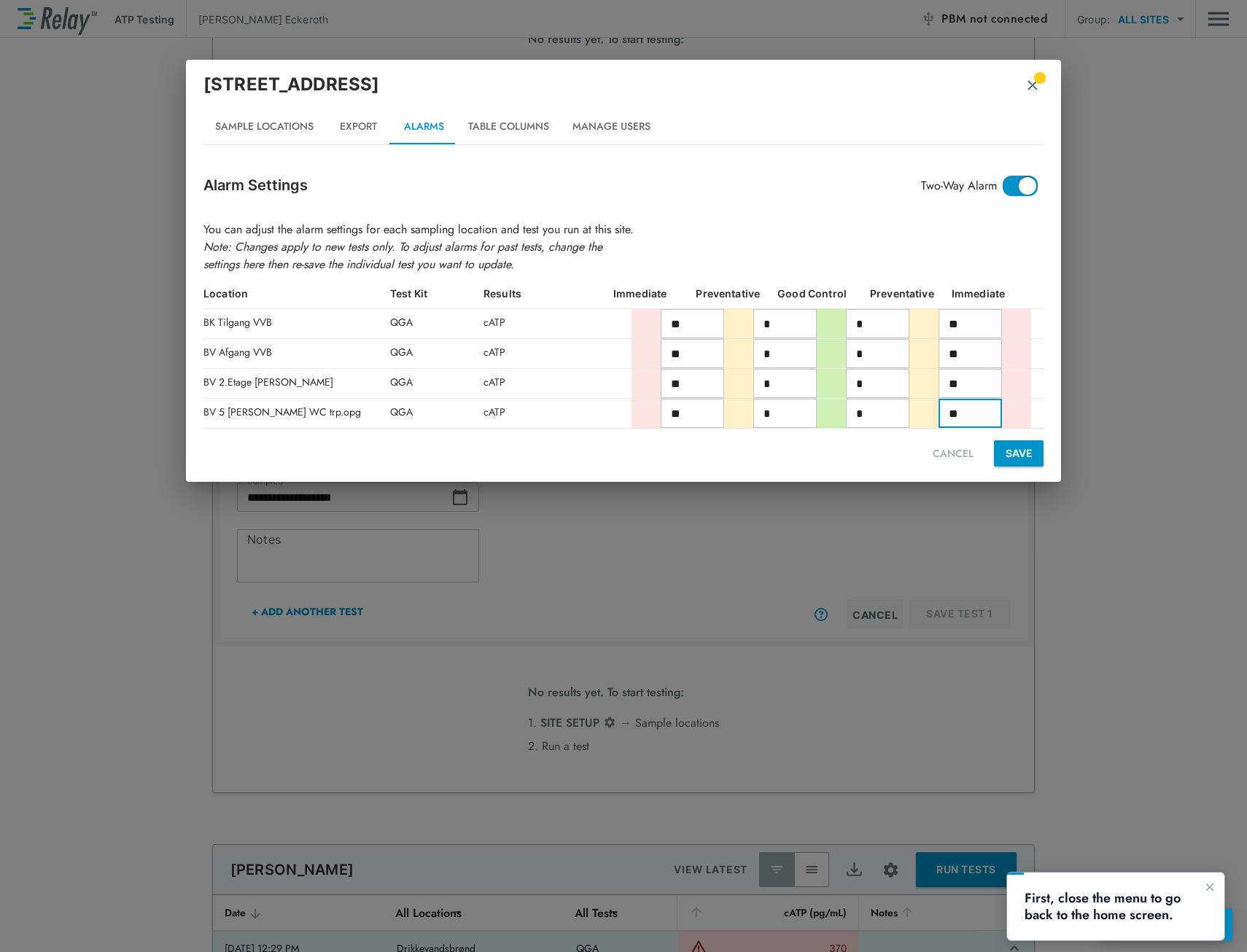 type on "**" 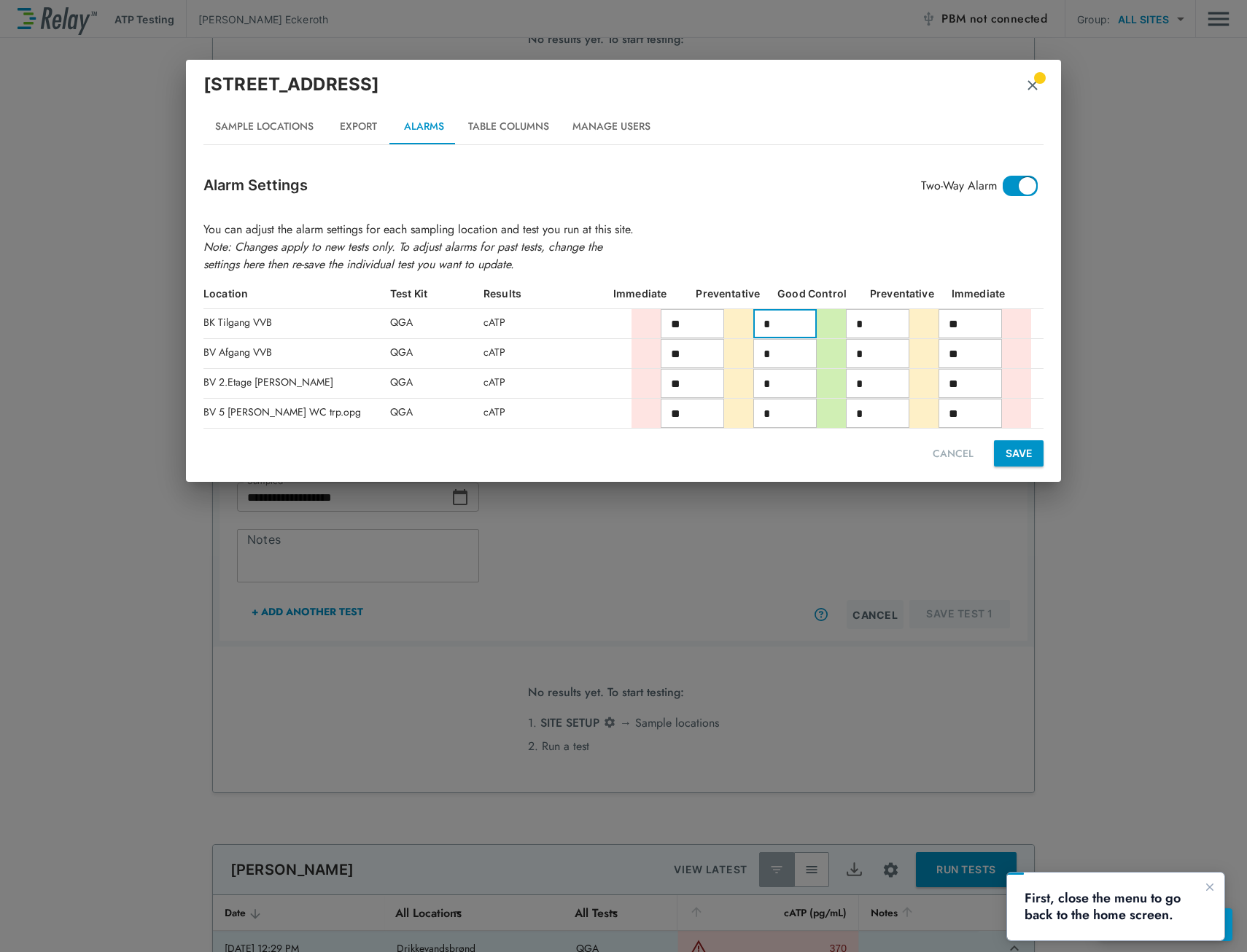 click on "*" at bounding box center [785, 324] 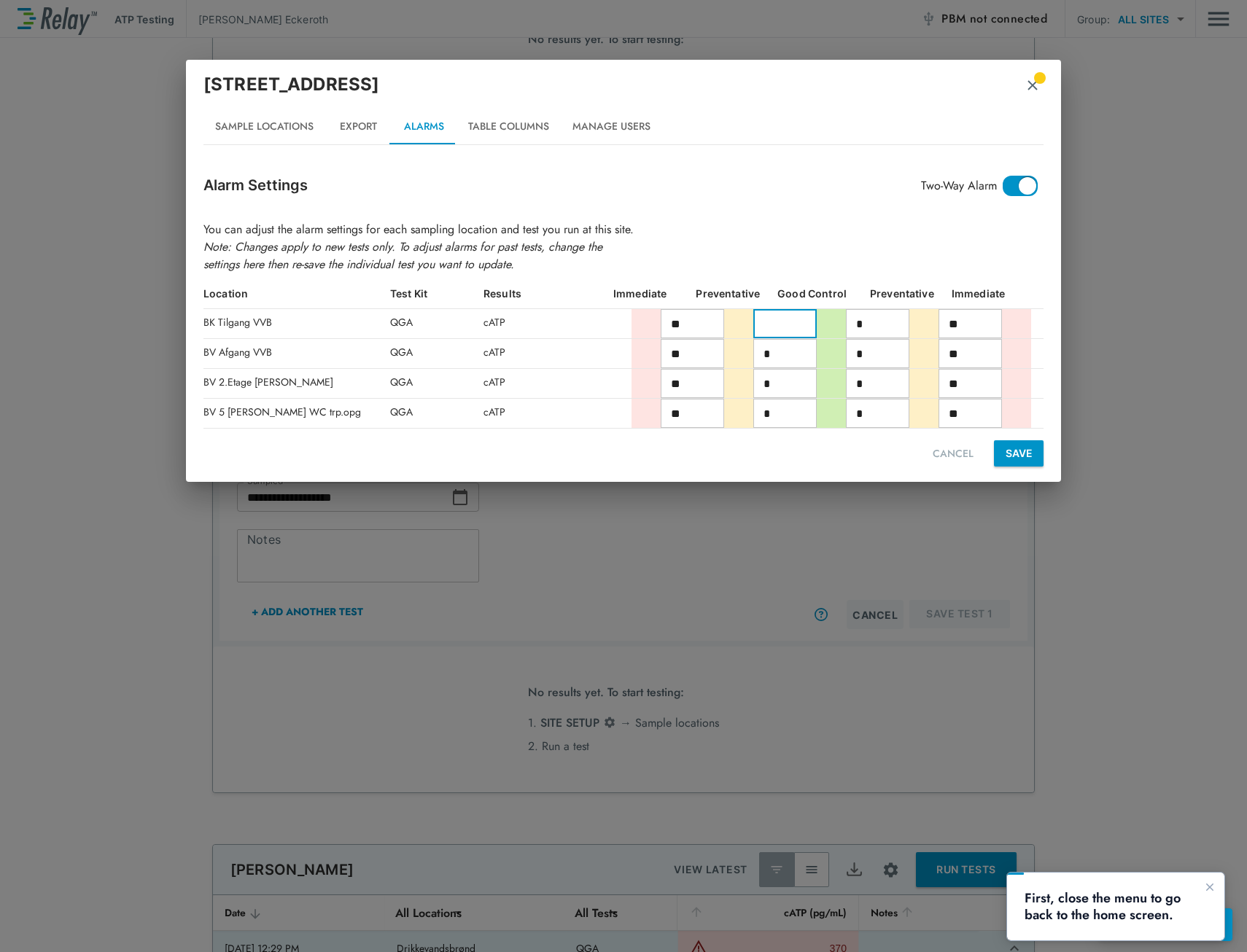 type 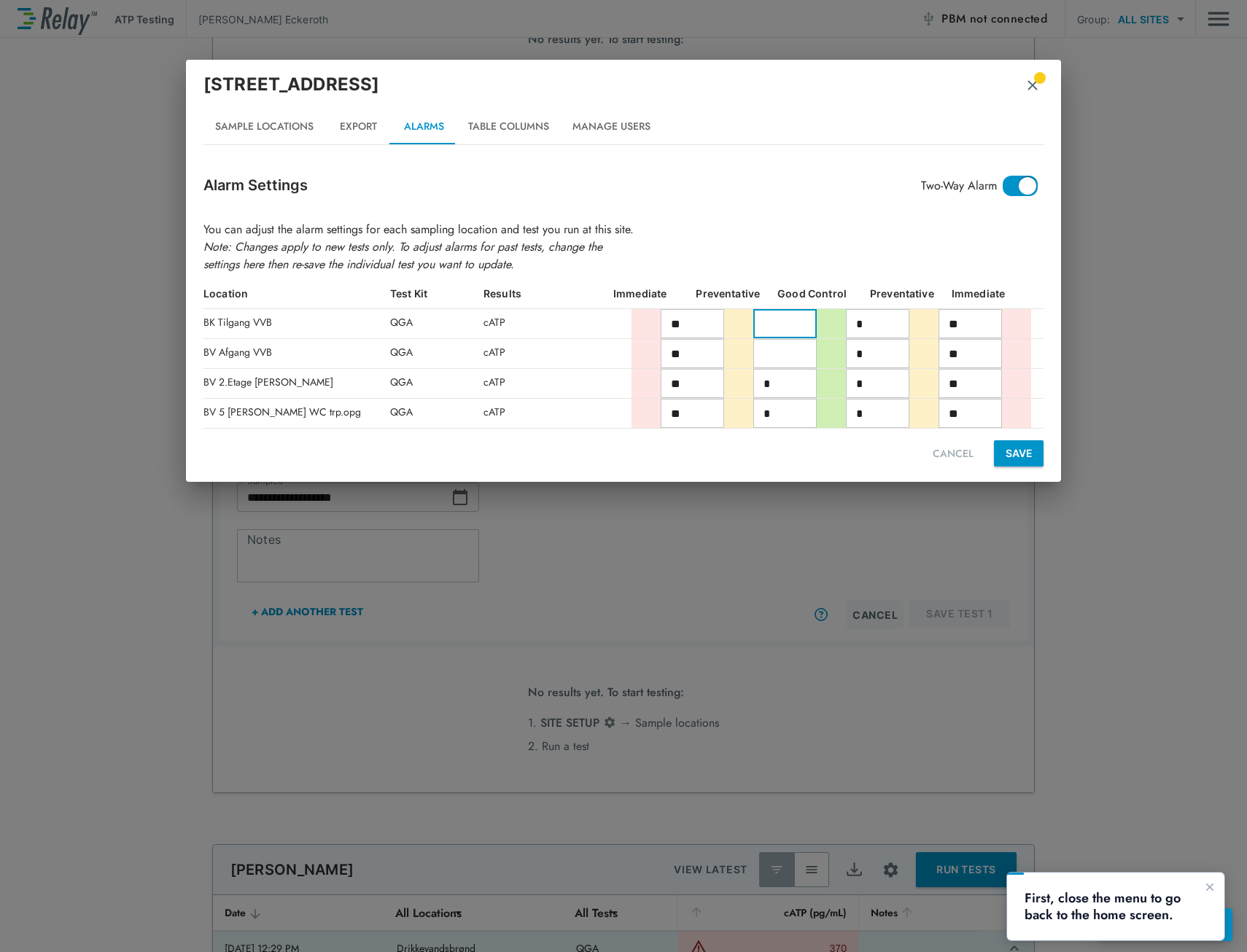click at bounding box center [785, 354] 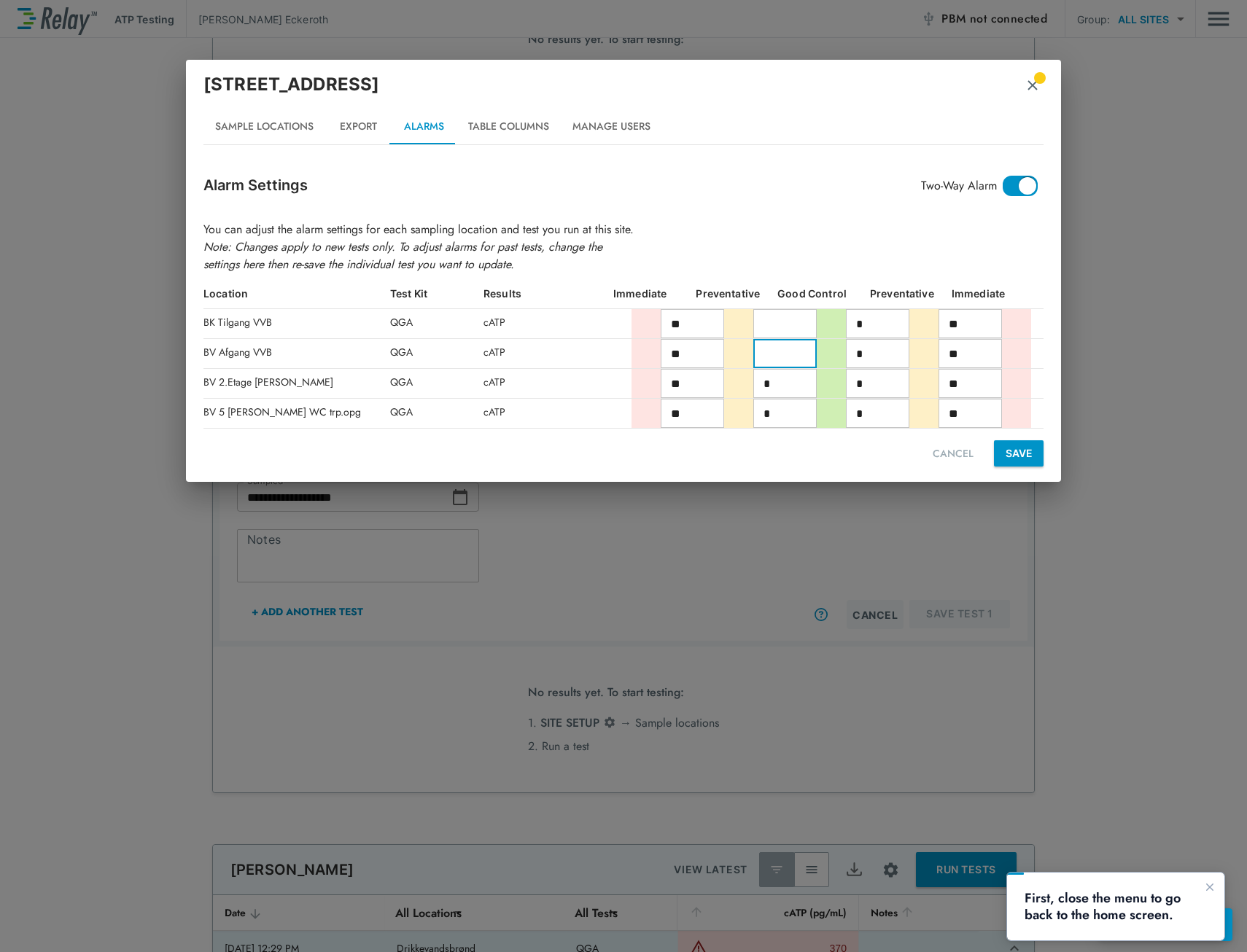 type 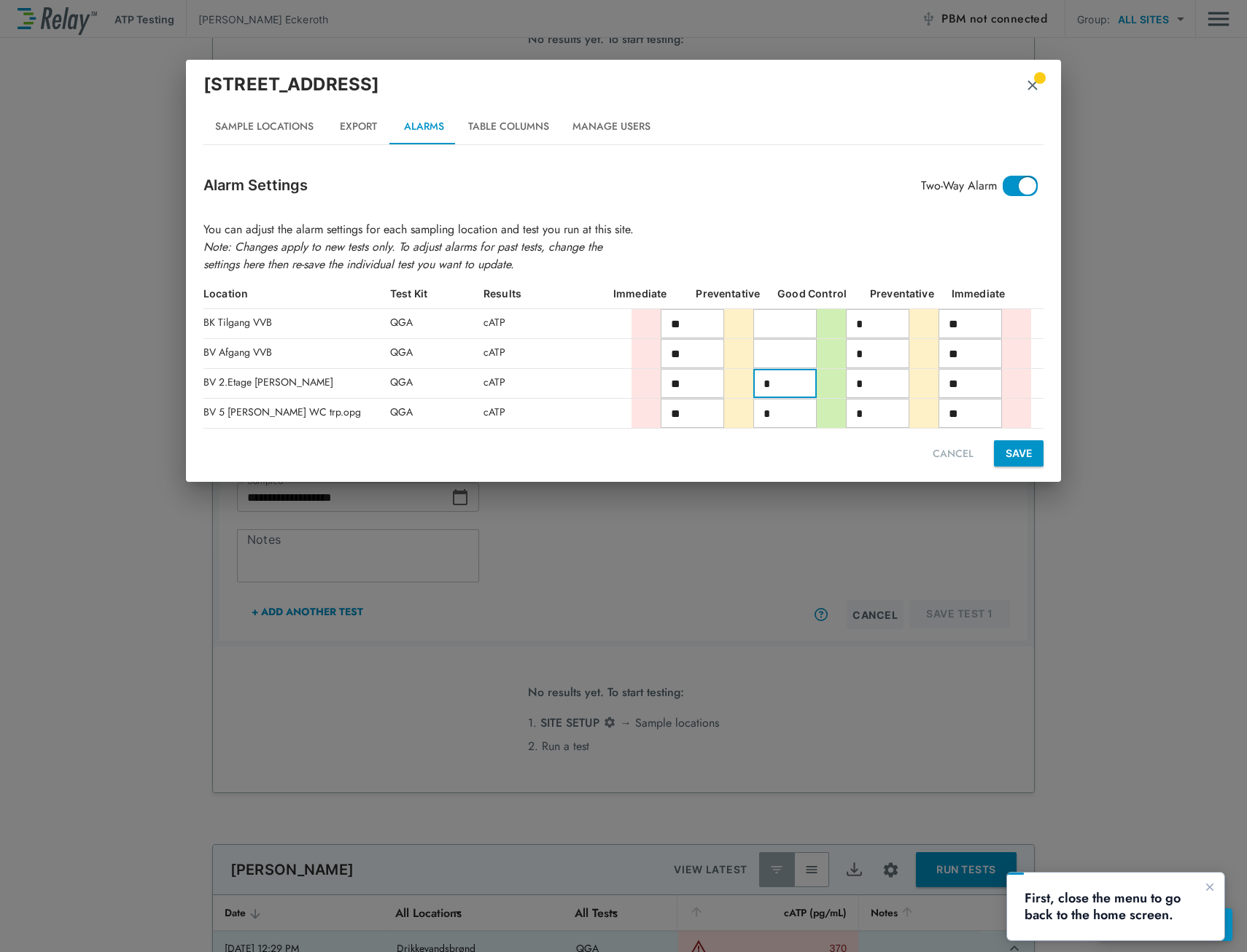 click on "*" at bounding box center [785, 383] 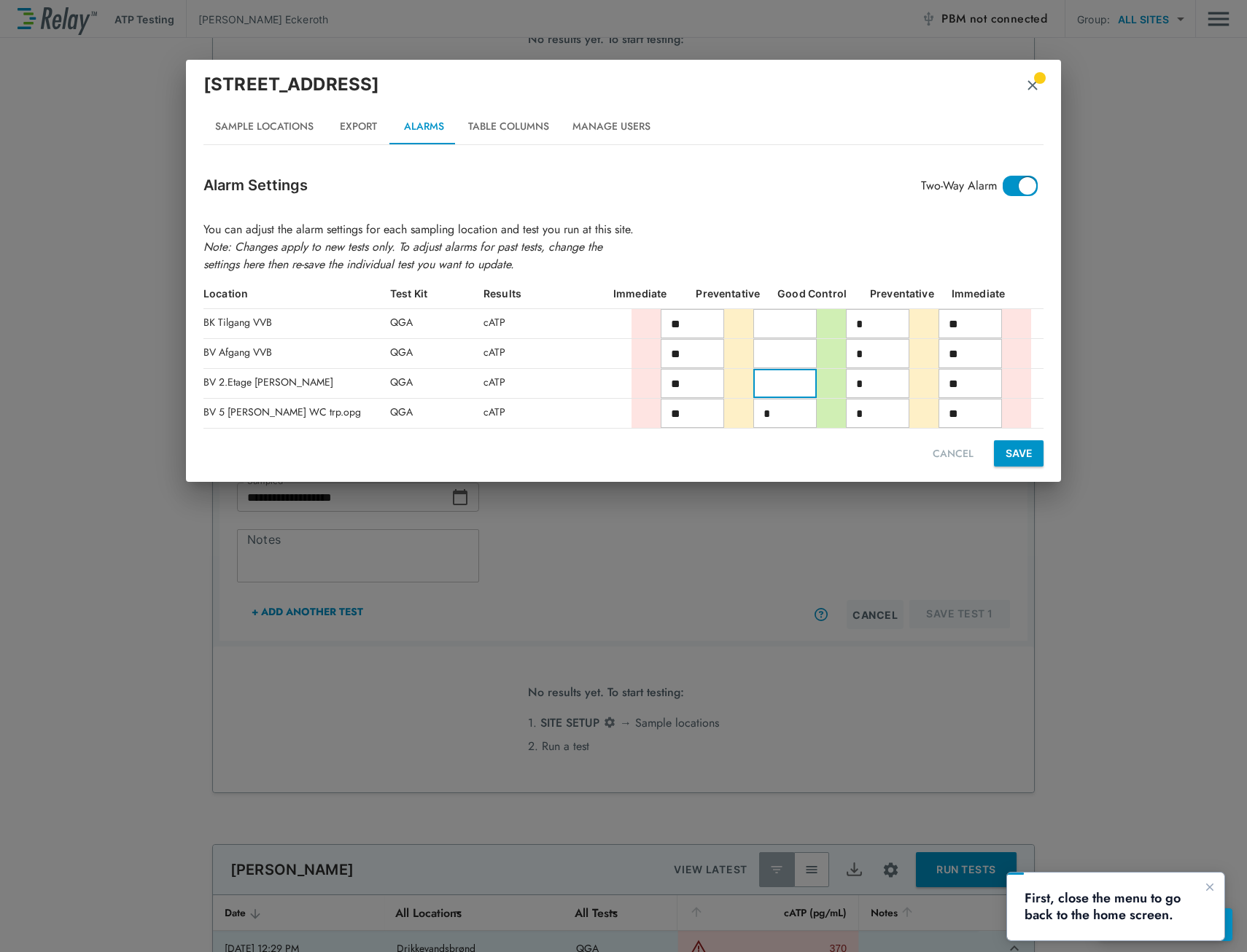 type 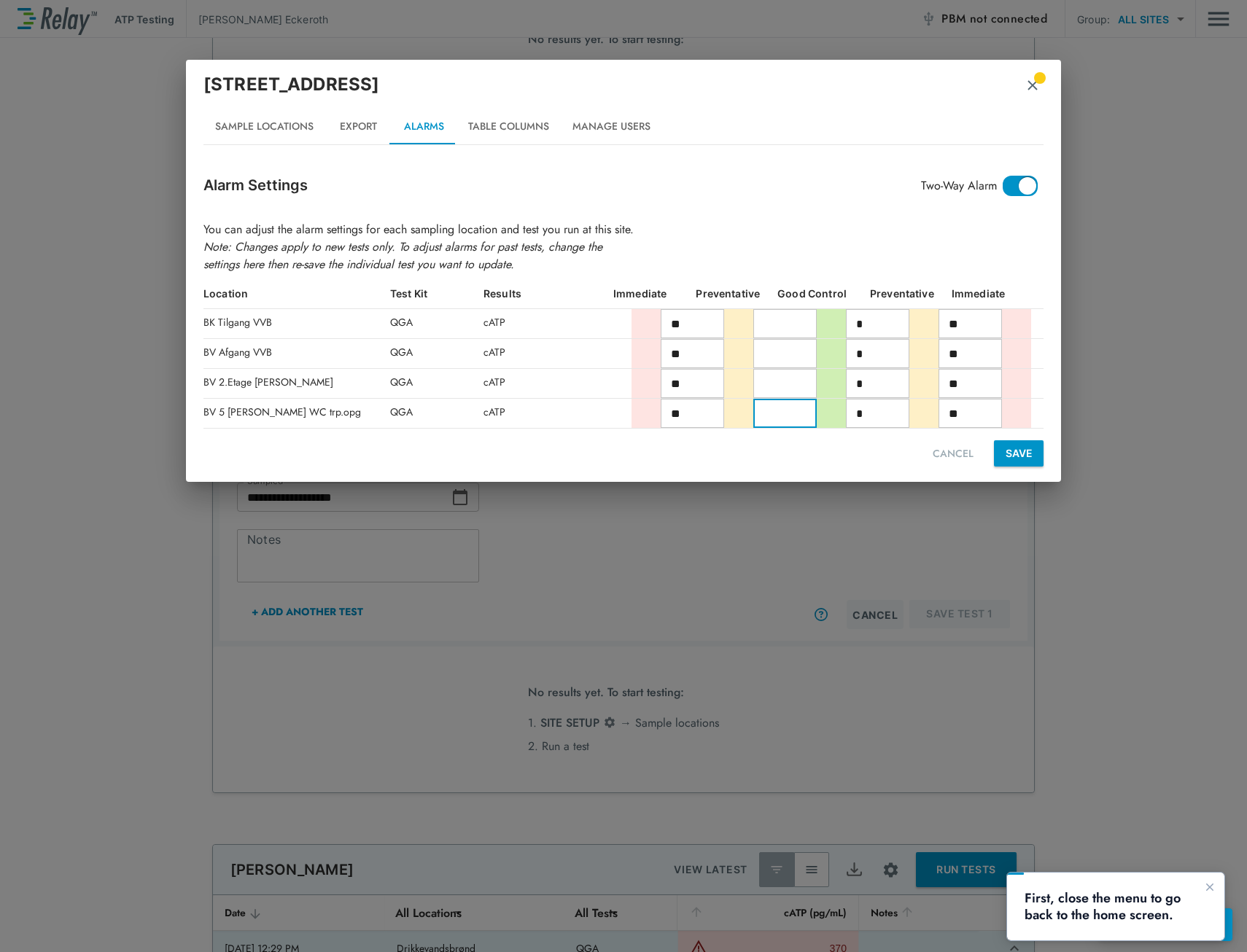 type 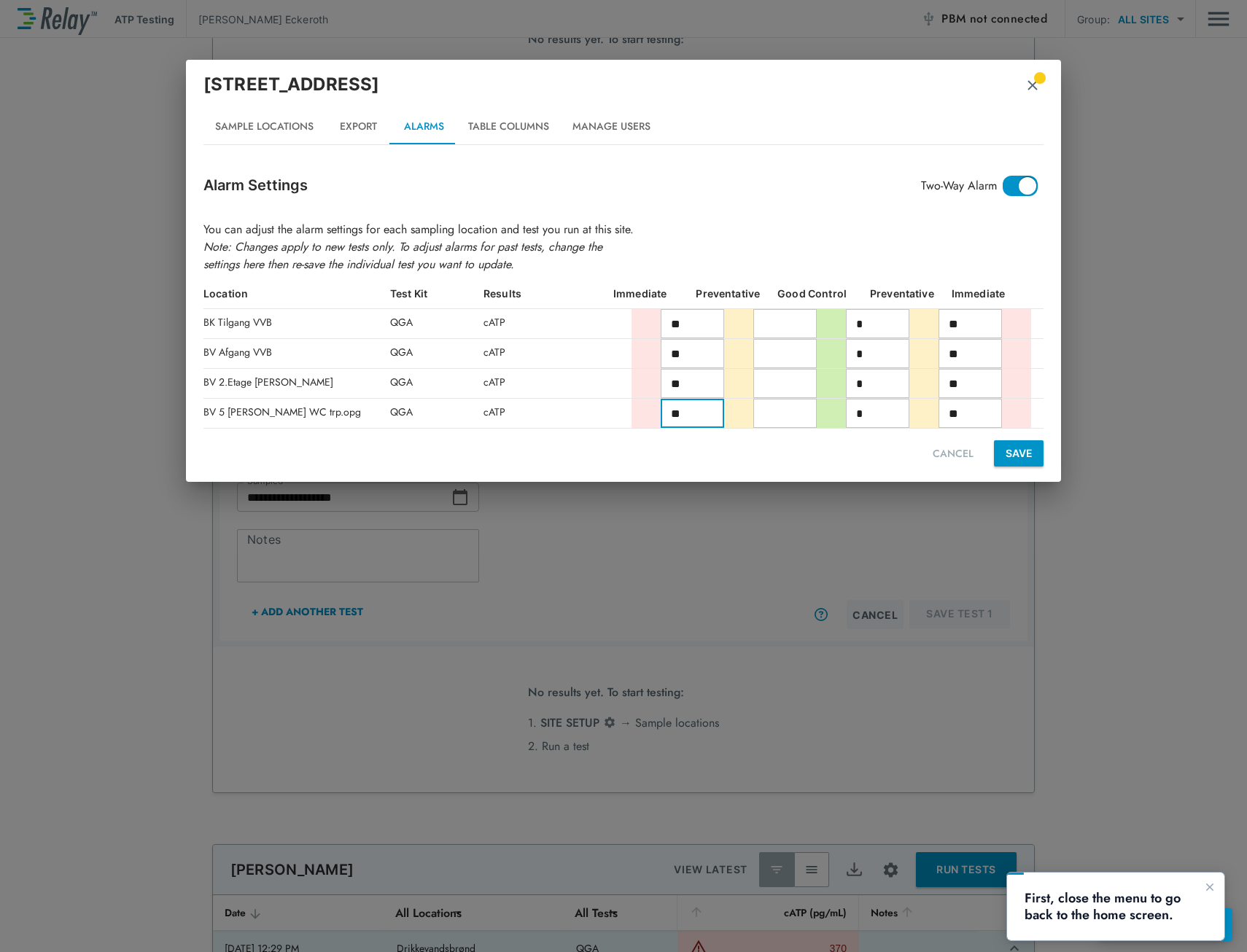 click on "**" at bounding box center (692, 413) 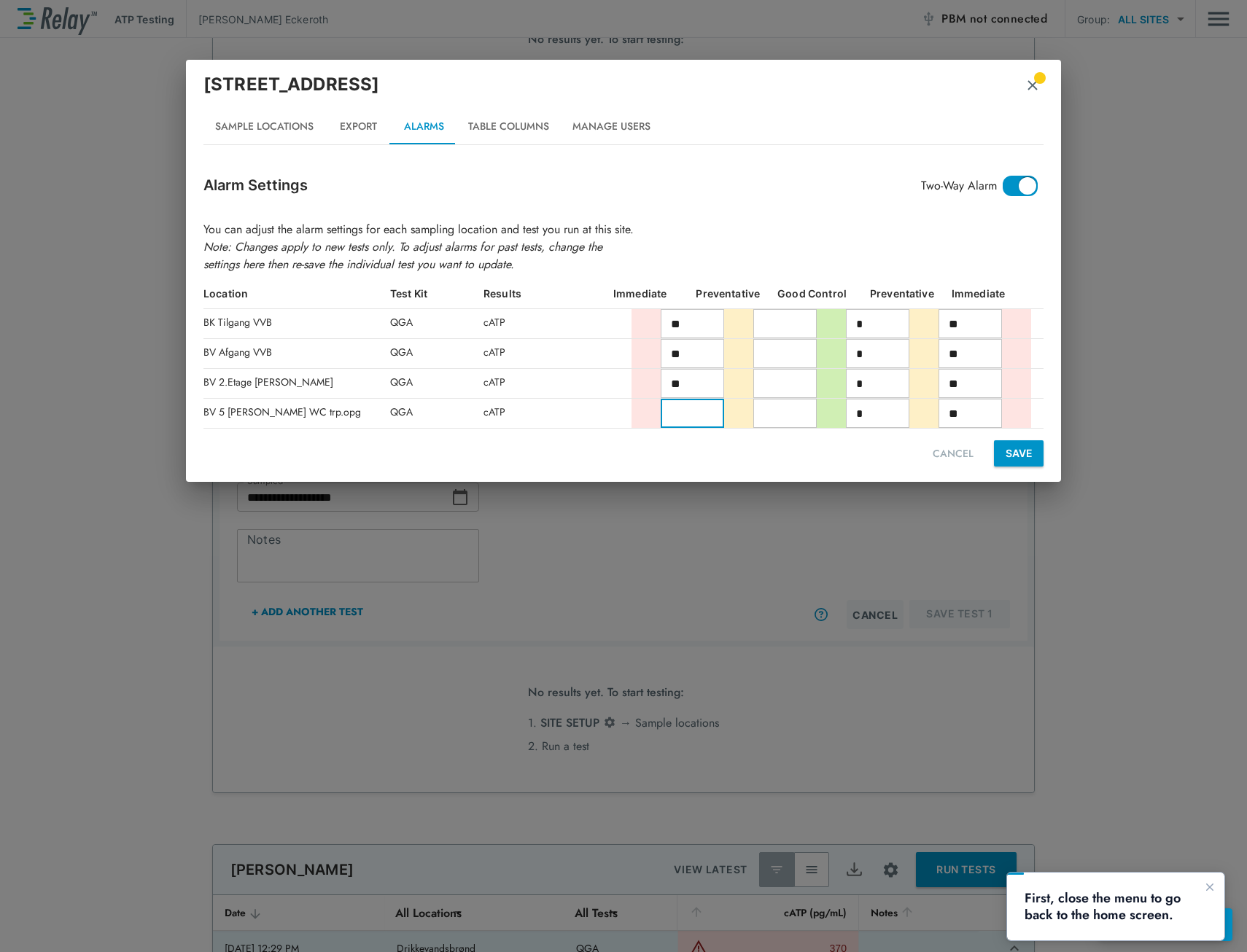 type 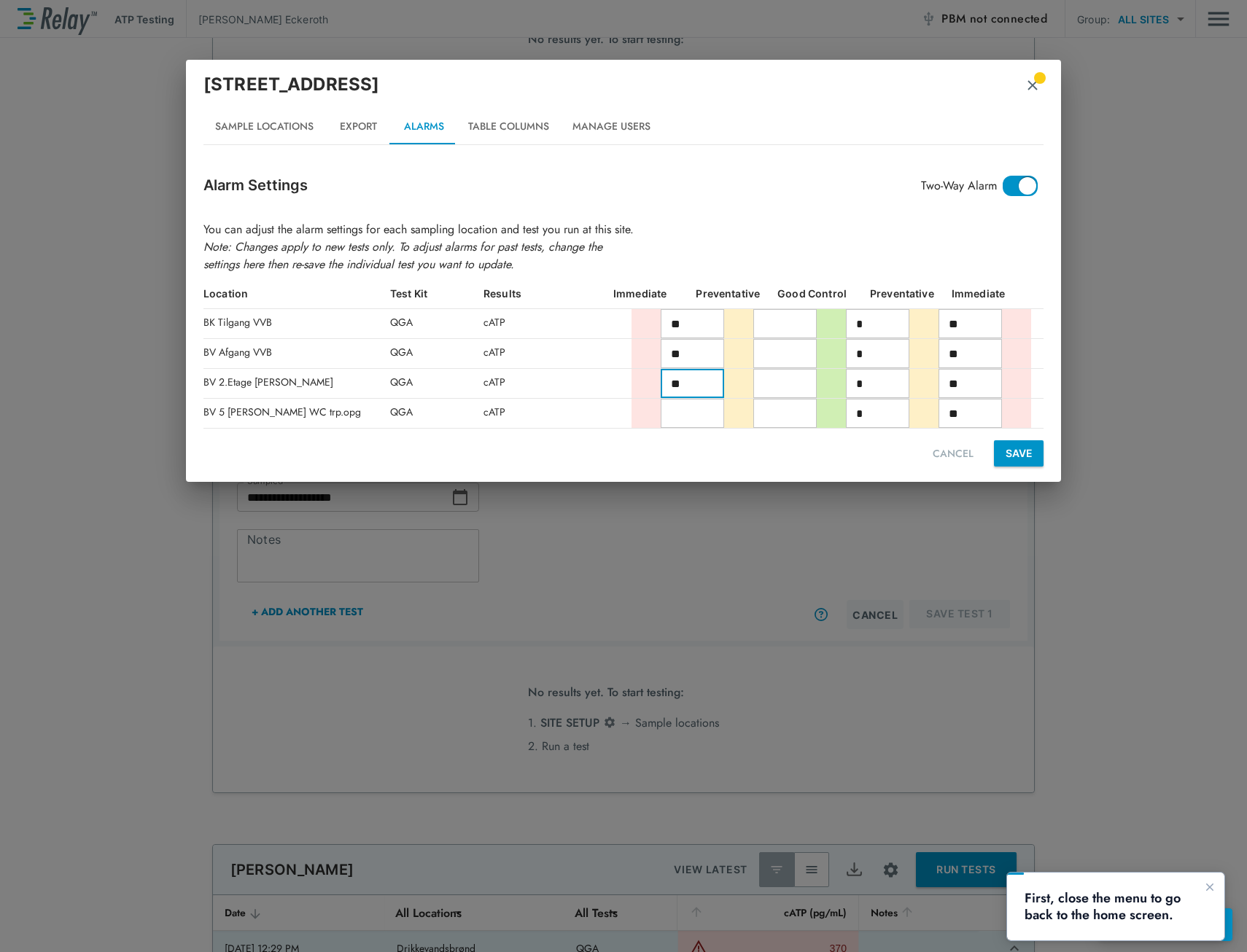type on "*" 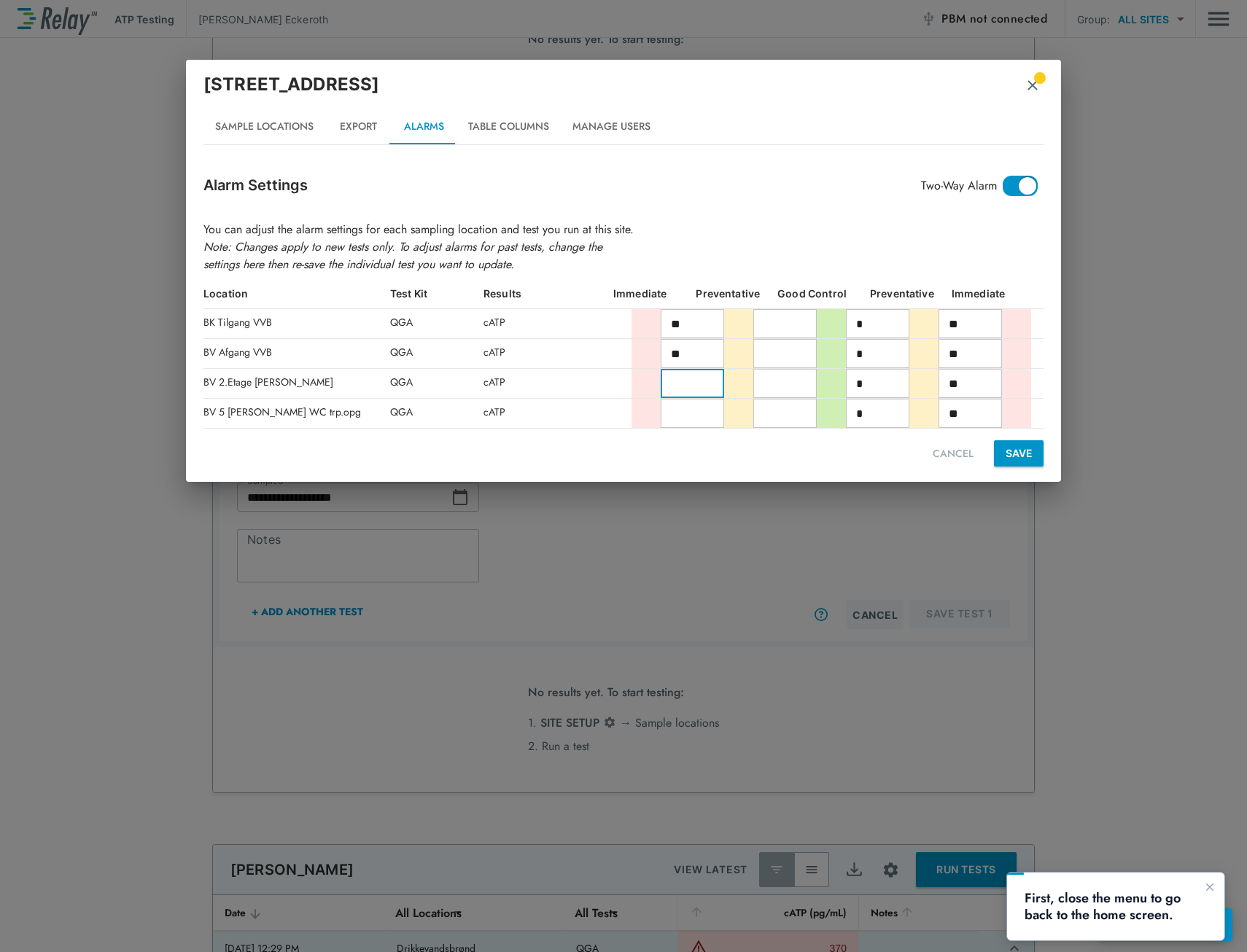type 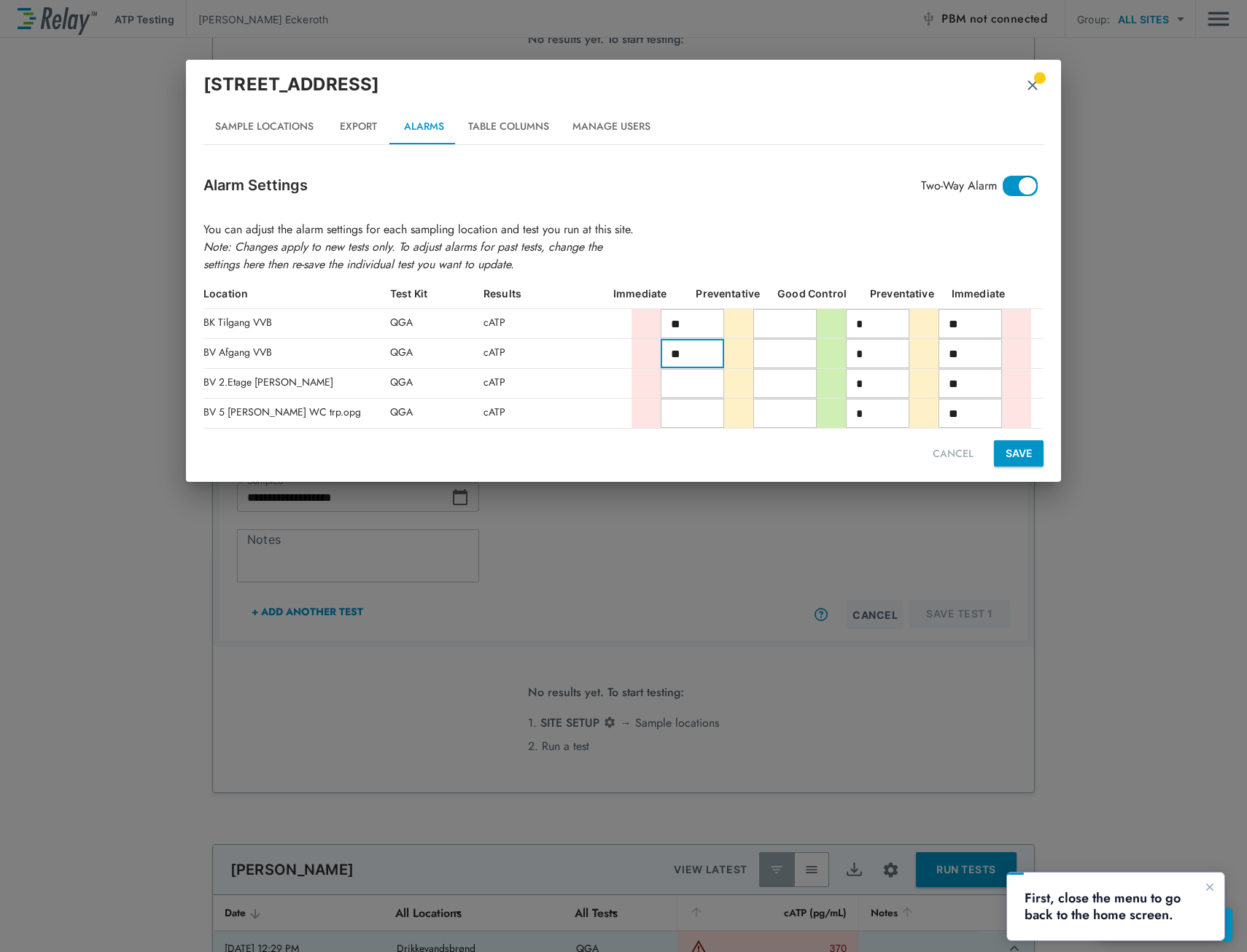 click on "**" at bounding box center (692, 354) 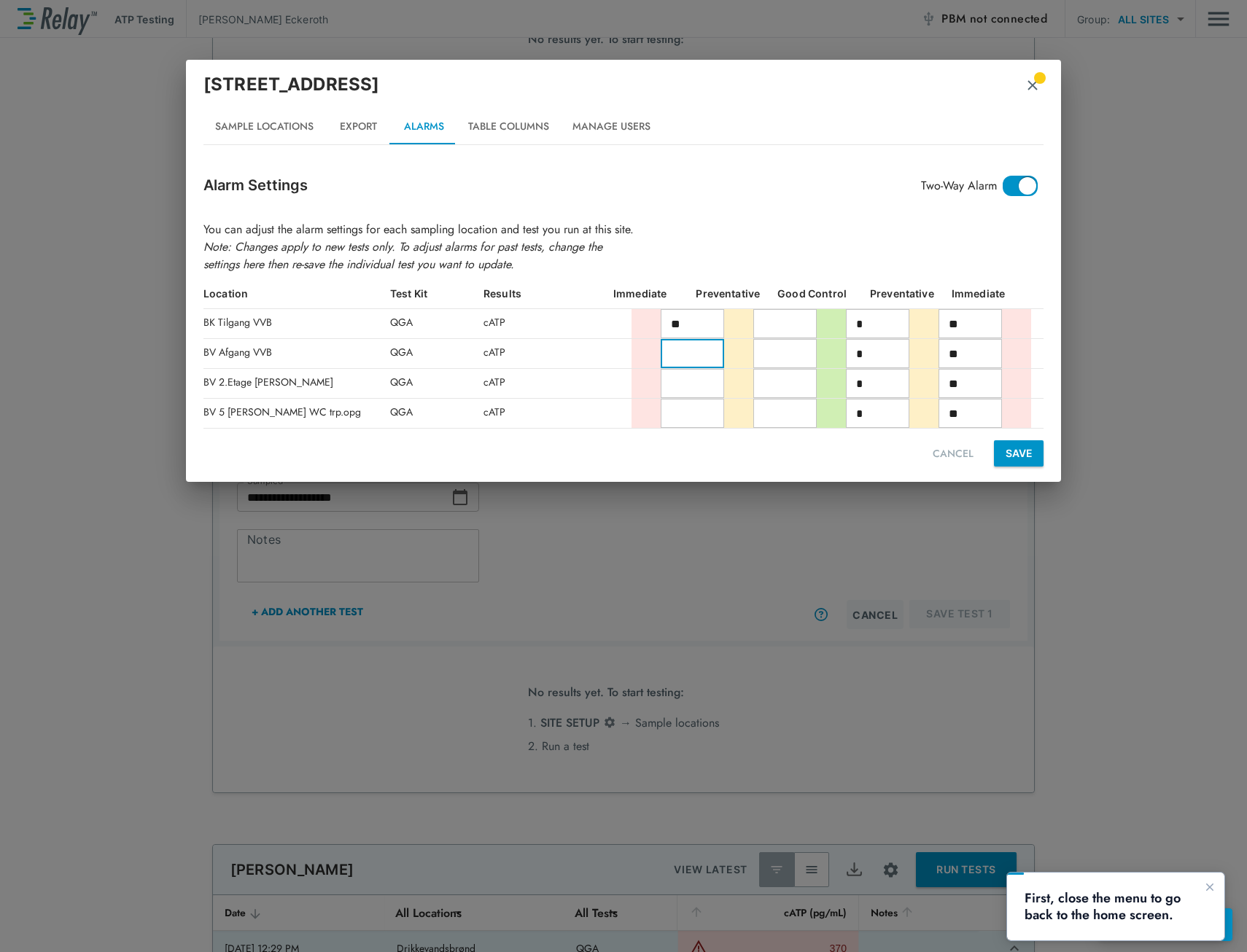type 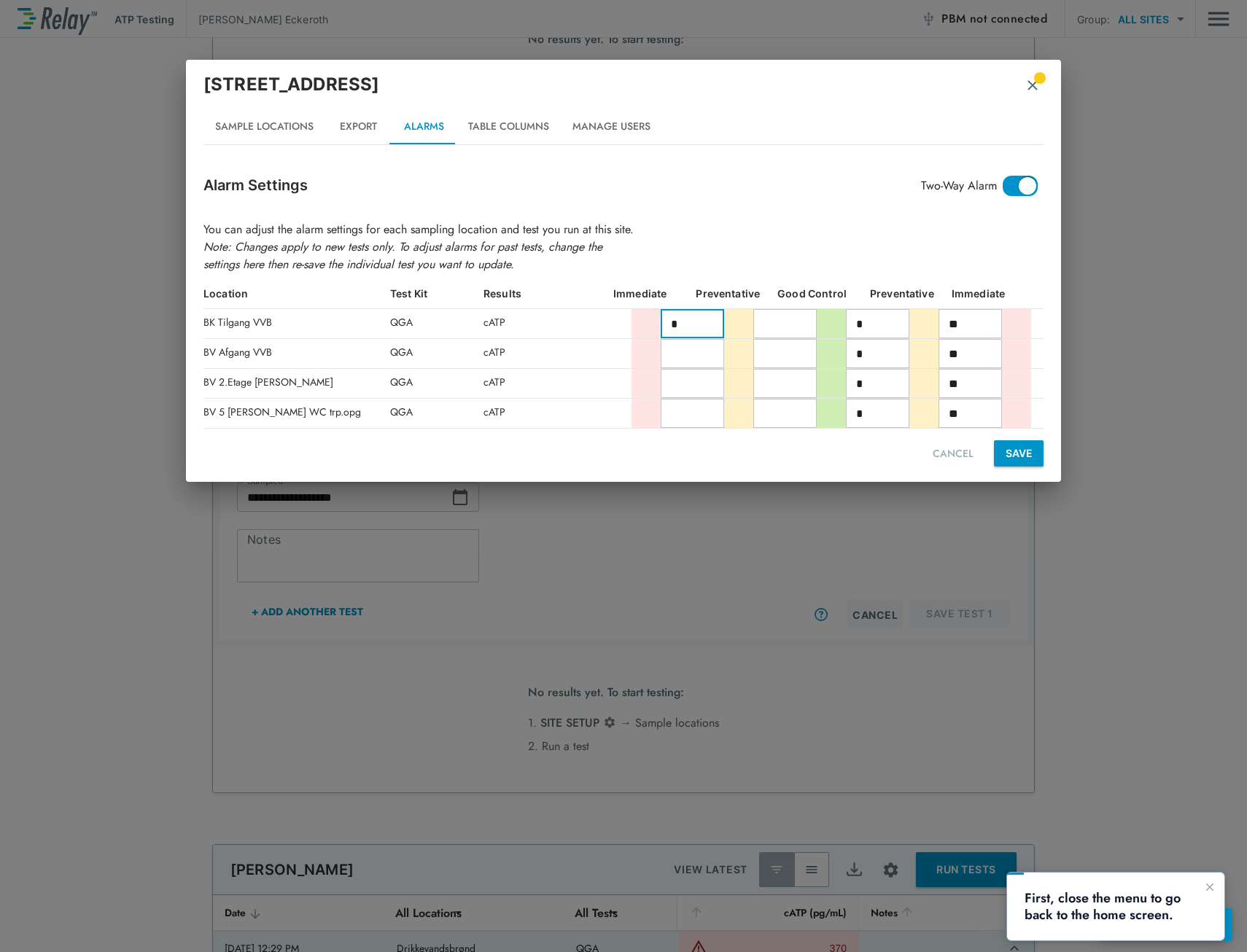 type 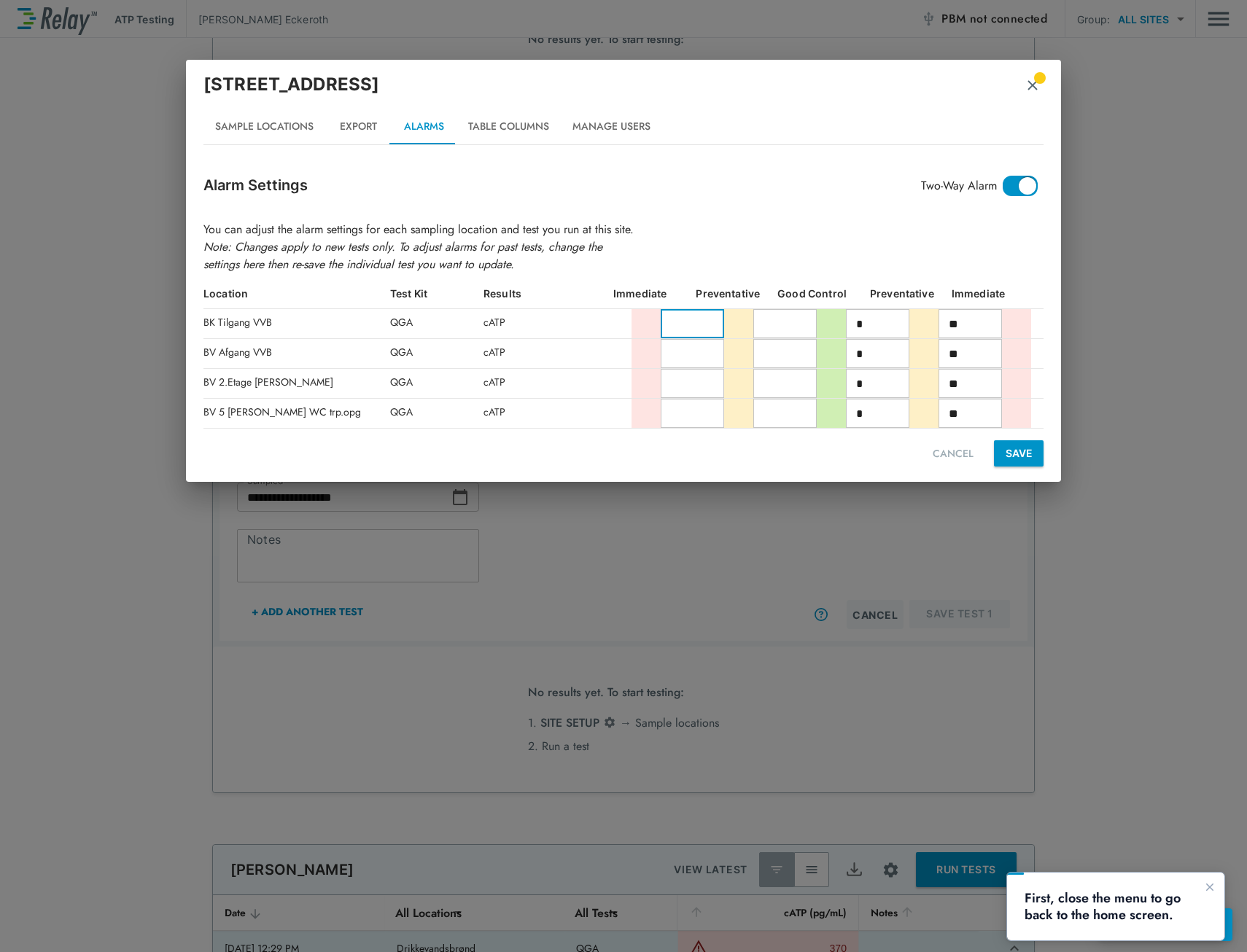 click on "SAVE" at bounding box center [1019, 453] 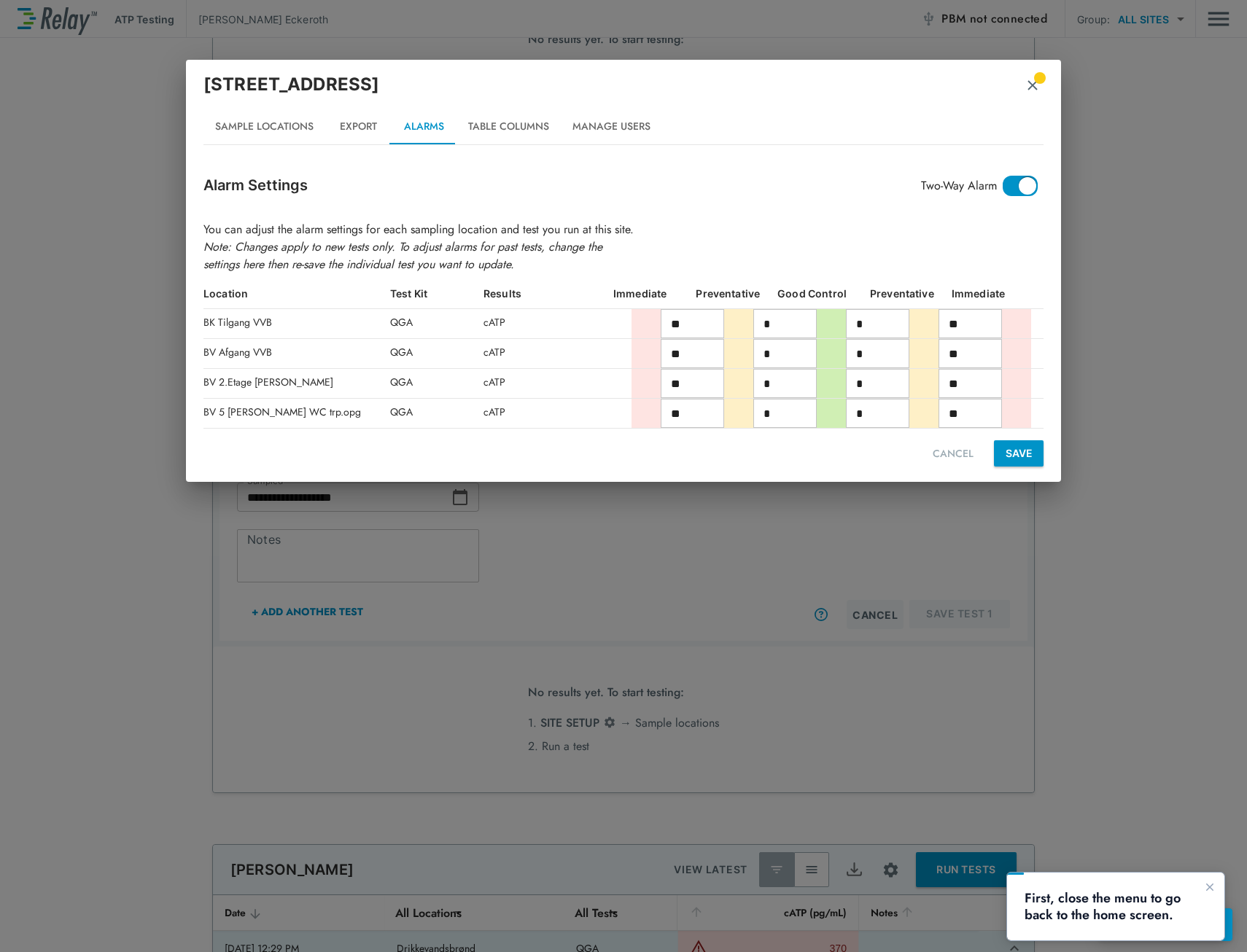 click on "Table Columns" at bounding box center [508, 127] 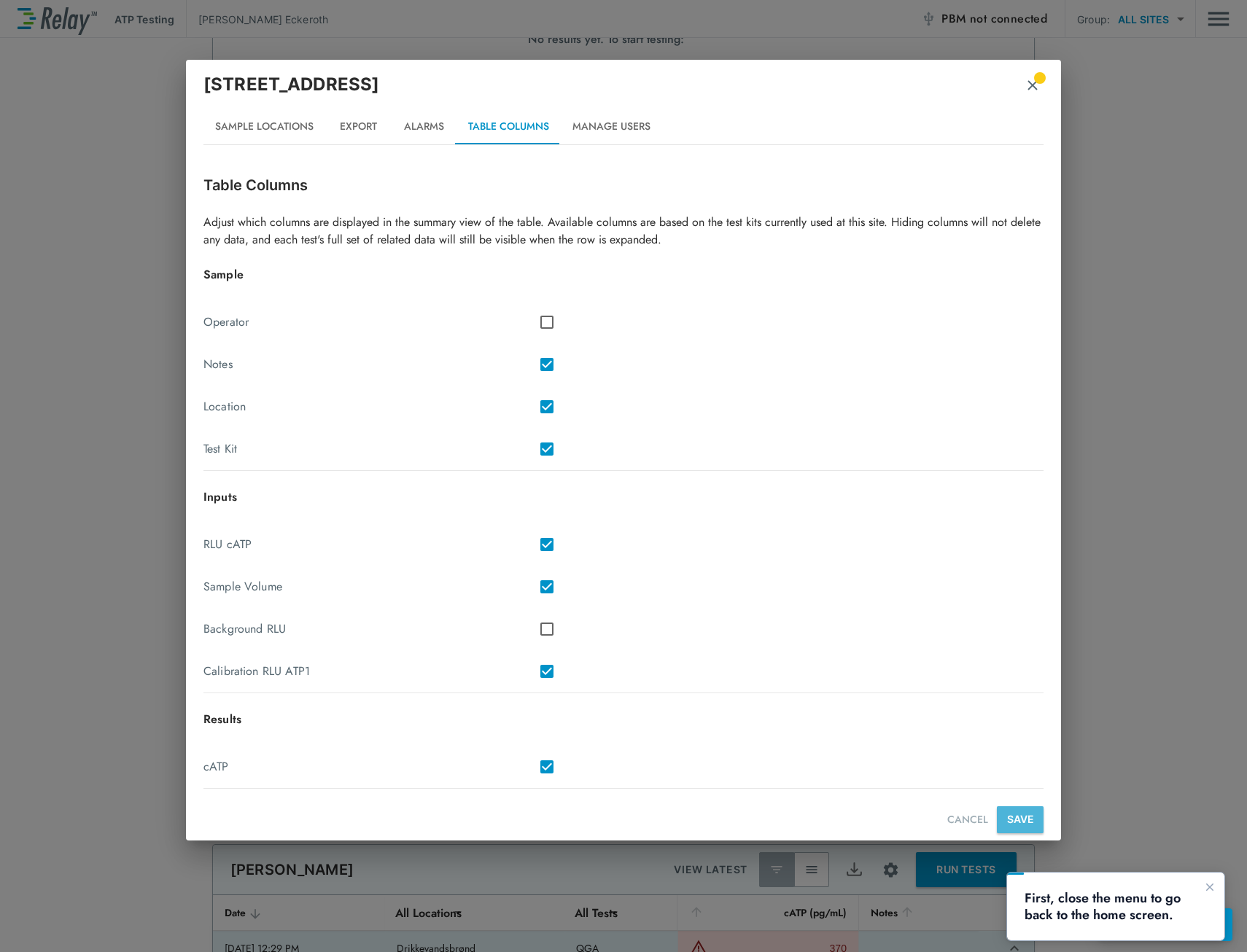click on "SAVE" at bounding box center (1020, 819) 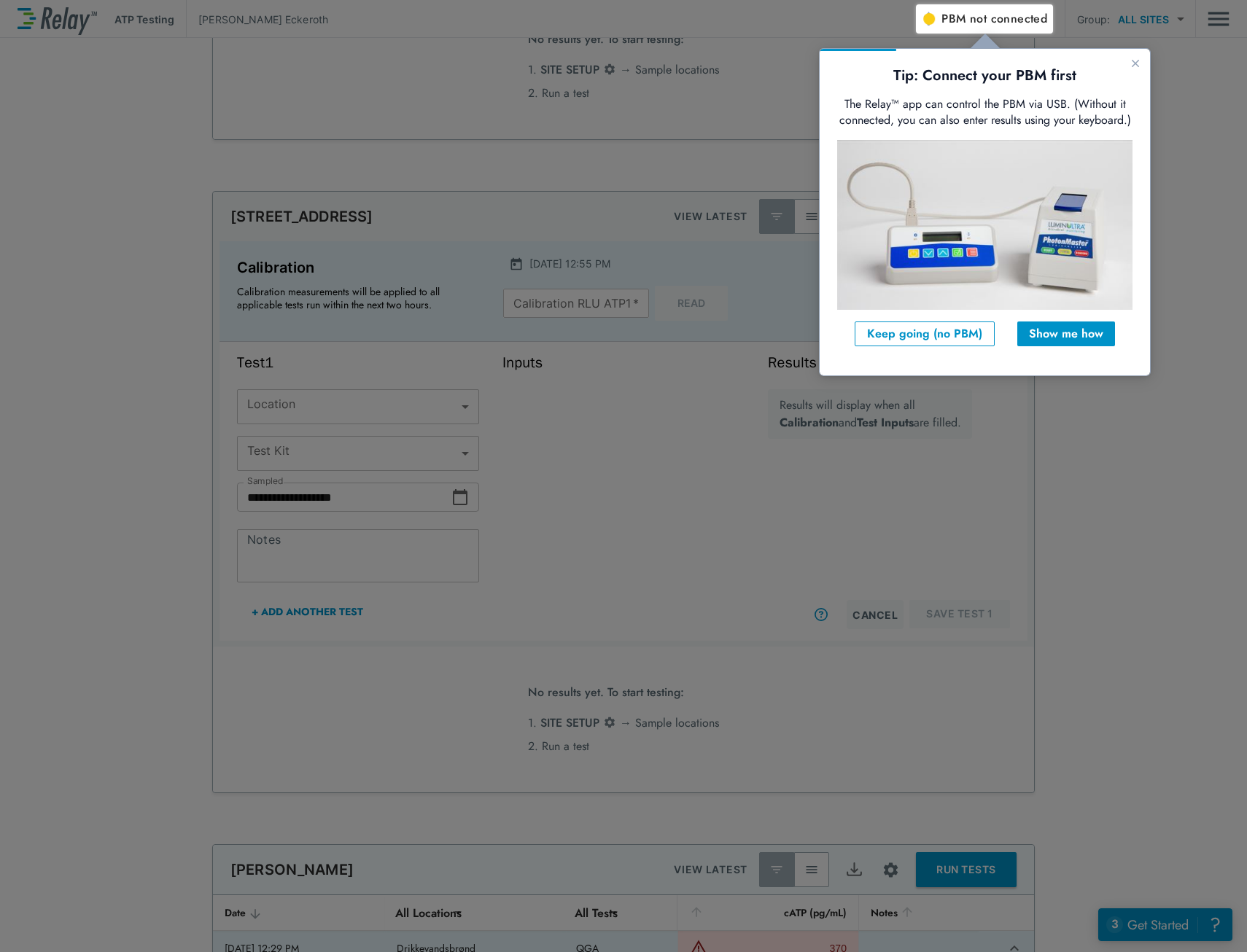 click on "Show me how" at bounding box center [1066, 334] 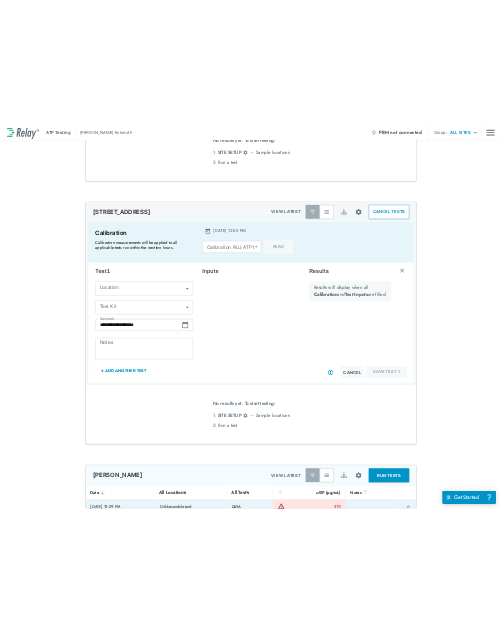 scroll, scrollTop: 0, scrollLeft: 0, axis: both 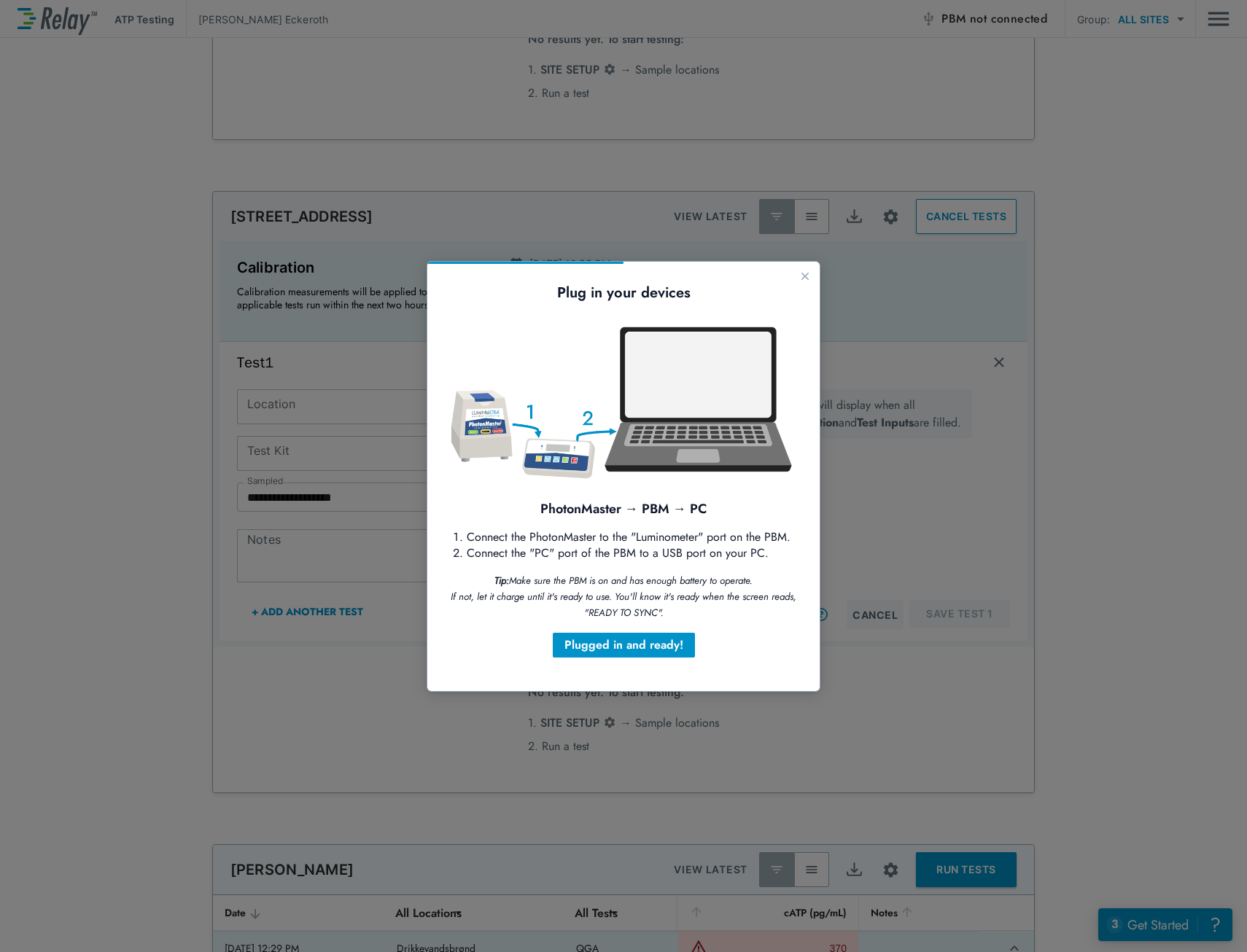 click on "Plugged in and ready!" at bounding box center [624, 645] 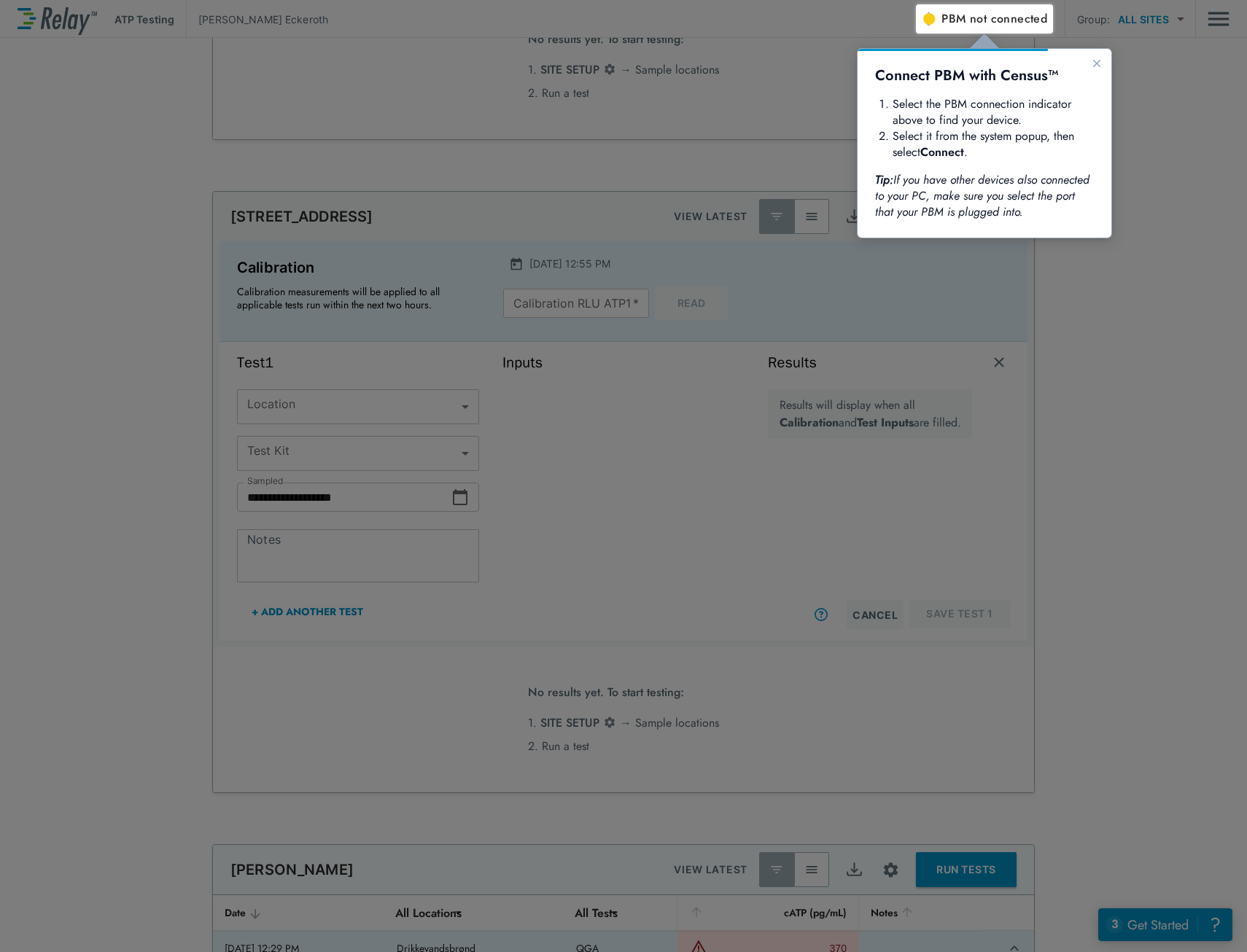 click at bounding box center [458, 478] 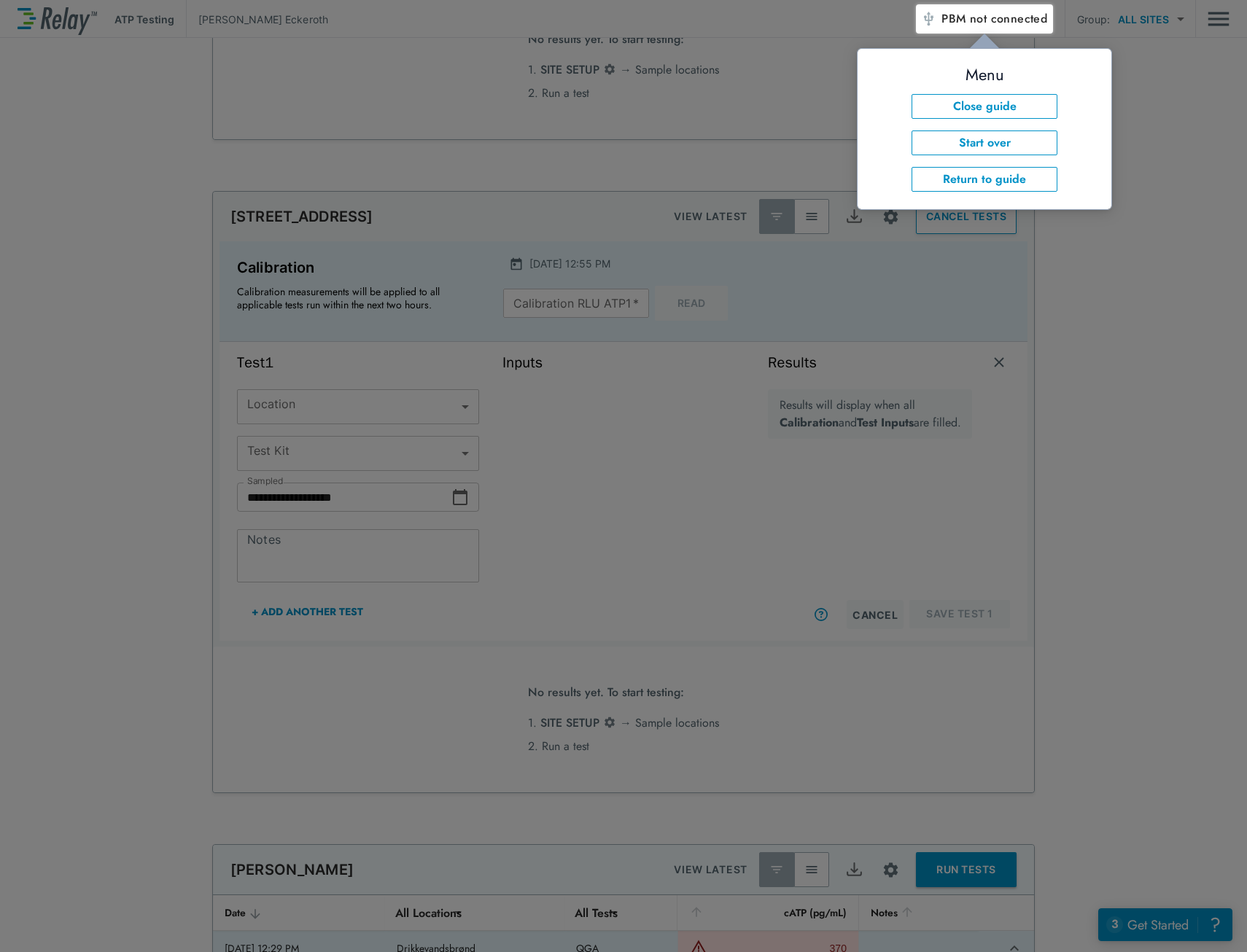 click at bounding box center (1081, 493) 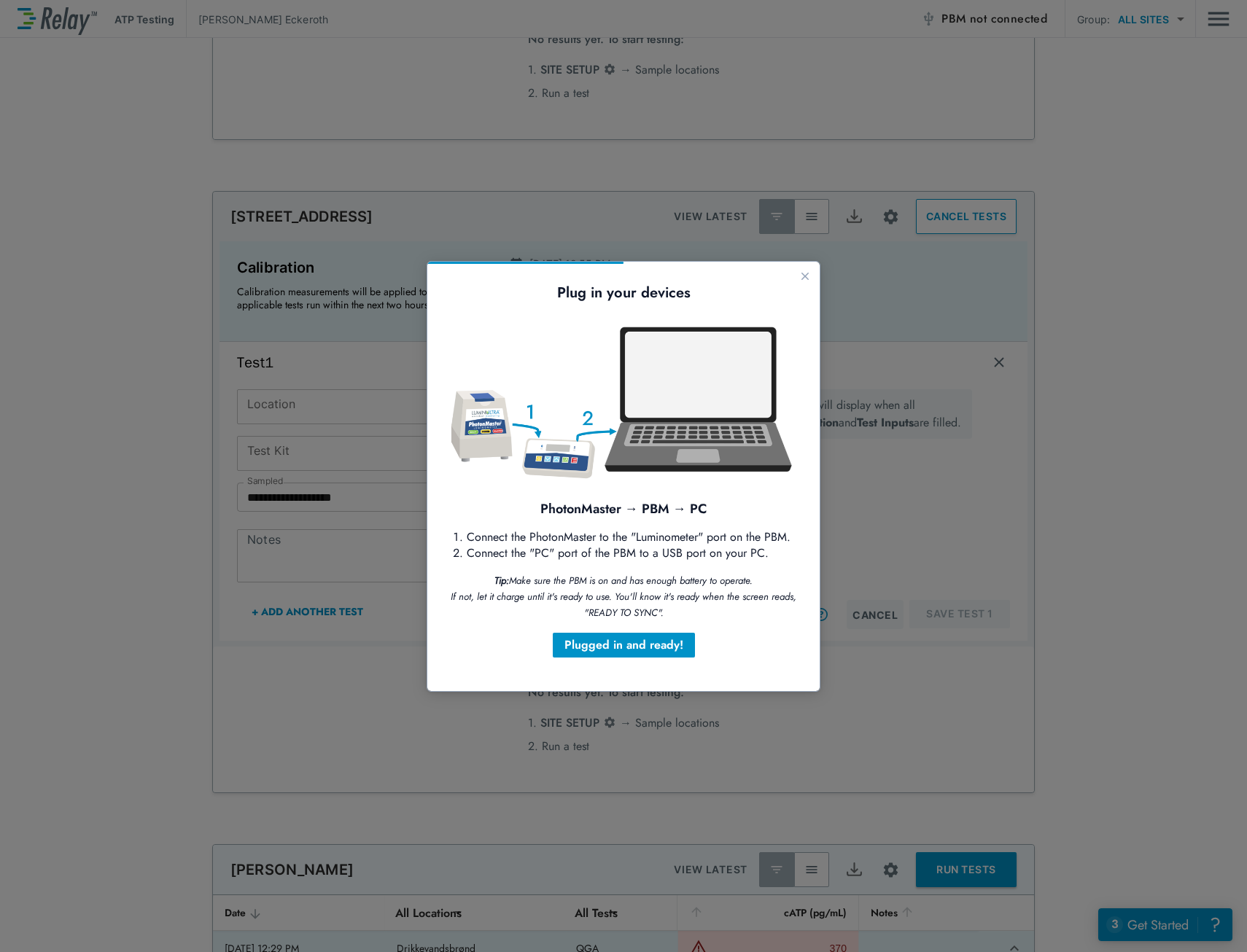click on "Plugged in and ready!" at bounding box center [624, 645] 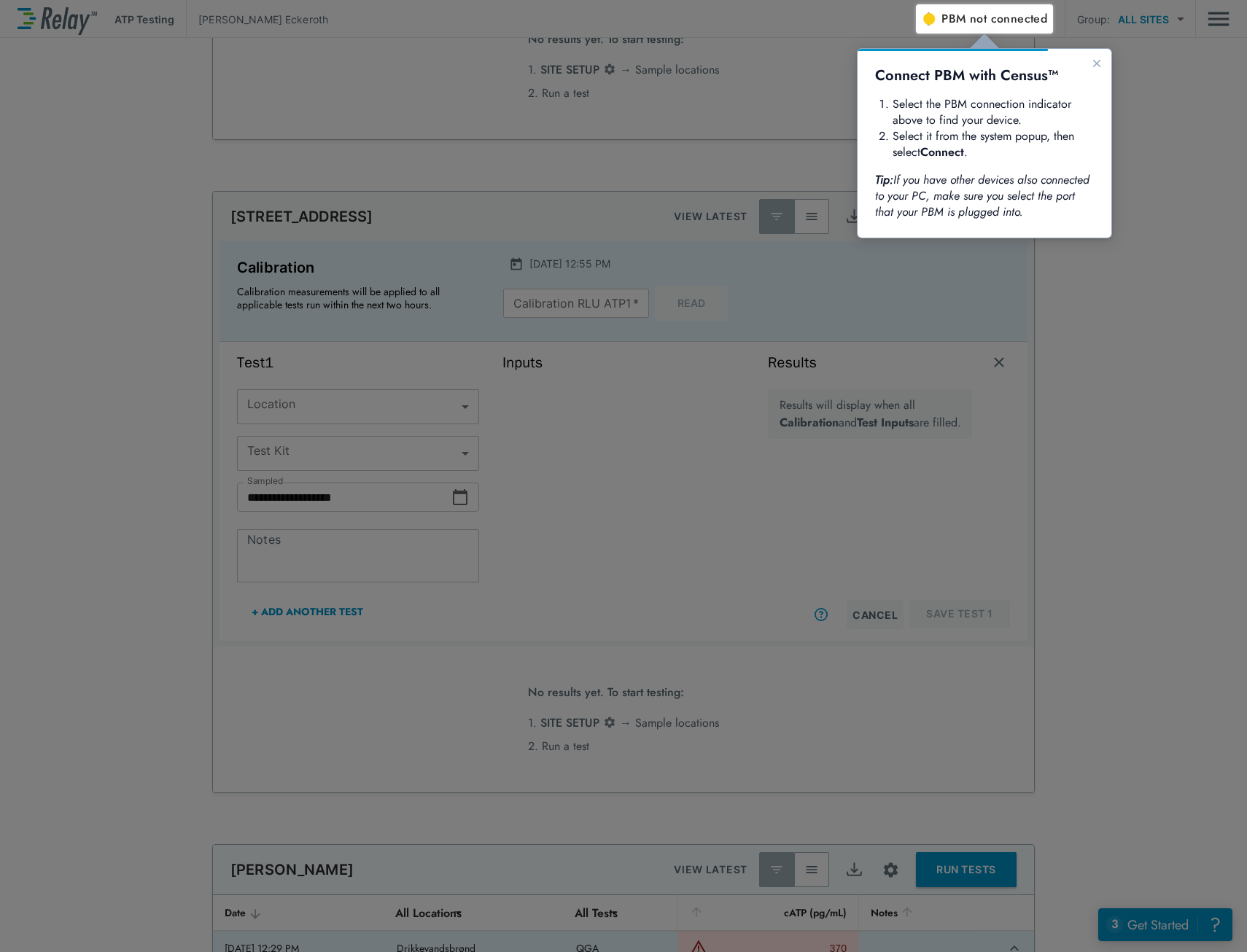 click at bounding box center [1081, 493] 